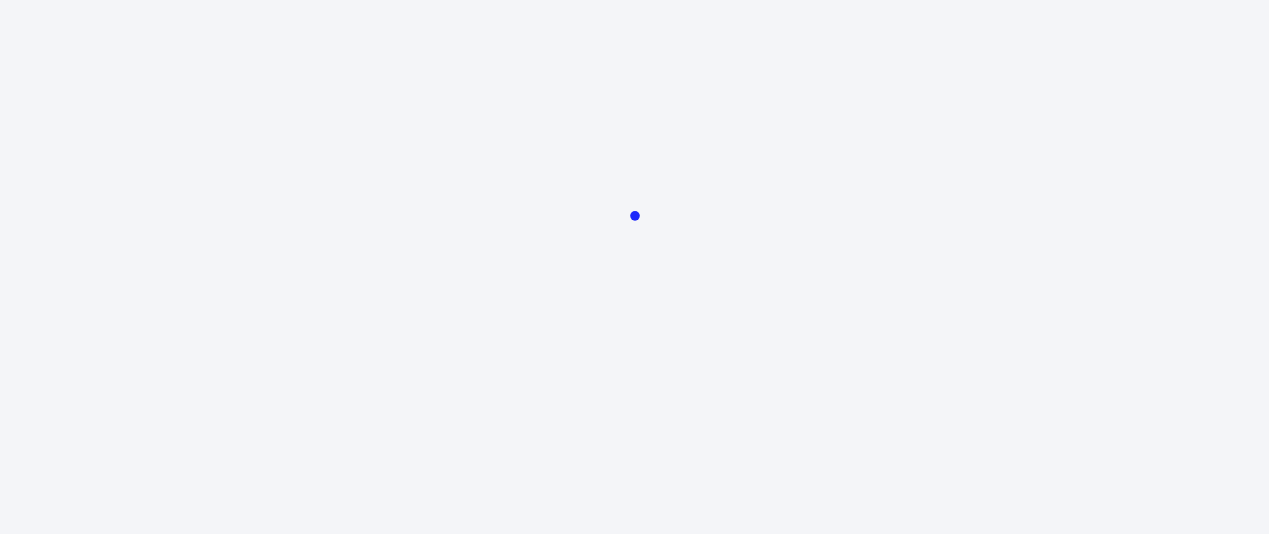 scroll, scrollTop: 0, scrollLeft: 0, axis: both 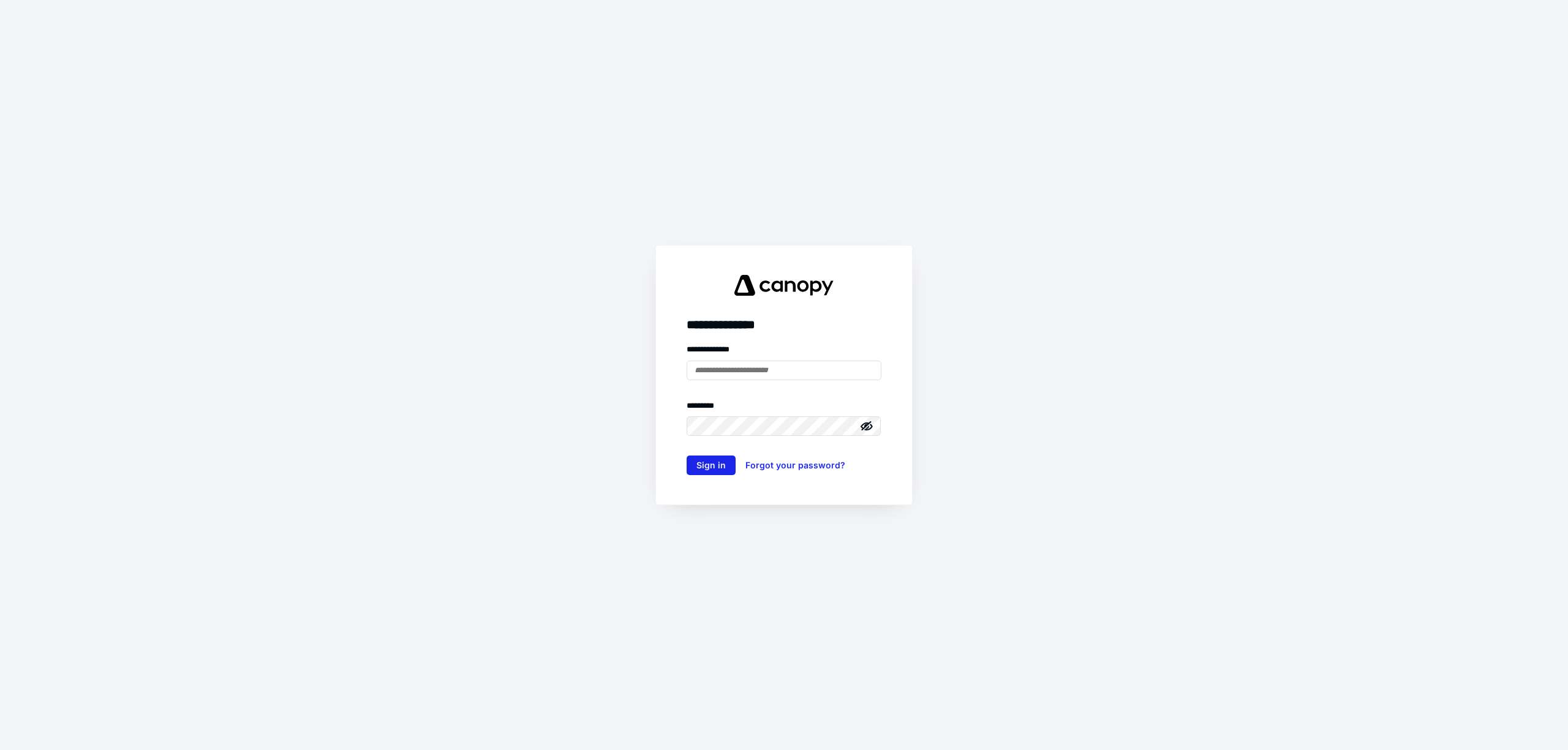 type on "**********" 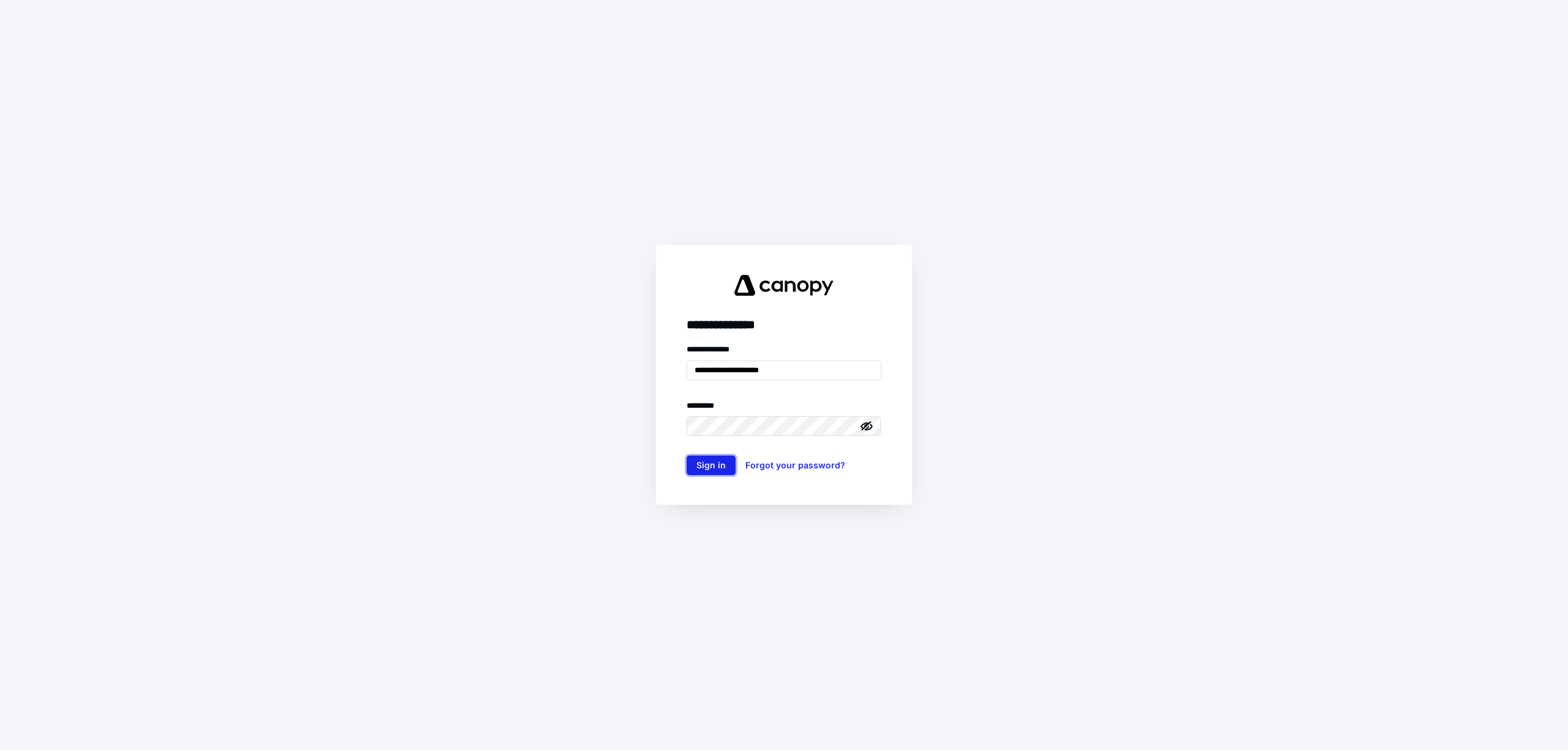 click on "Sign in" at bounding box center [711, 465] 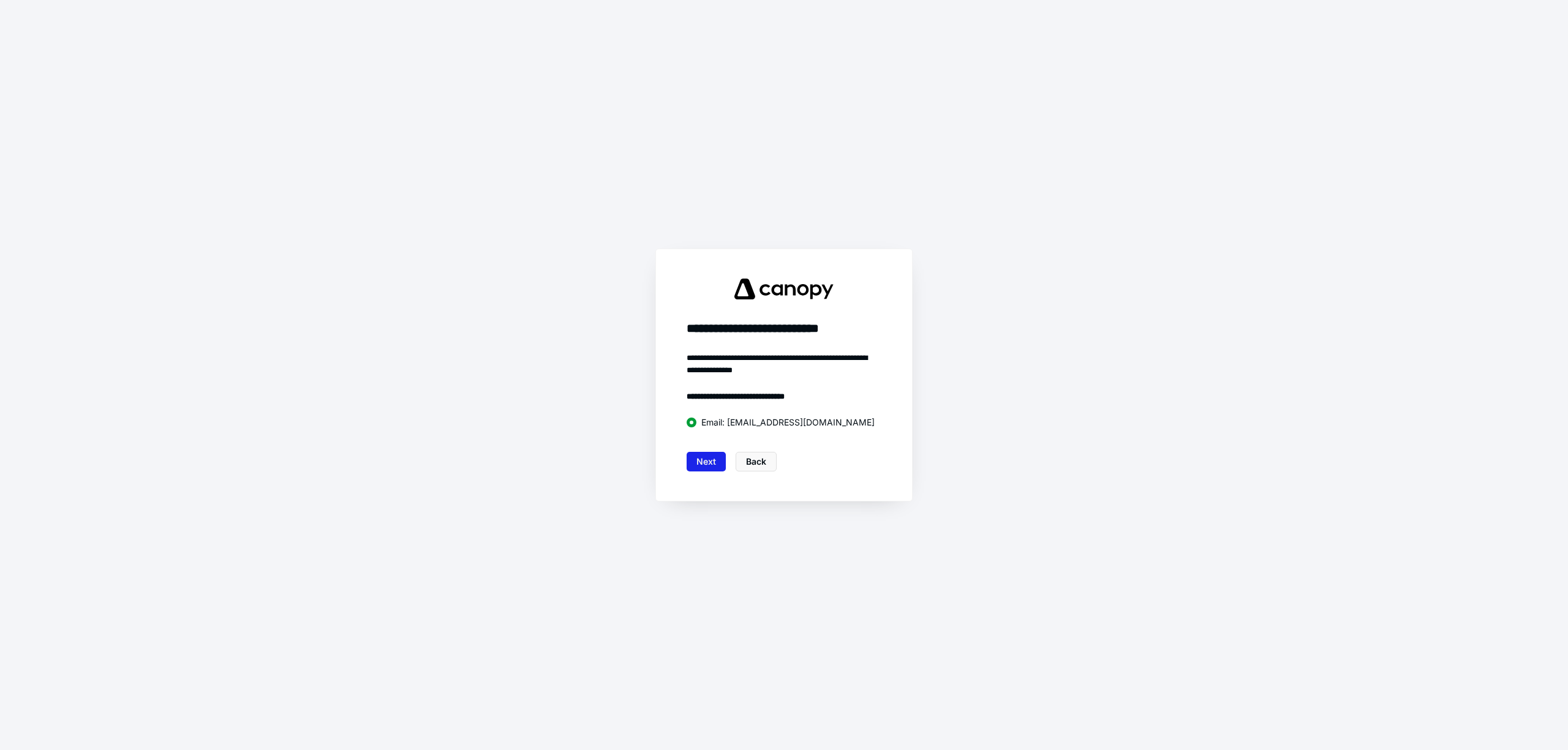 click on "Next" at bounding box center [706, 462] 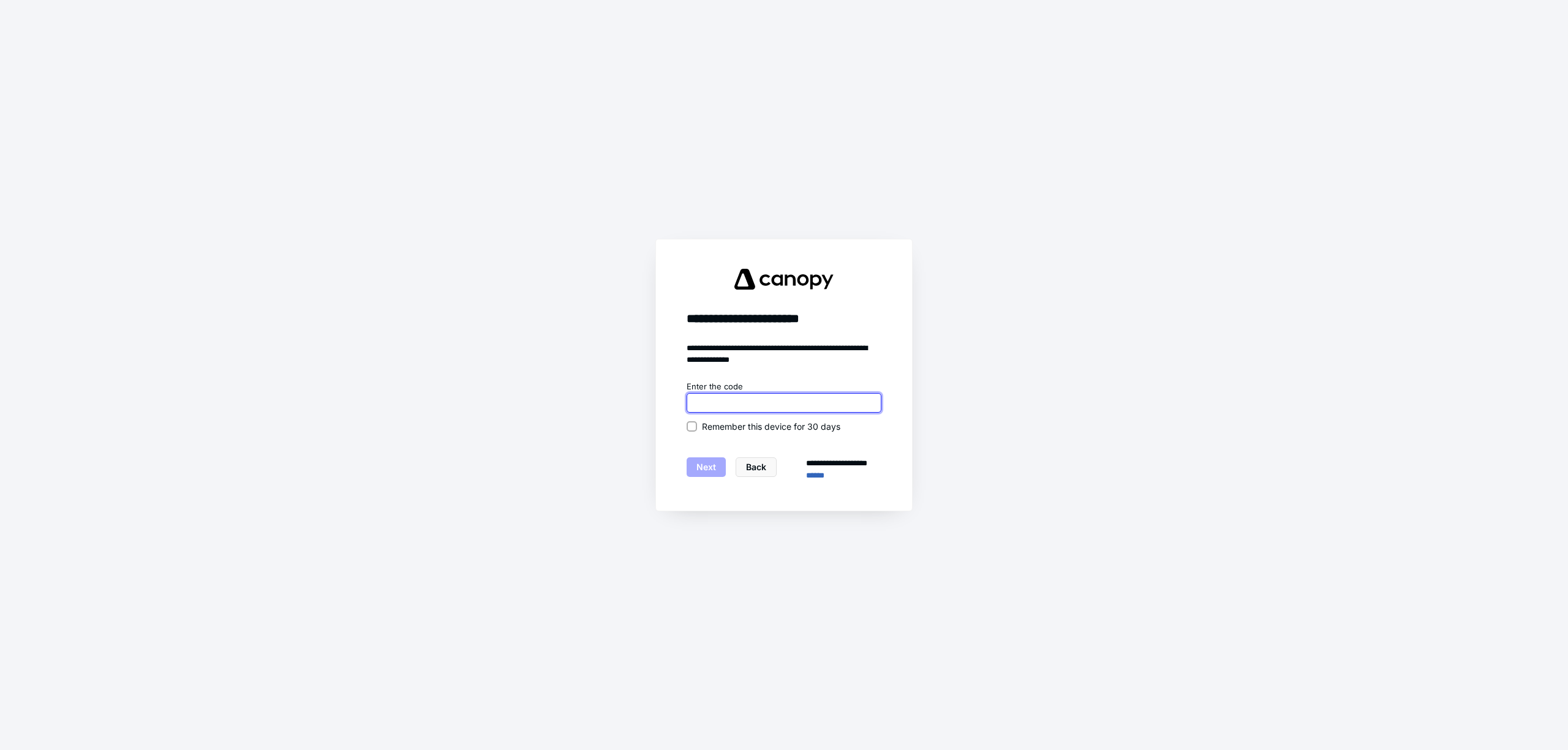 click at bounding box center [784, 403] 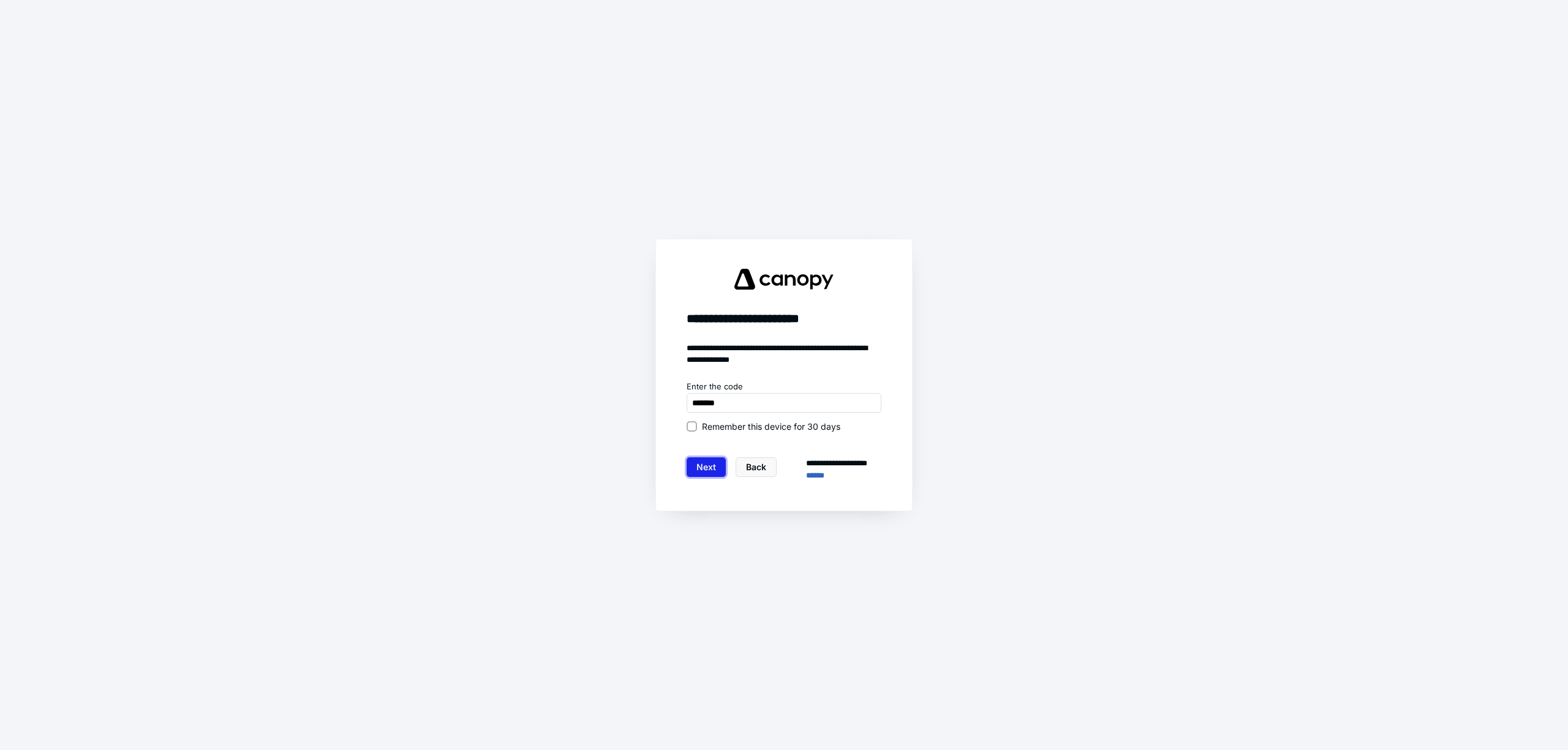 type on "******" 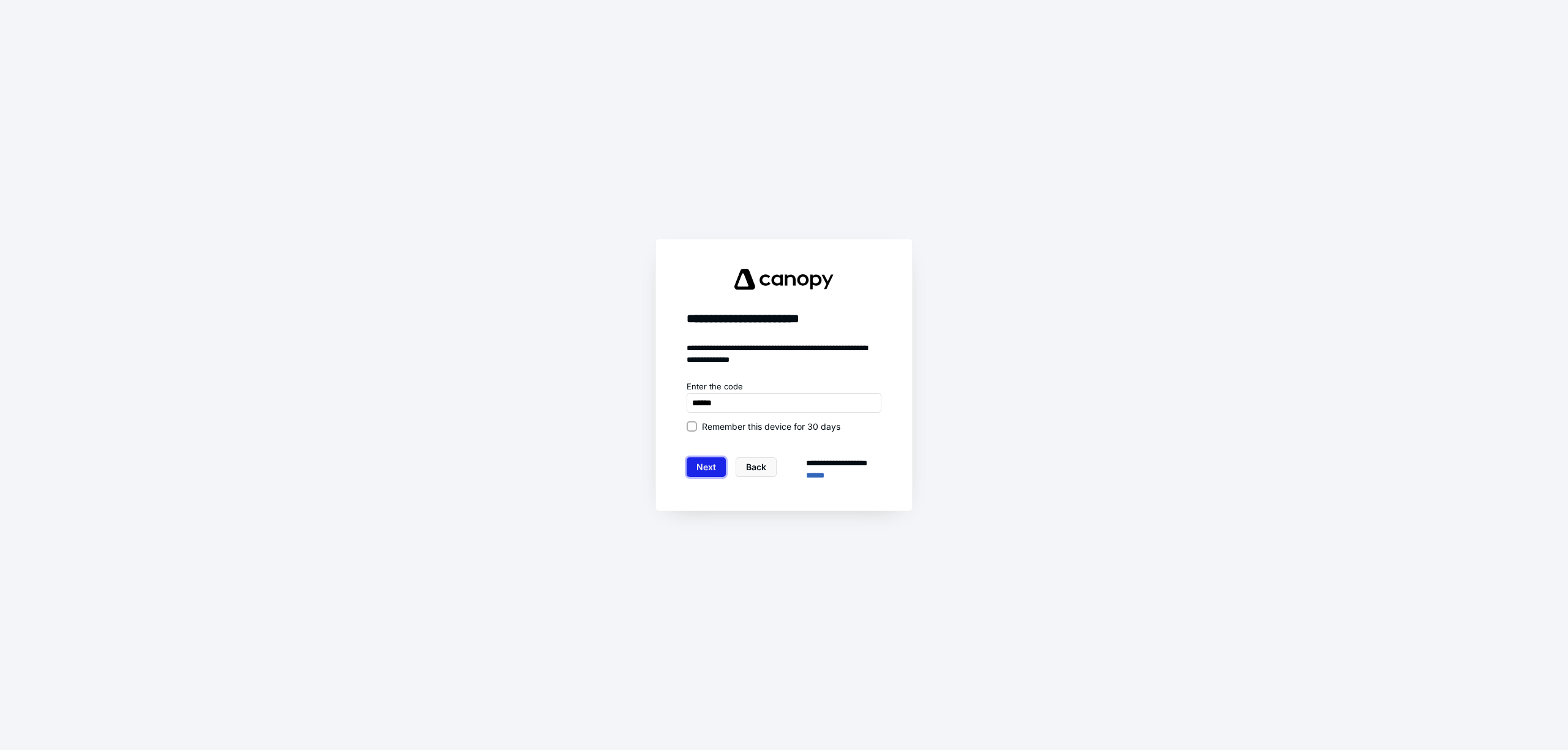 click on "Next" at bounding box center [706, 467] 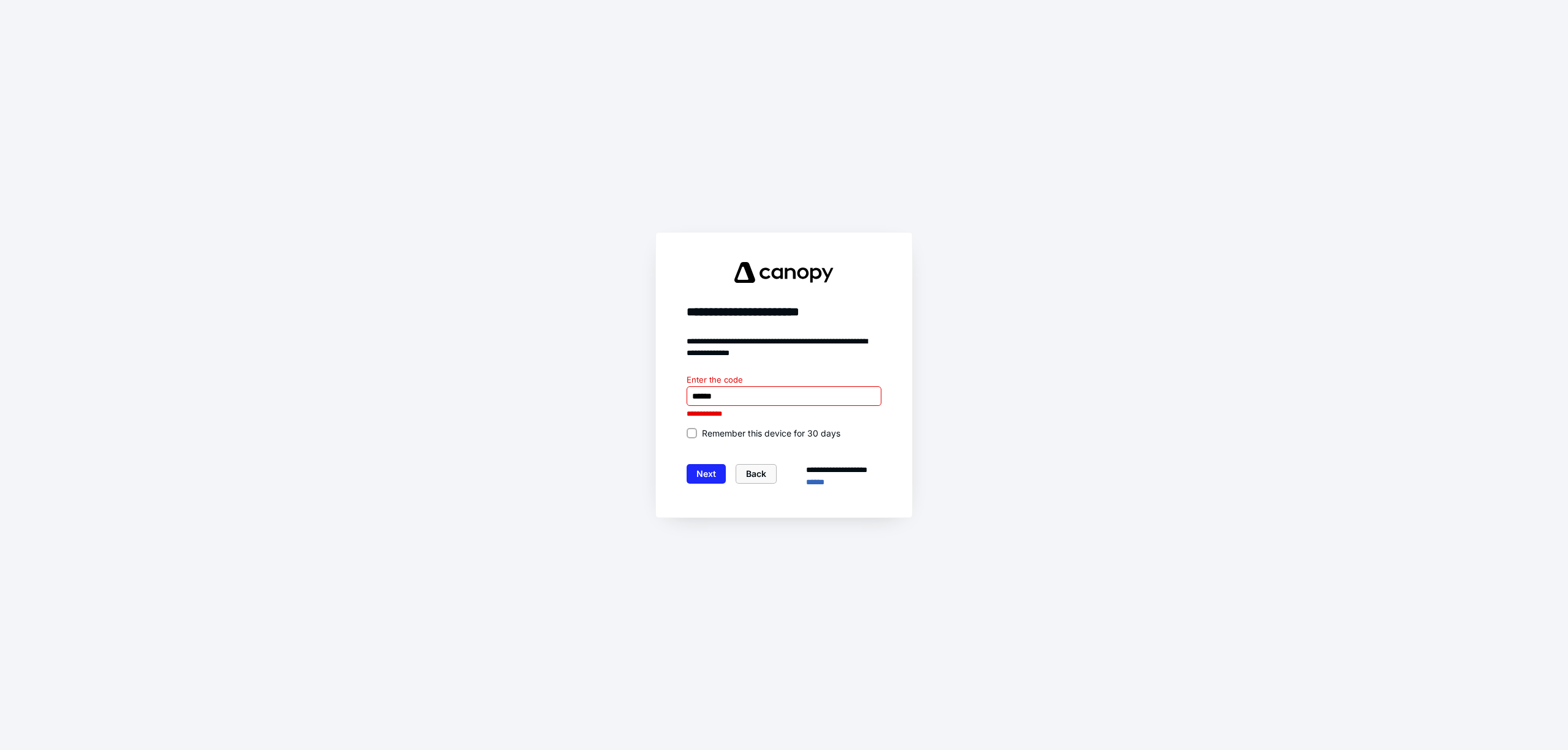 drag, startPoint x: 750, startPoint y: 476, endPoint x: 744, endPoint y: 549, distance: 73.24616 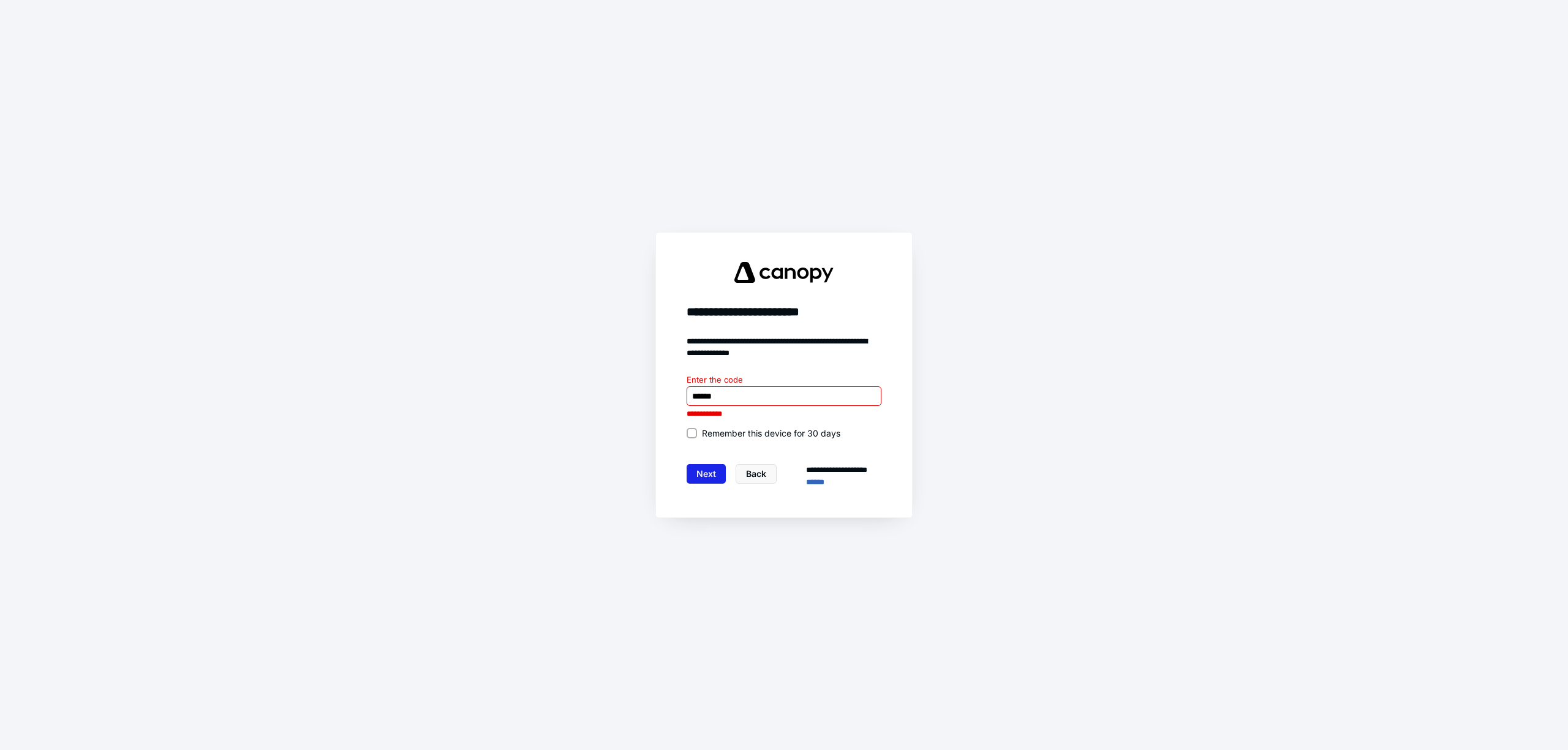click on "Next" at bounding box center [706, 474] 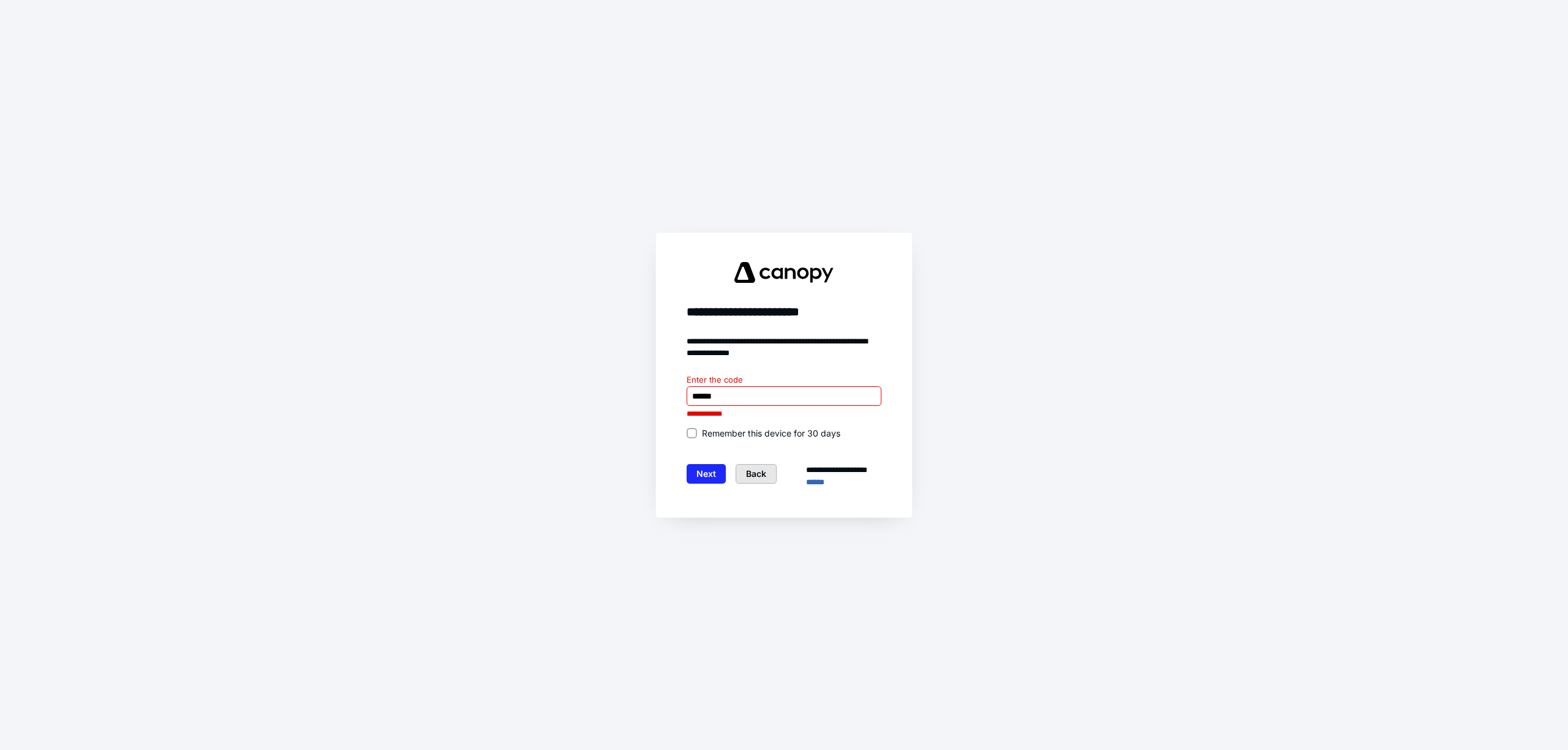 click on "Back" at bounding box center (756, 474) 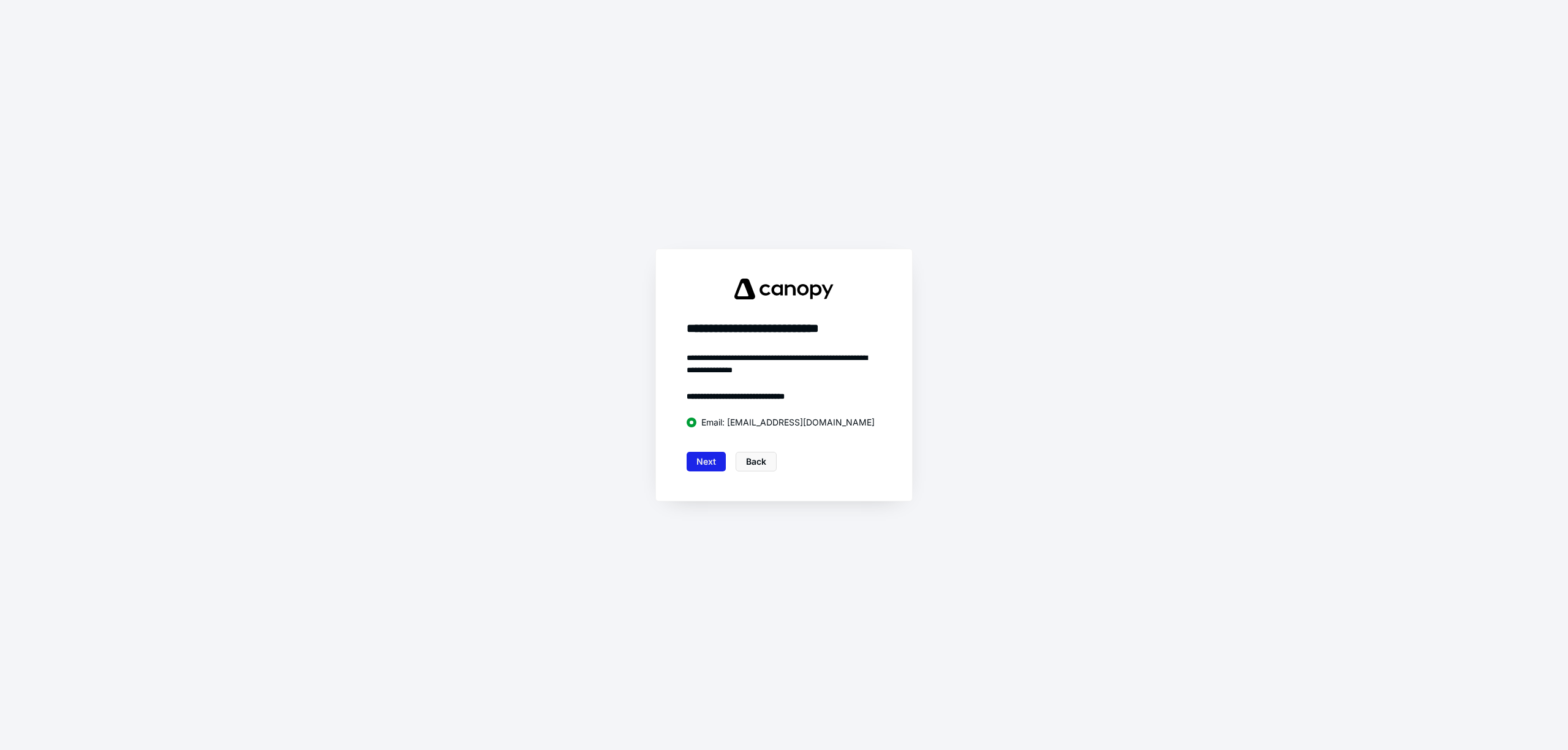 click on "Next" at bounding box center [706, 462] 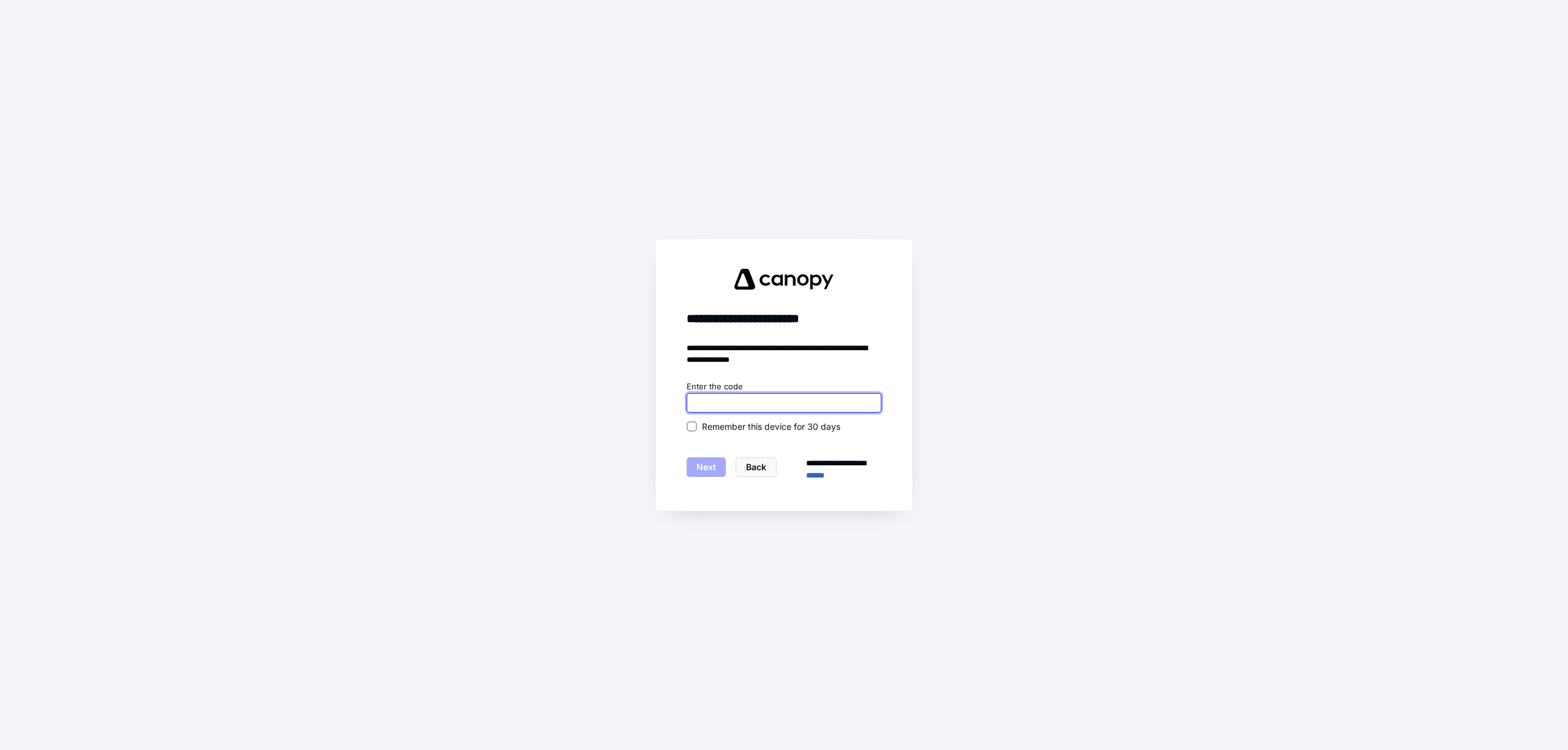 click at bounding box center (784, 403) 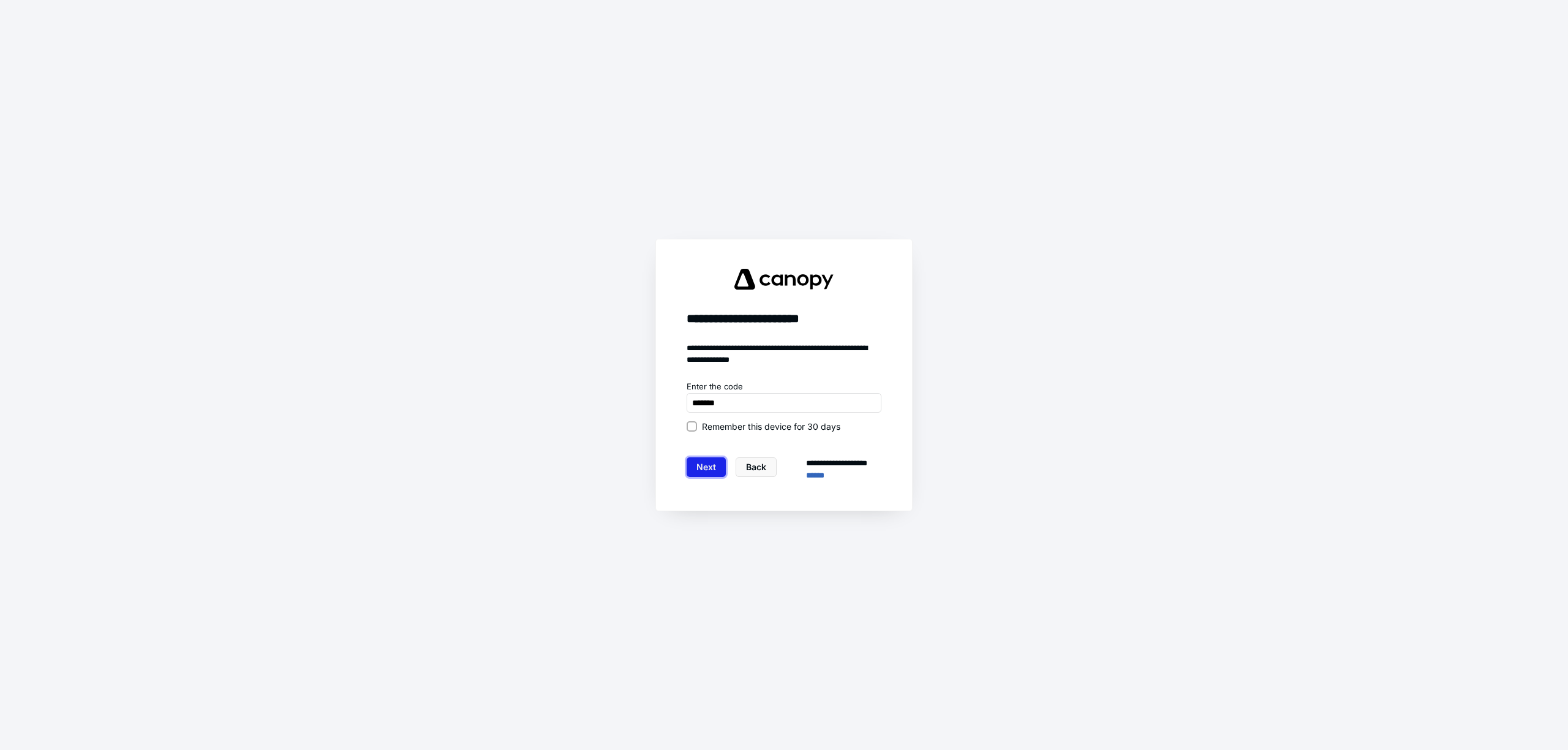 type on "******" 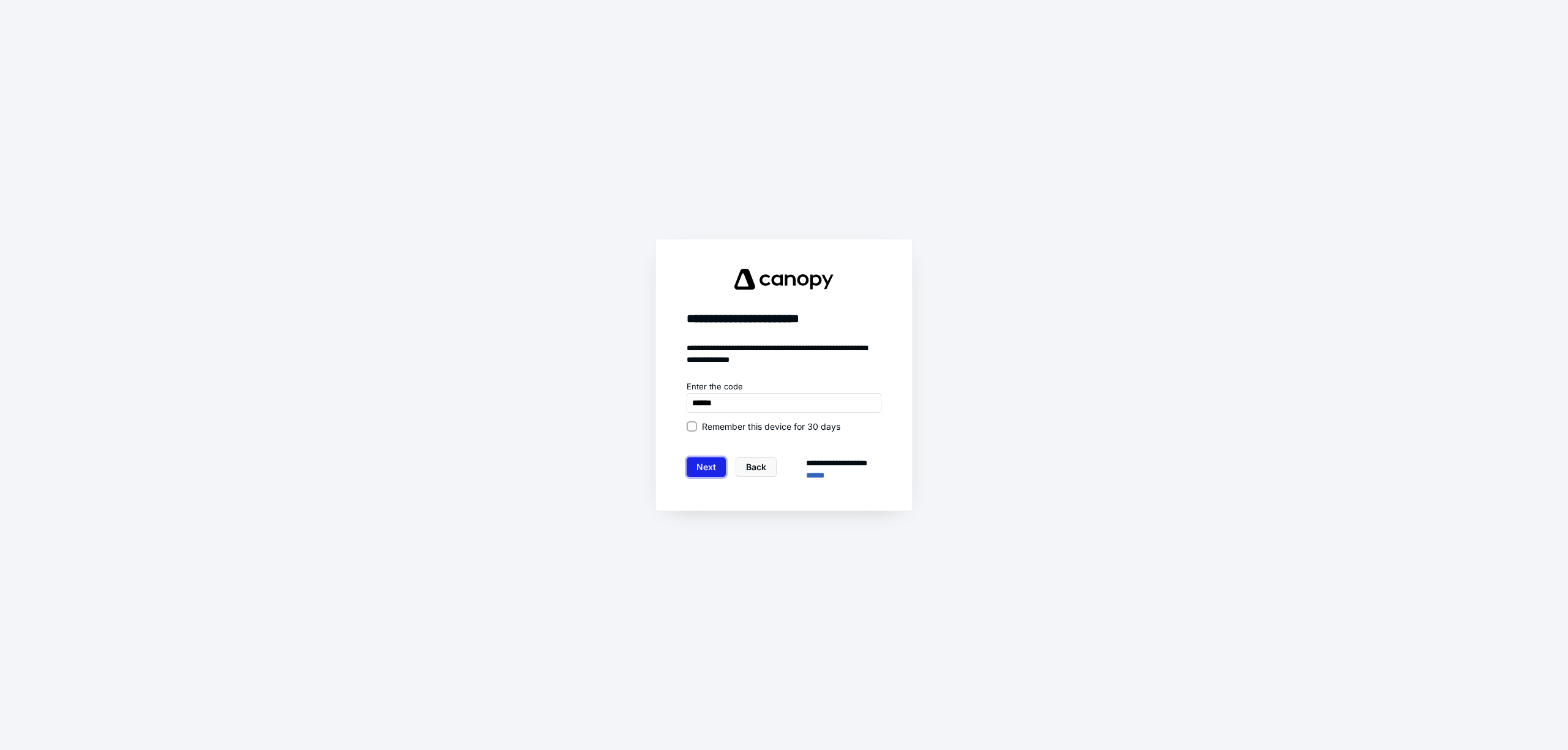 click on "Next" at bounding box center [706, 467] 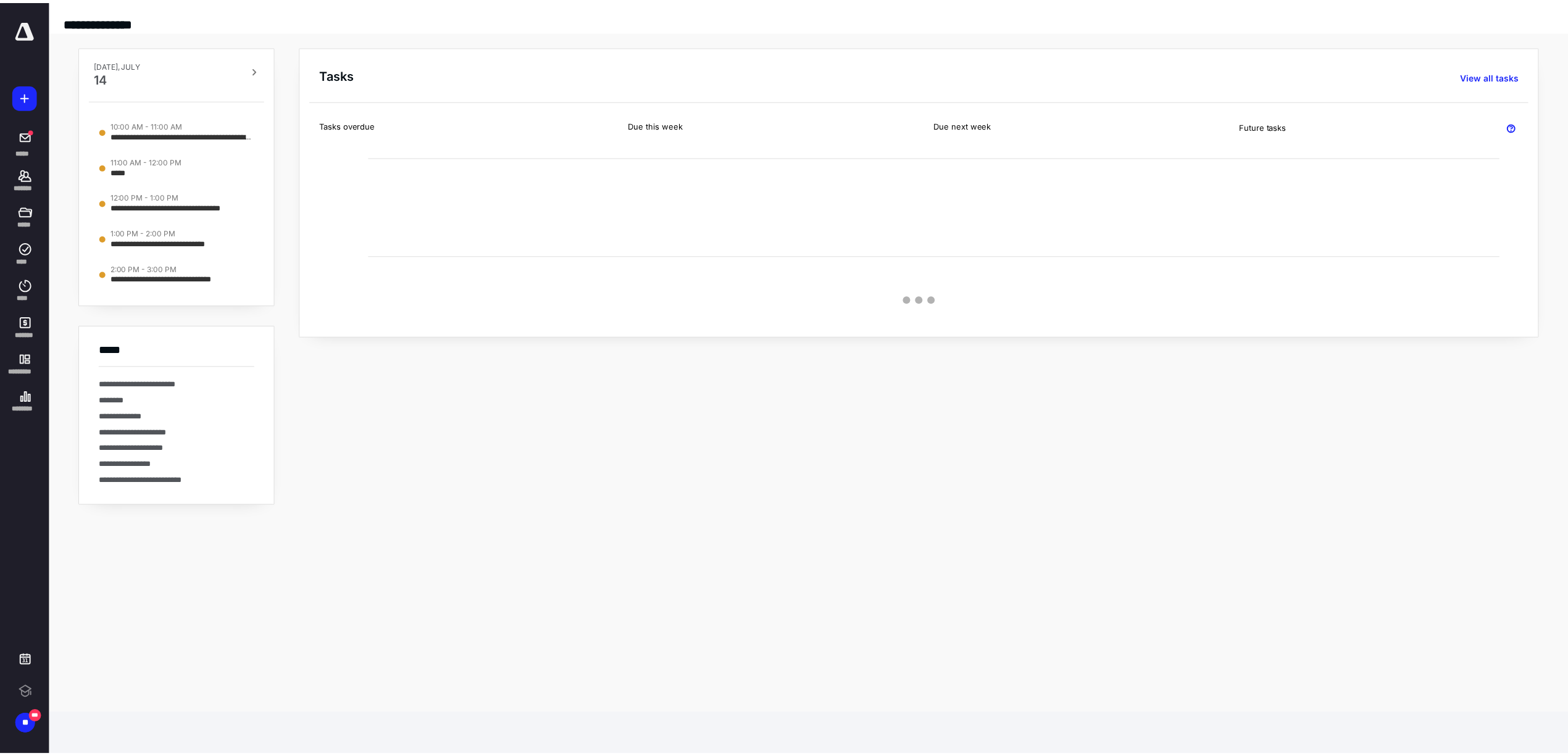 scroll, scrollTop: 0, scrollLeft: 0, axis: both 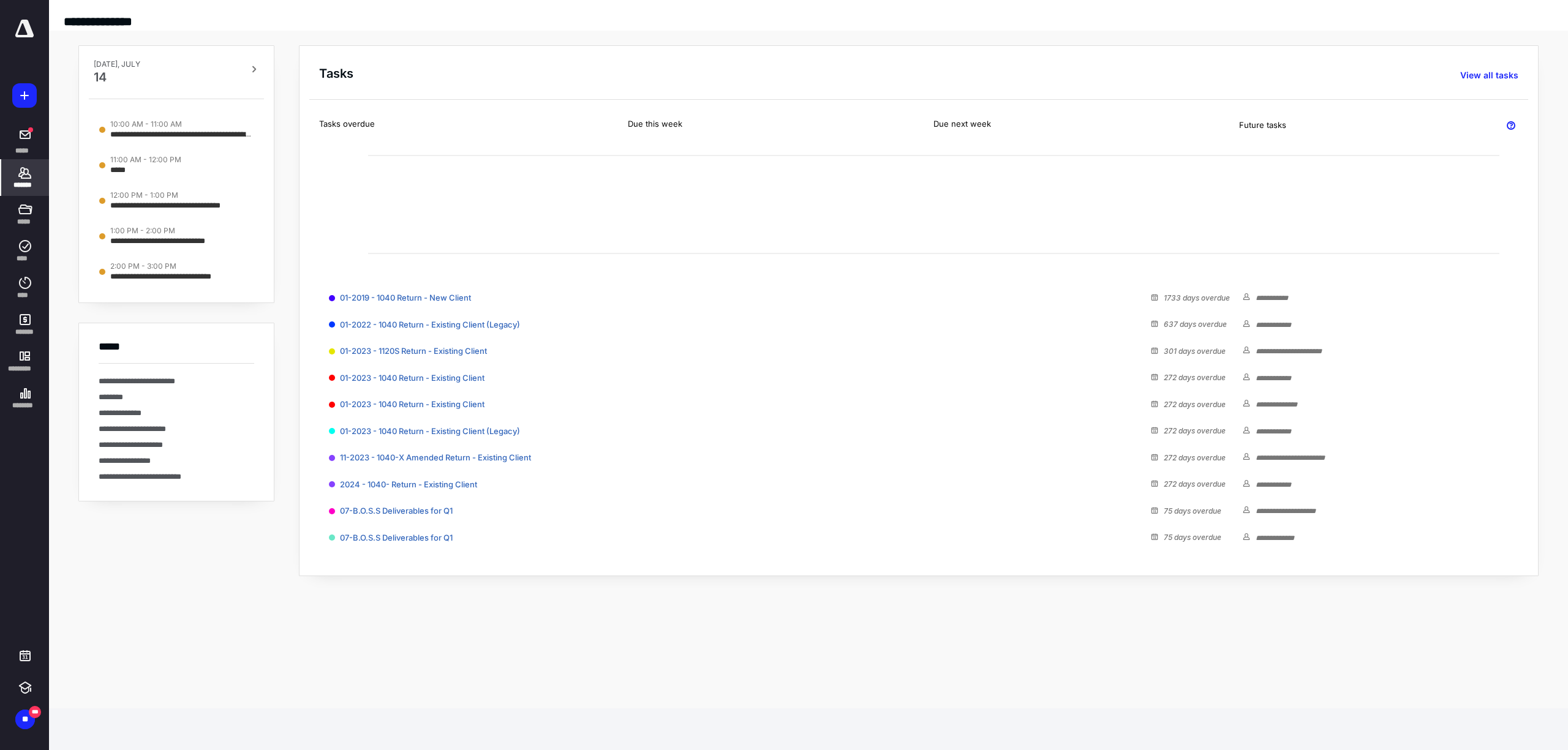 click on "*******" at bounding box center (25, 185) 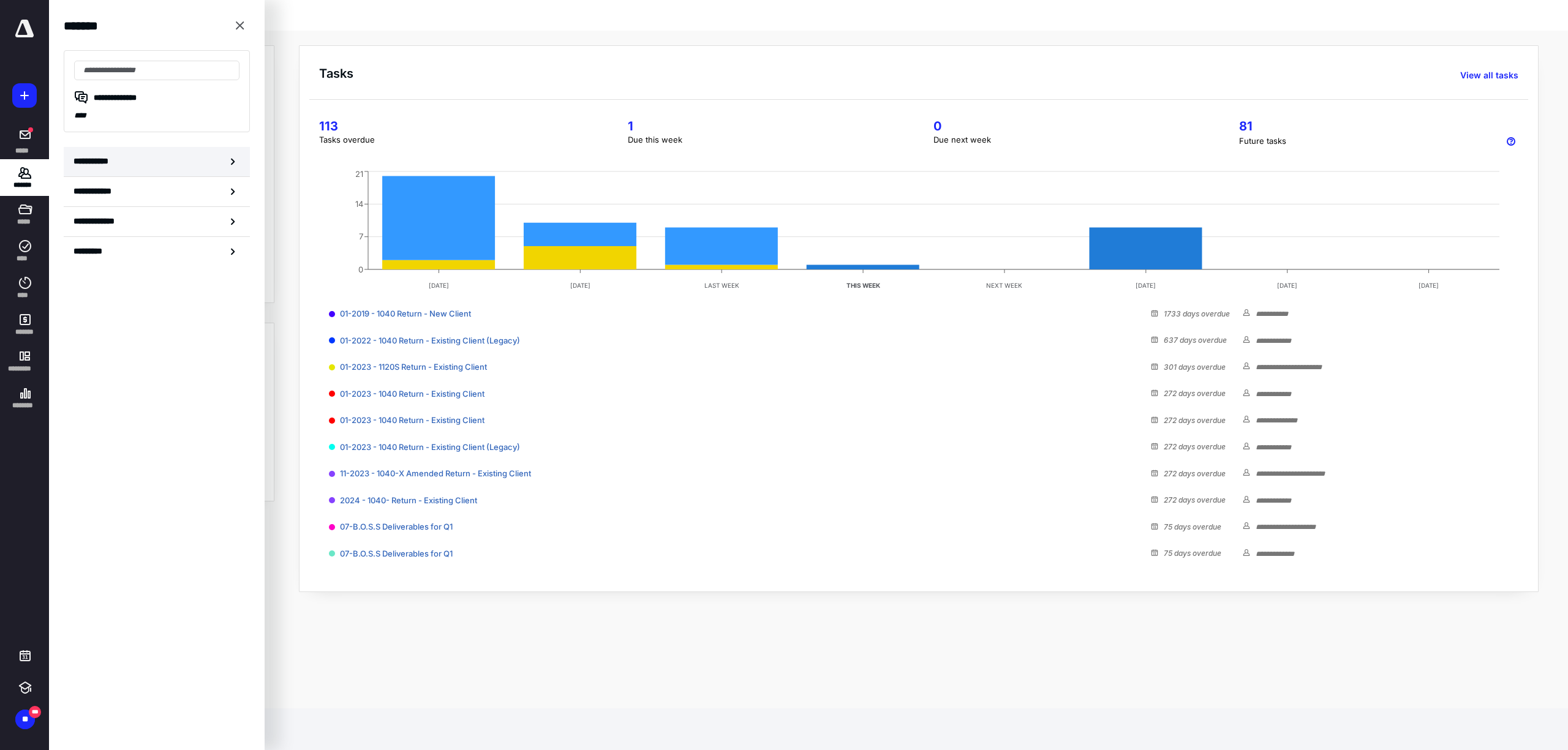 click on "**********" at bounding box center (157, 162) 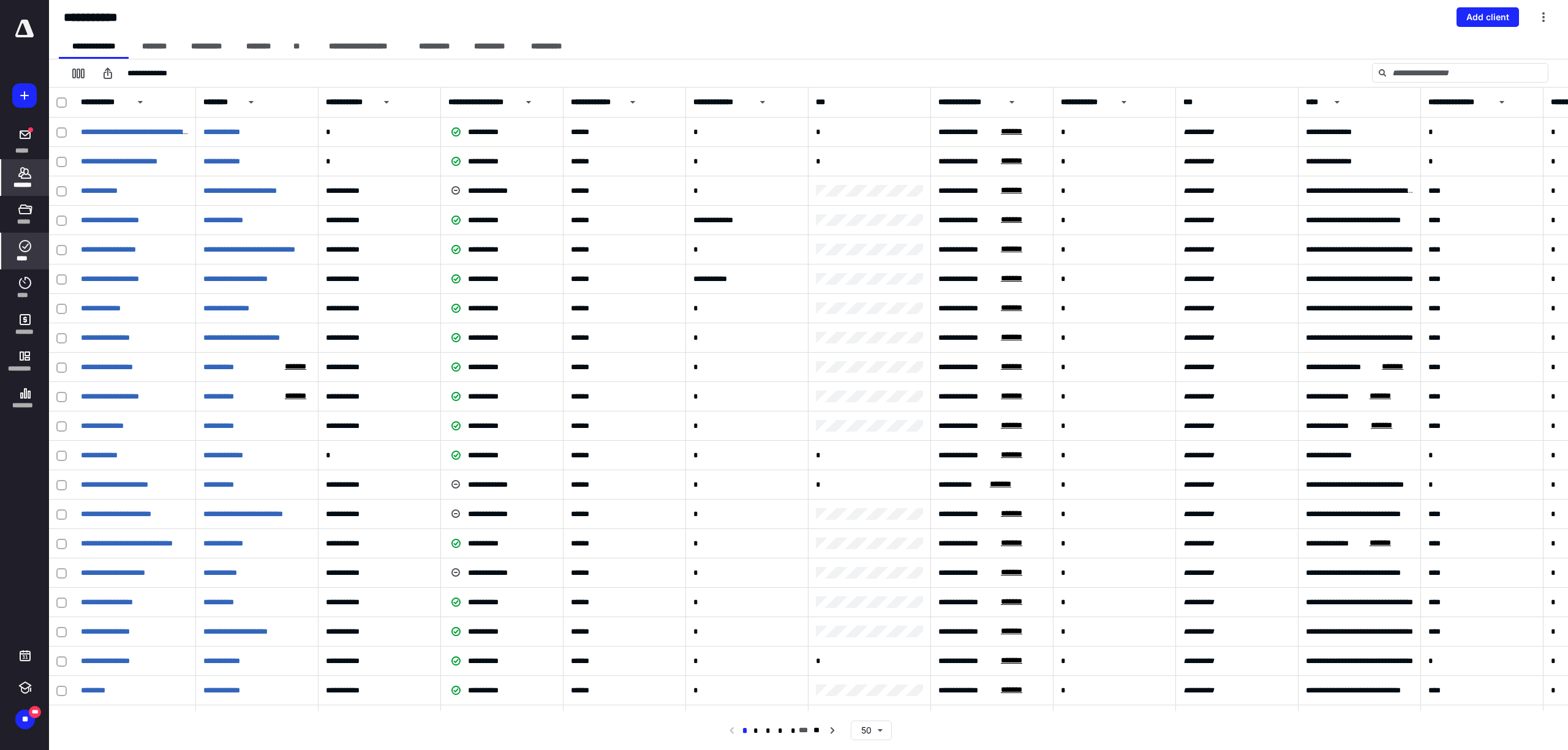 click on "****" at bounding box center [25, 258] 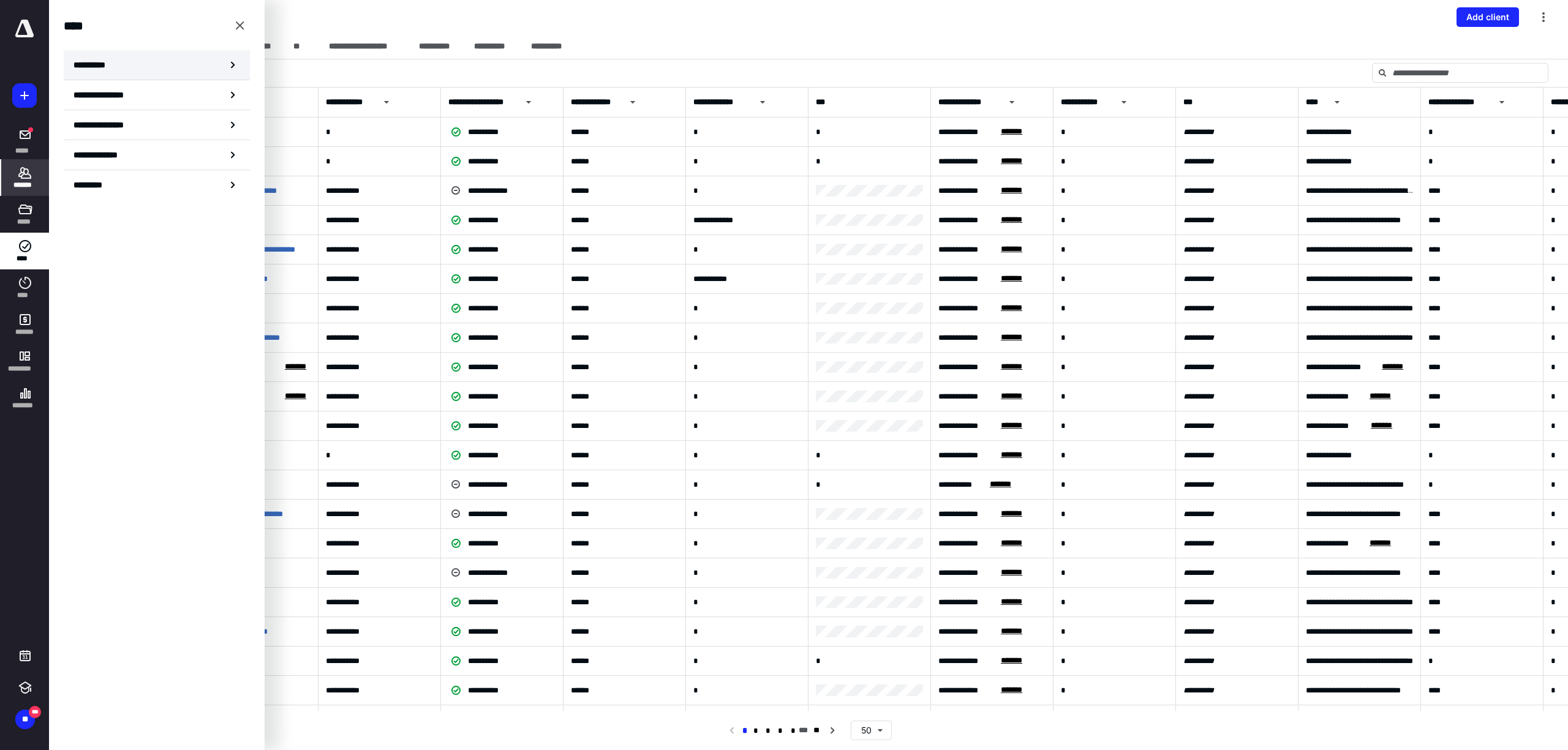 click on "**********" at bounding box center [157, 65] 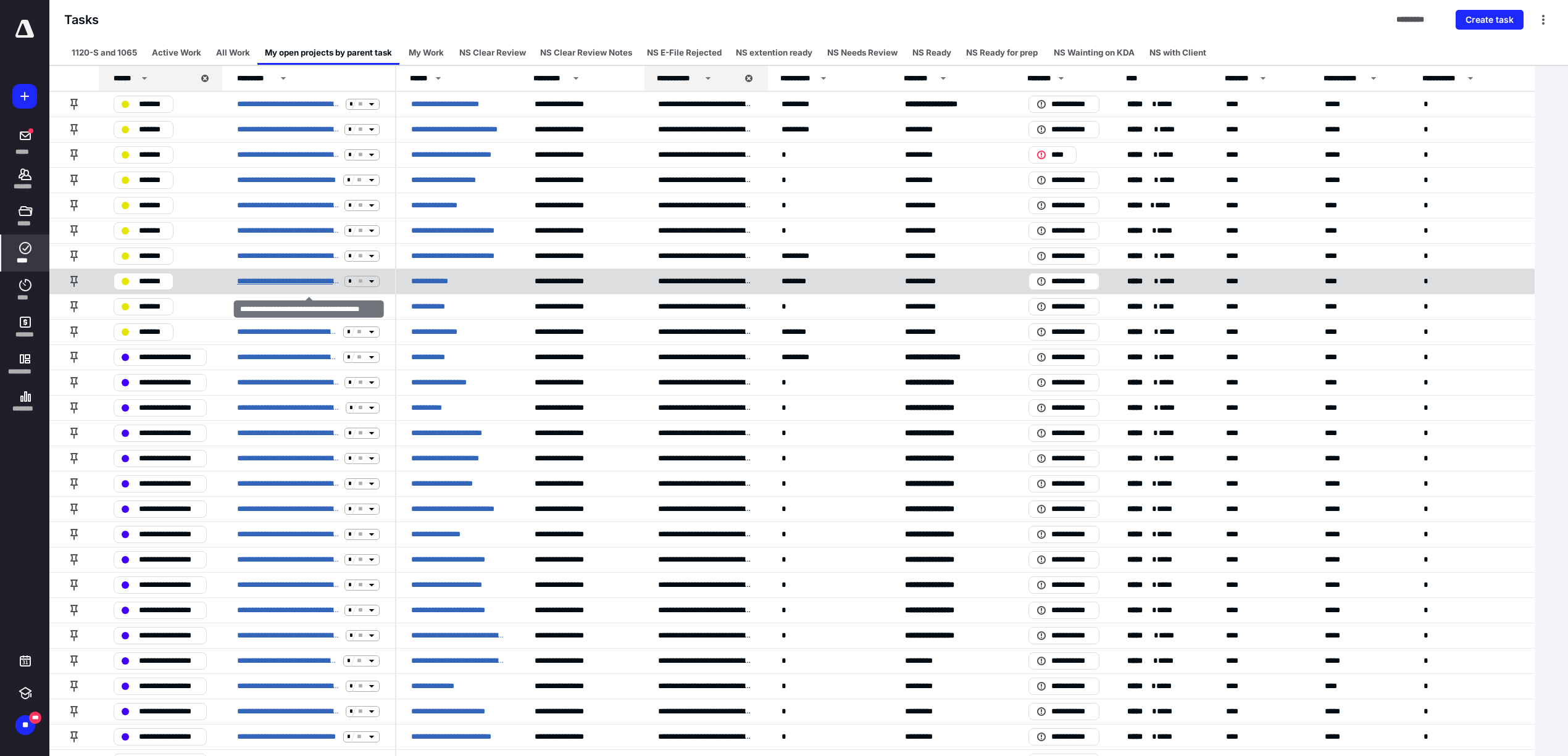 click on "**********" at bounding box center (288, 281) 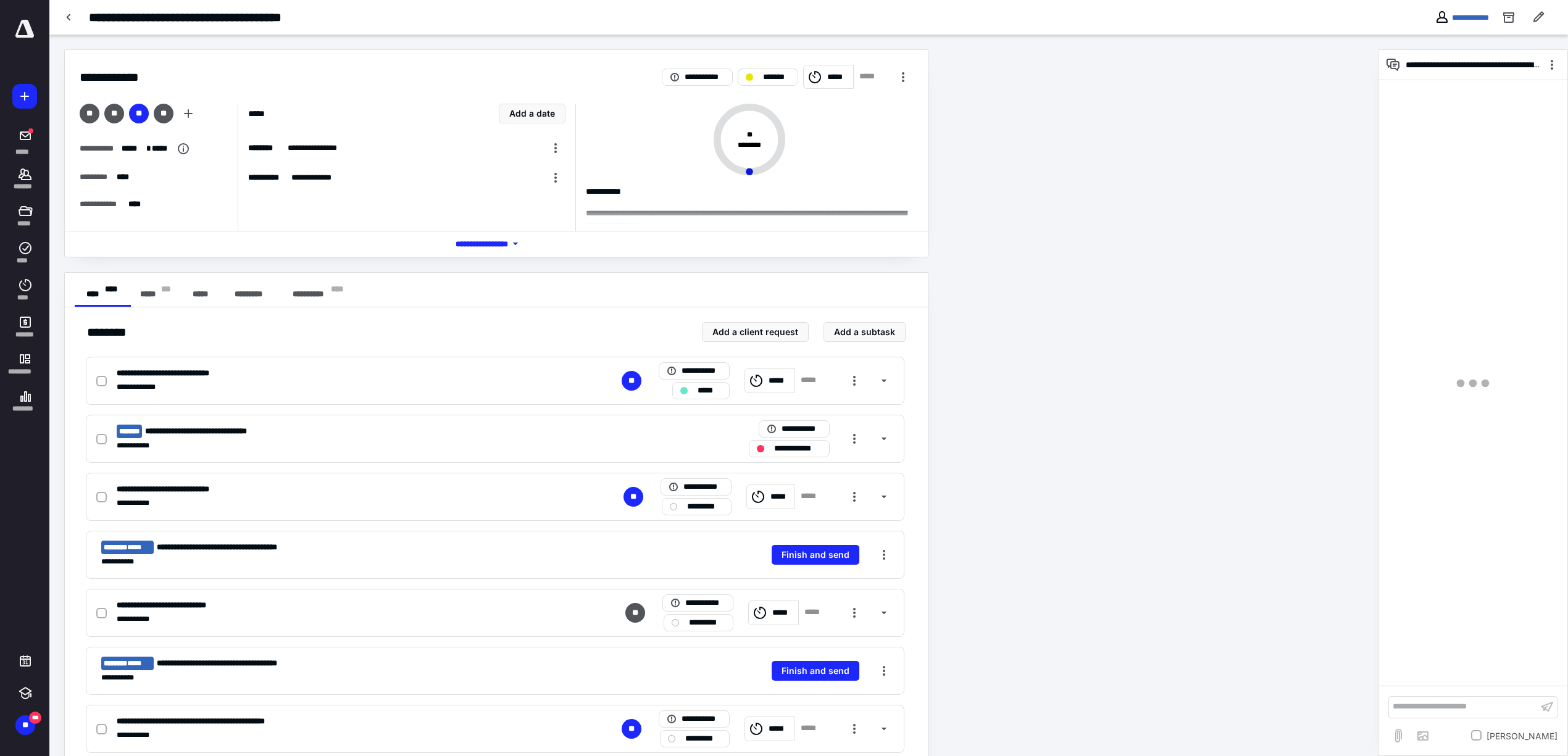 scroll, scrollTop: 615, scrollLeft: 0, axis: vertical 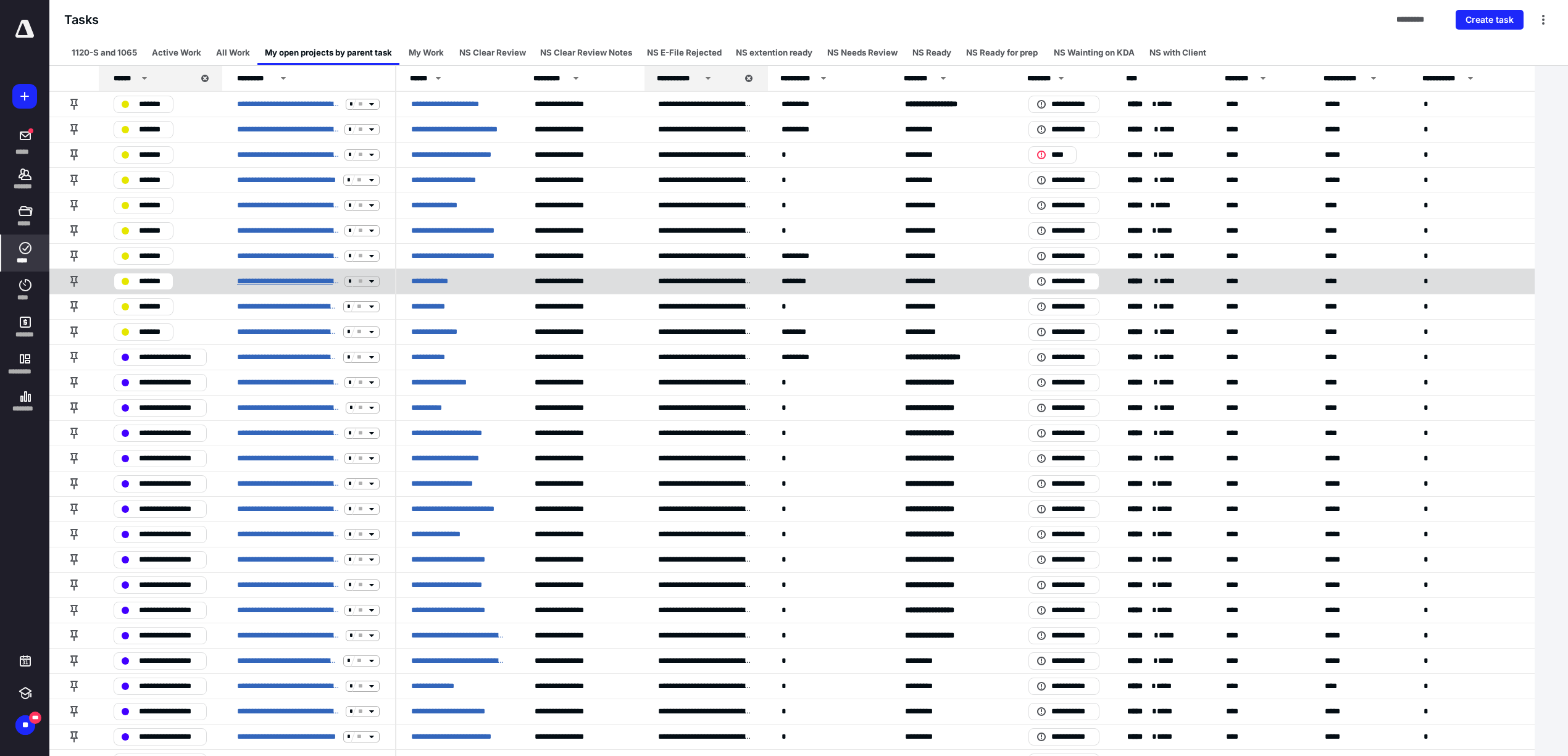 click on "**********" at bounding box center (288, 281) 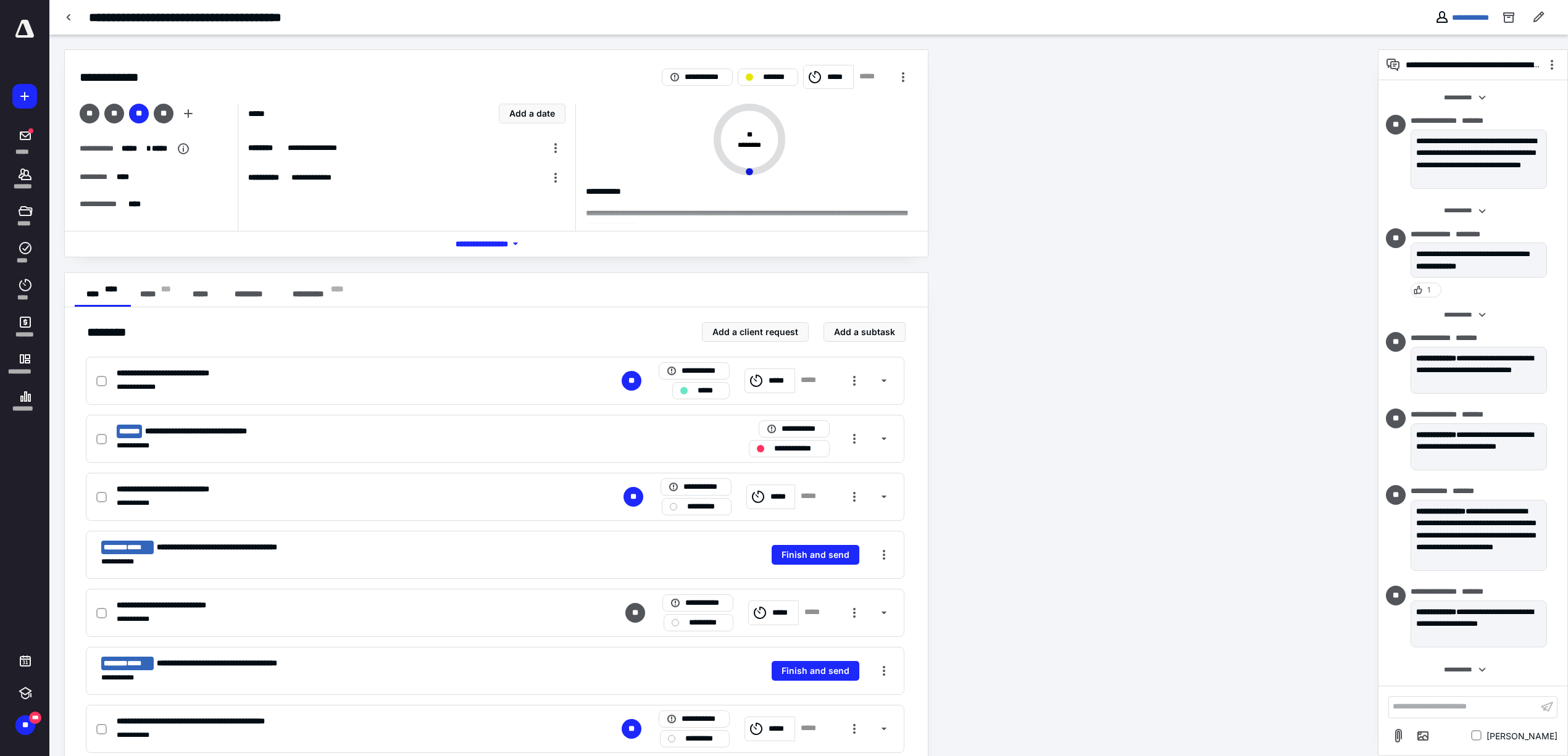 scroll, scrollTop: 168, scrollLeft: 0, axis: vertical 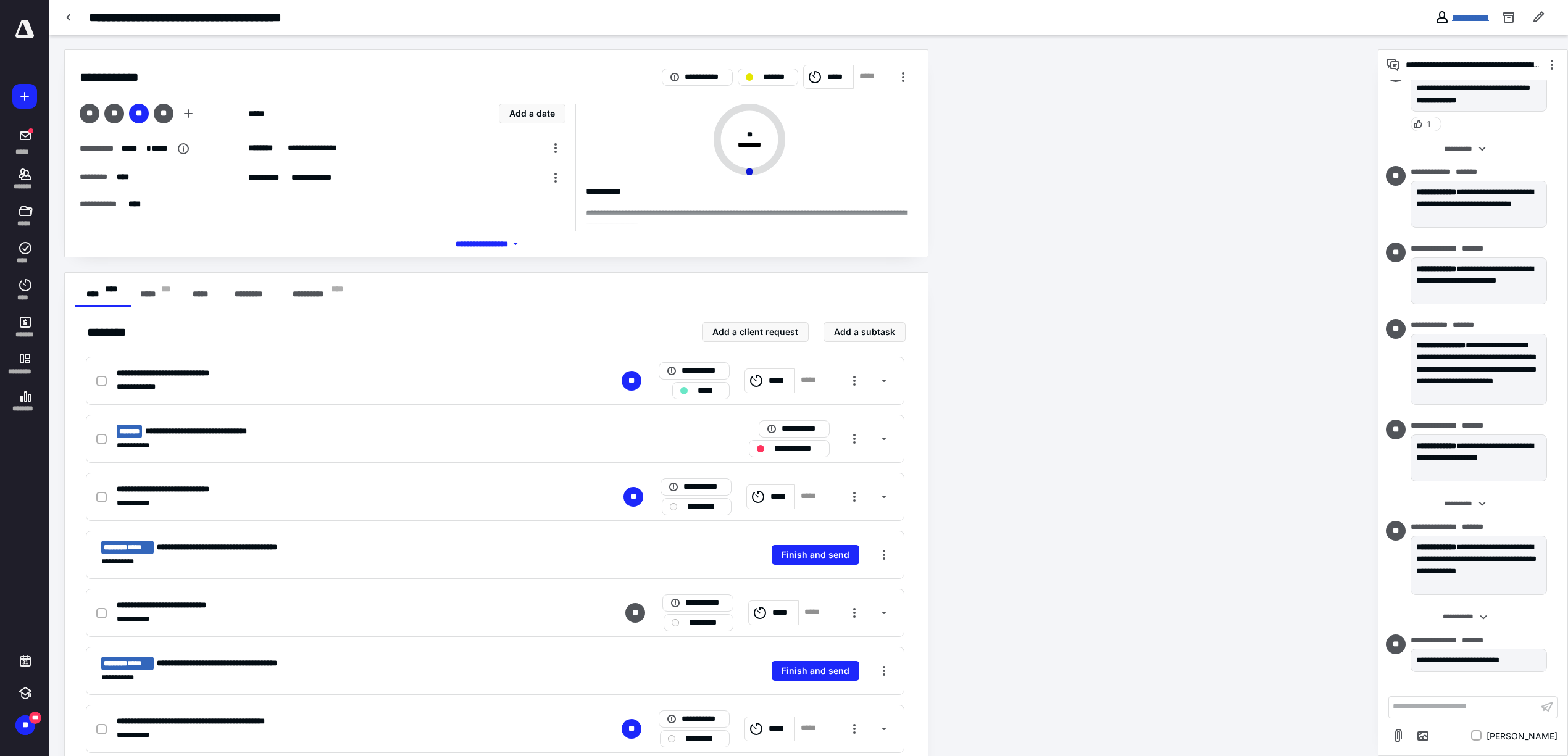 click on "**********" at bounding box center [1470, 17] 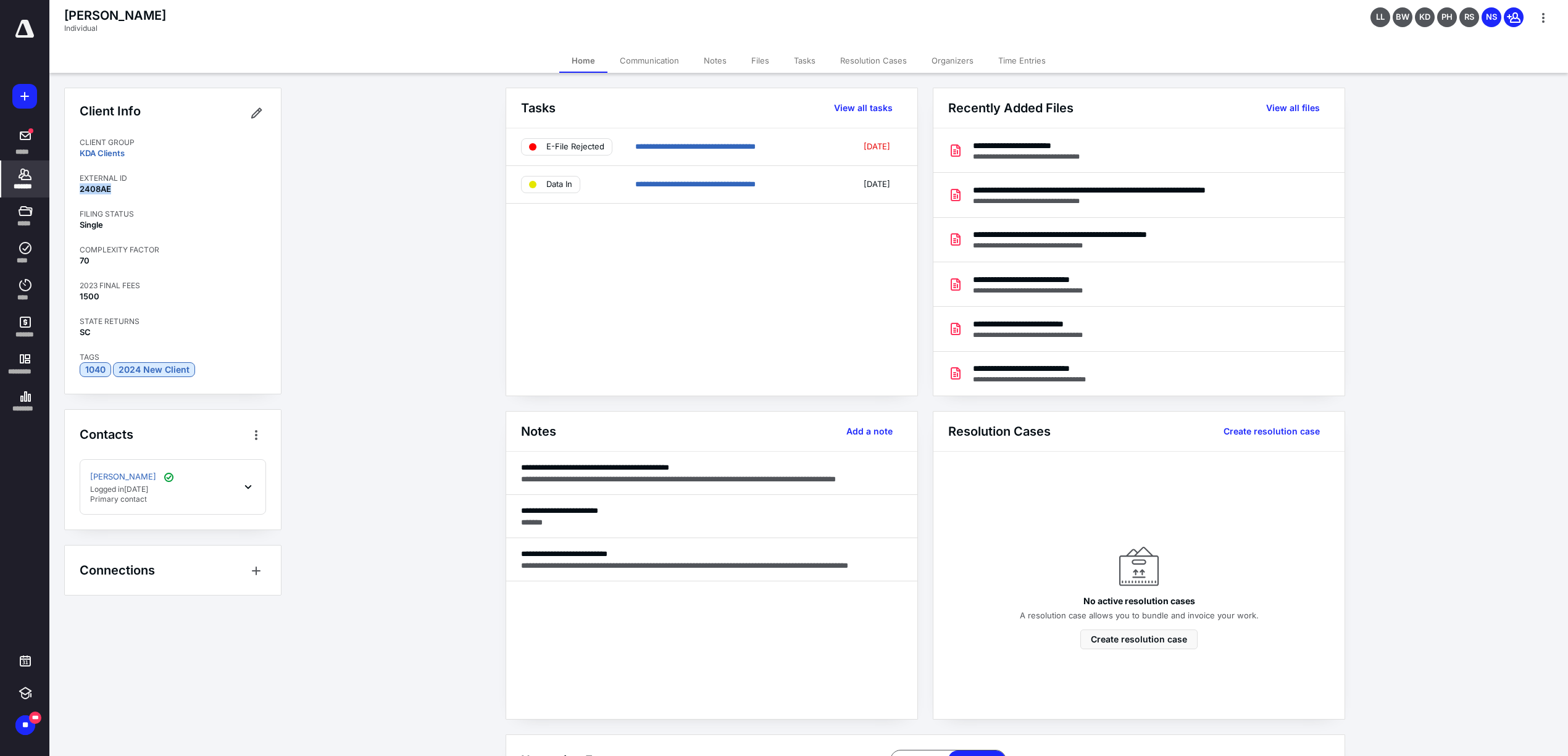 drag, startPoint x: 82, startPoint y: 186, endPoint x: 117, endPoint y: 186, distance: 35 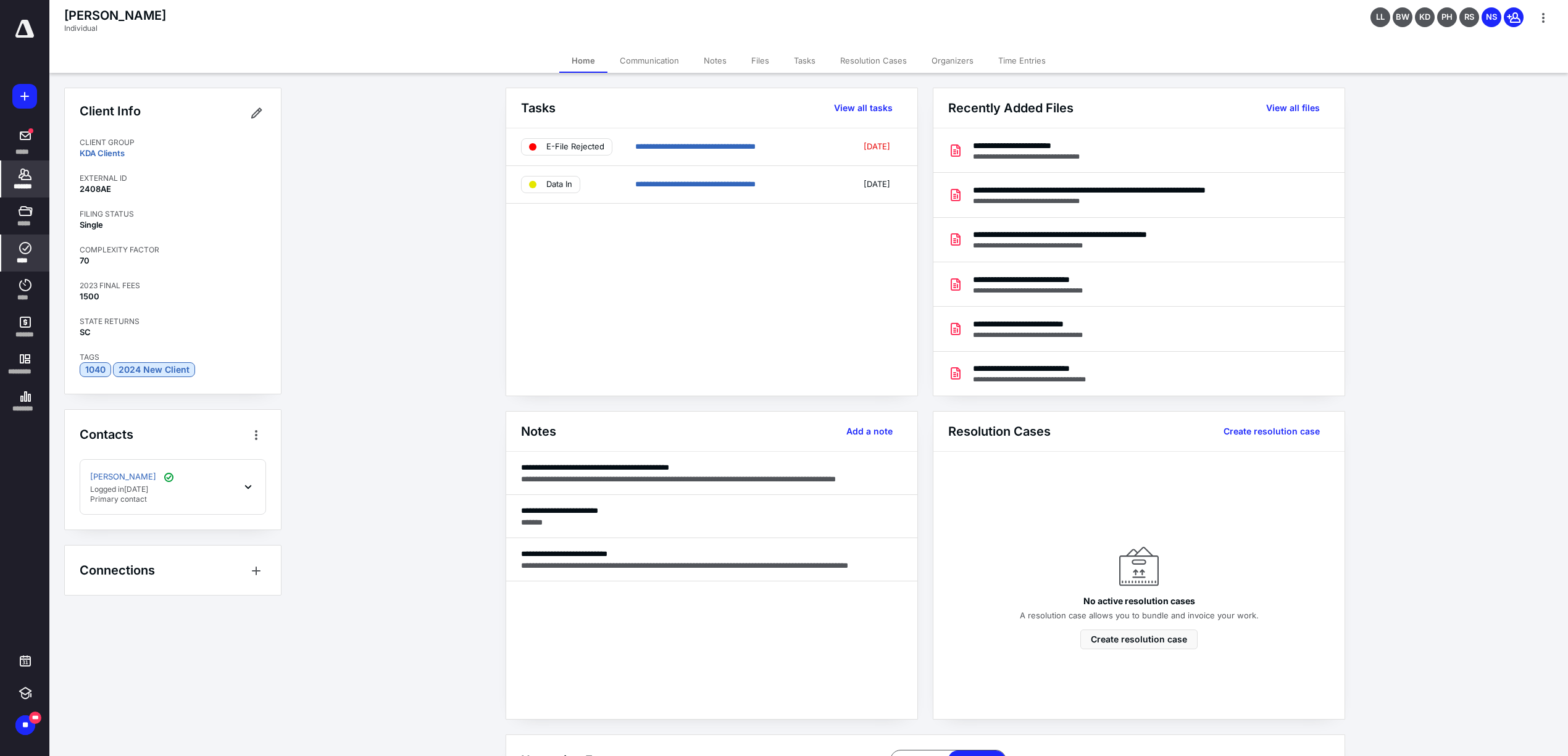 click 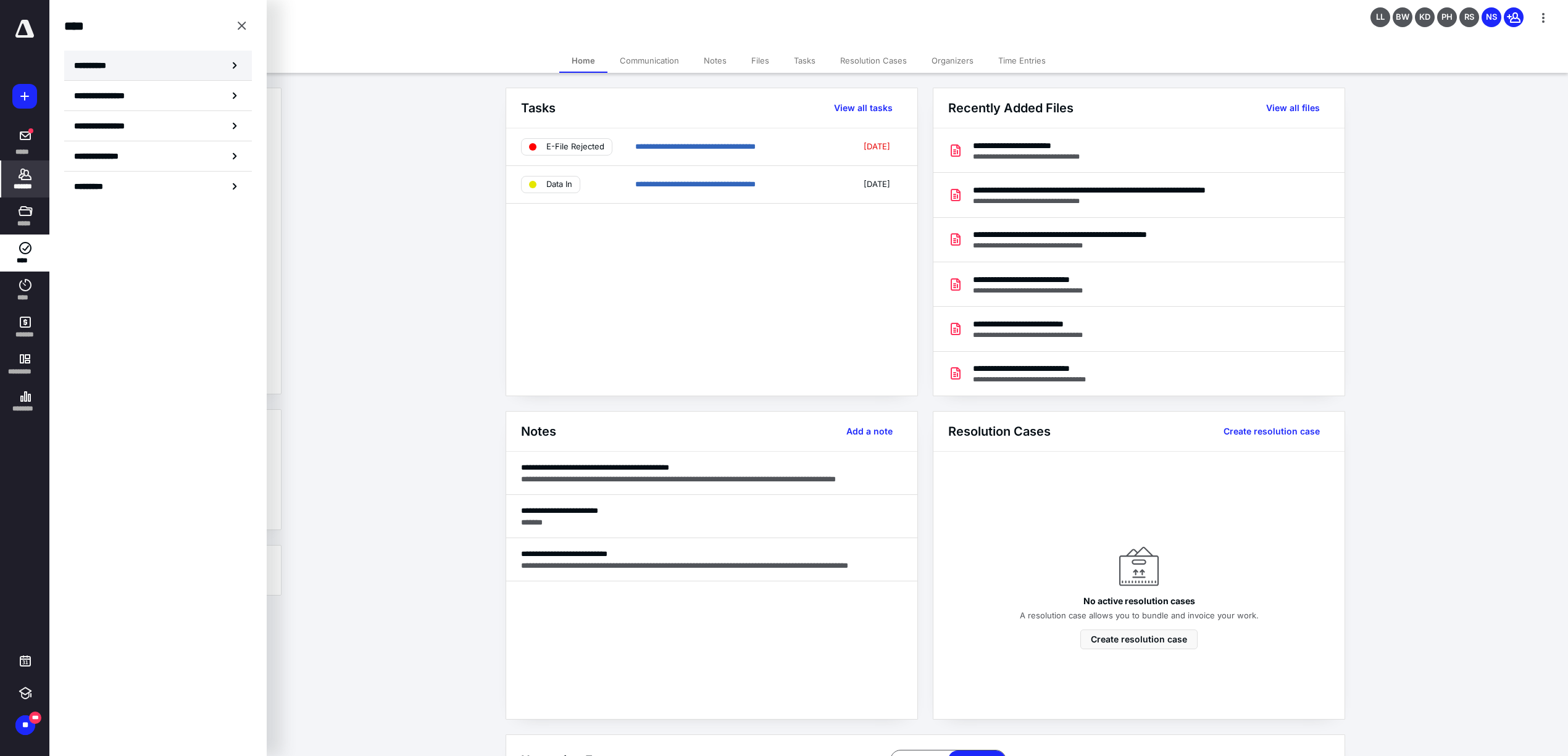 click on "**********" at bounding box center [94, 65] 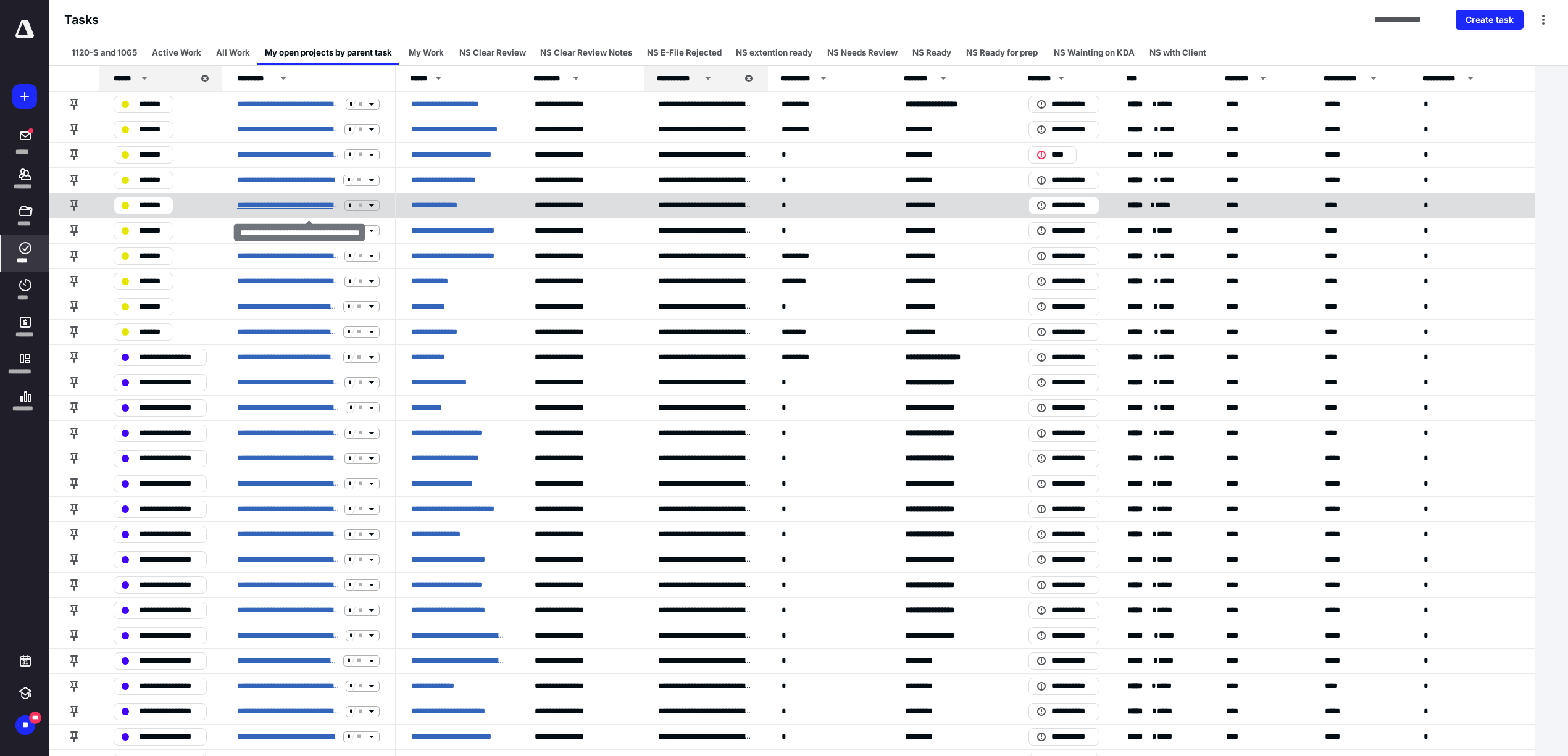 click on "**********" at bounding box center [288, 206] 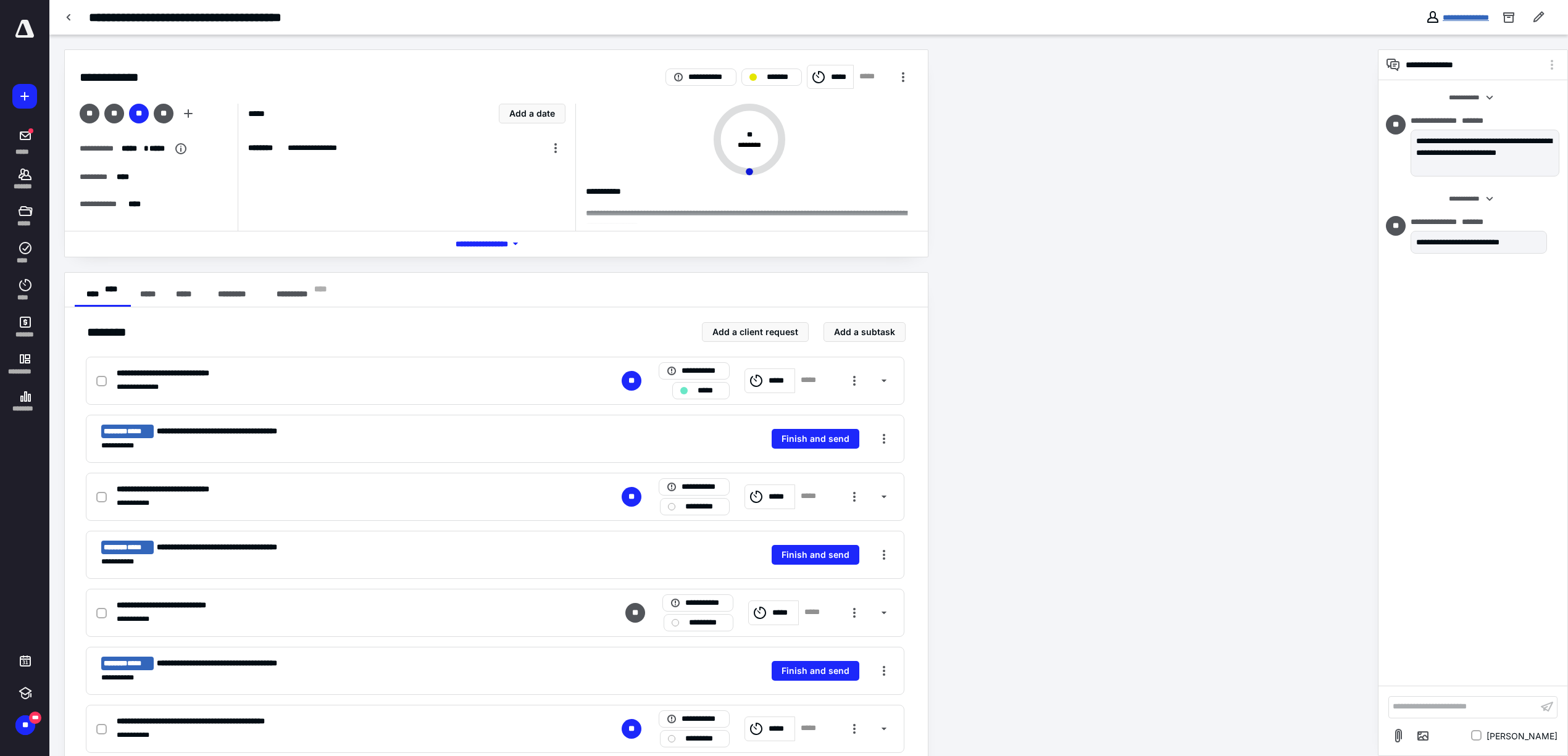 click on "**********" at bounding box center [1466, 17] 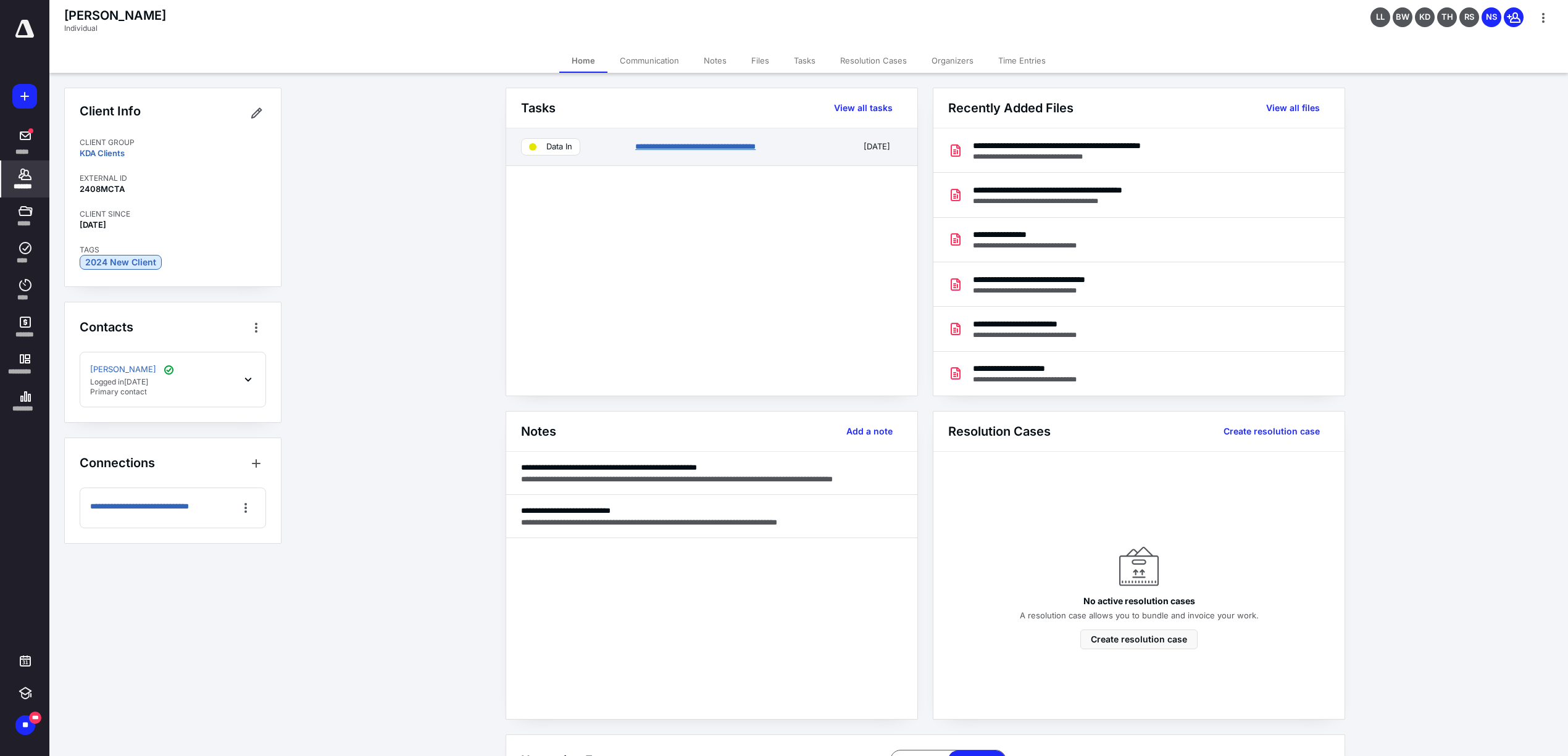 click on "**********" at bounding box center (695, 146) 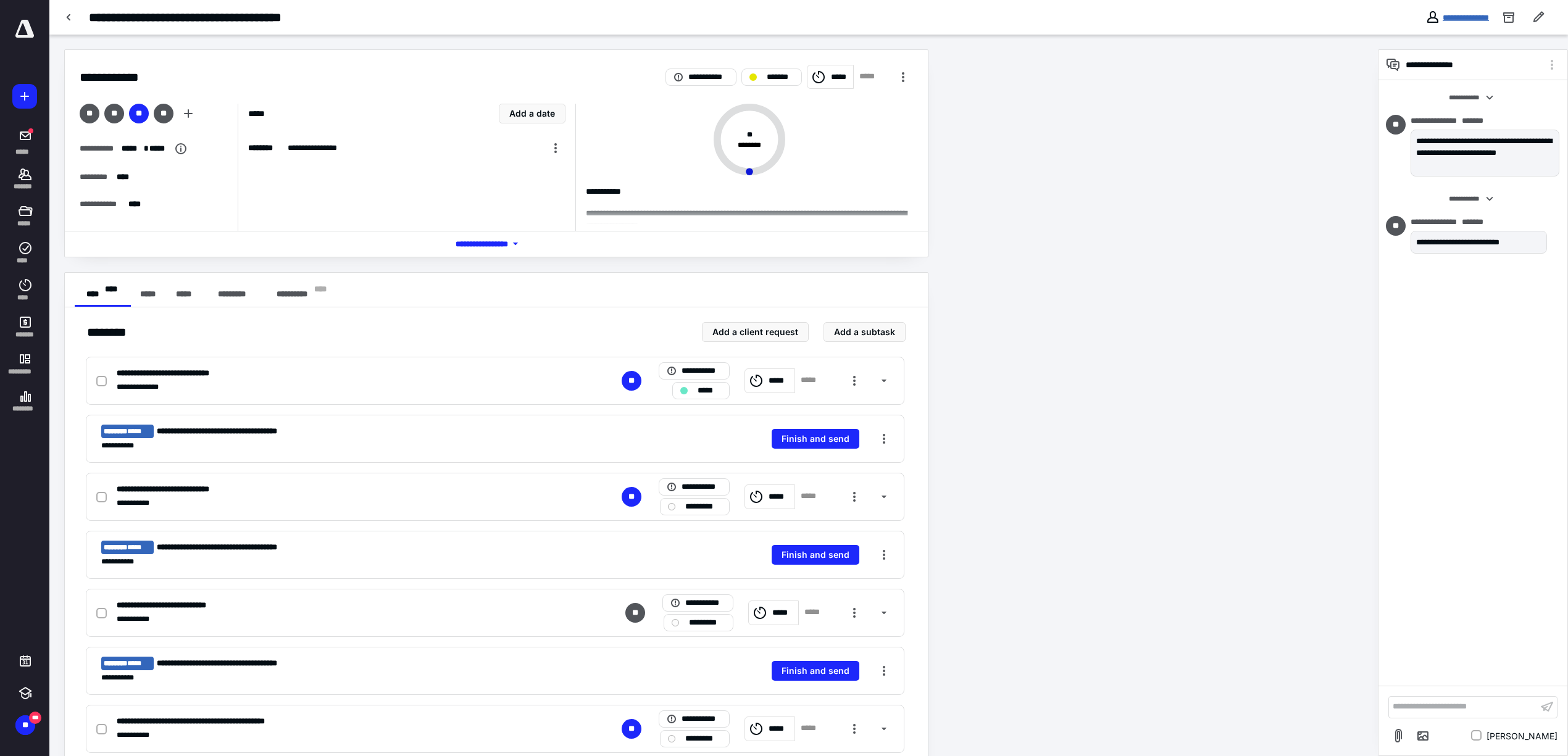 click on "**********" at bounding box center [1466, 17] 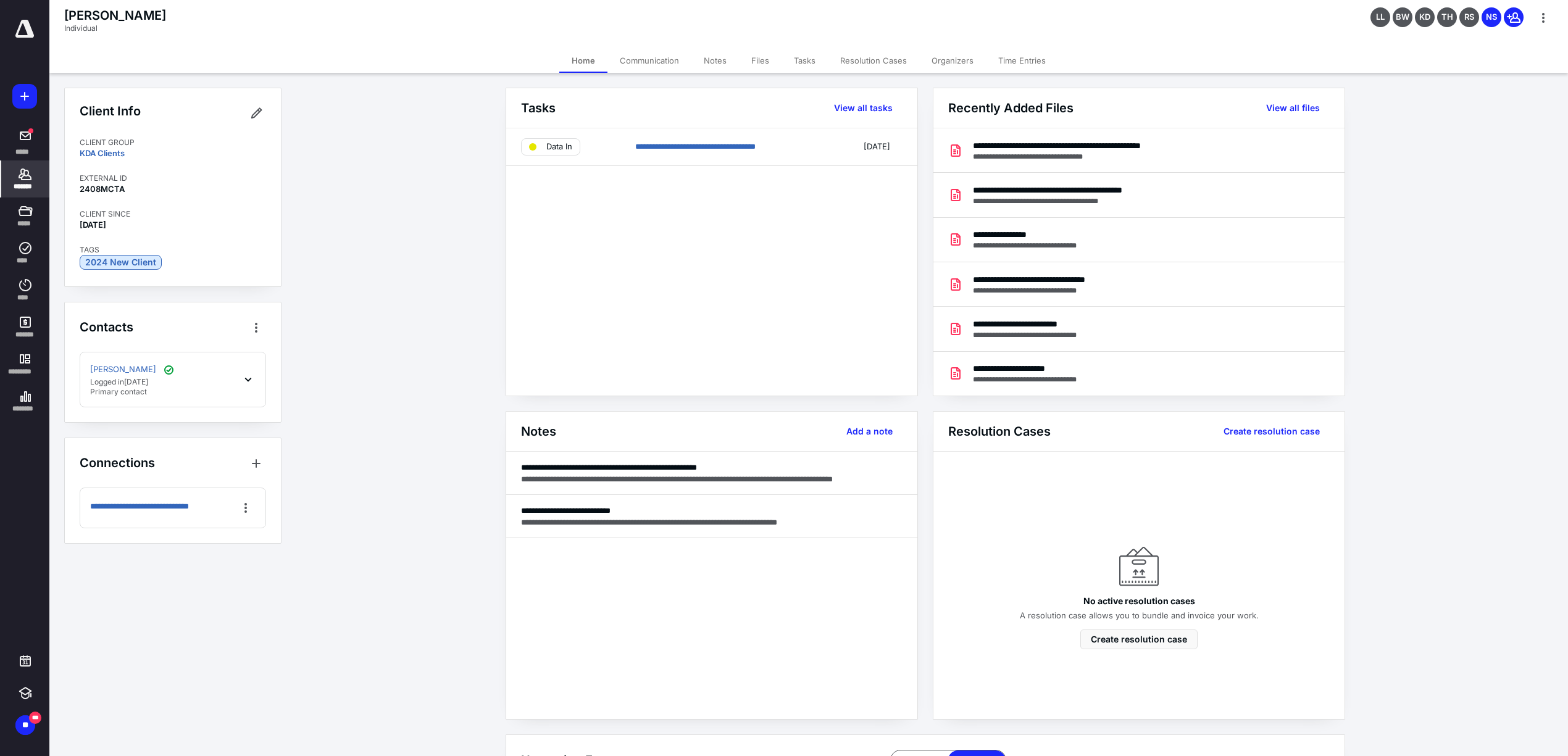 click on "Files" at bounding box center (760, 60) 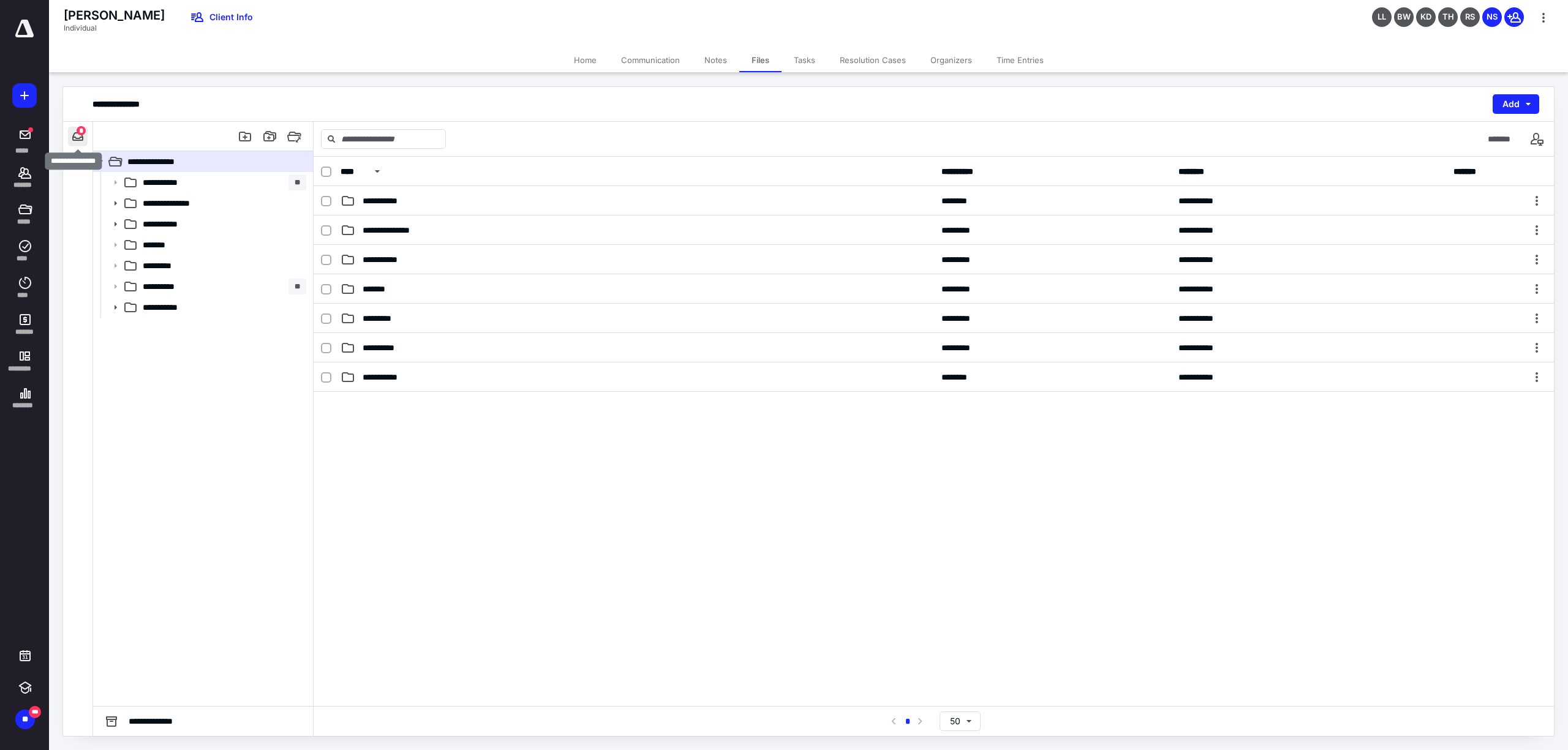 click at bounding box center (78, 137) 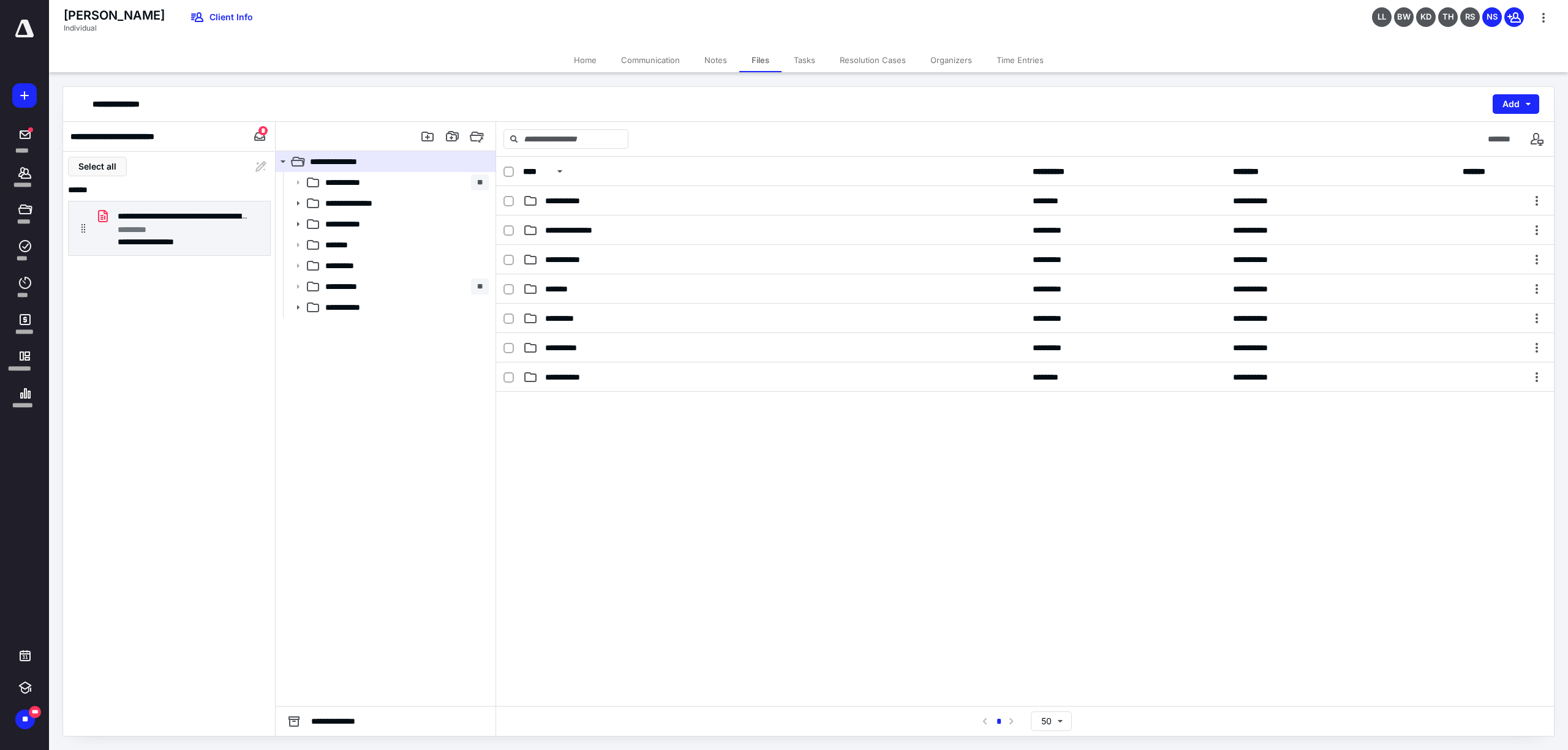 click on "*" at bounding box center (263, 130) 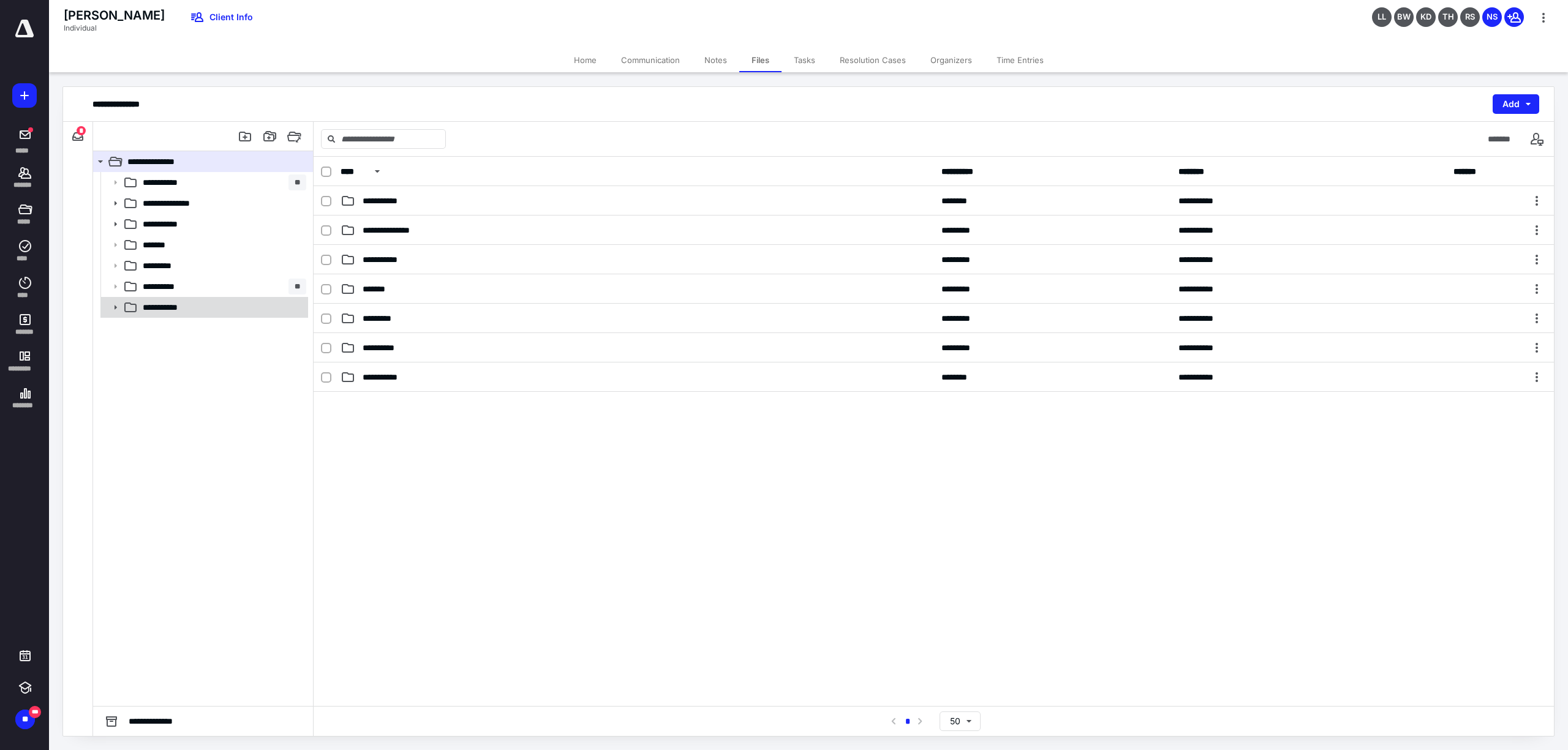 click 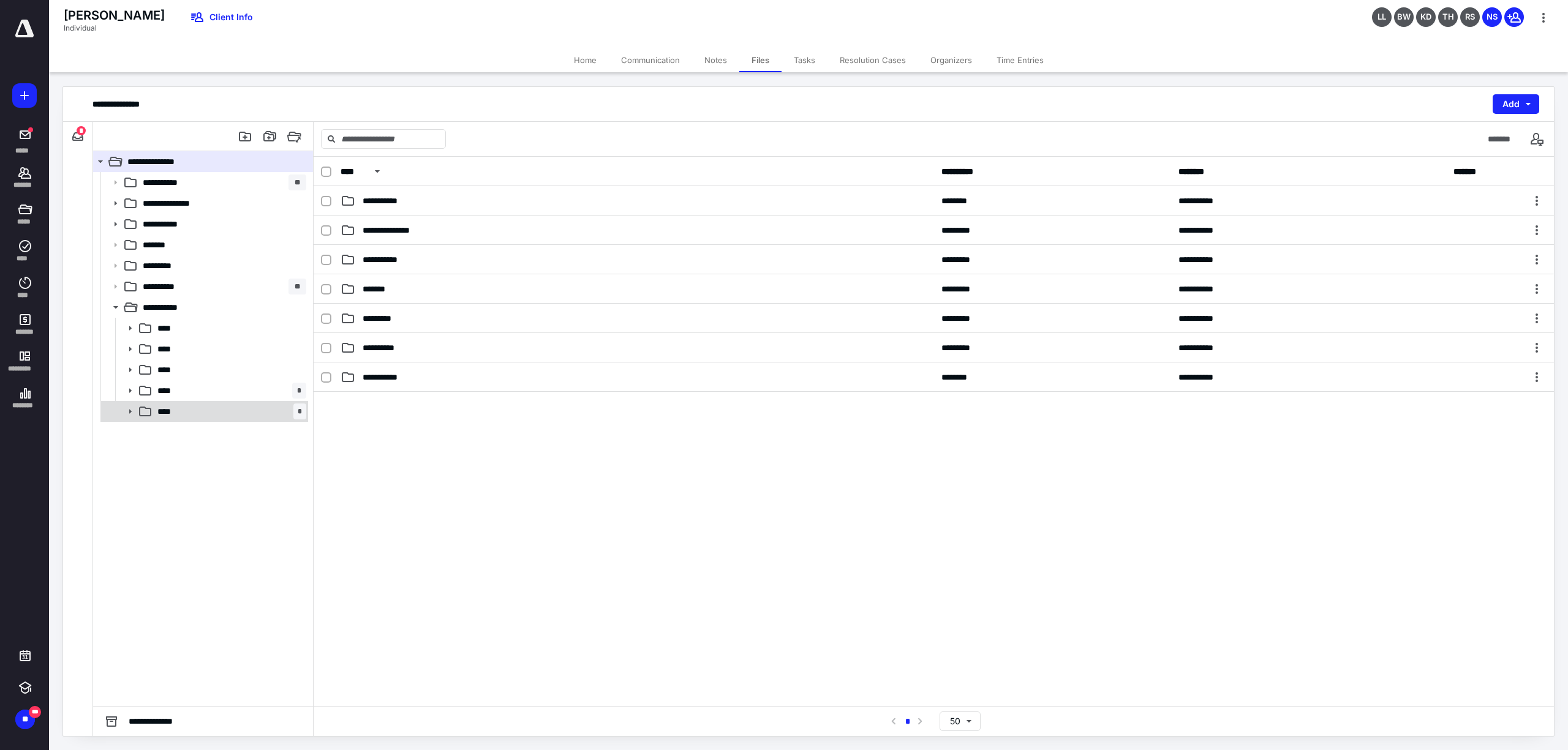 click 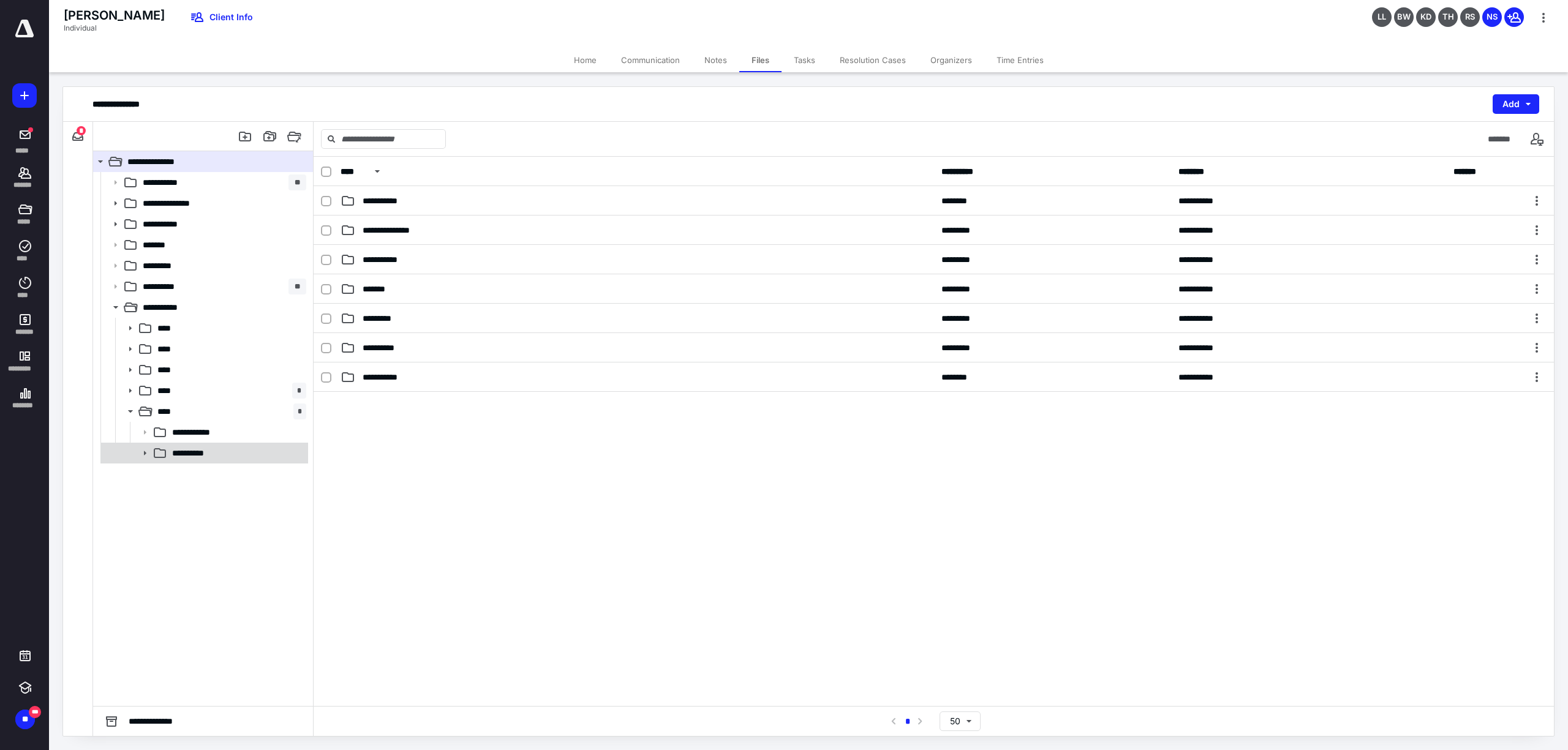 click 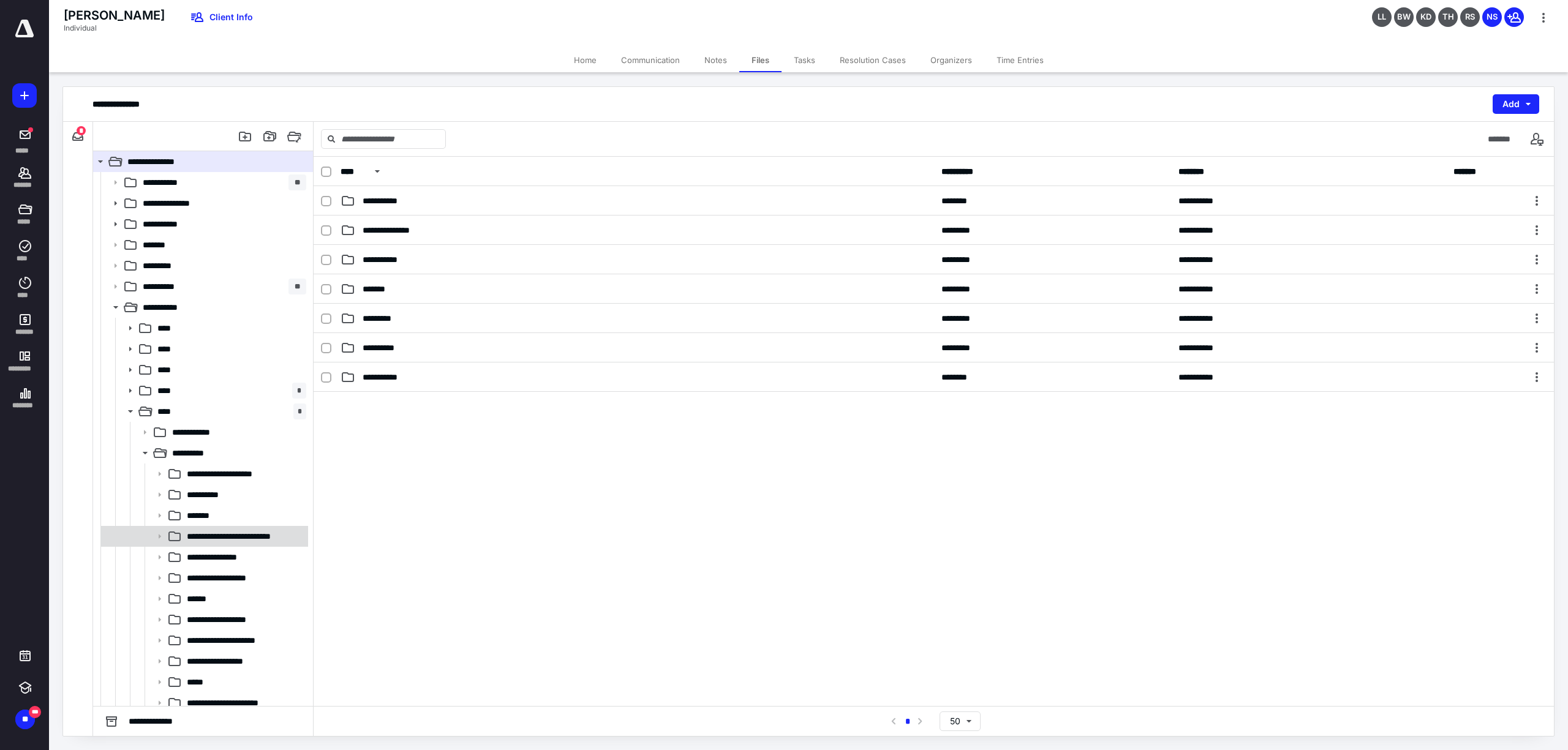 scroll, scrollTop: 28, scrollLeft: 0, axis: vertical 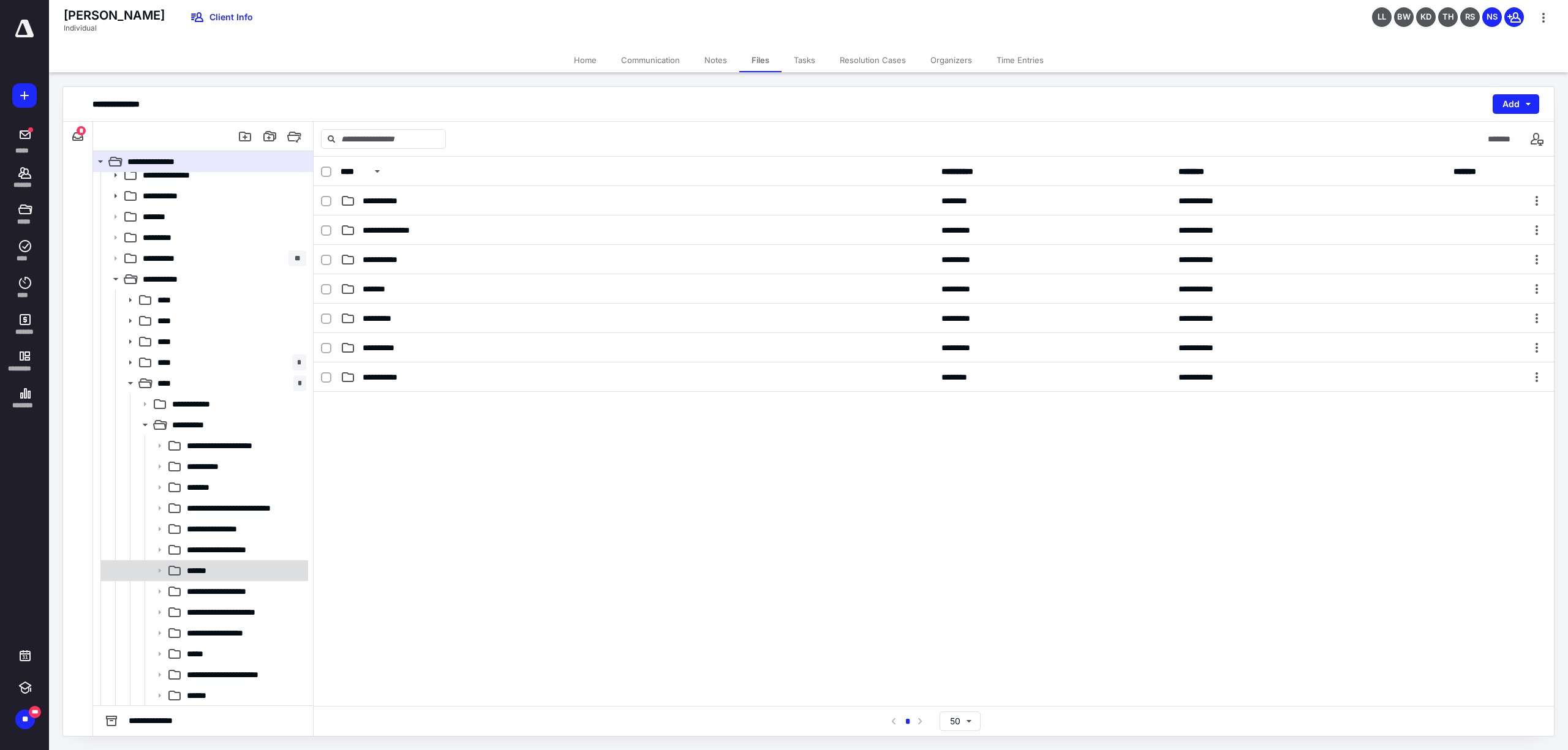 click on "******" at bounding box center [202, 571] 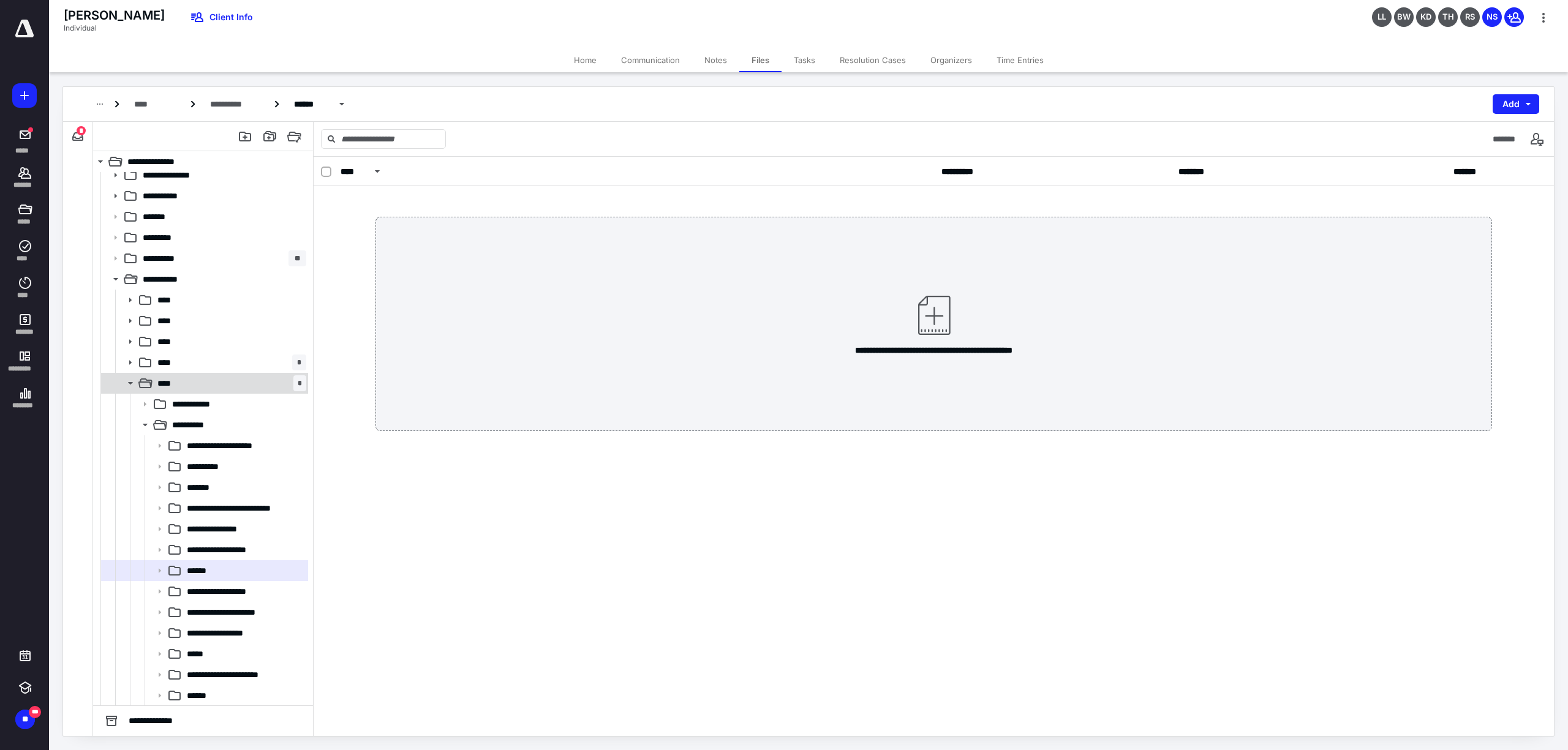 click 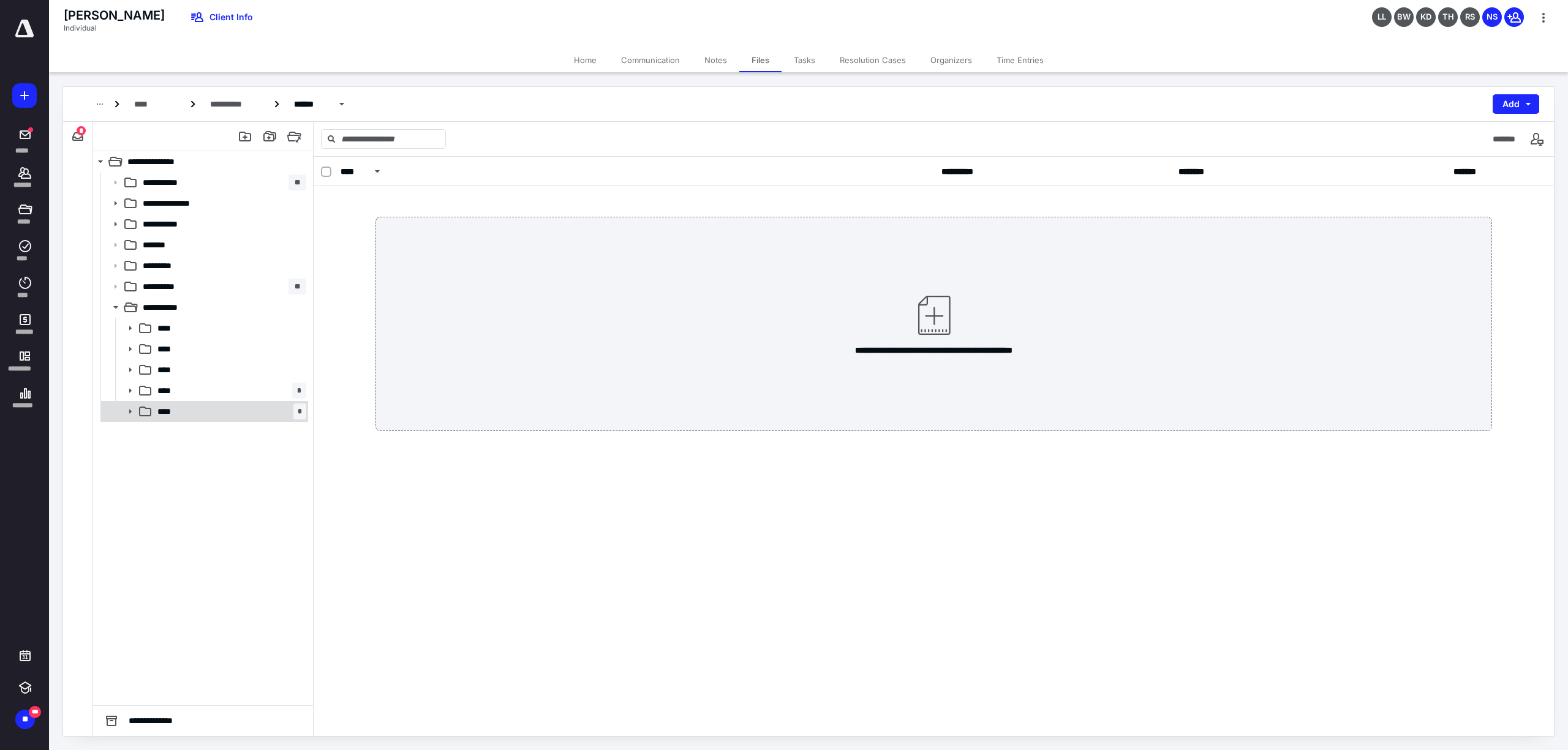 scroll, scrollTop: 0, scrollLeft: 0, axis: both 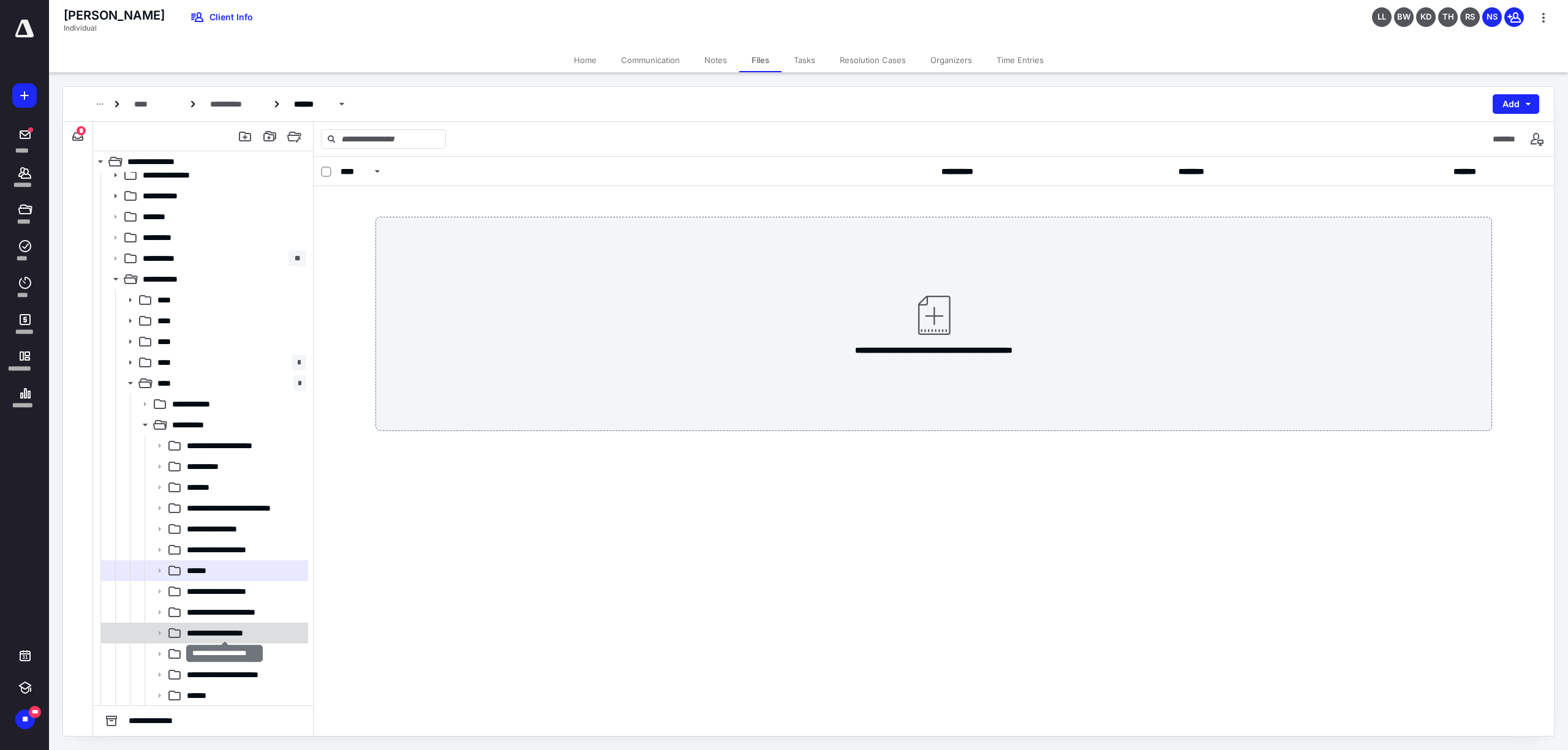 click on "**********" at bounding box center [224, 633] 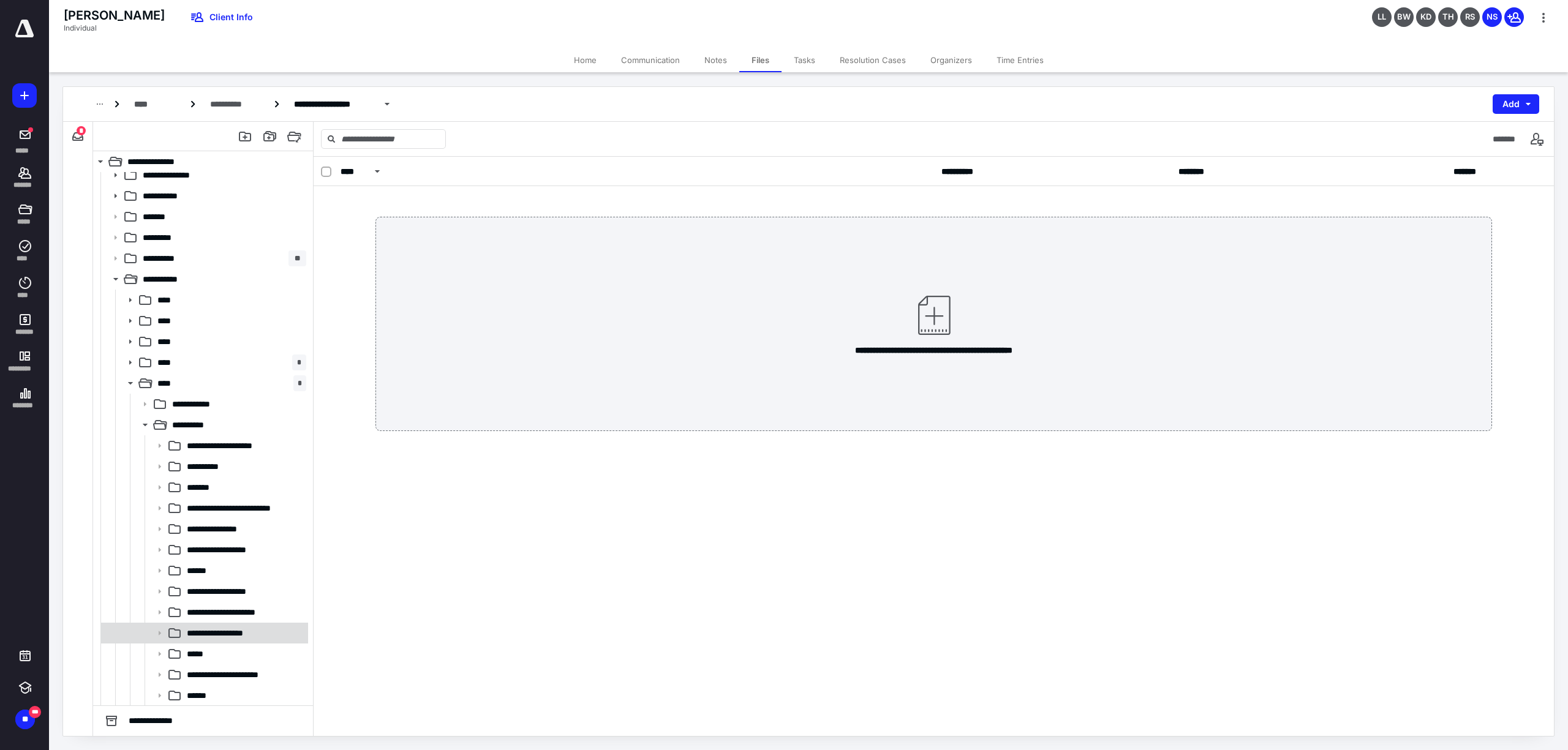 click on "**********" at bounding box center (203, 633) 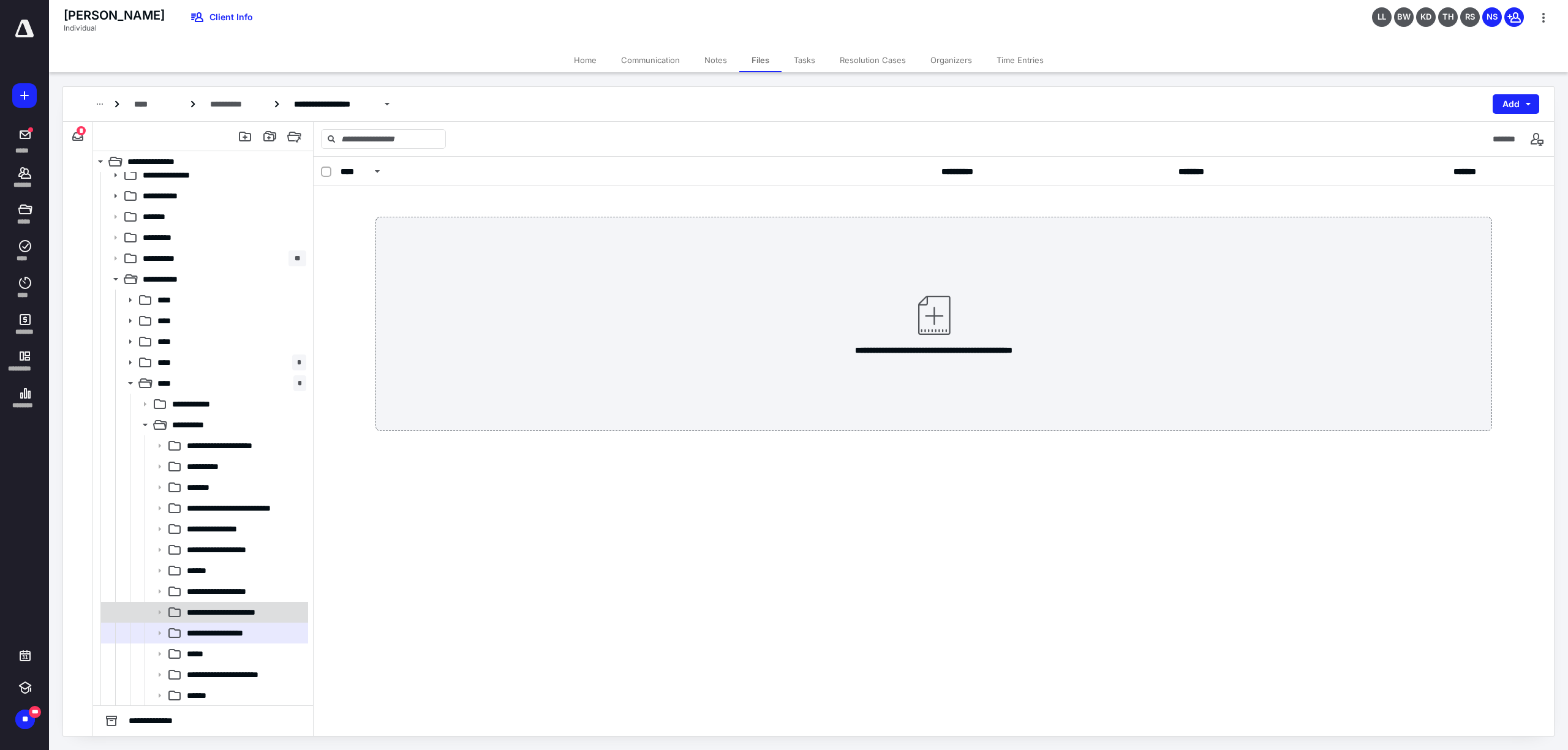 click on "**********" at bounding box center (231, 612) 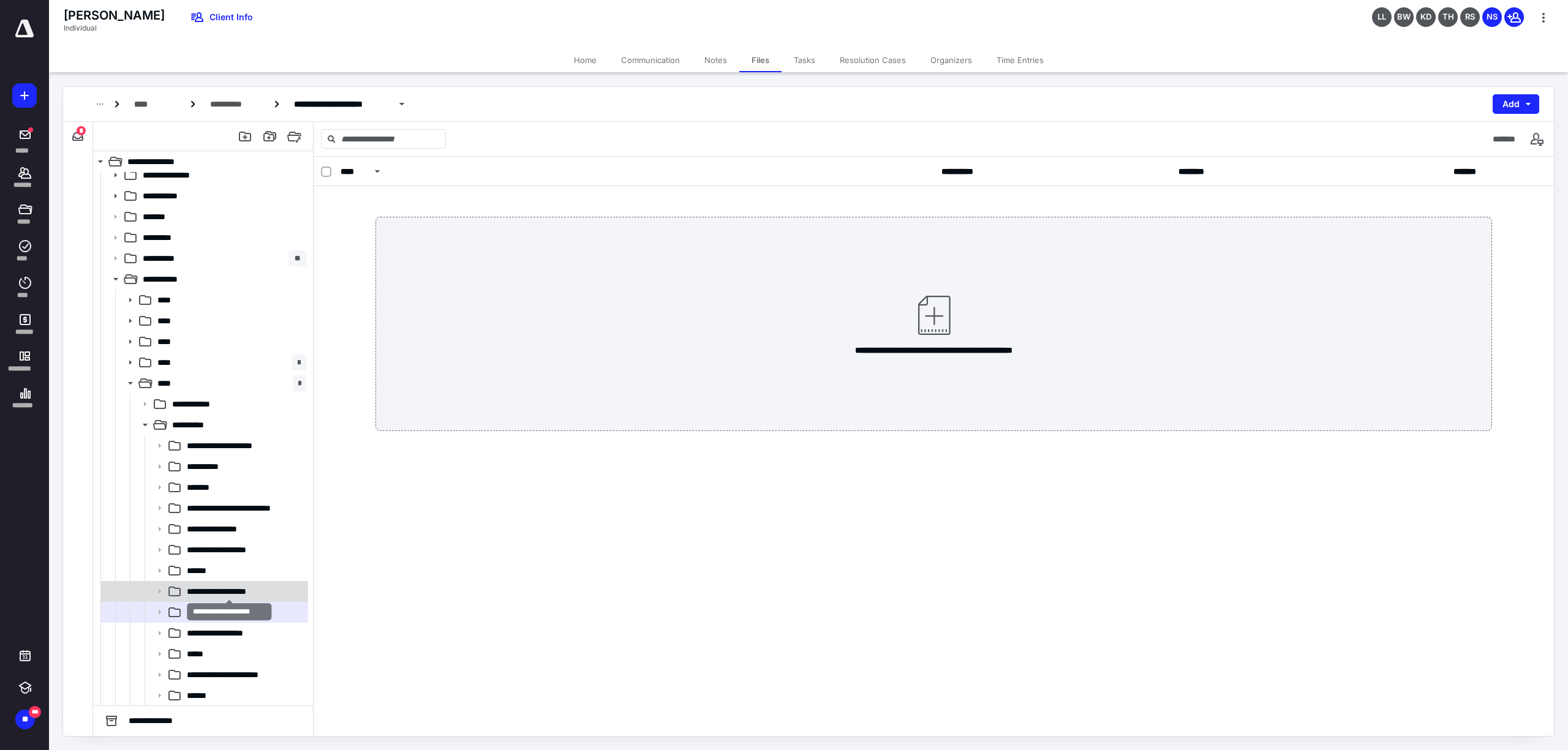 click on "**********" at bounding box center (228, 591) 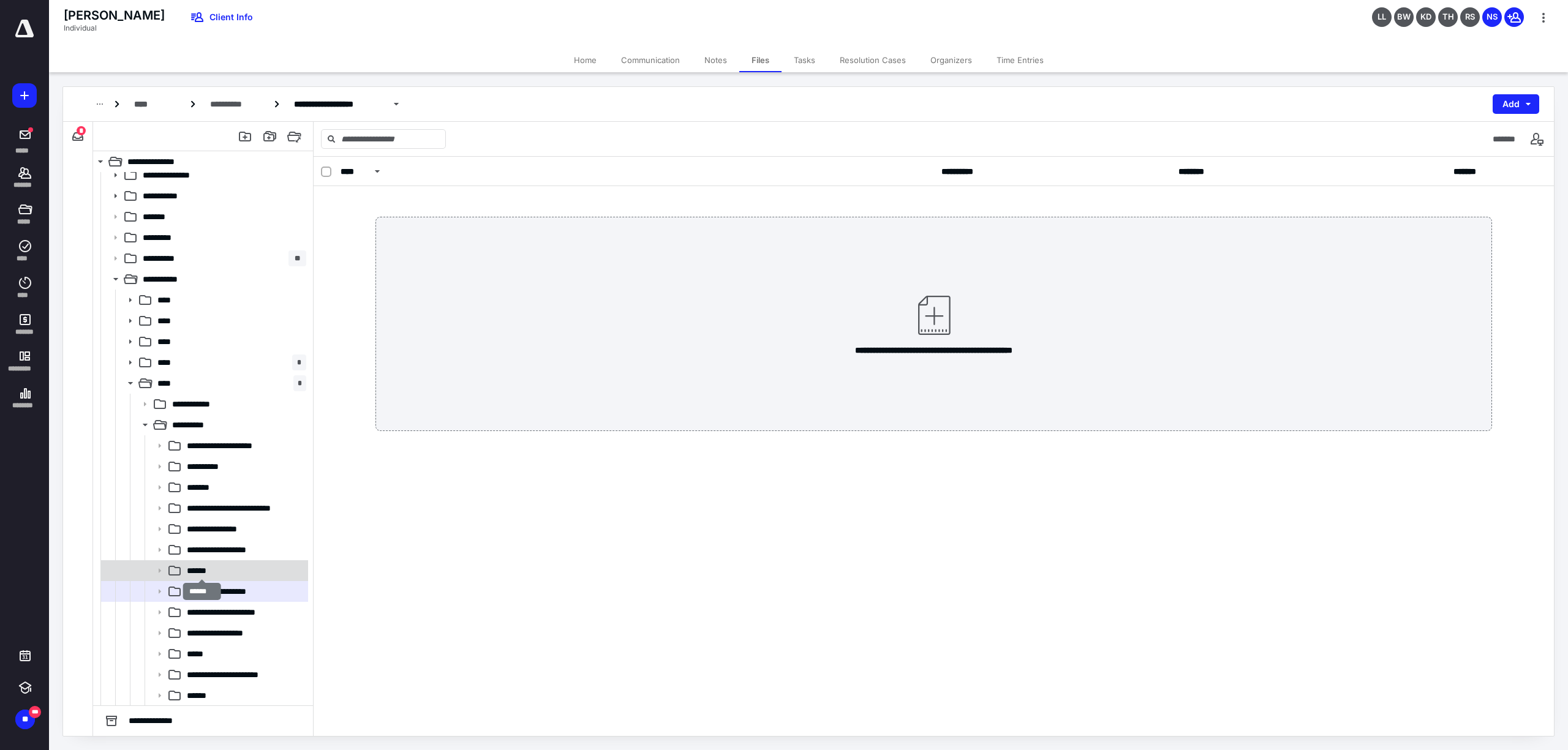 click on "******" at bounding box center [202, 571] 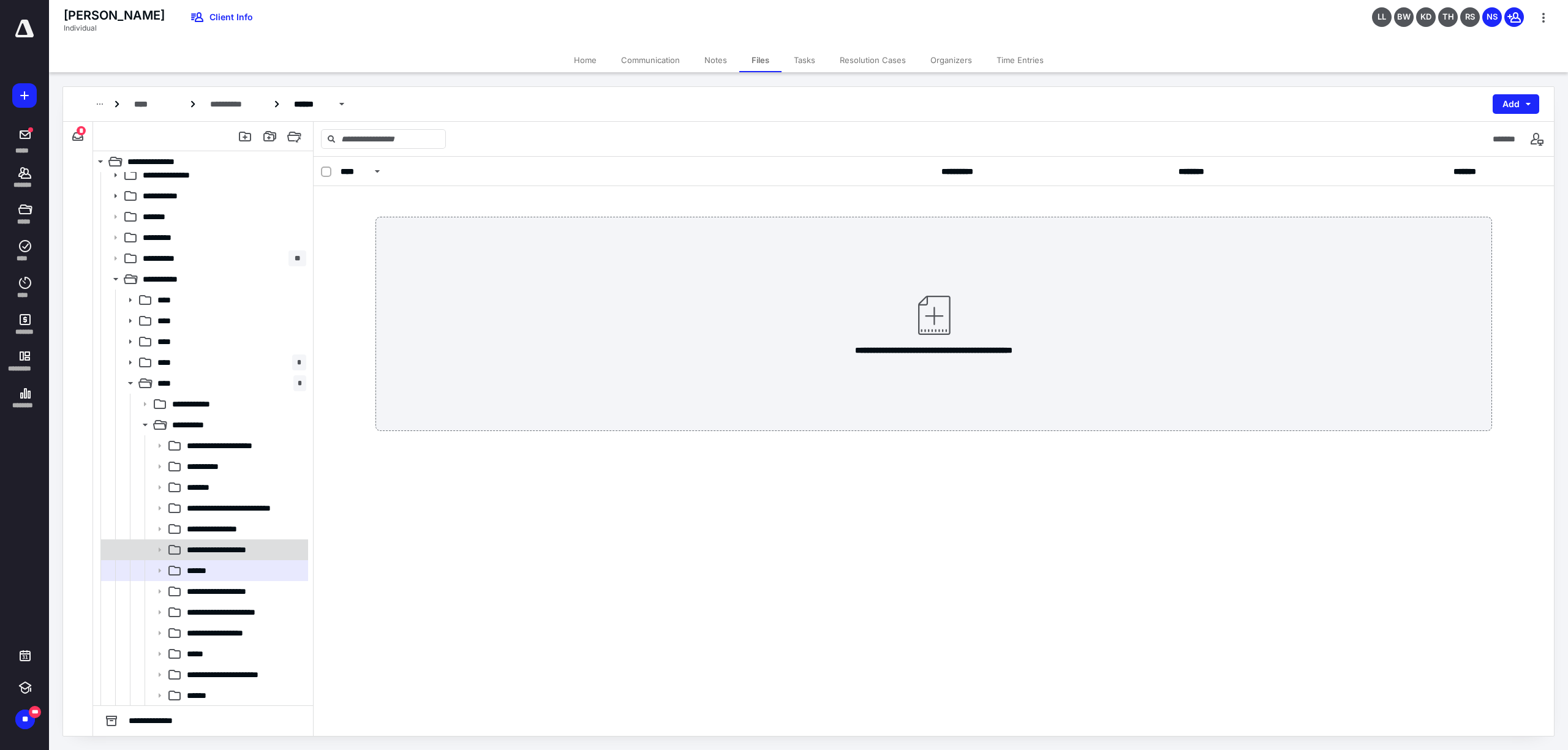 click on "**********" at bounding box center [227, 550] 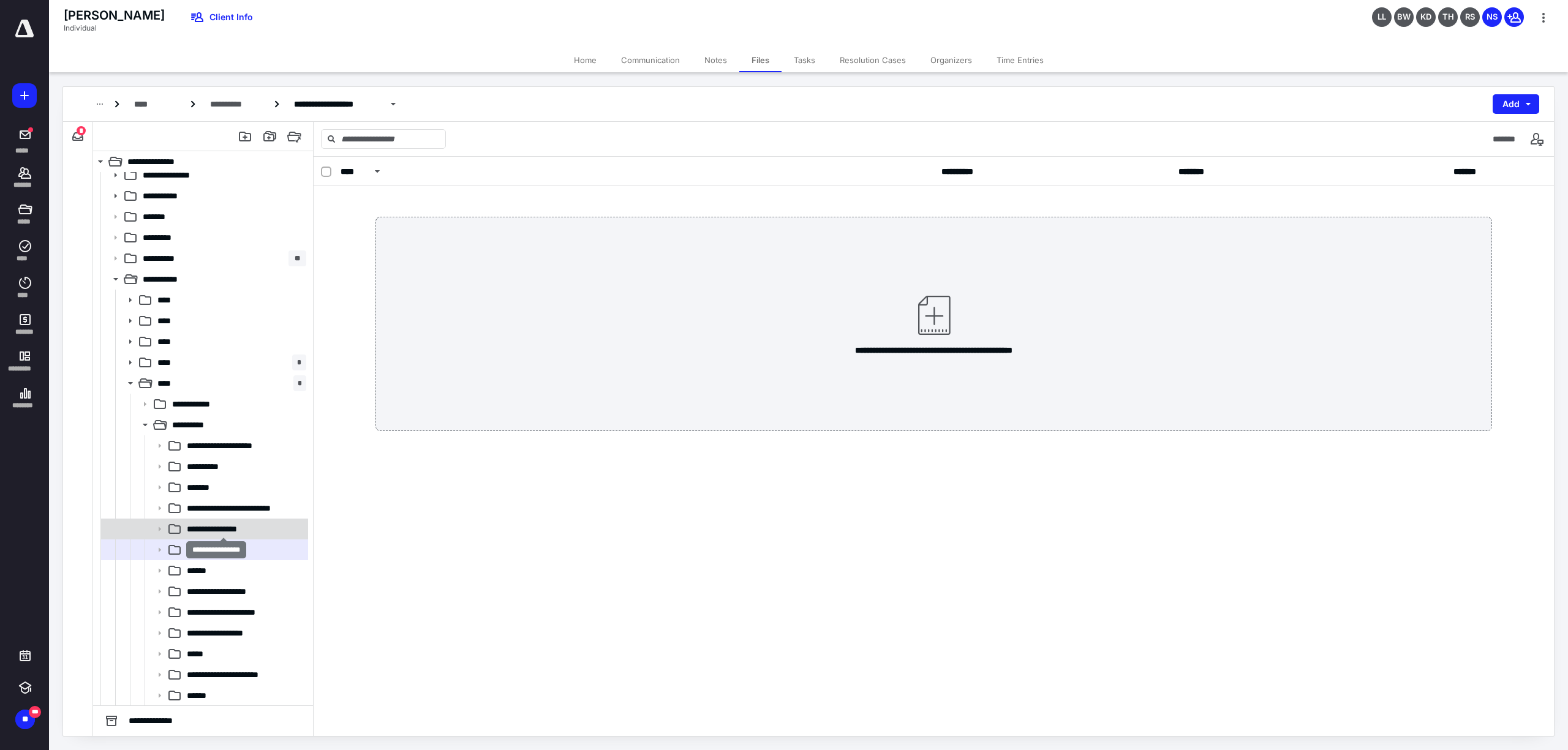click on "**********" at bounding box center (222, 529) 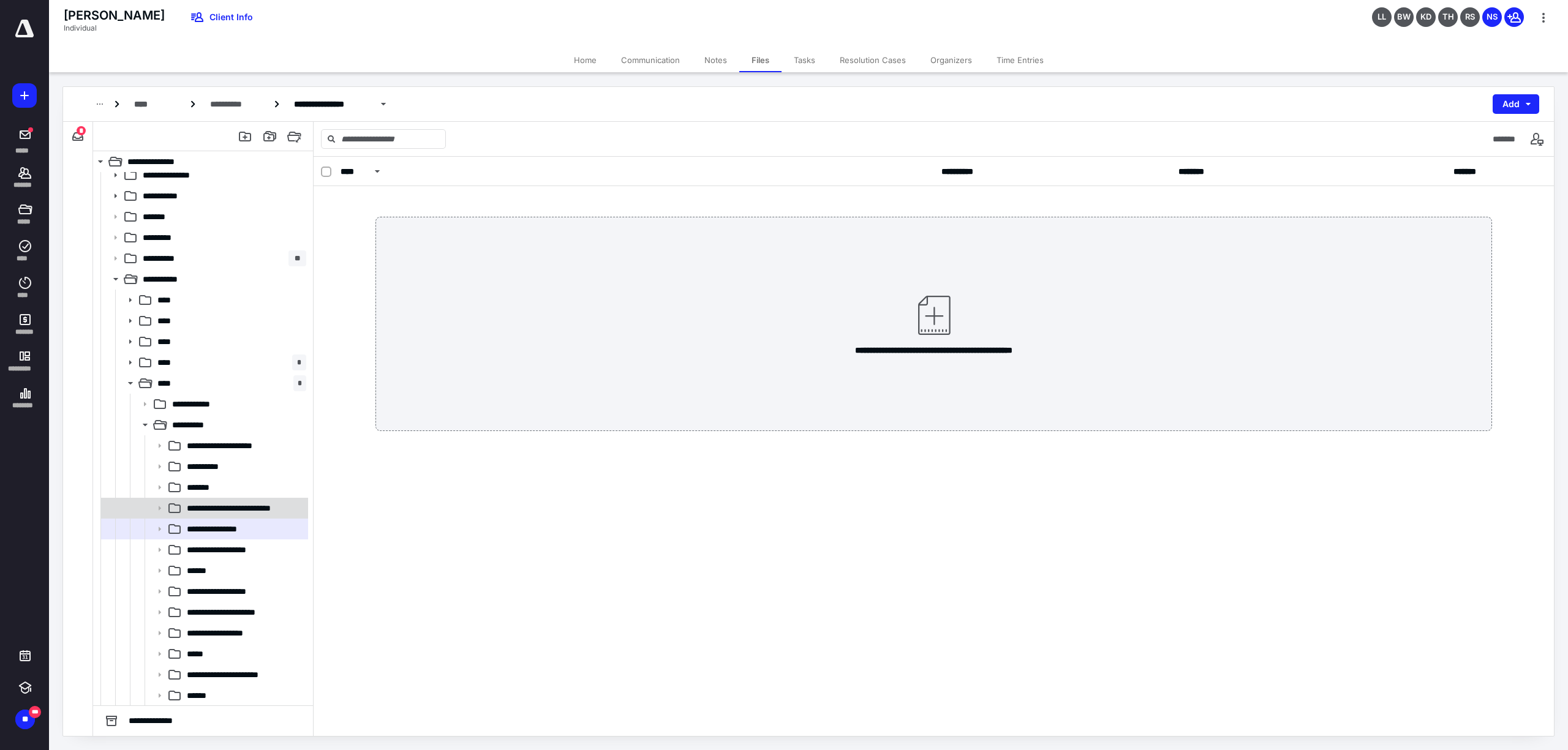 click on "**********" at bounding box center (241, 508) 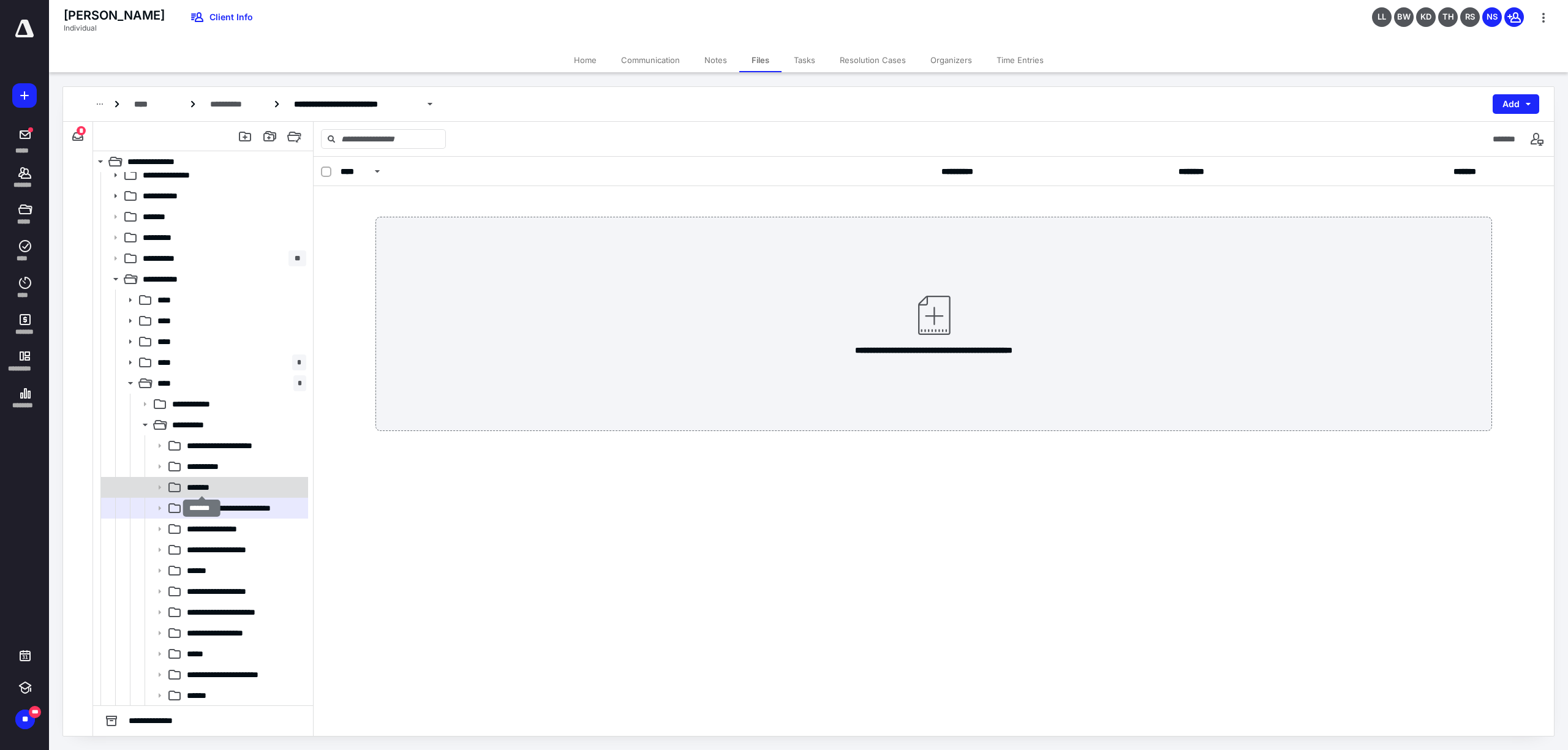 click on "*******" at bounding box center [201, 487] 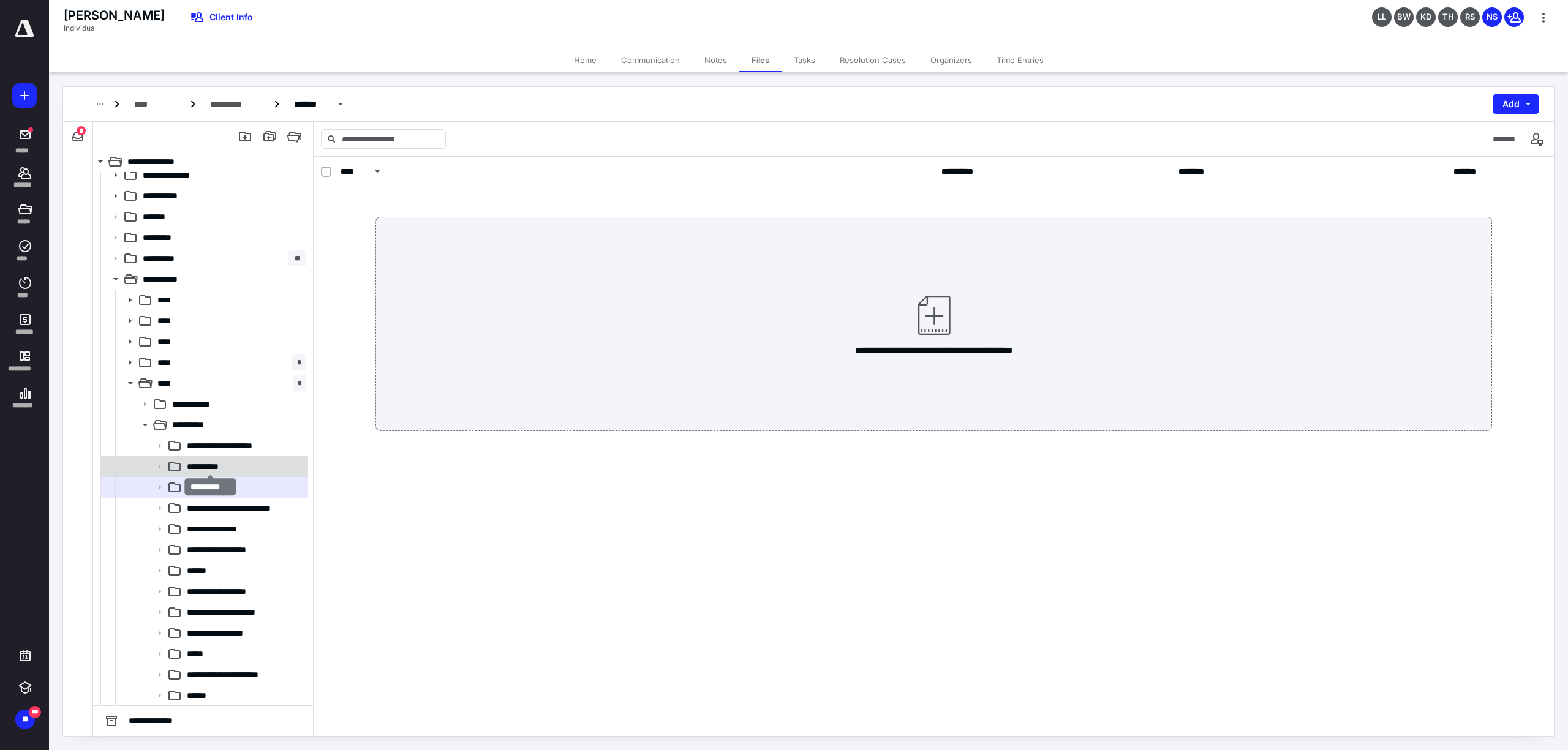 click on "**********" at bounding box center (209, 467) 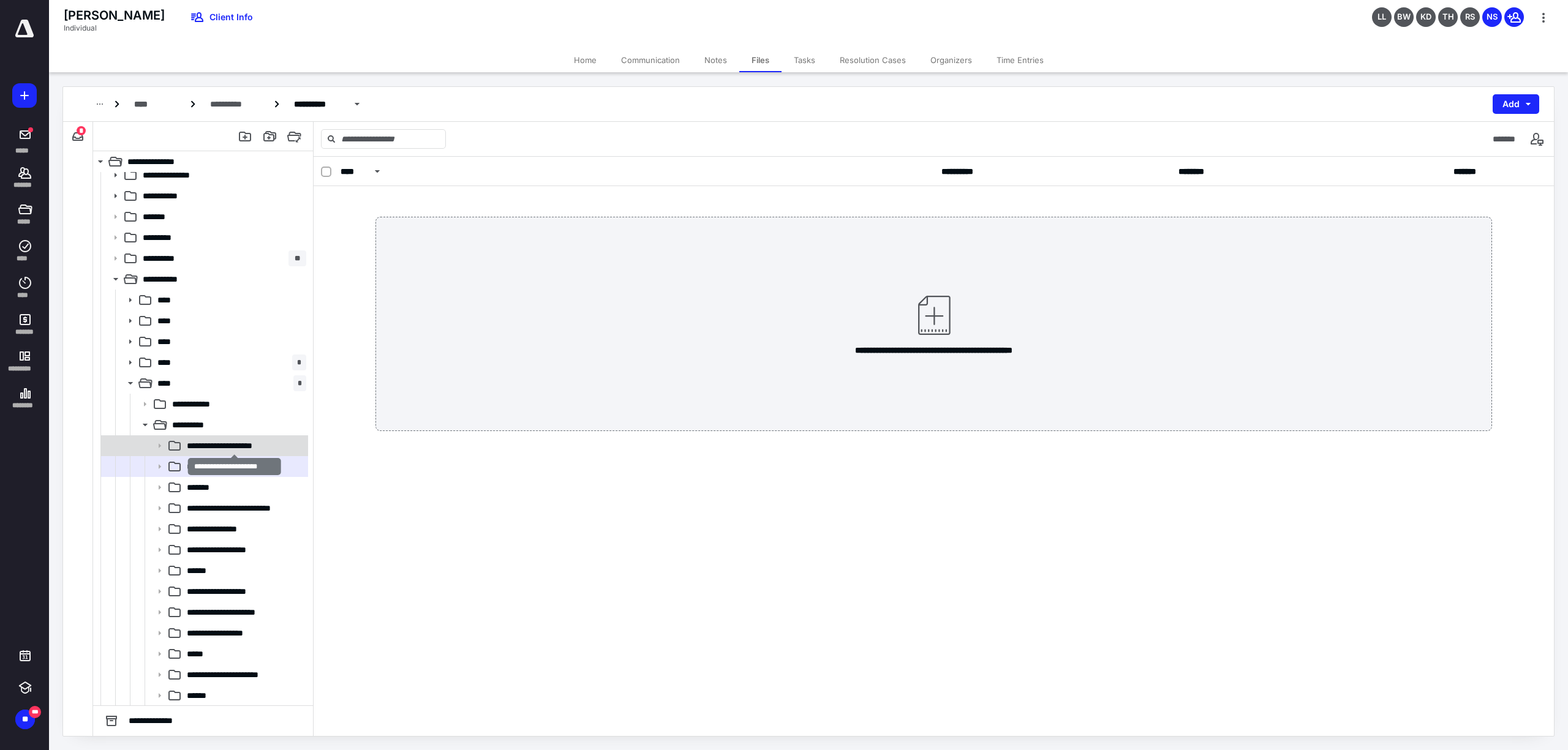 click on "**********" at bounding box center (233, 446) 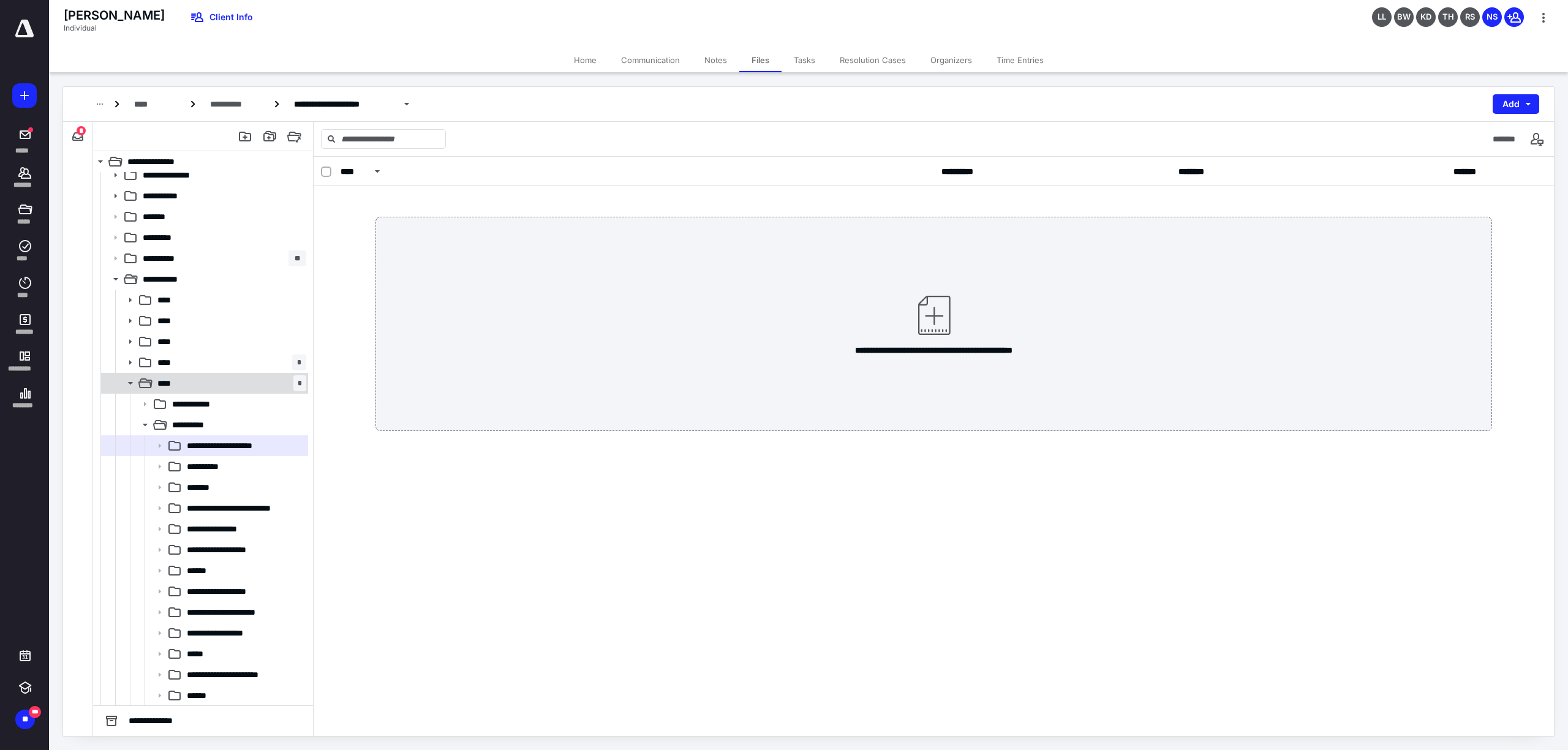click on "**** *" at bounding box center [229, 383] 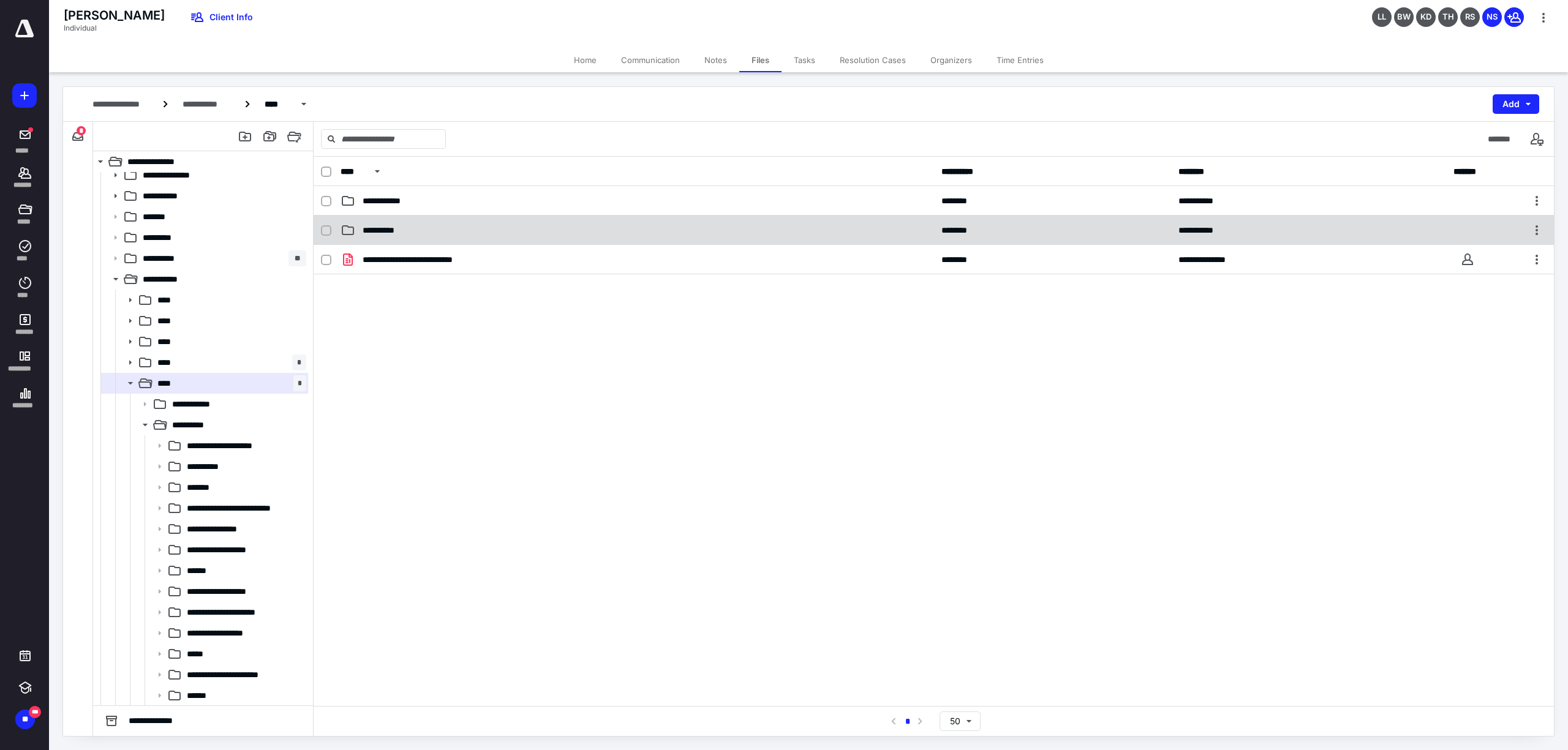 click on "**********" at bounding box center [637, 230] 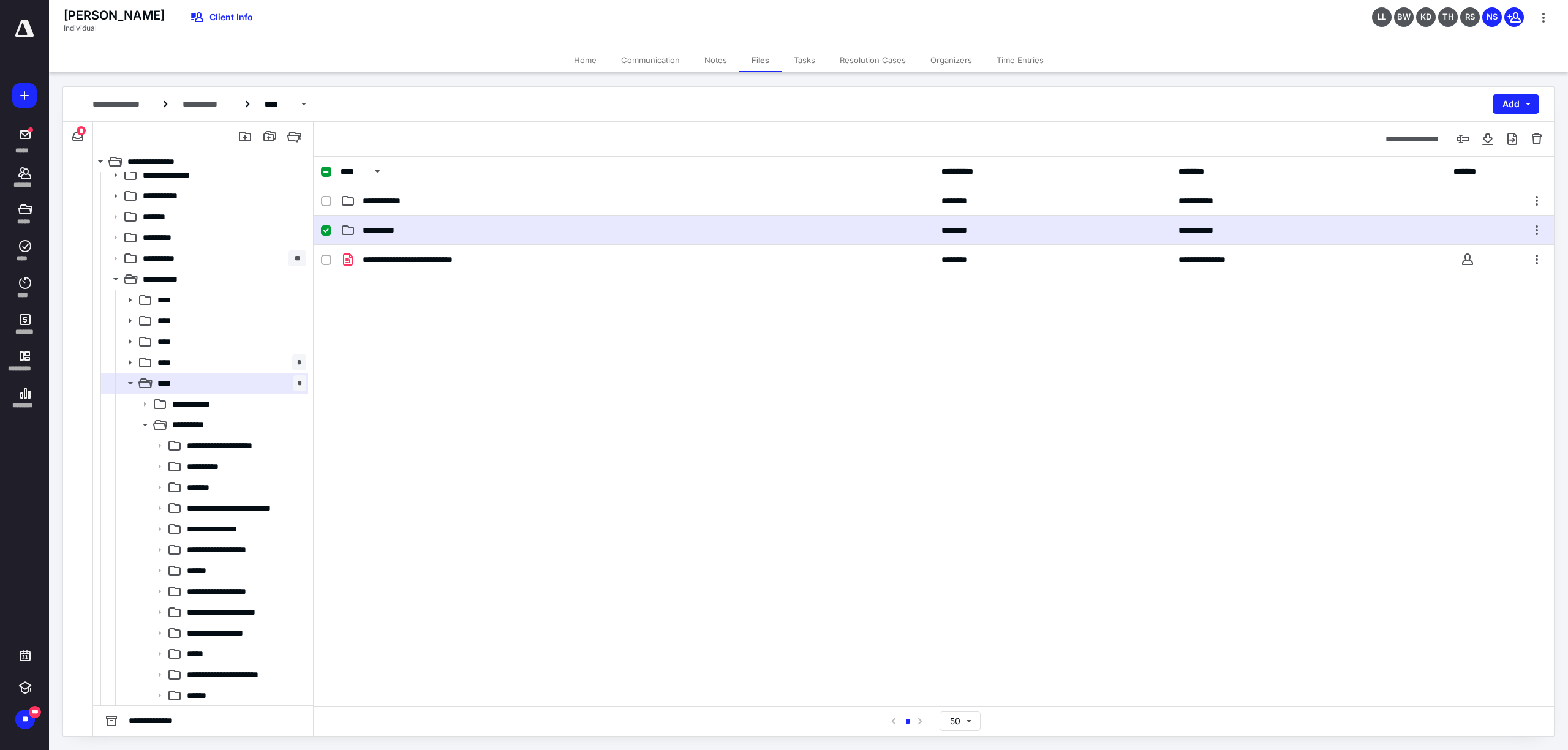 click on "**********" at bounding box center (637, 230) 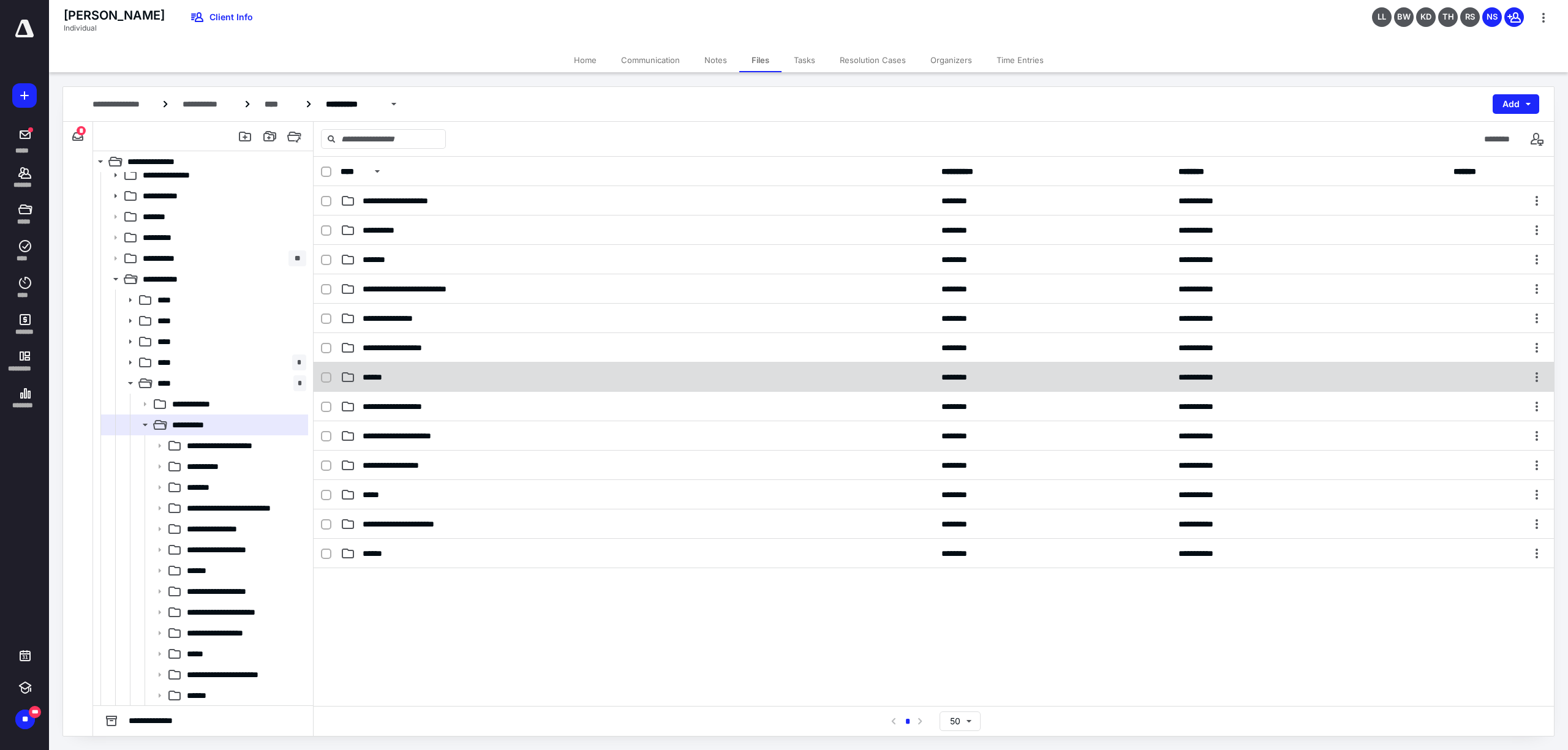 click on "******" at bounding box center (377, 377) 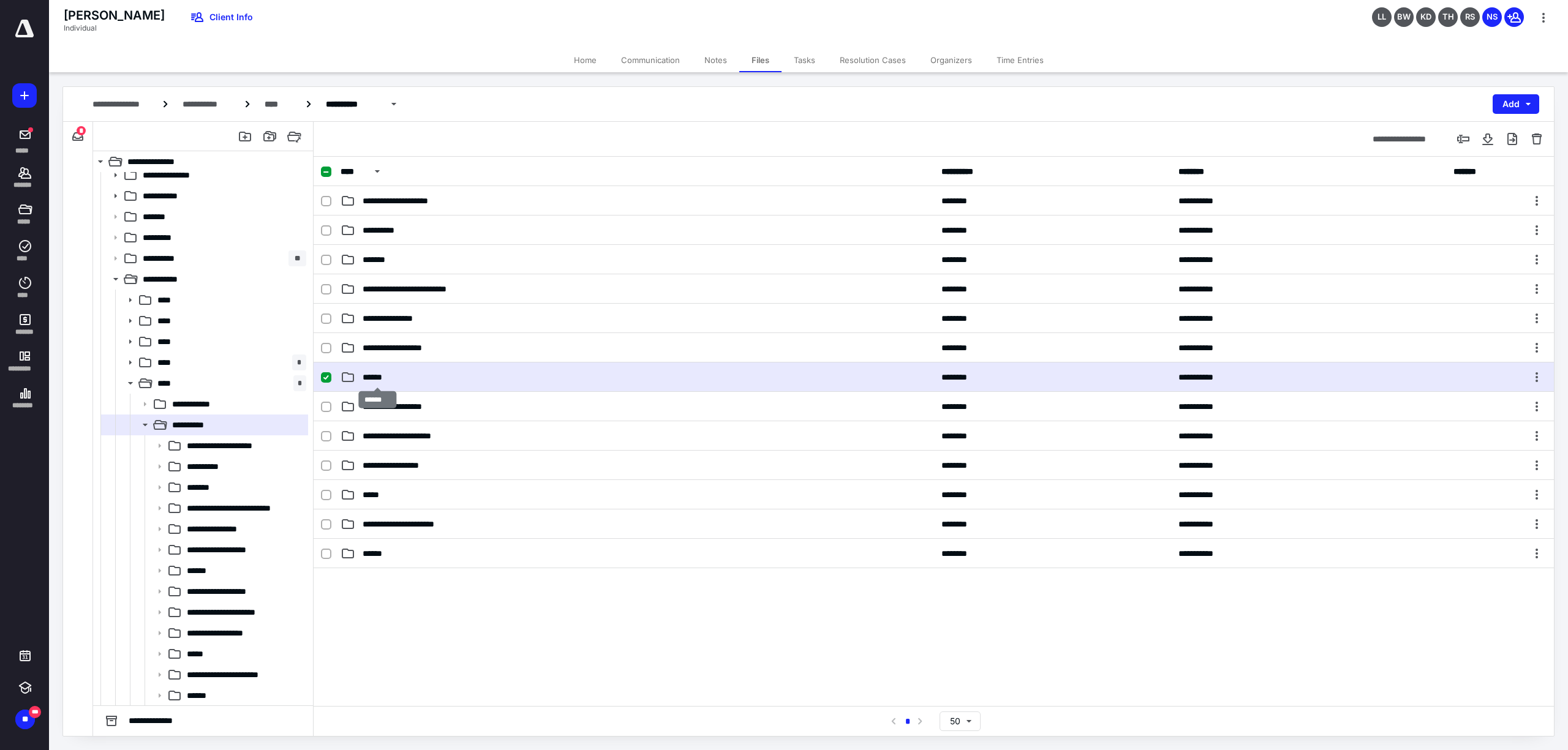 click on "******" at bounding box center [377, 377] 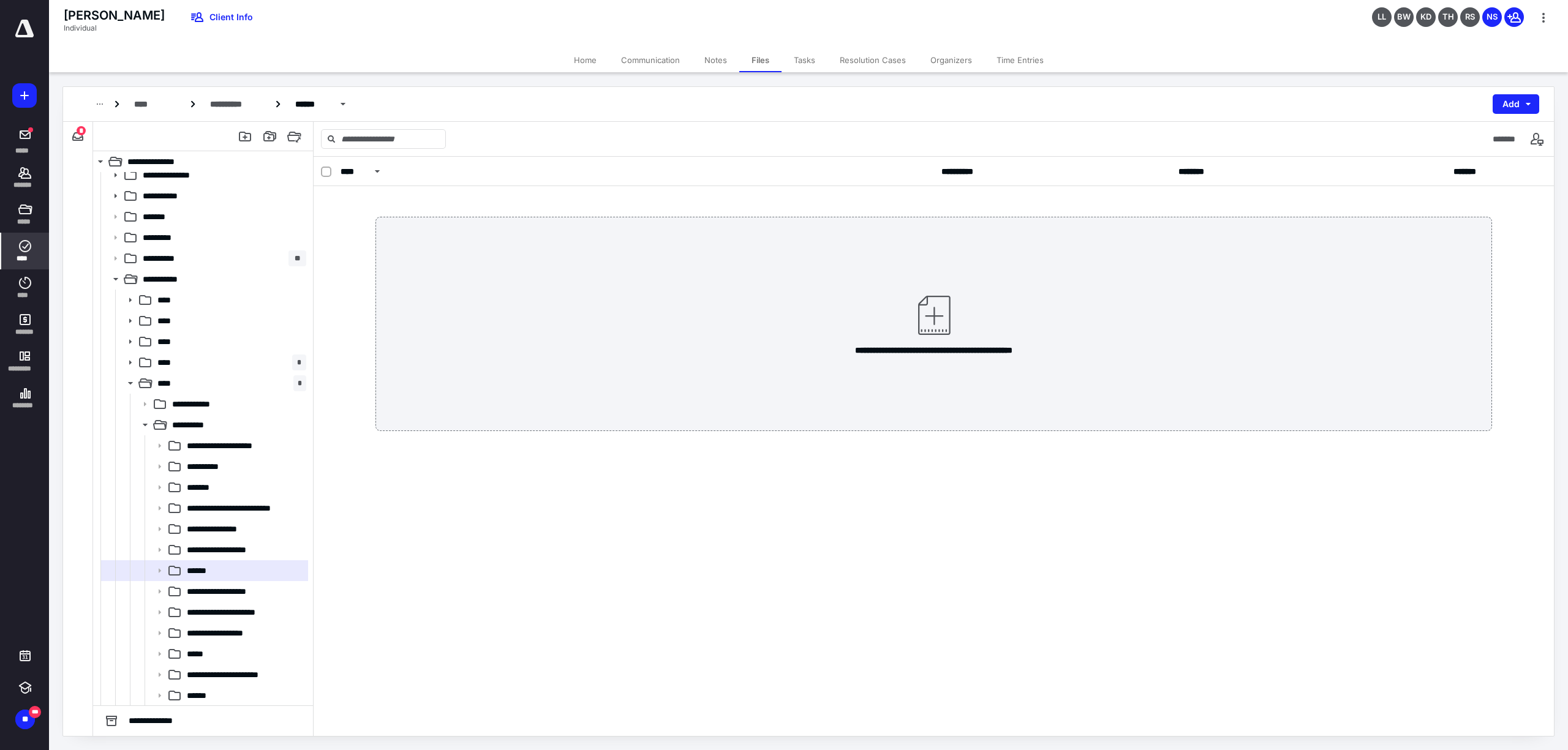 click 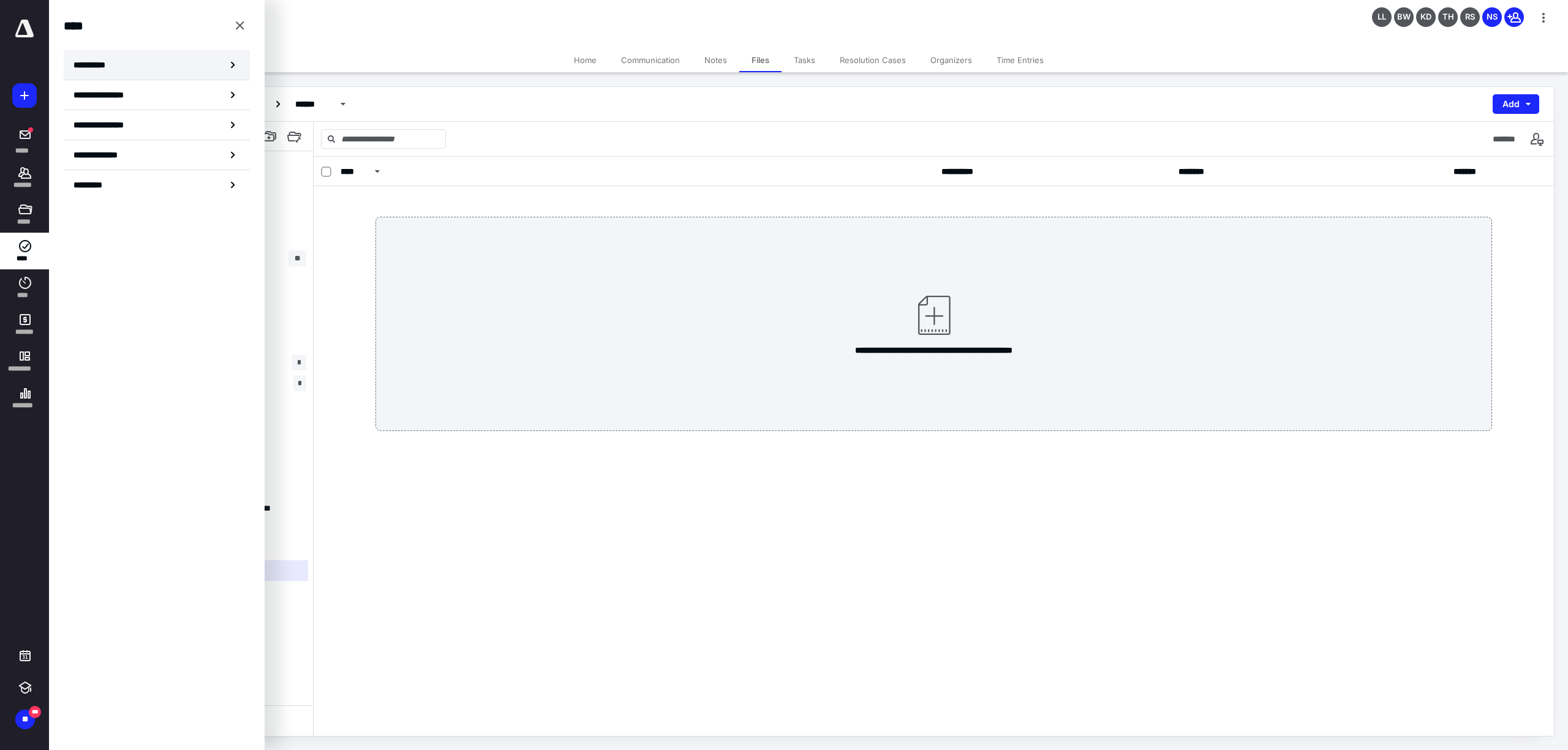 click on "**********" at bounding box center (157, 65) 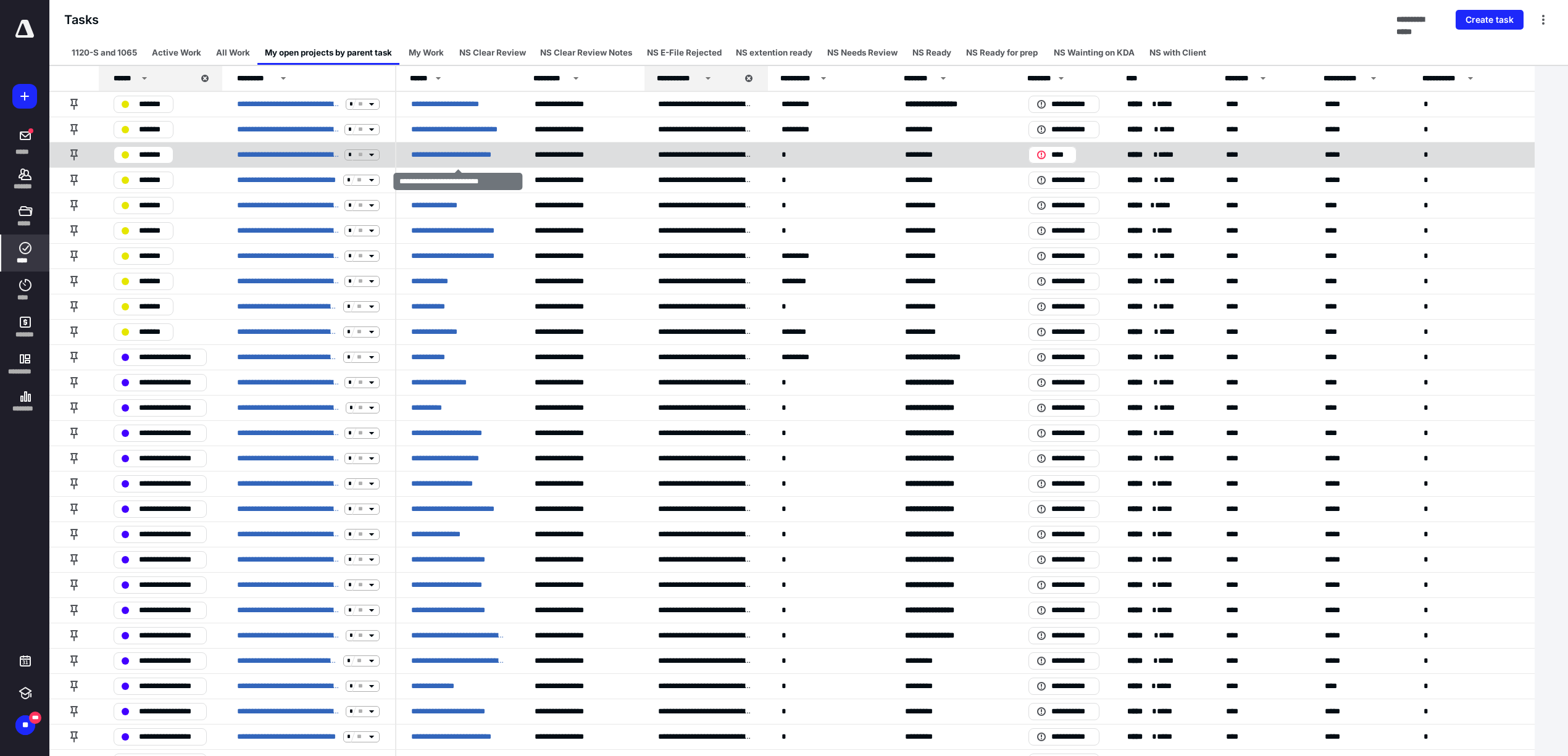click on "**********" at bounding box center [458, 155] 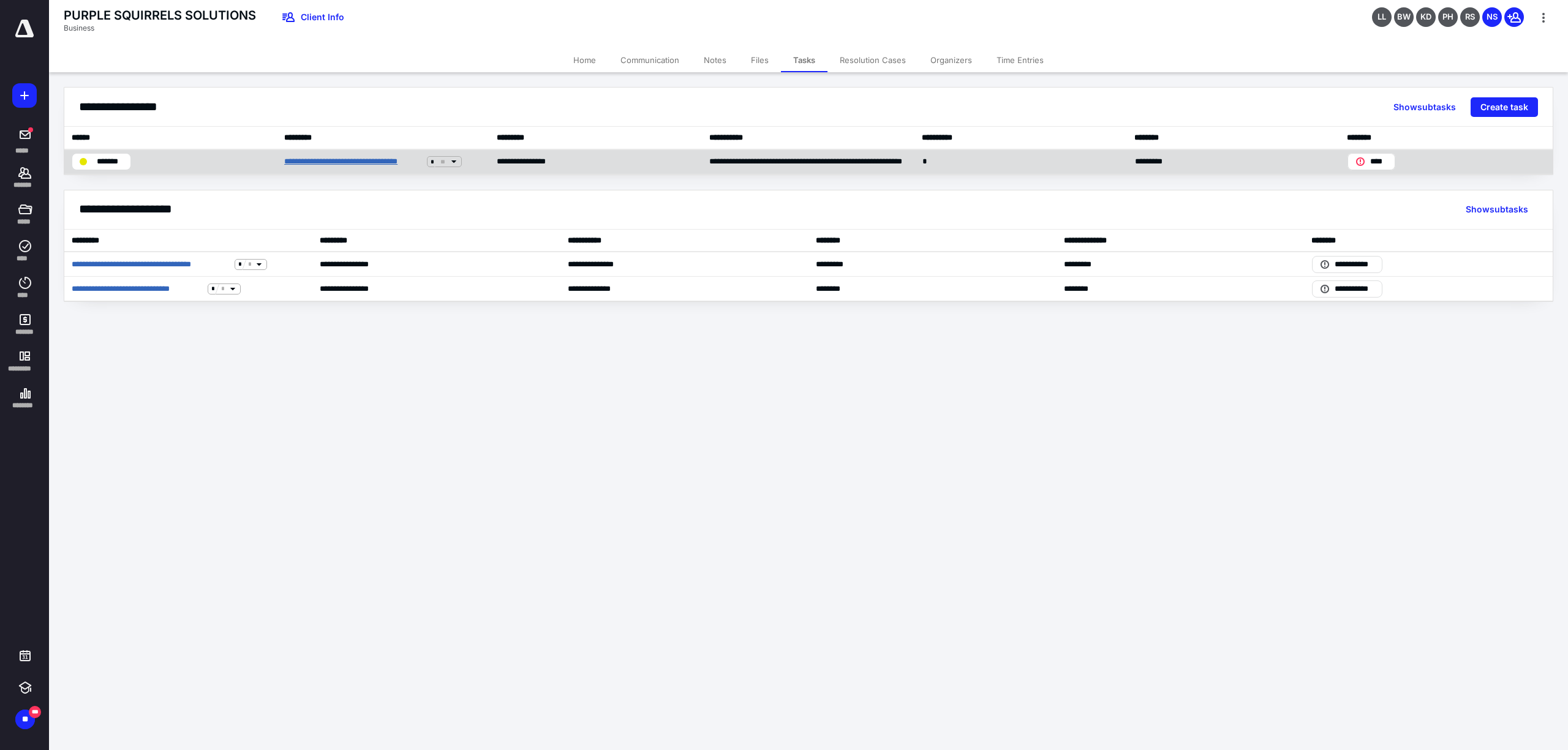 click on "**********" at bounding box center [353, 162] 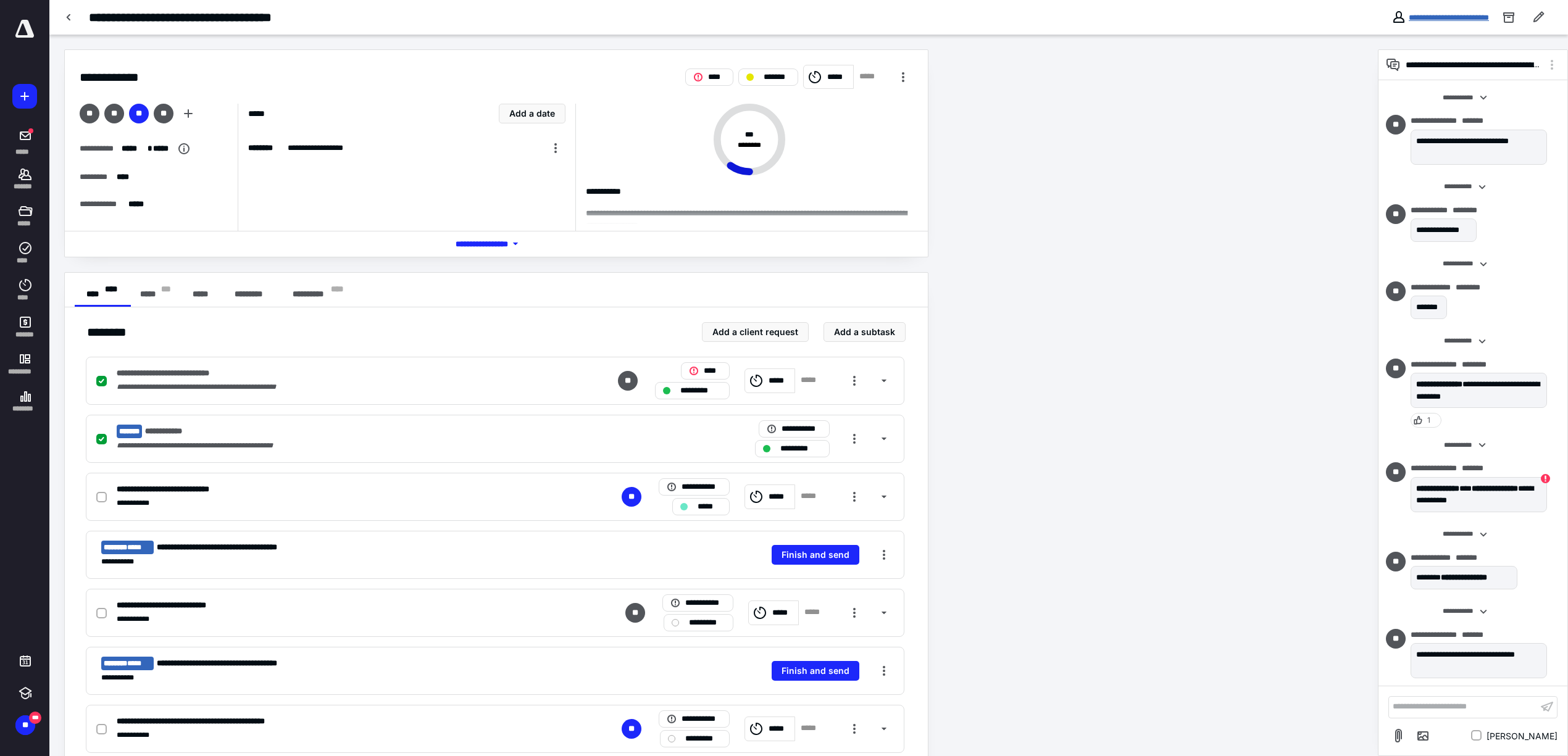 scroll, scrollTop: 62, scrollLeft: 0, axis: vertical 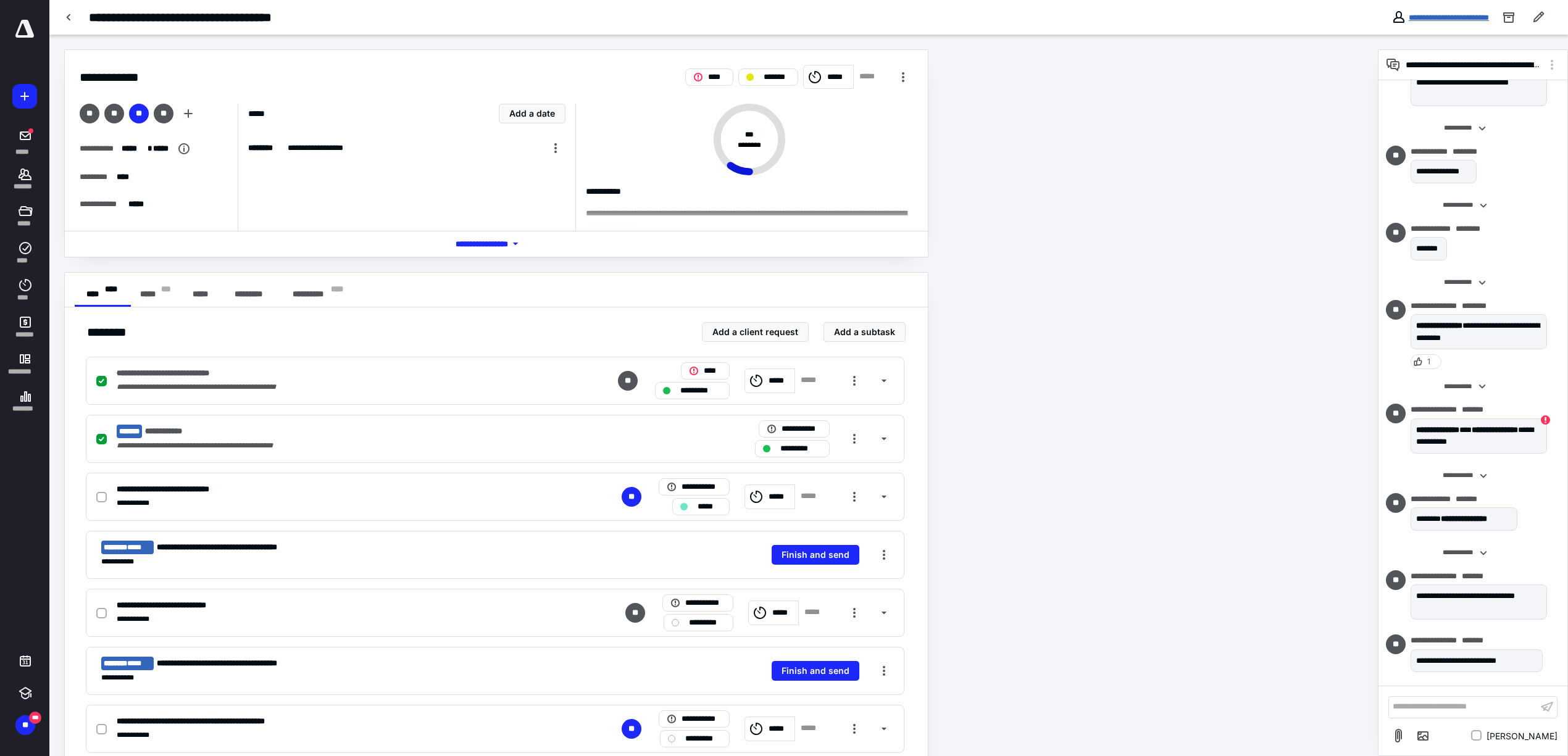 click on "**********" at bounding box center [1449, 17] 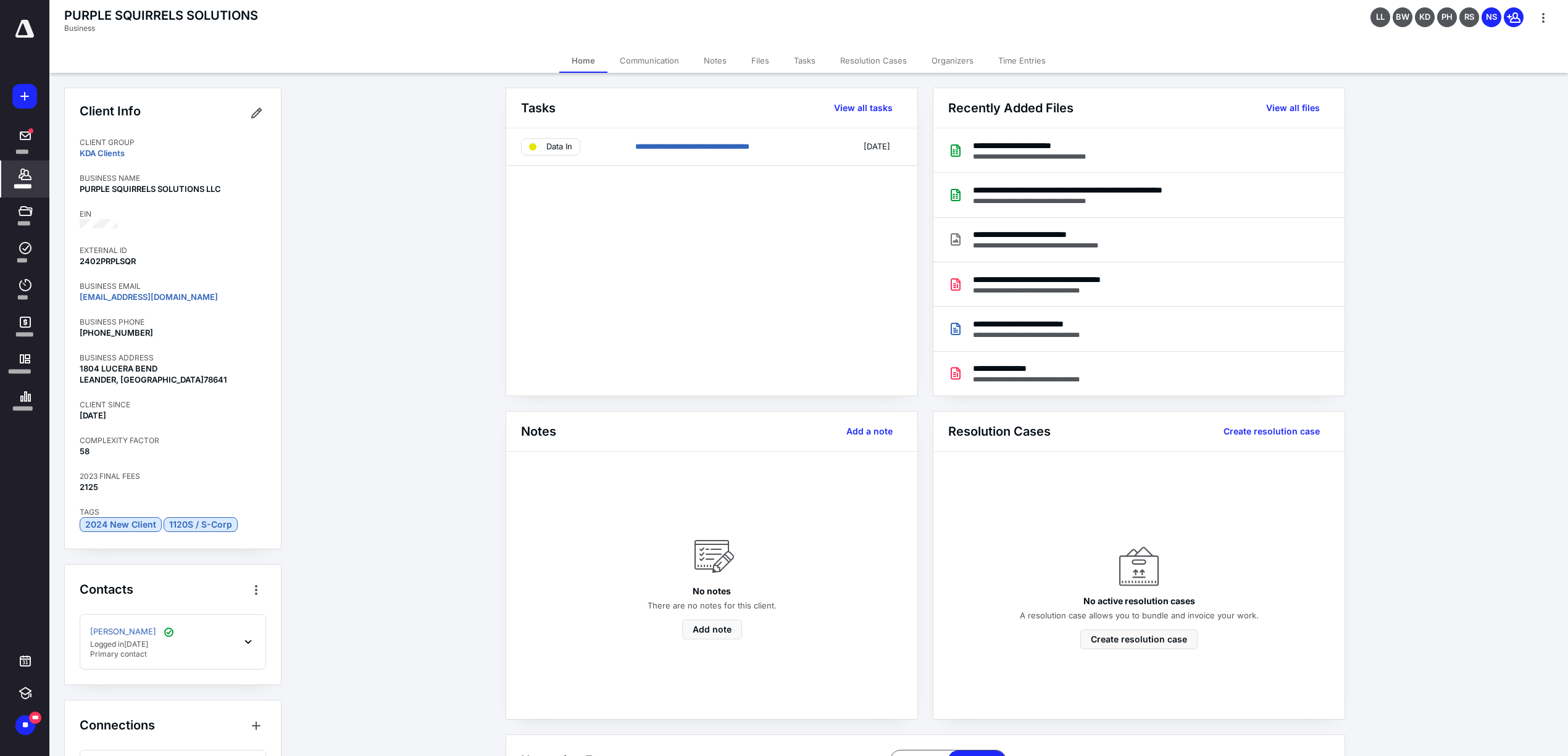scroll, scrollTop: 263, scrollLeft: 0, axis: vertical 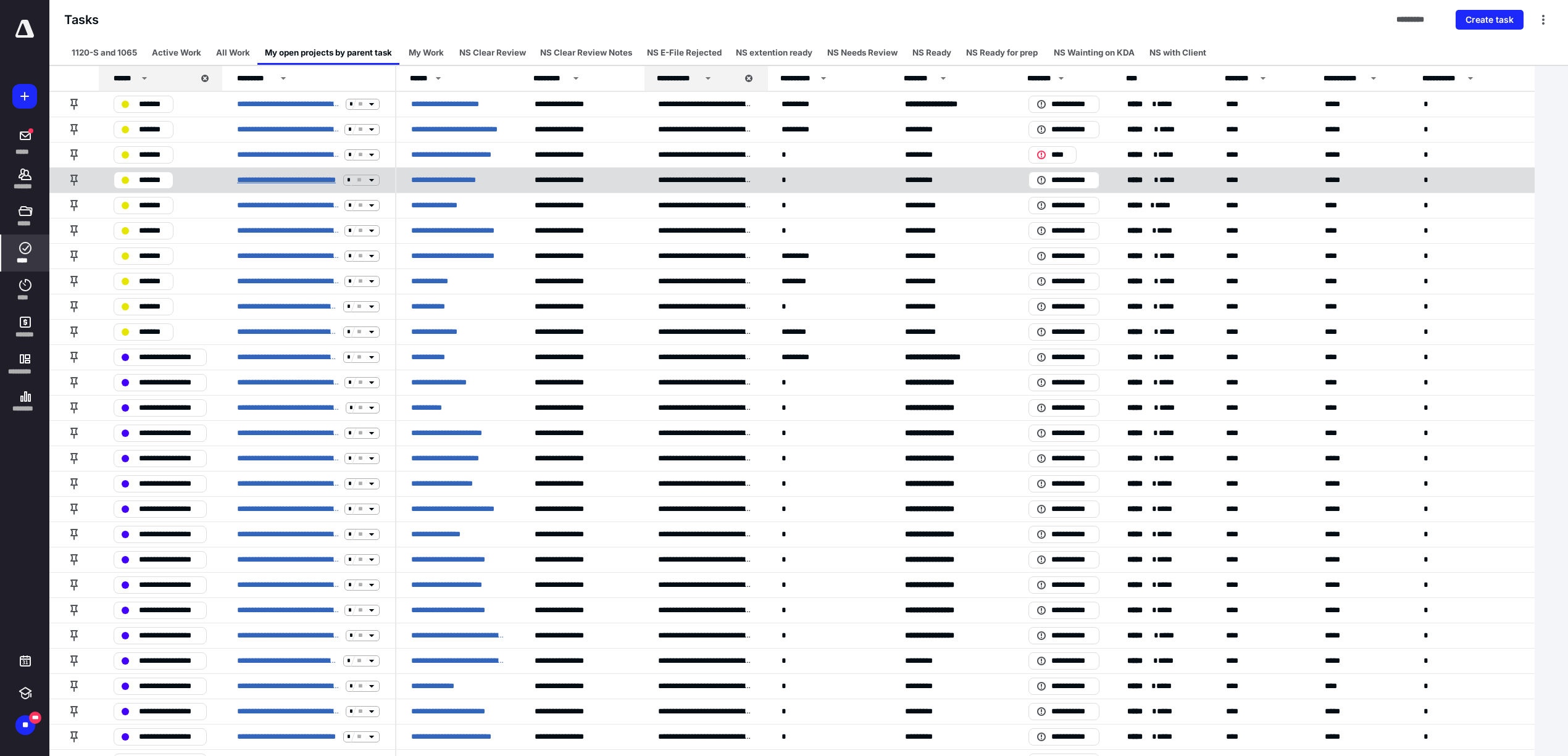 click on "**********" at bounding box center (288, 180) 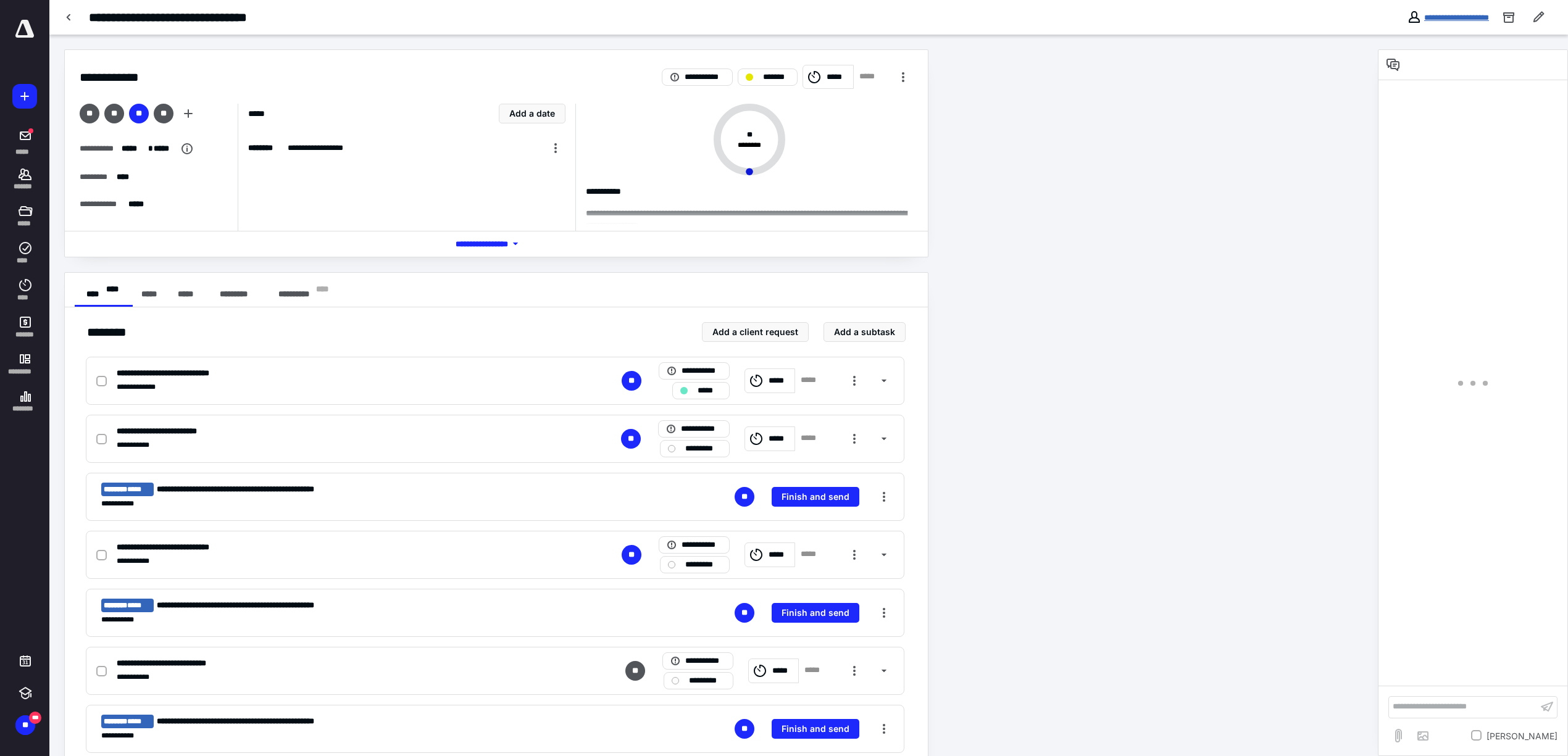 click on "**********" at bounding box center (1456, 17) 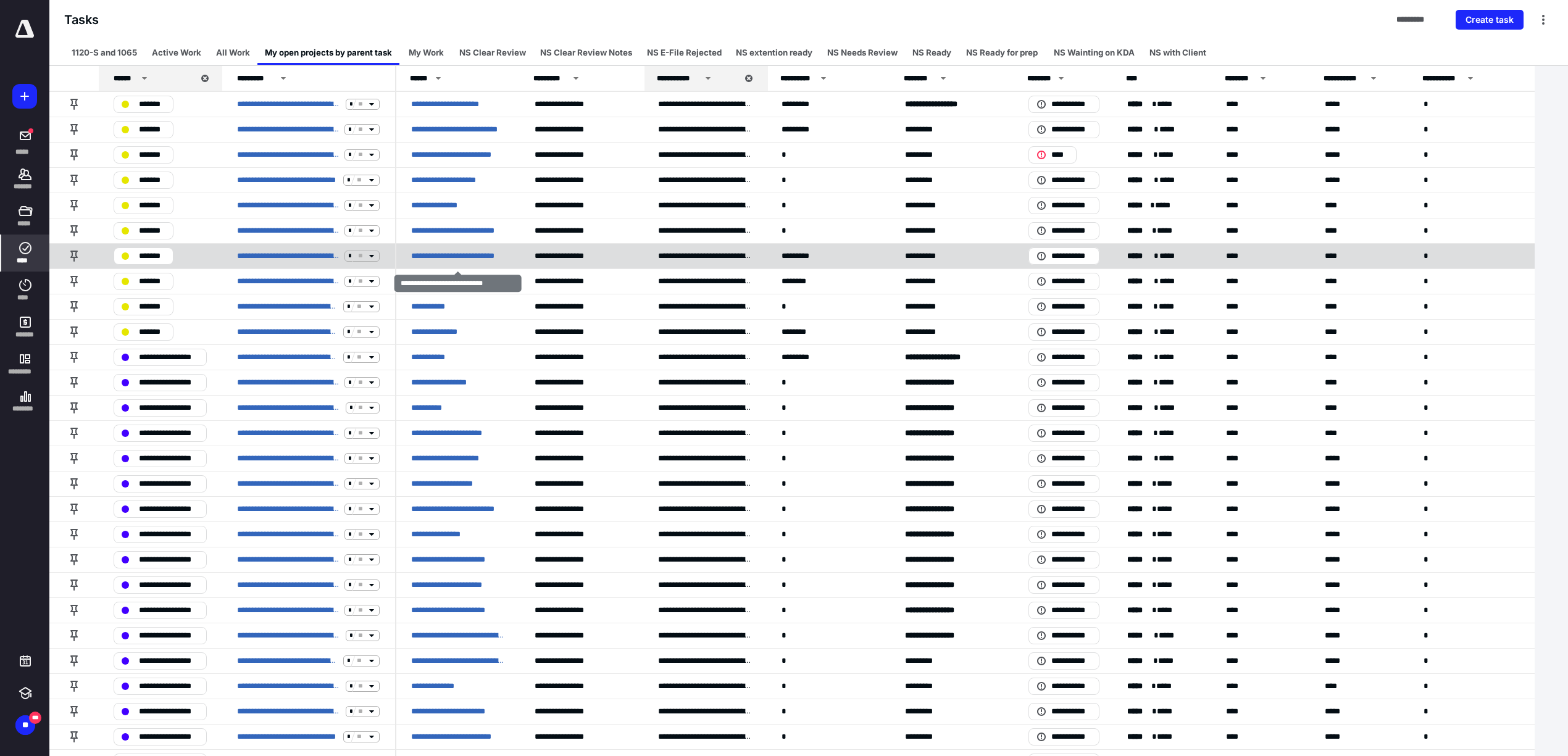 click on "**********" at bounding box center (458, 256) 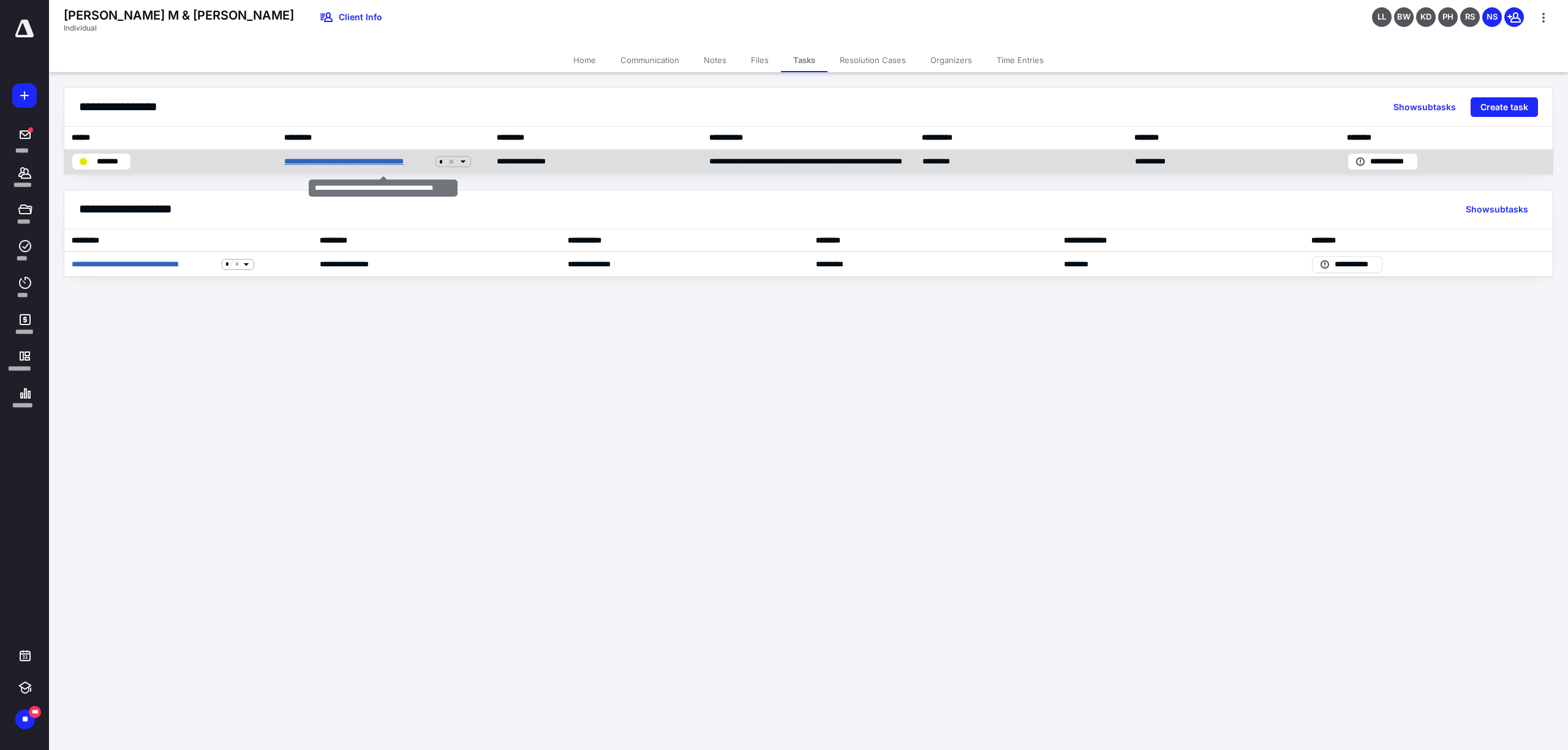 click on "**********" at bounding box center (357, 162) 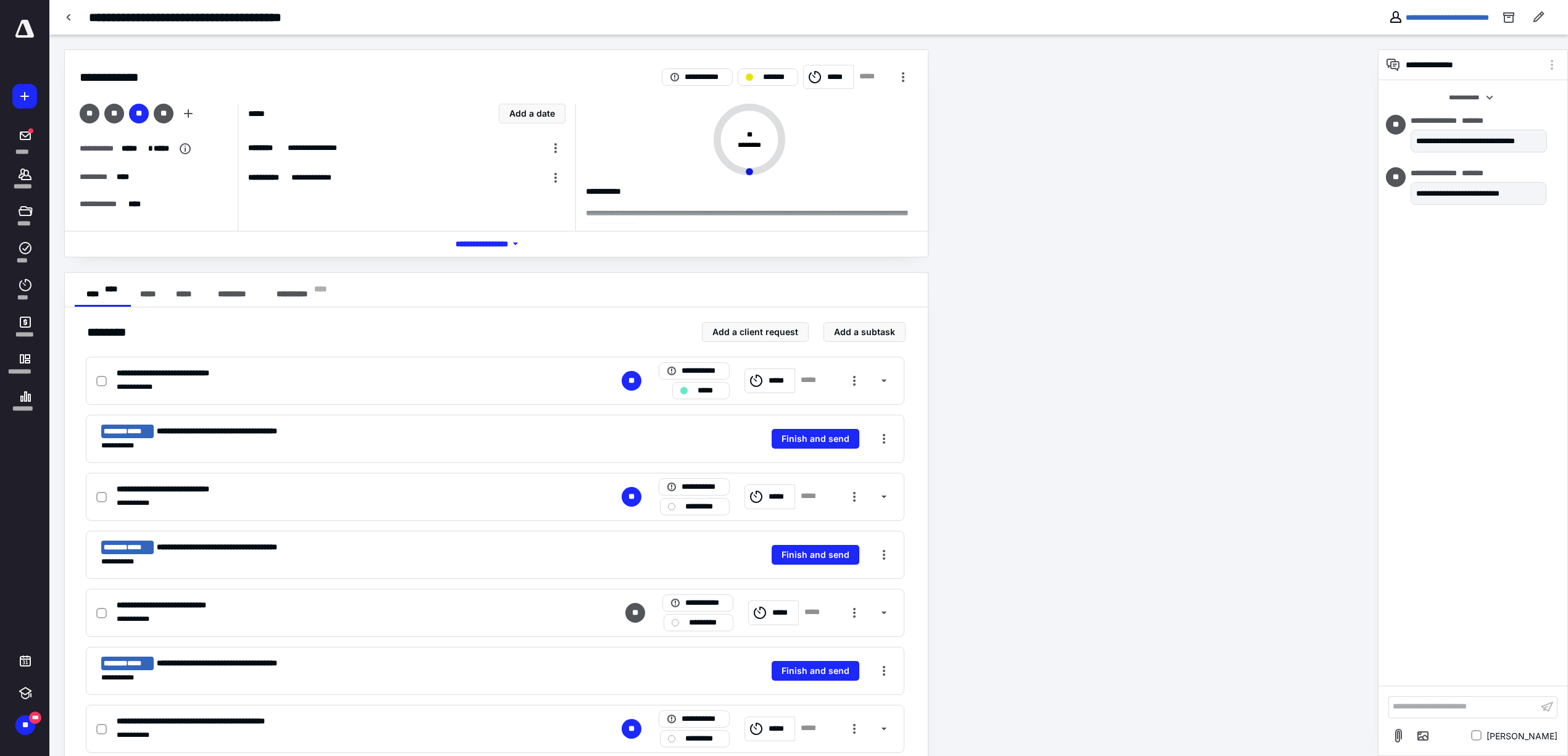 scroll, scrollTop: 247, scrollLeft: 0, axis: vertical 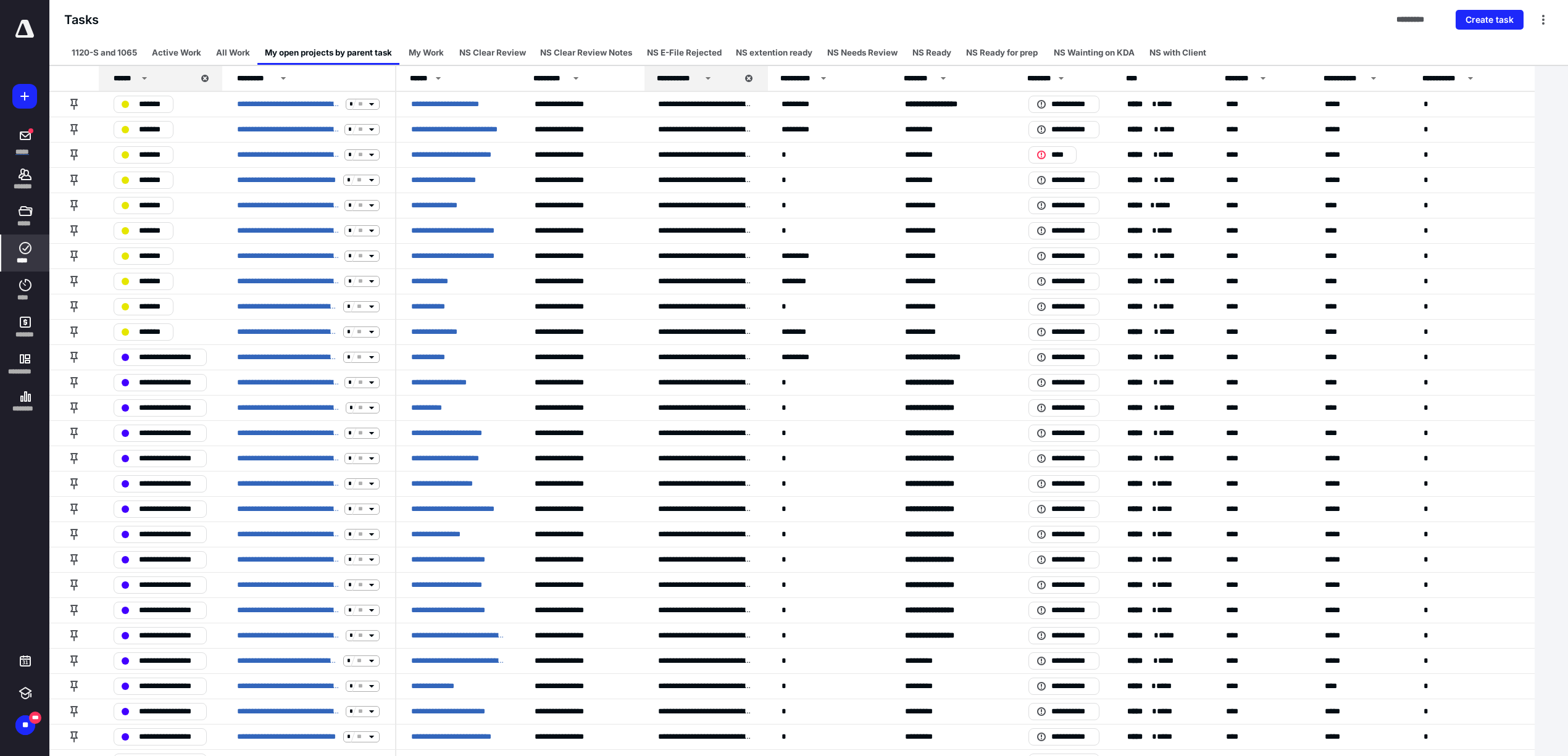 click 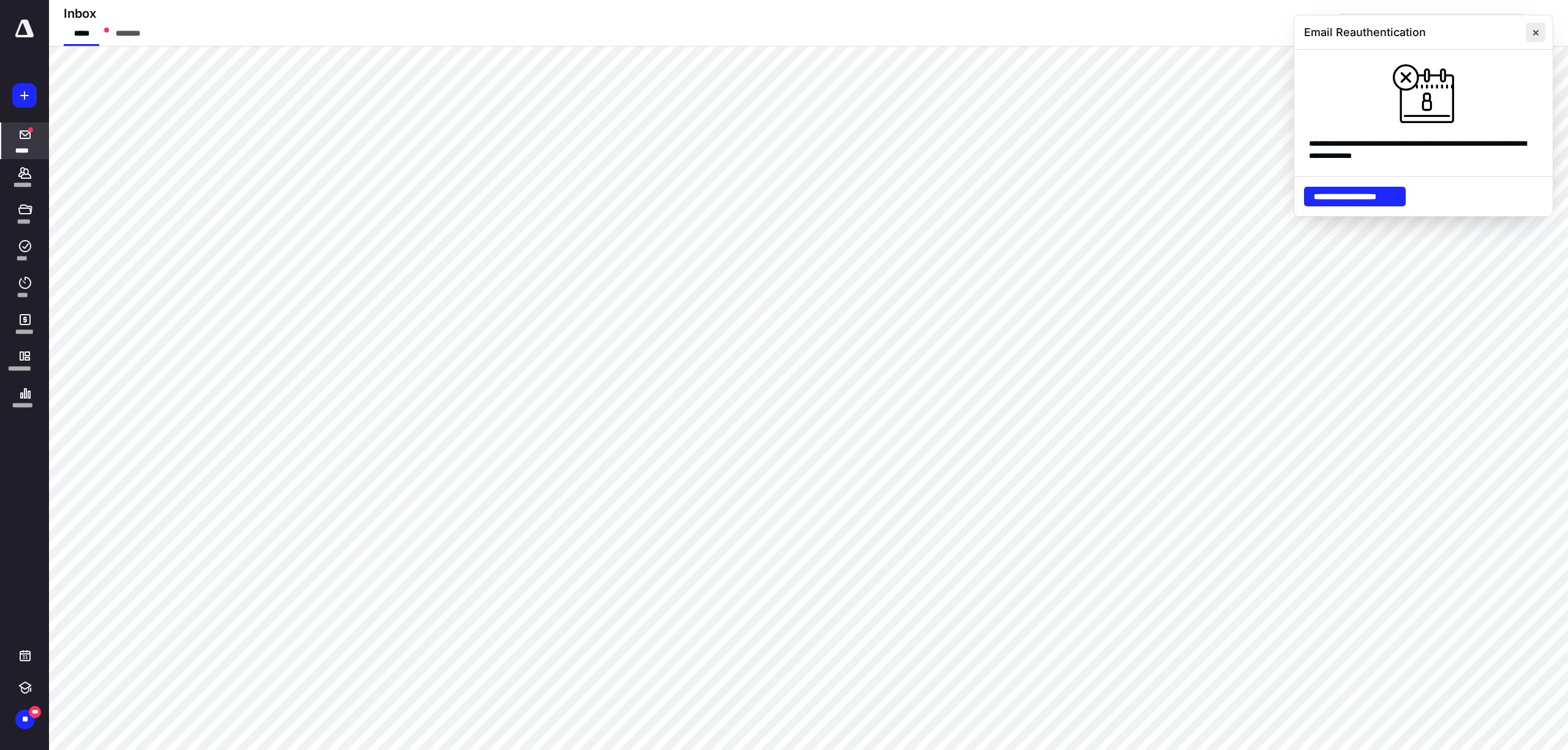 click at bounding box center [1536, 32] 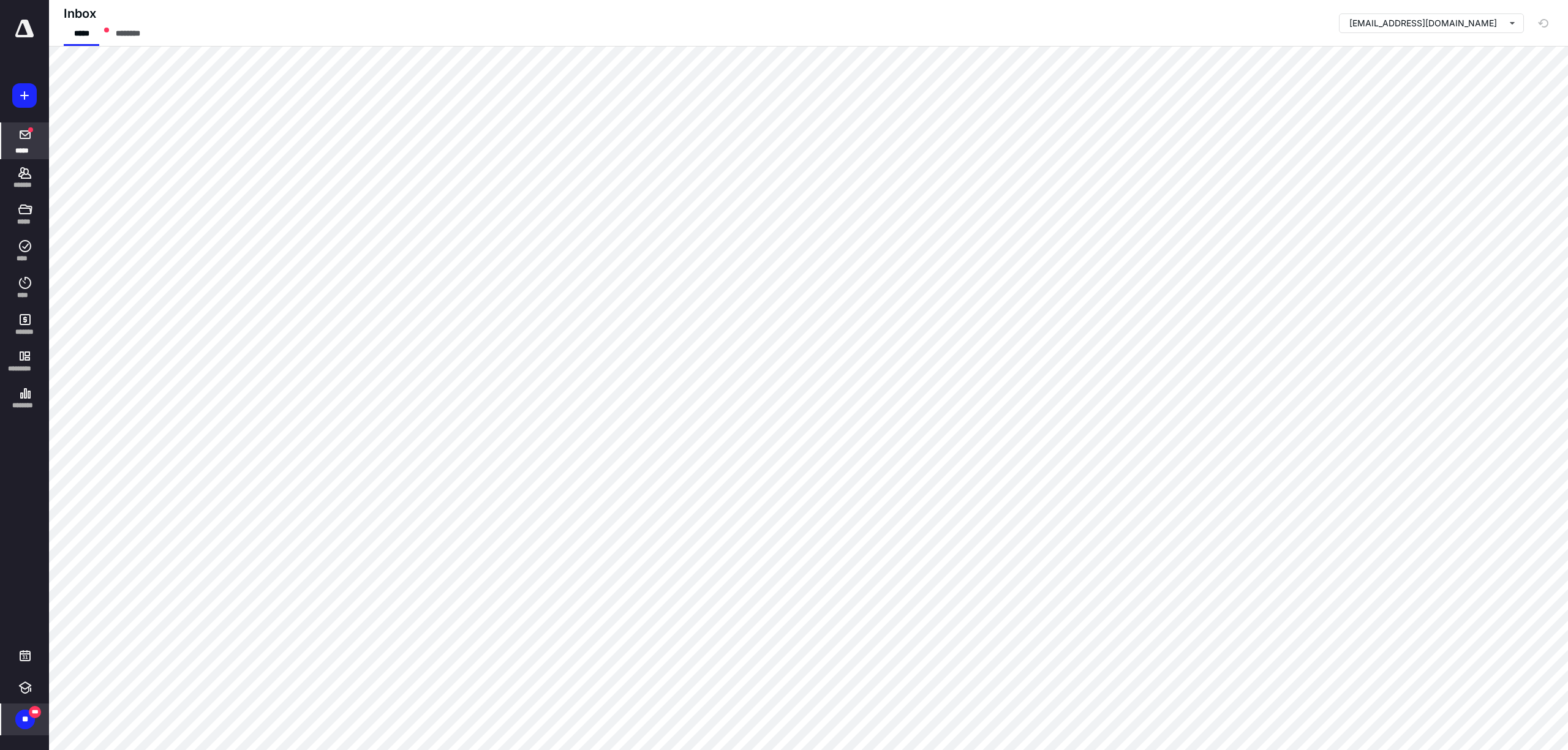click on "**" at bounding box center (25, 719) 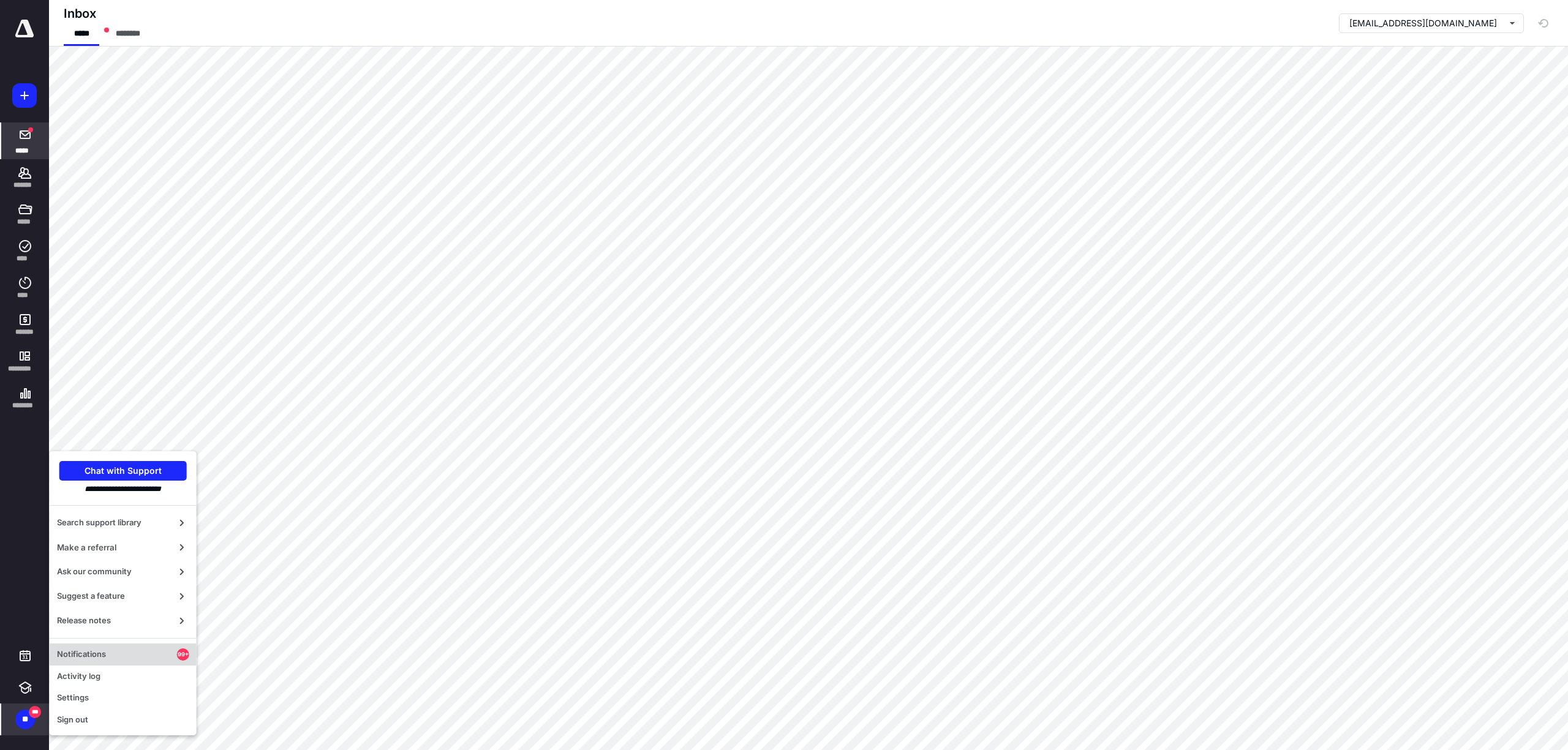 click on "Notifications" at bounding box center (117, 654) 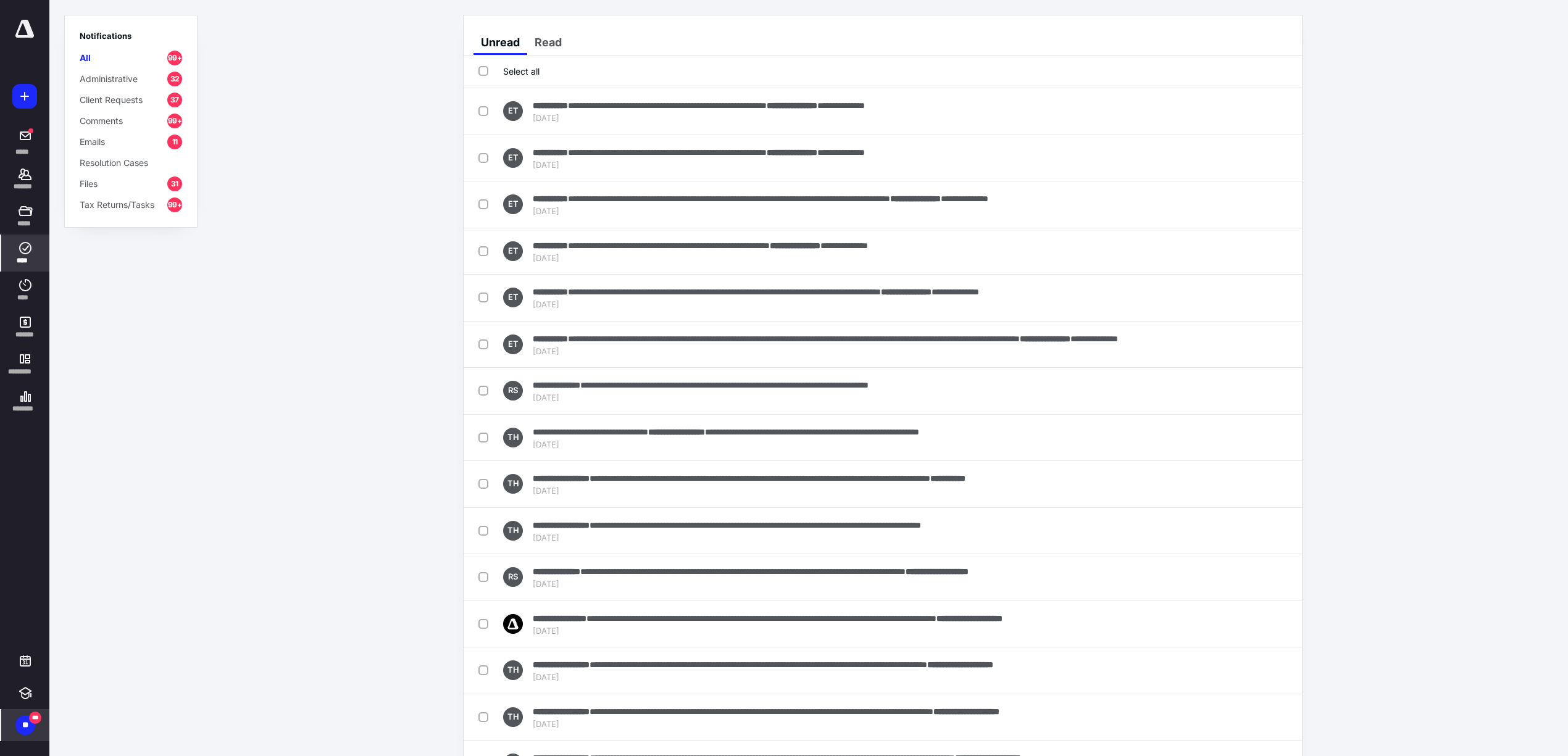 click 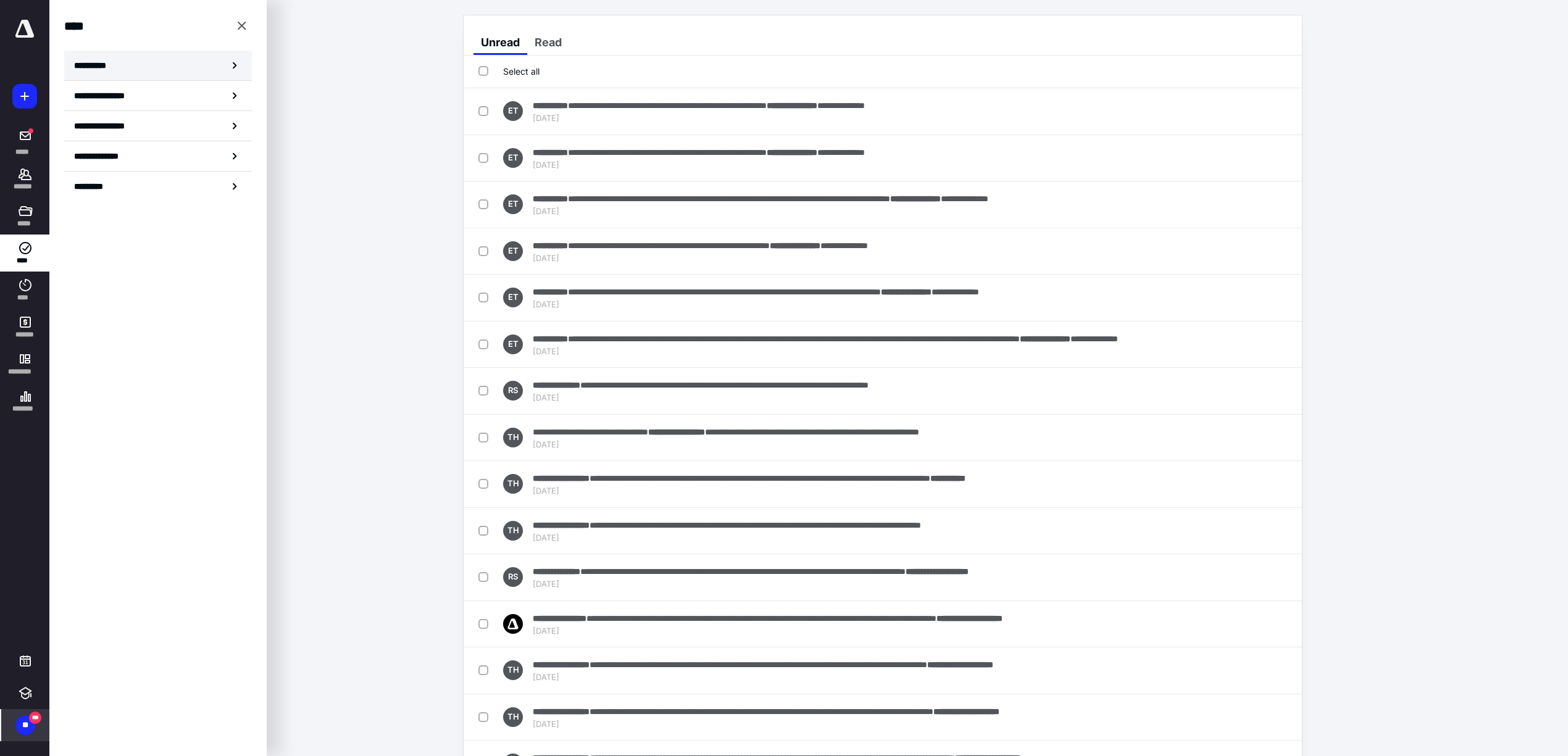 click on "**********" at bounding box center (158, 65) 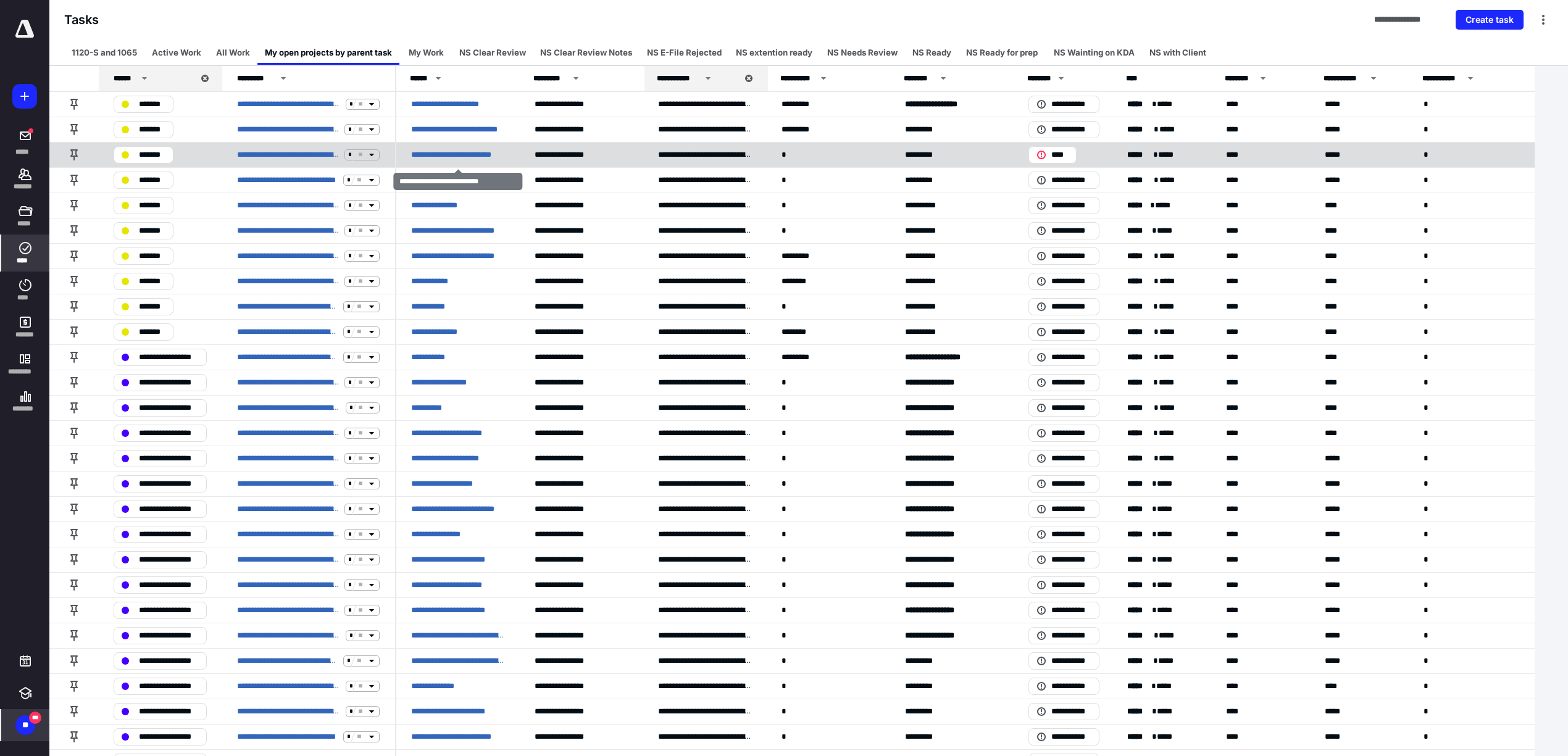 click on "**********" at bounding box center [458, 155] 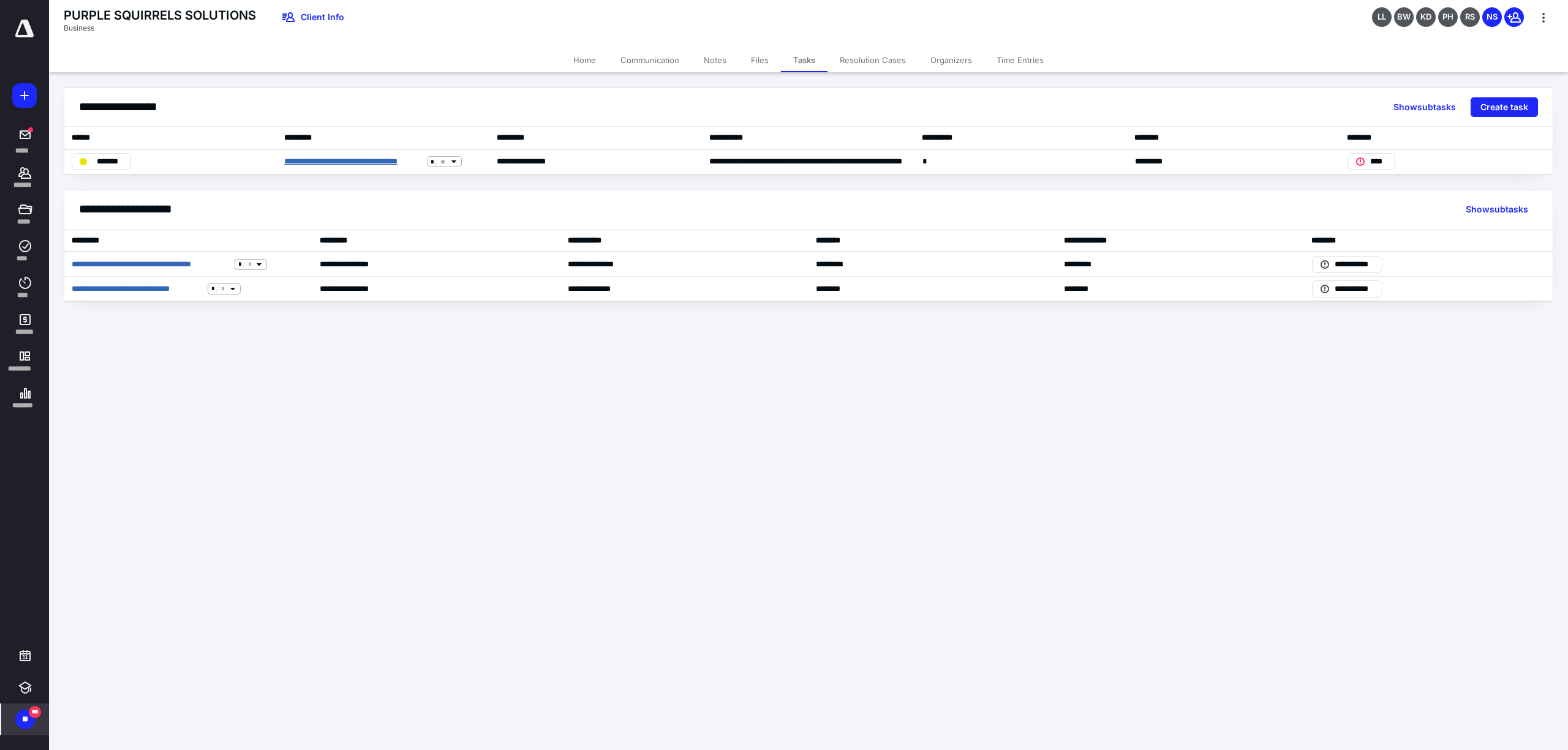 click on "**********" at bounding box center [353, 162] 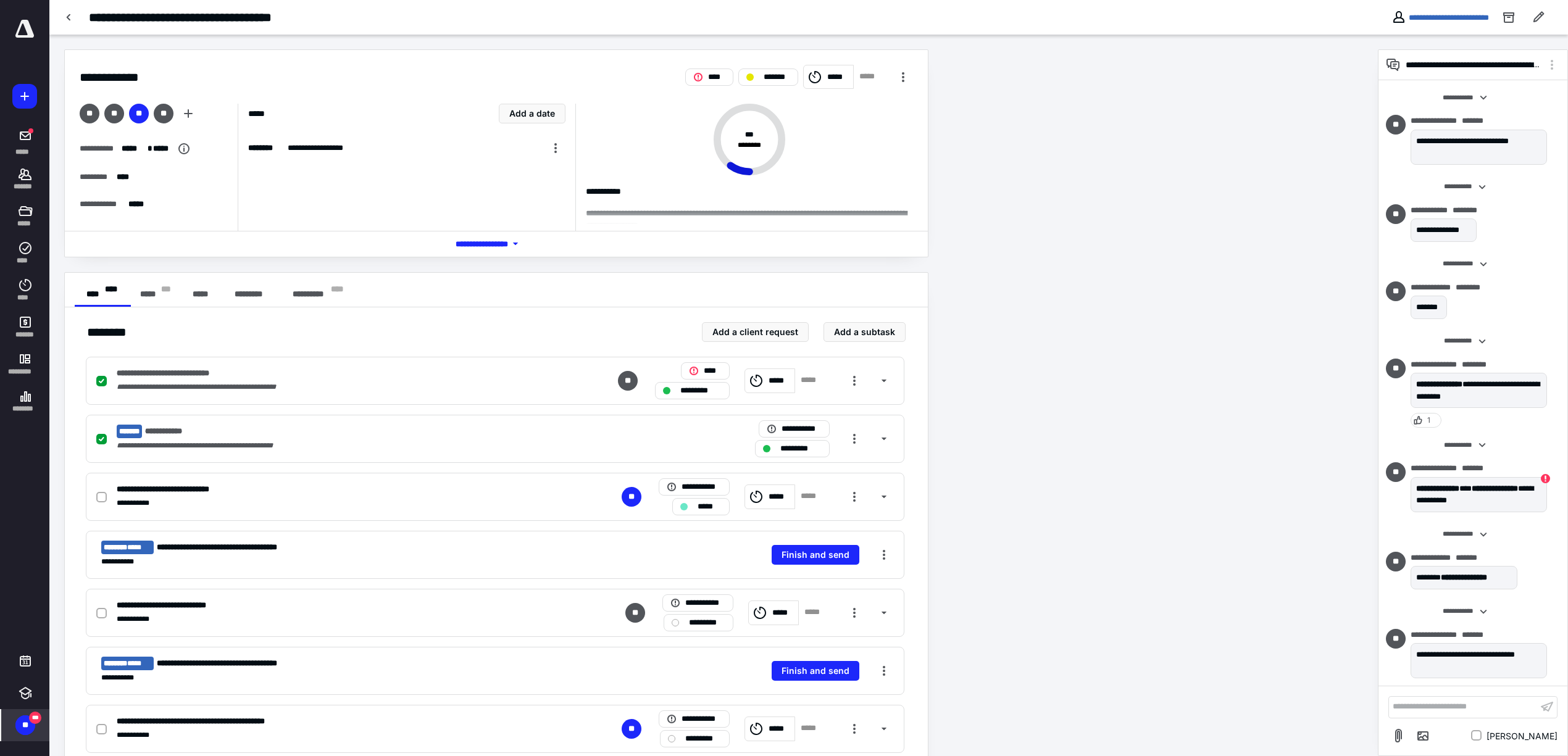 scroll, scrollTop: 62, scrollLeft: 0, axis: vertical 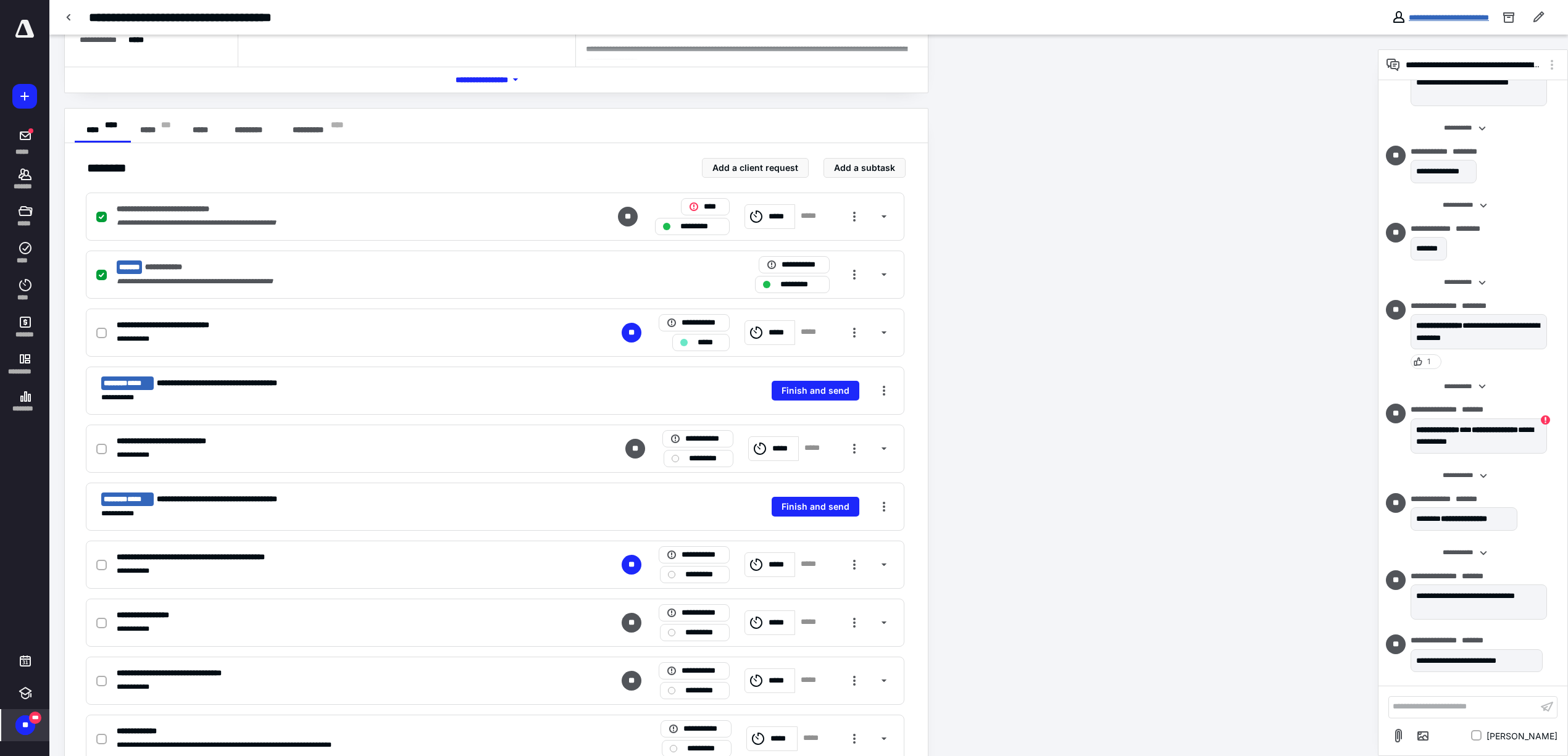 click on "**********" at bounding box center (1449, 17) 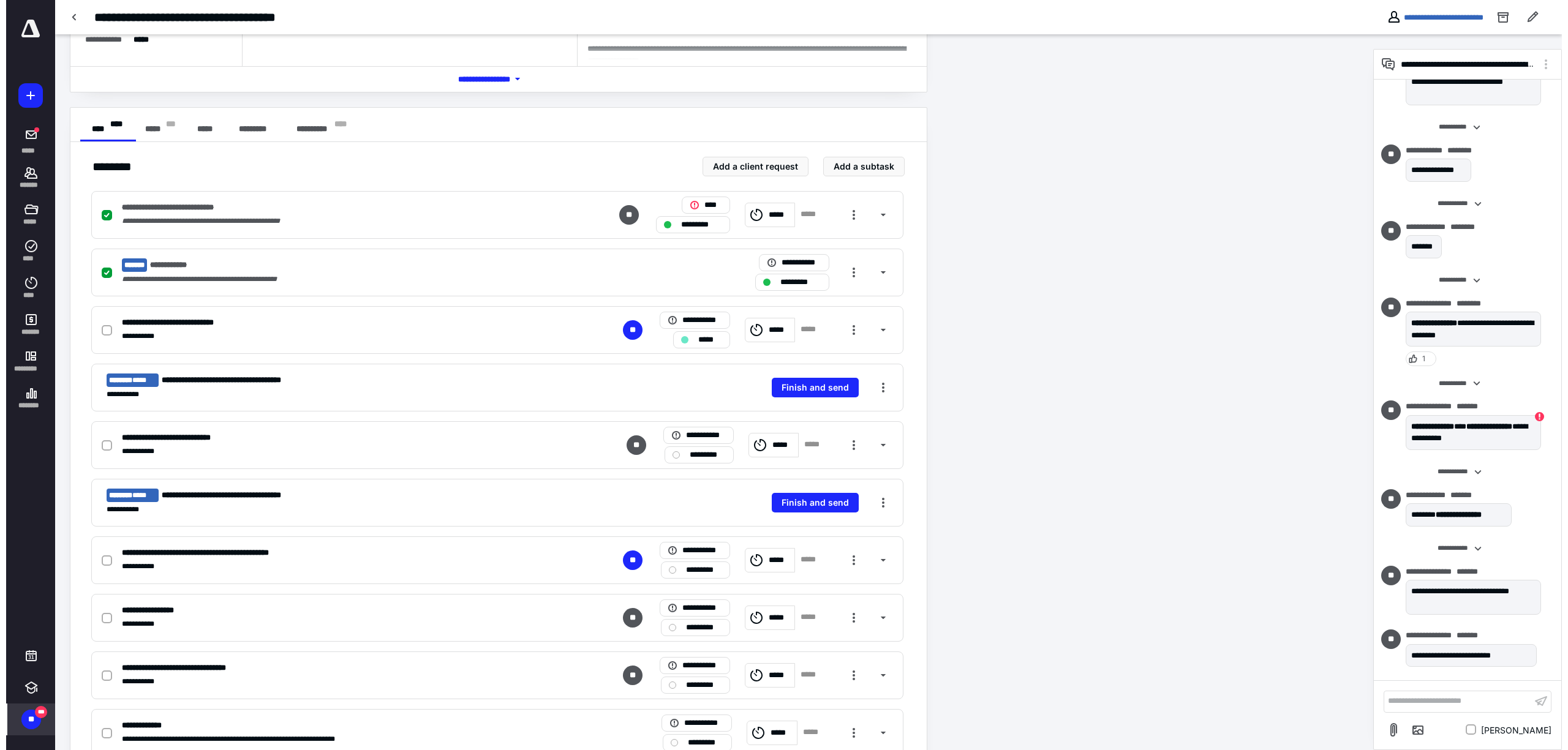 scroll, scrollTop: 0, scrollLeft: 0, axis: both 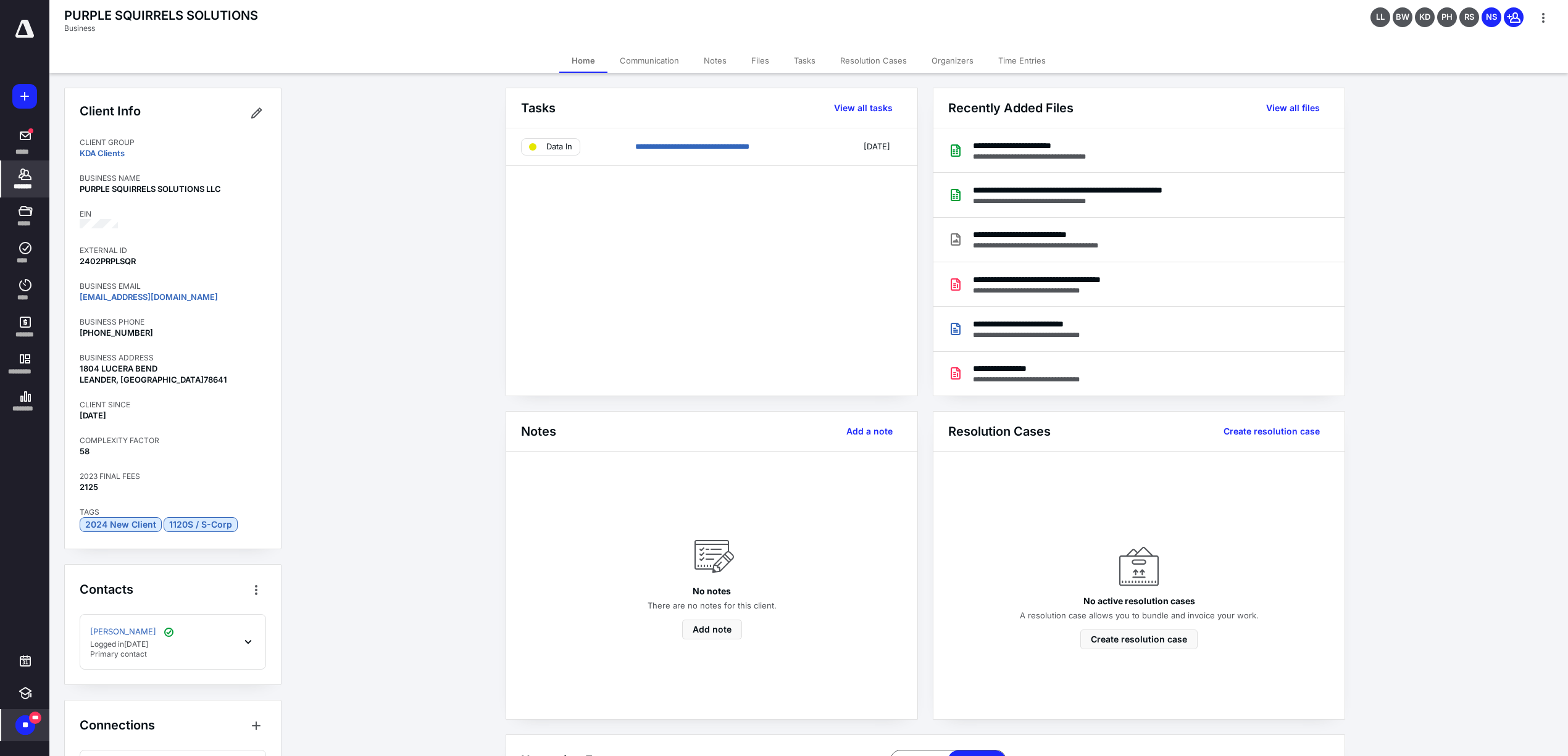 click on "Files" at bounding box center (760, 60) 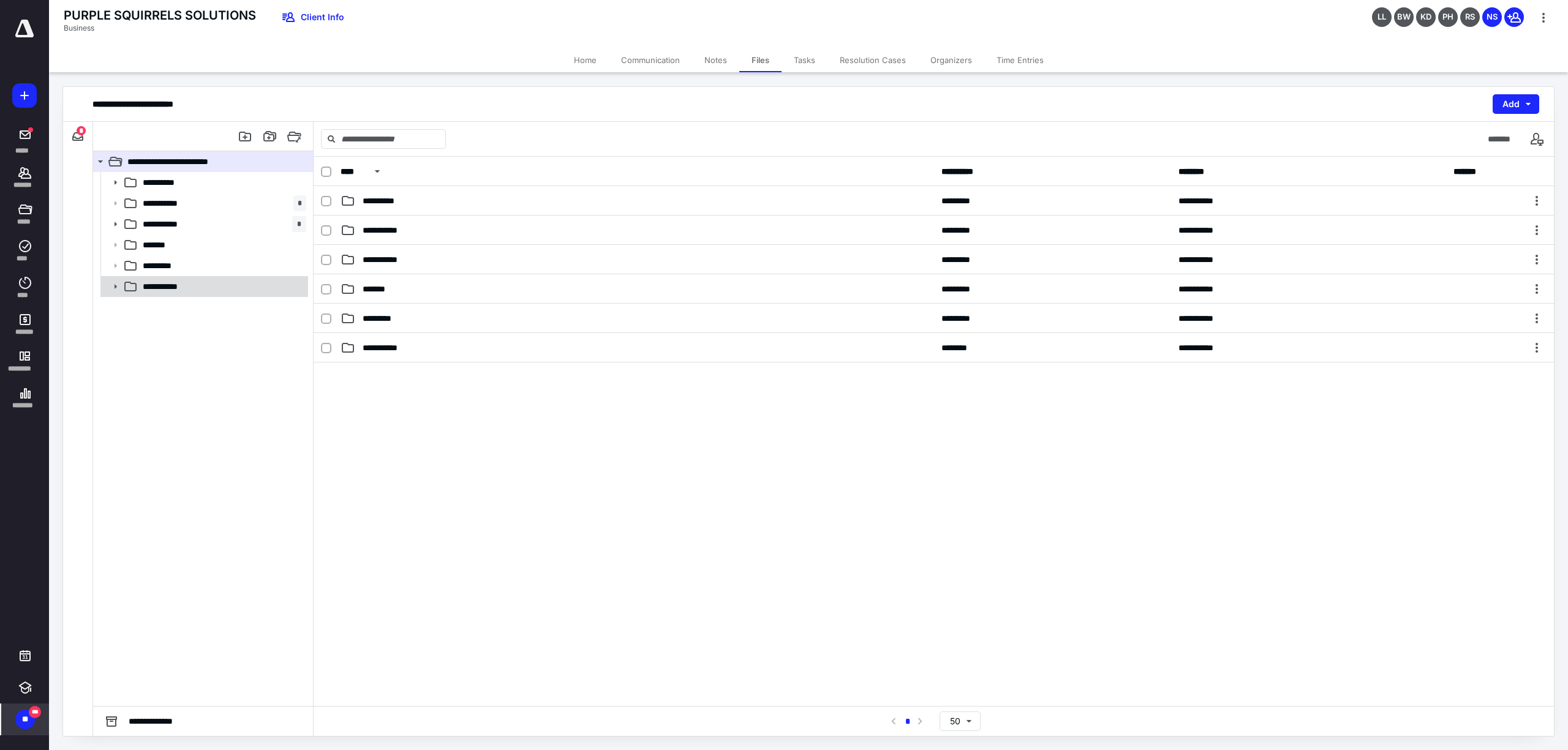 click 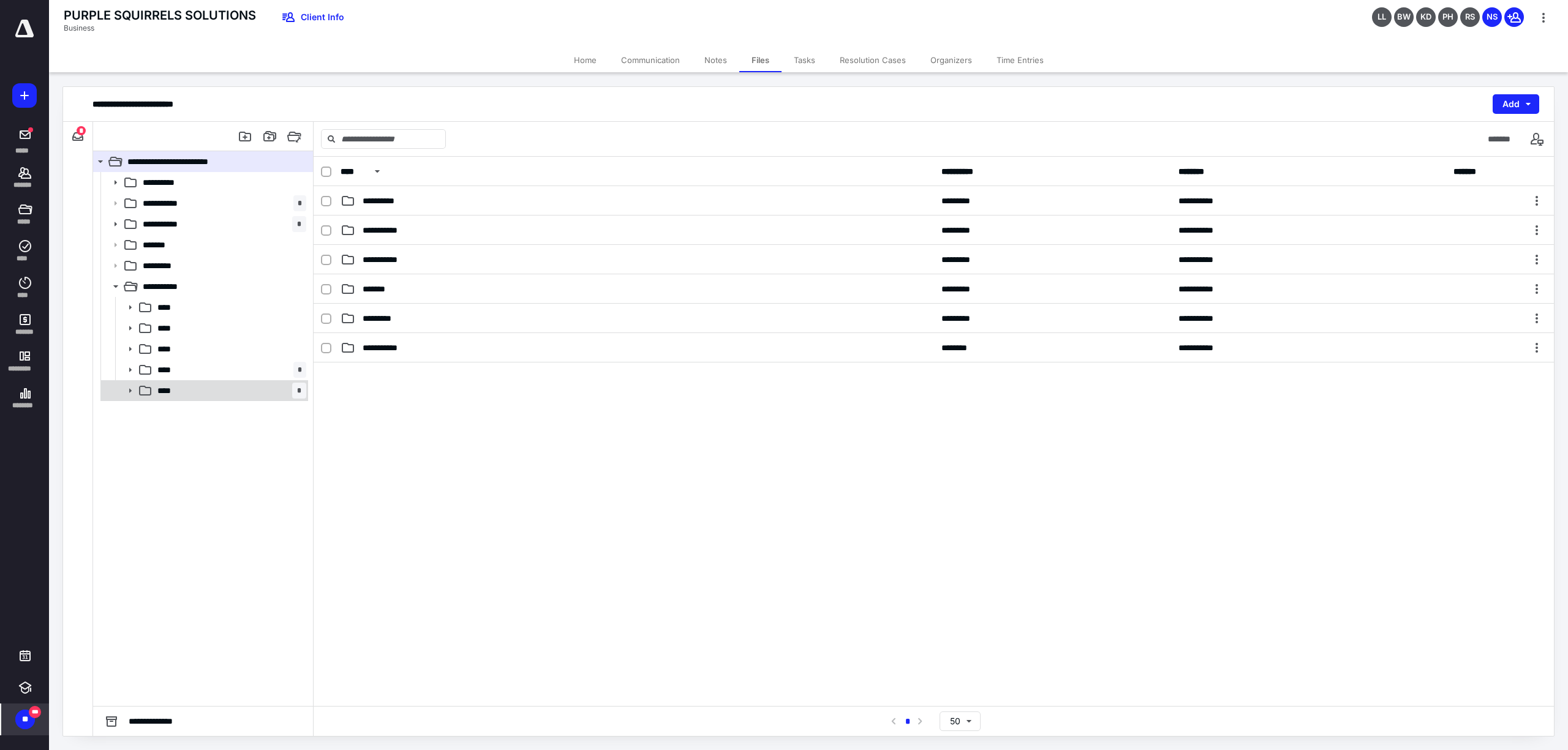 click 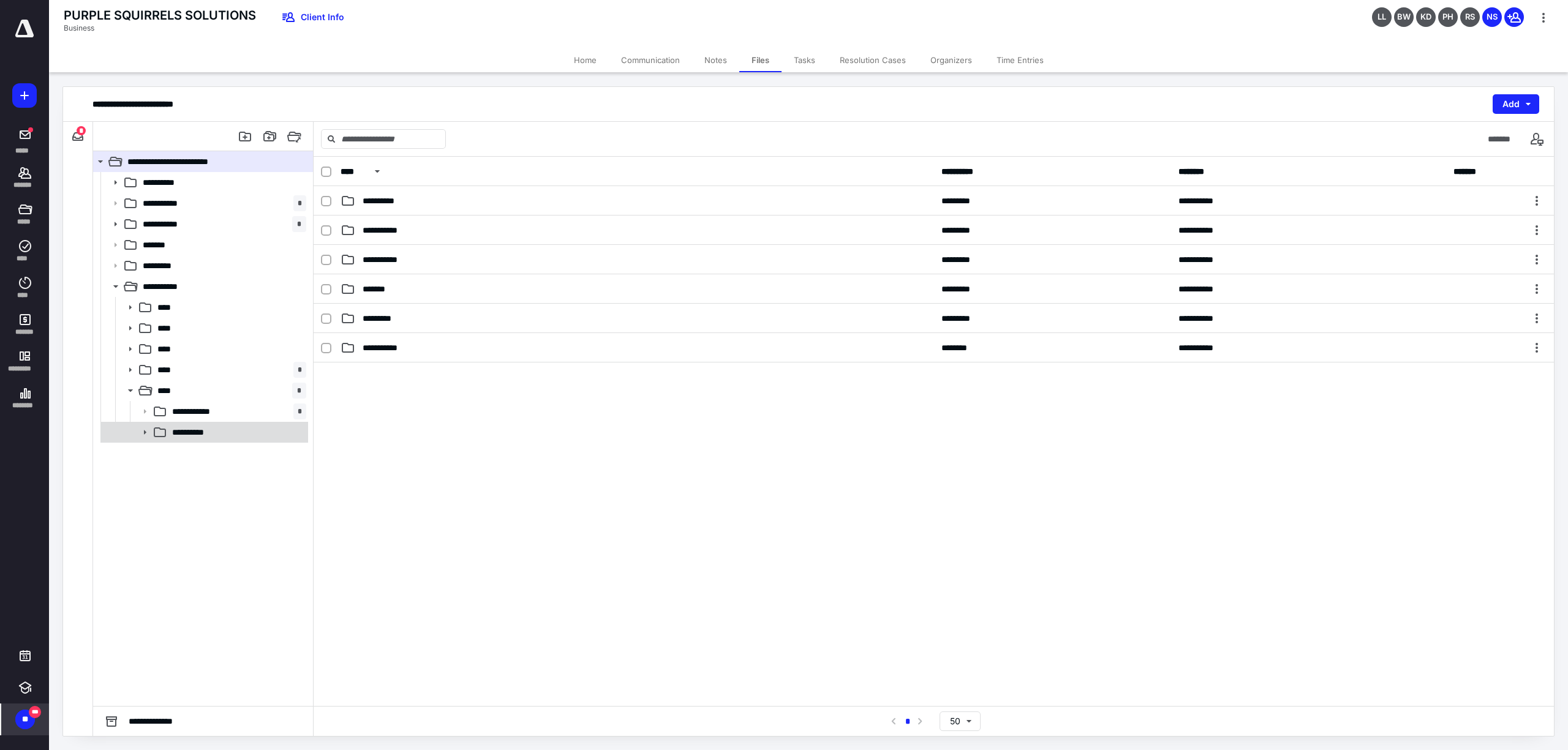 click 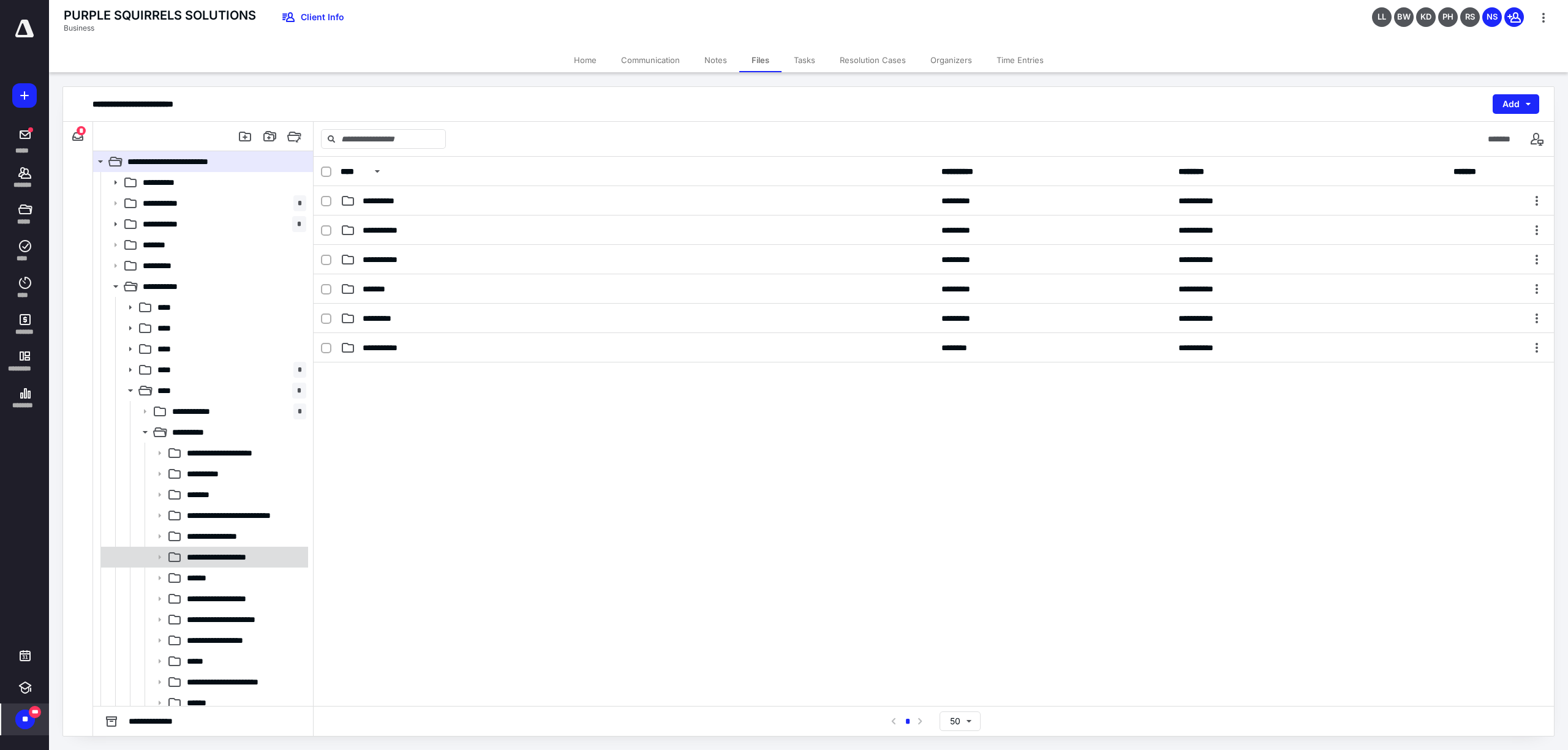scroll, scrollTop: 7, scrollLeft: 0, axis: vertical 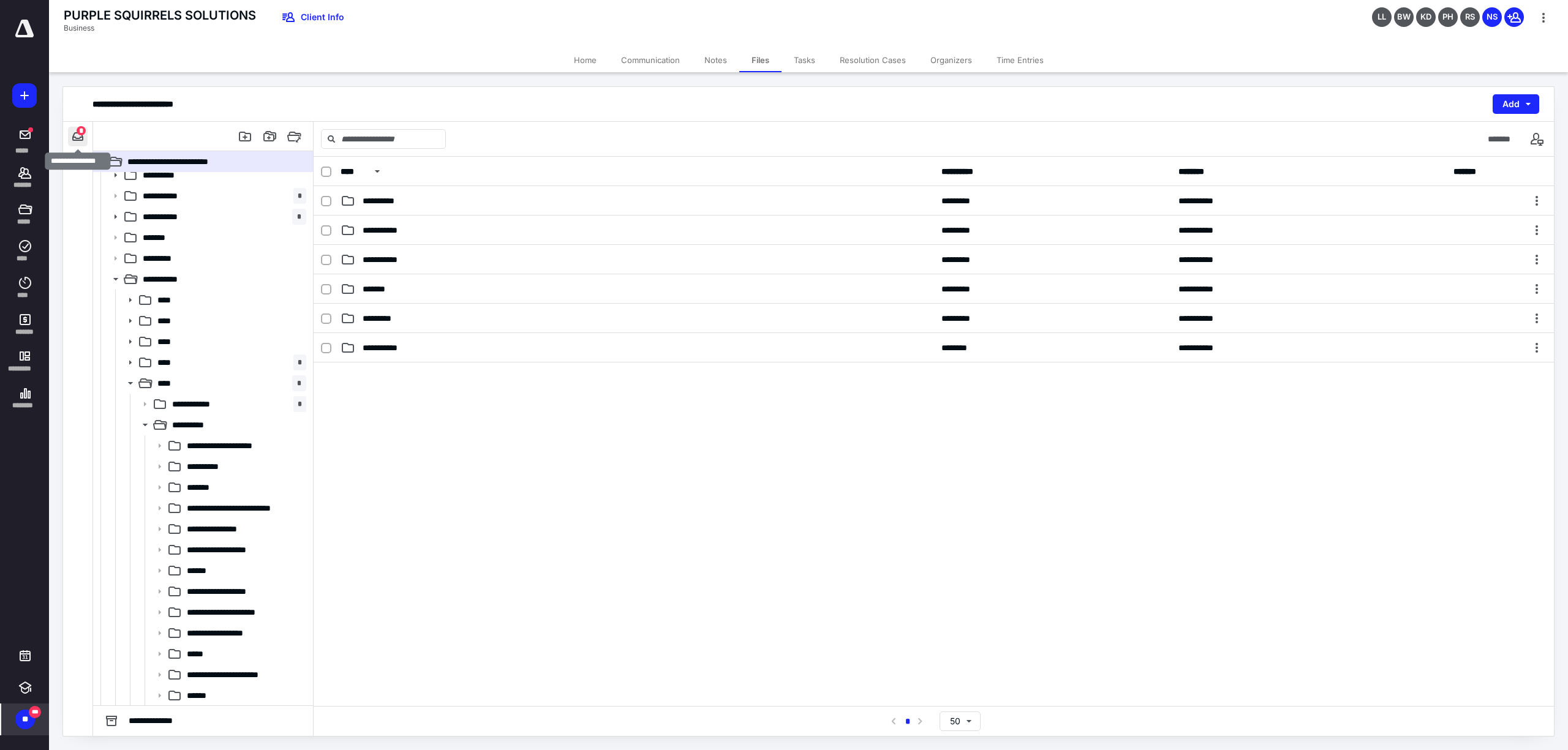 click at bounding box center [78, 137] 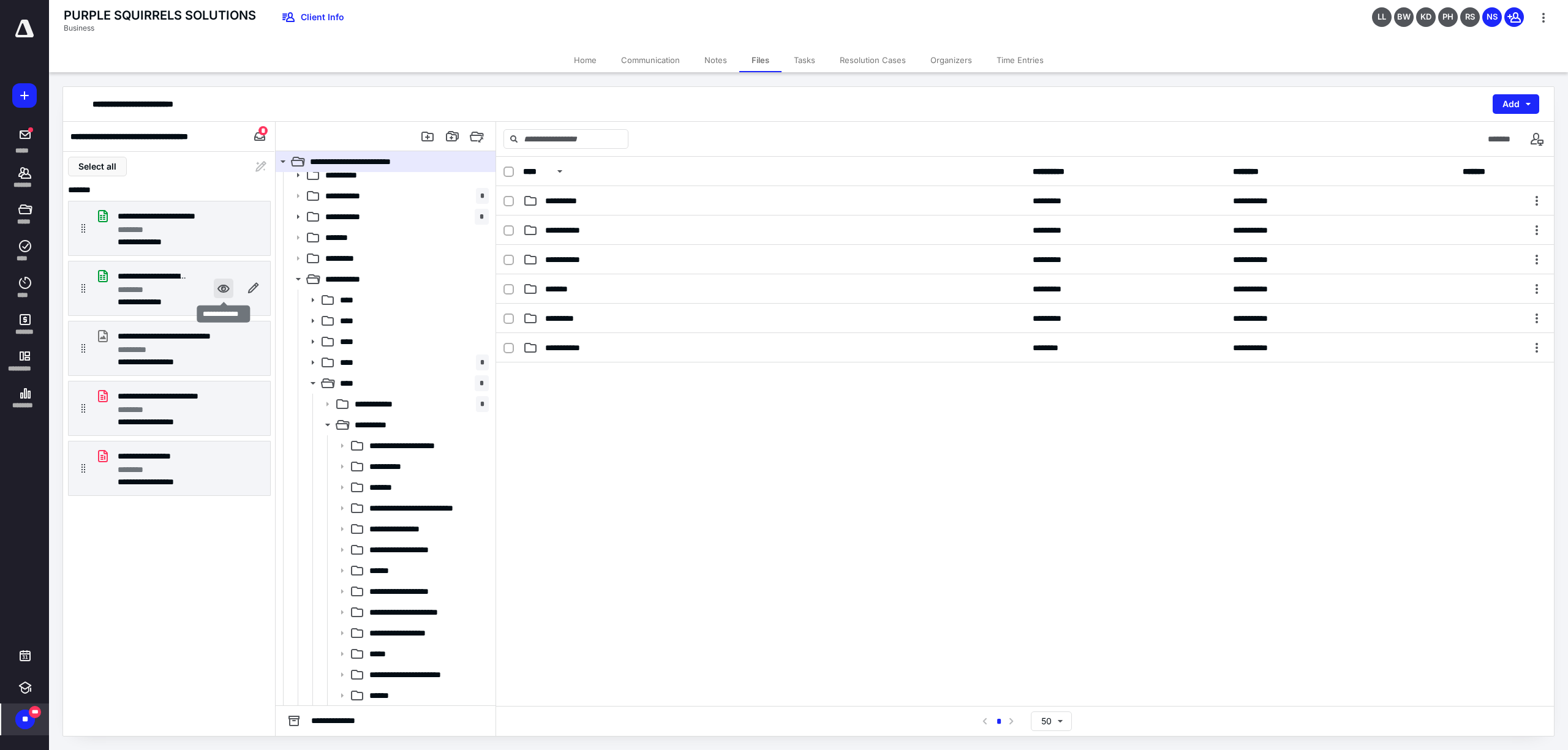 click at bounding box center [224, 288] 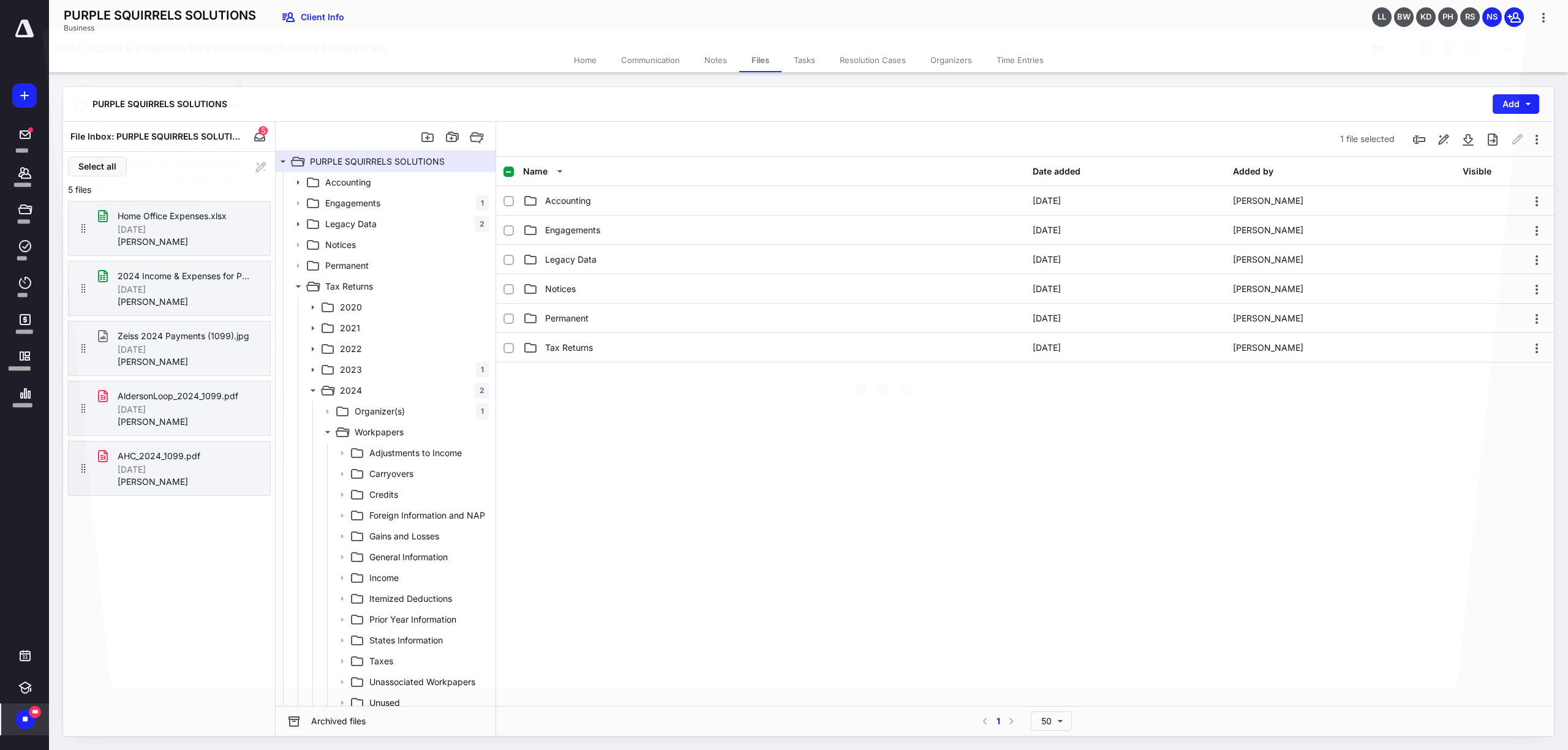 scroll, scrollTop: 7, scrollLeft: 0, axis: vertical 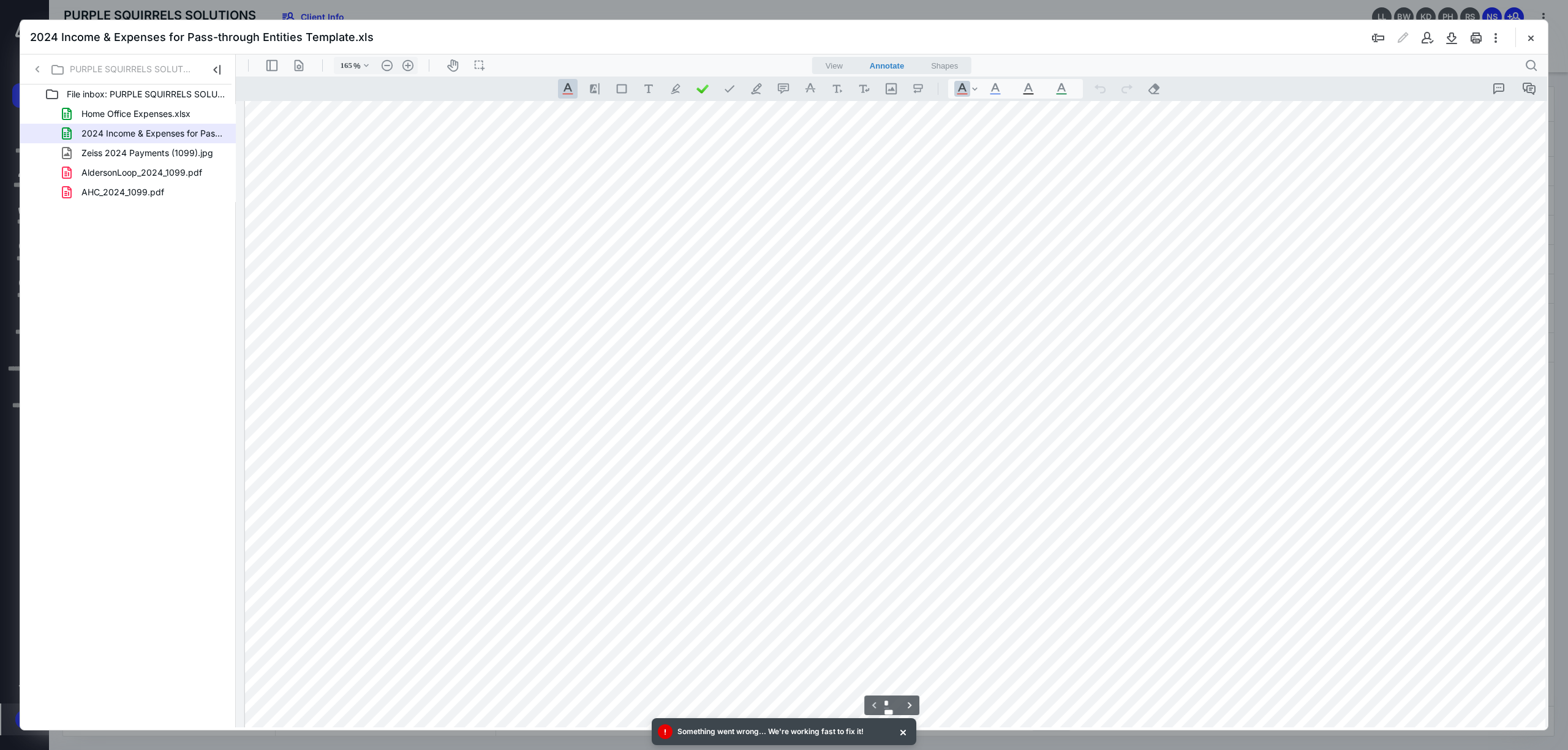 type on "115" 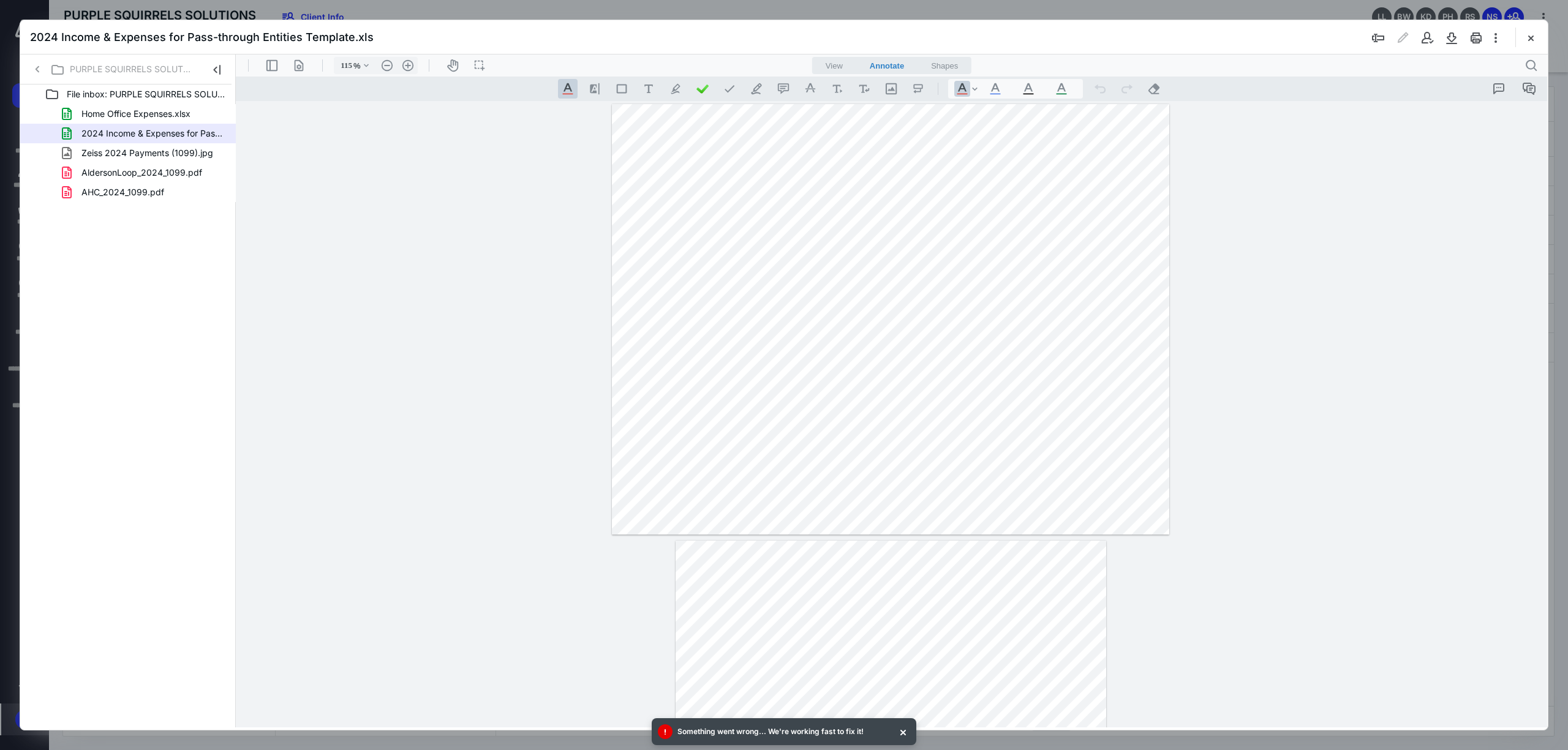 scroll, scrollTop: 373, scrollLeft: 0, axis: vertical 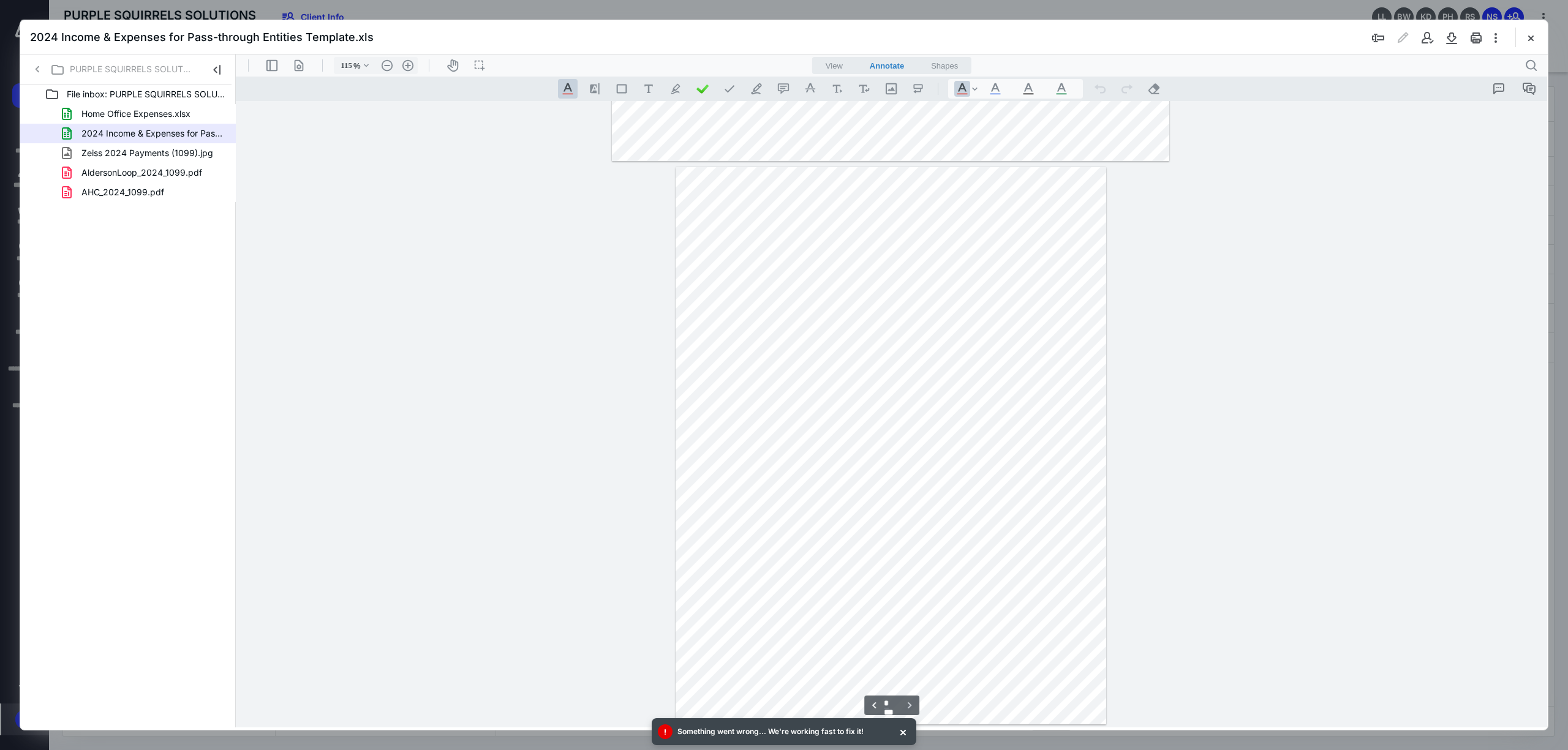 type on "*" 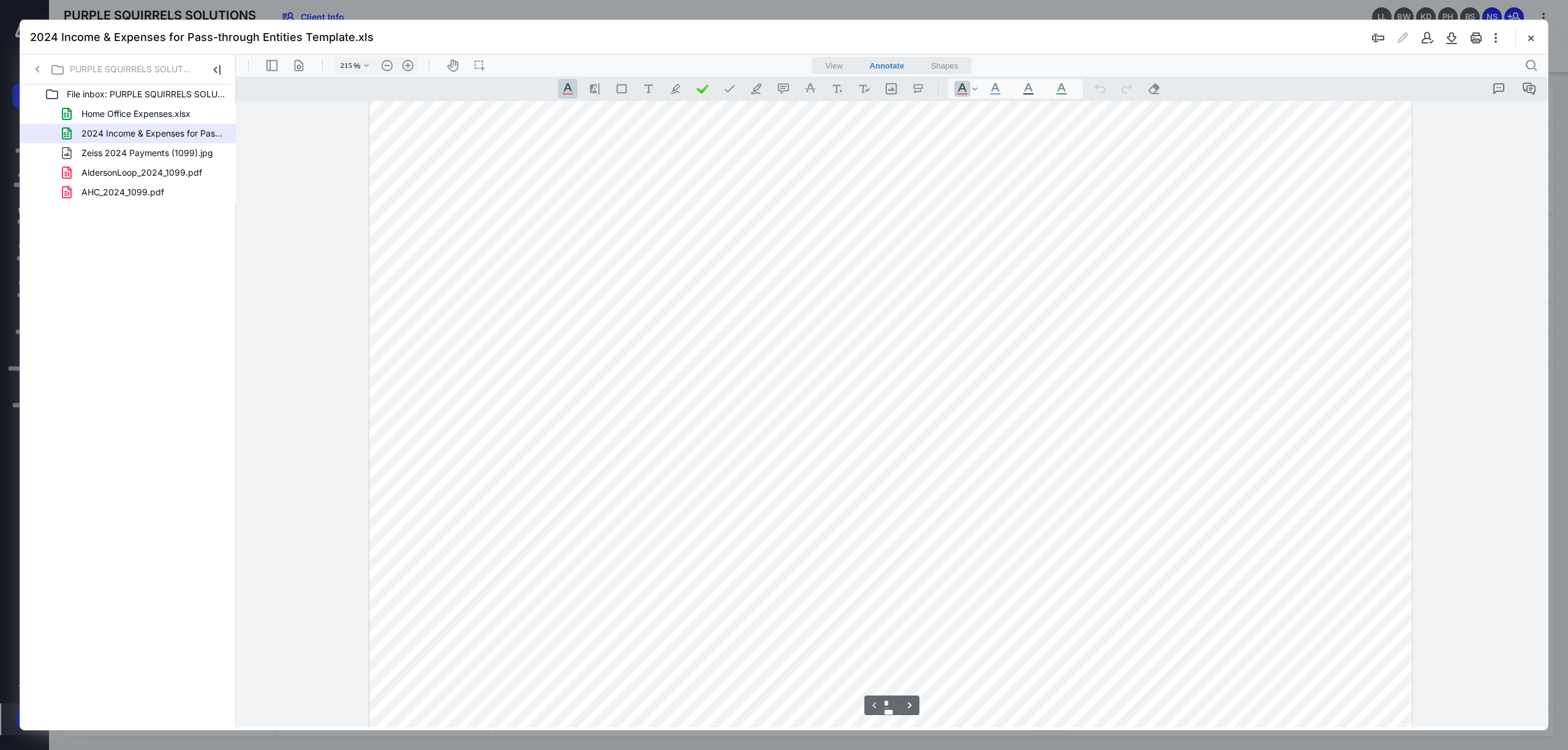 scroll, scrollTop: 0, scrollLeft: 0, axis: both 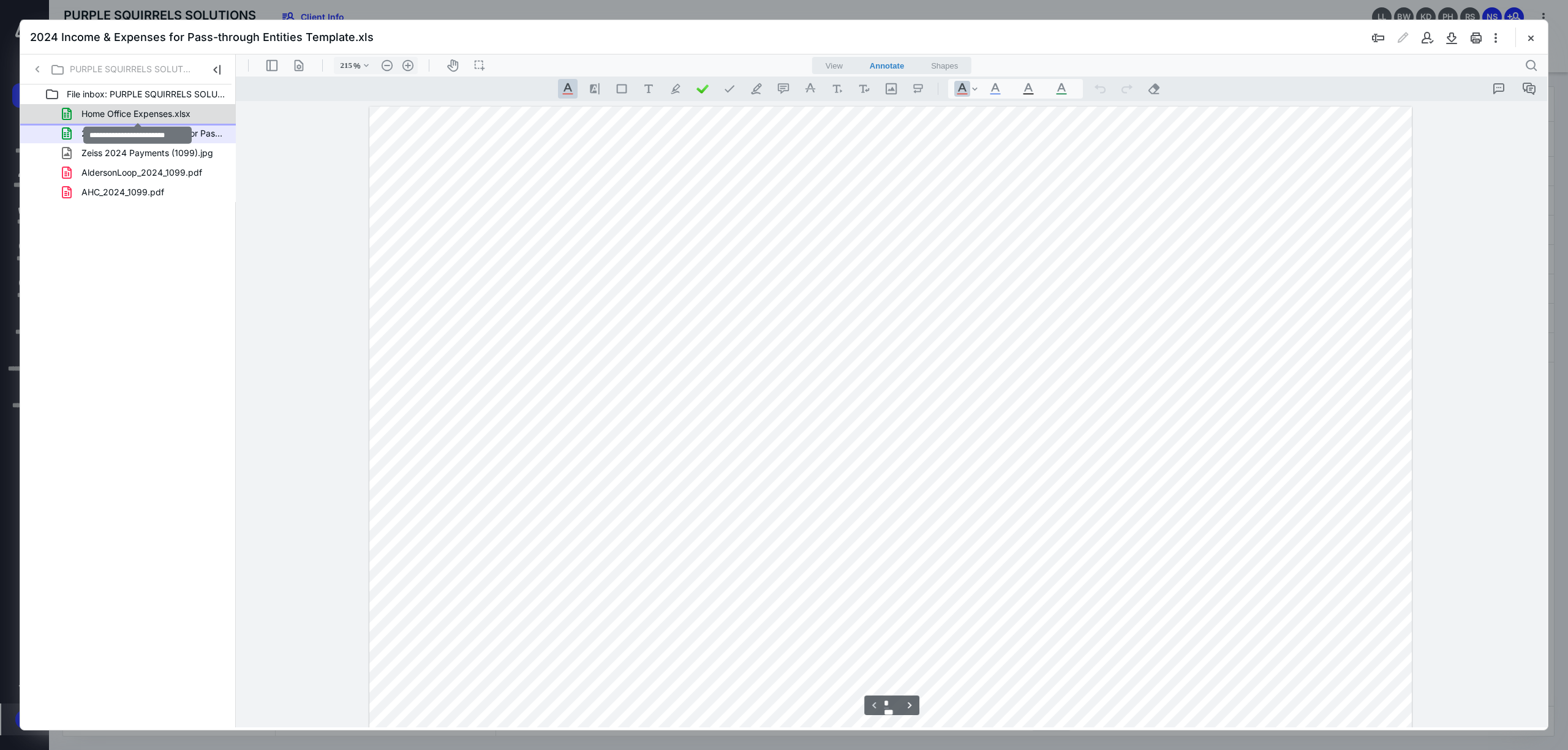 click on "Home Office Expenses.xlsx" at bounding box center [136, 114] 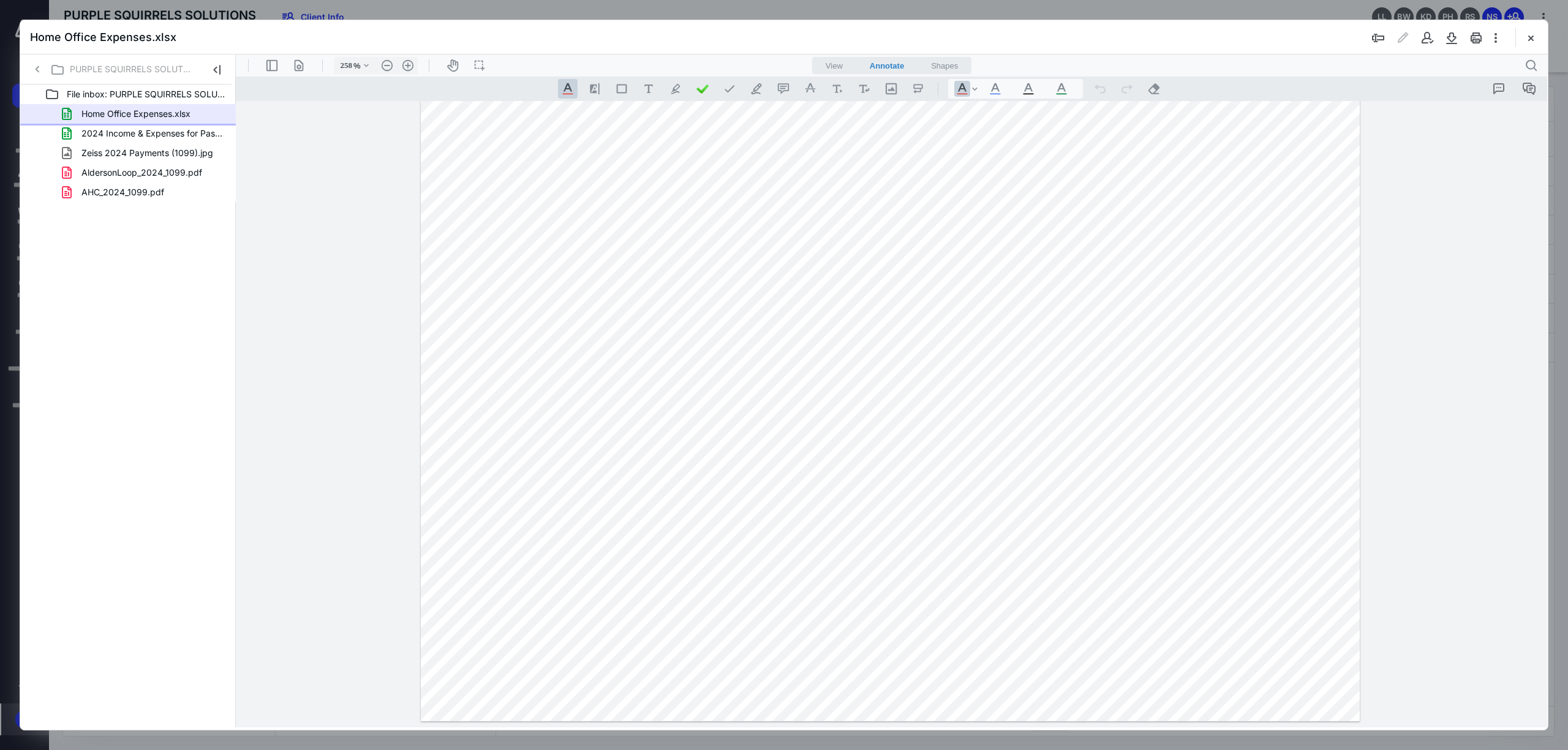 scroll, scrollTop: 182, scrollLeft: 0, axis: vertical 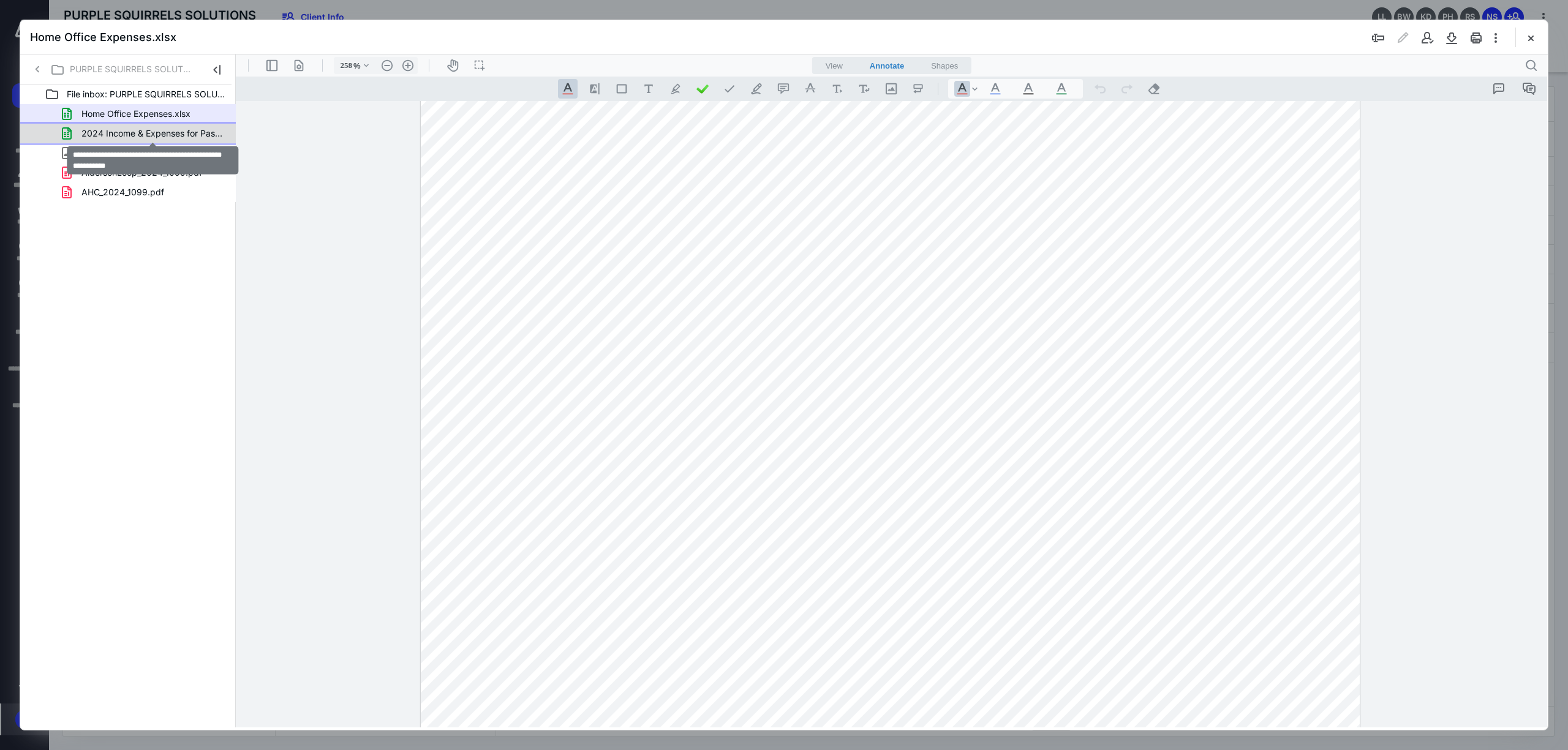click on "2024 Income & Expenses for Pass-through Entities Template.xls" at bounding box center (153, 133) 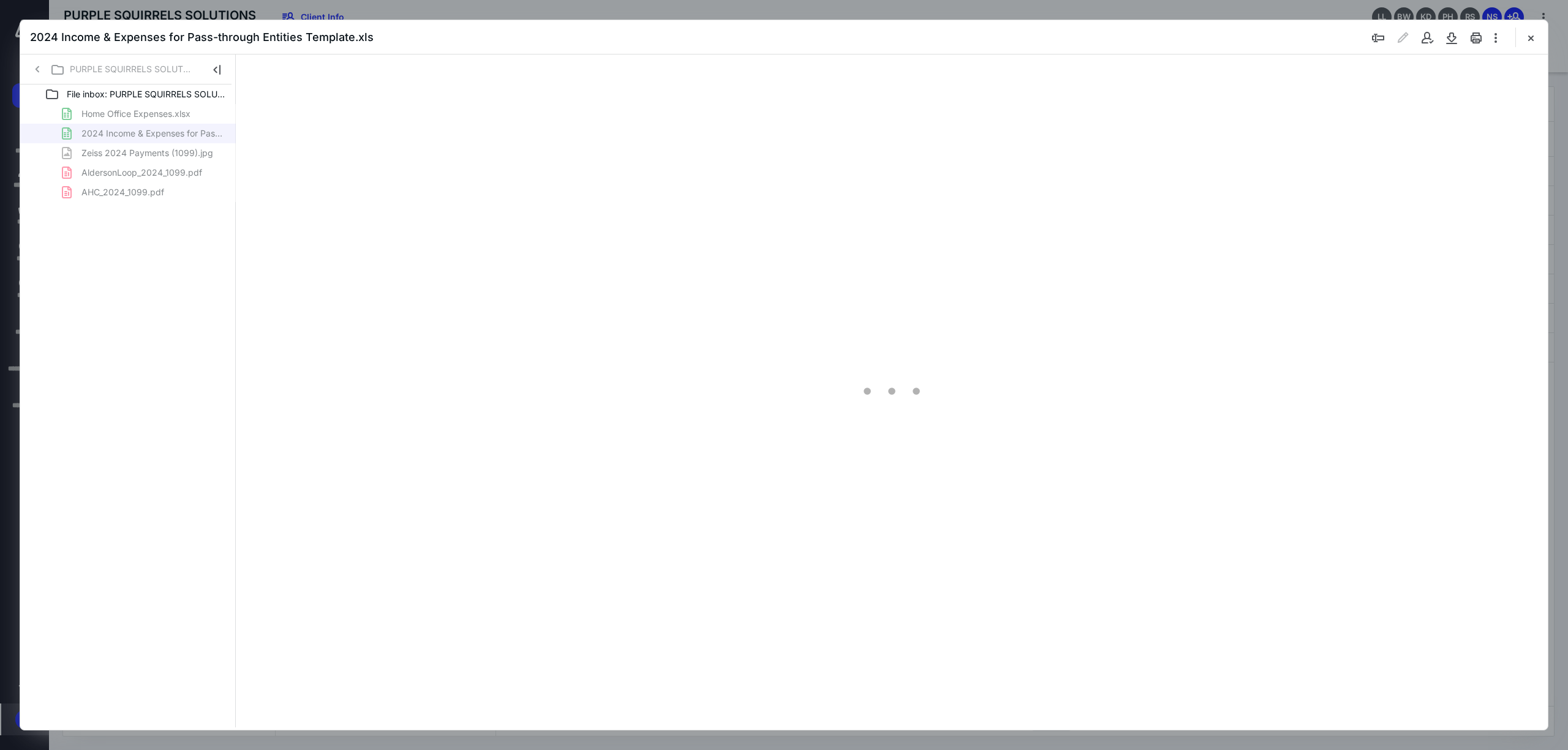 scroll, scrollTop: 50, scrollLeft: 0, axis: vertical 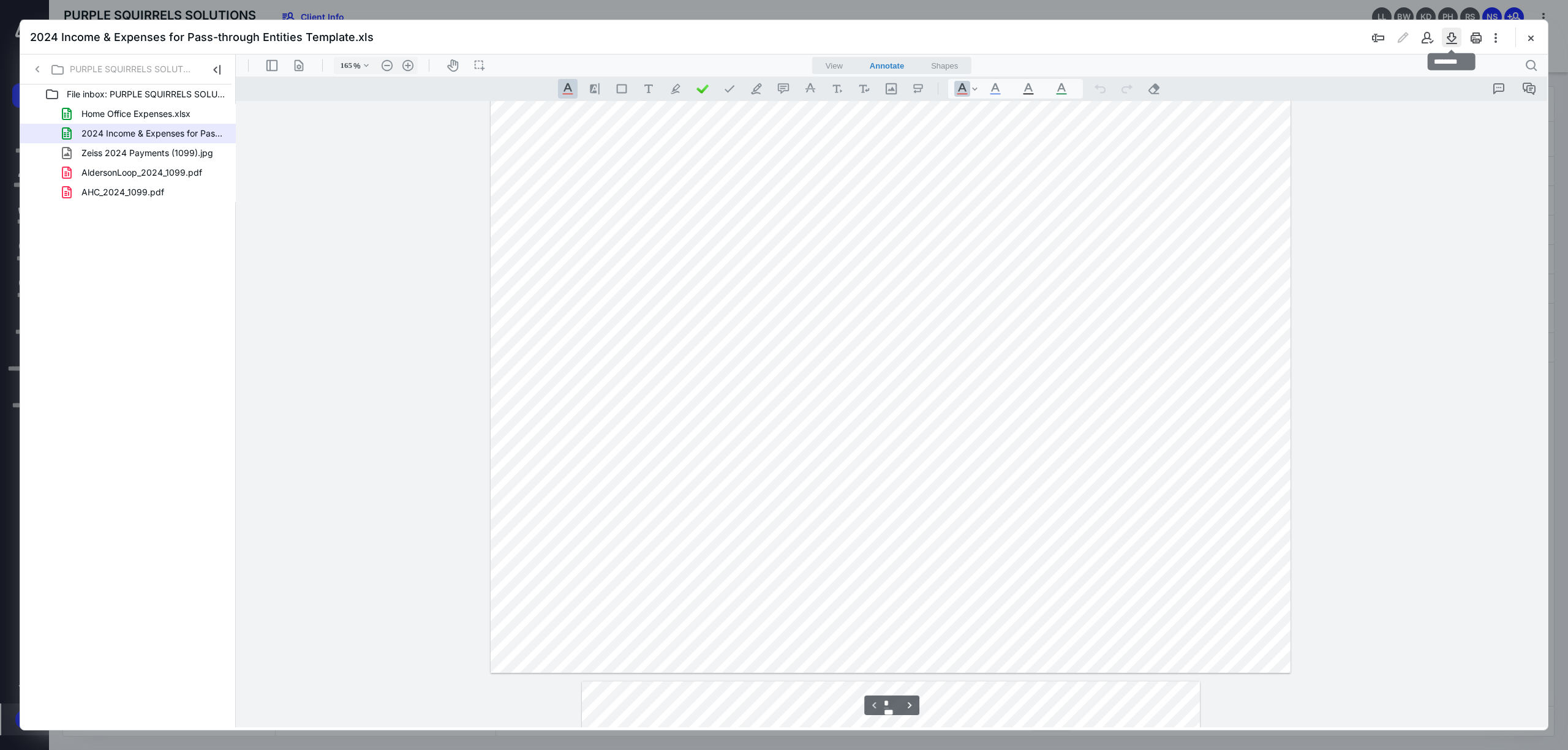 click at bounding box center (1452, 37) 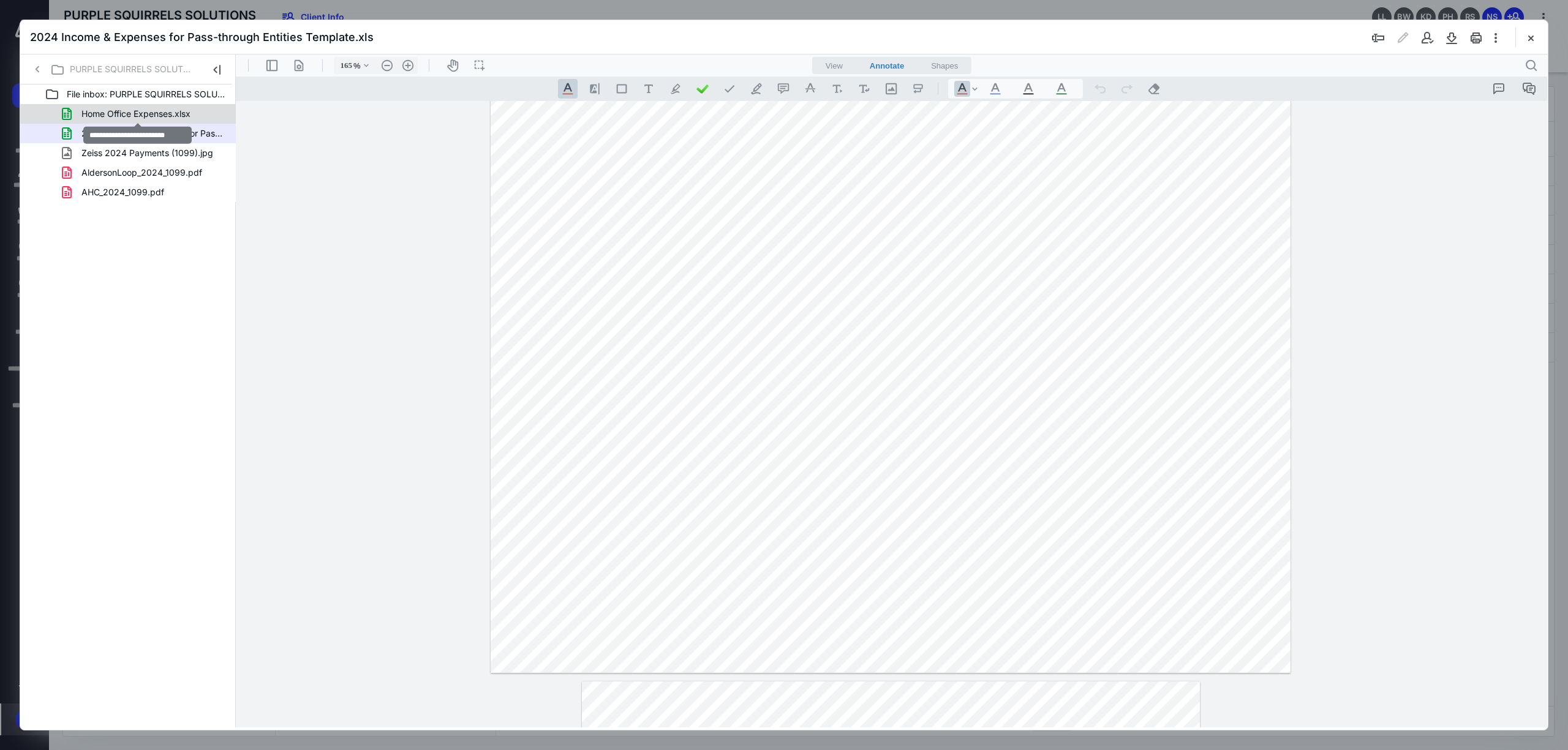 click on "Home Office Expenses.xlsx" at bounding box center (136, 114) 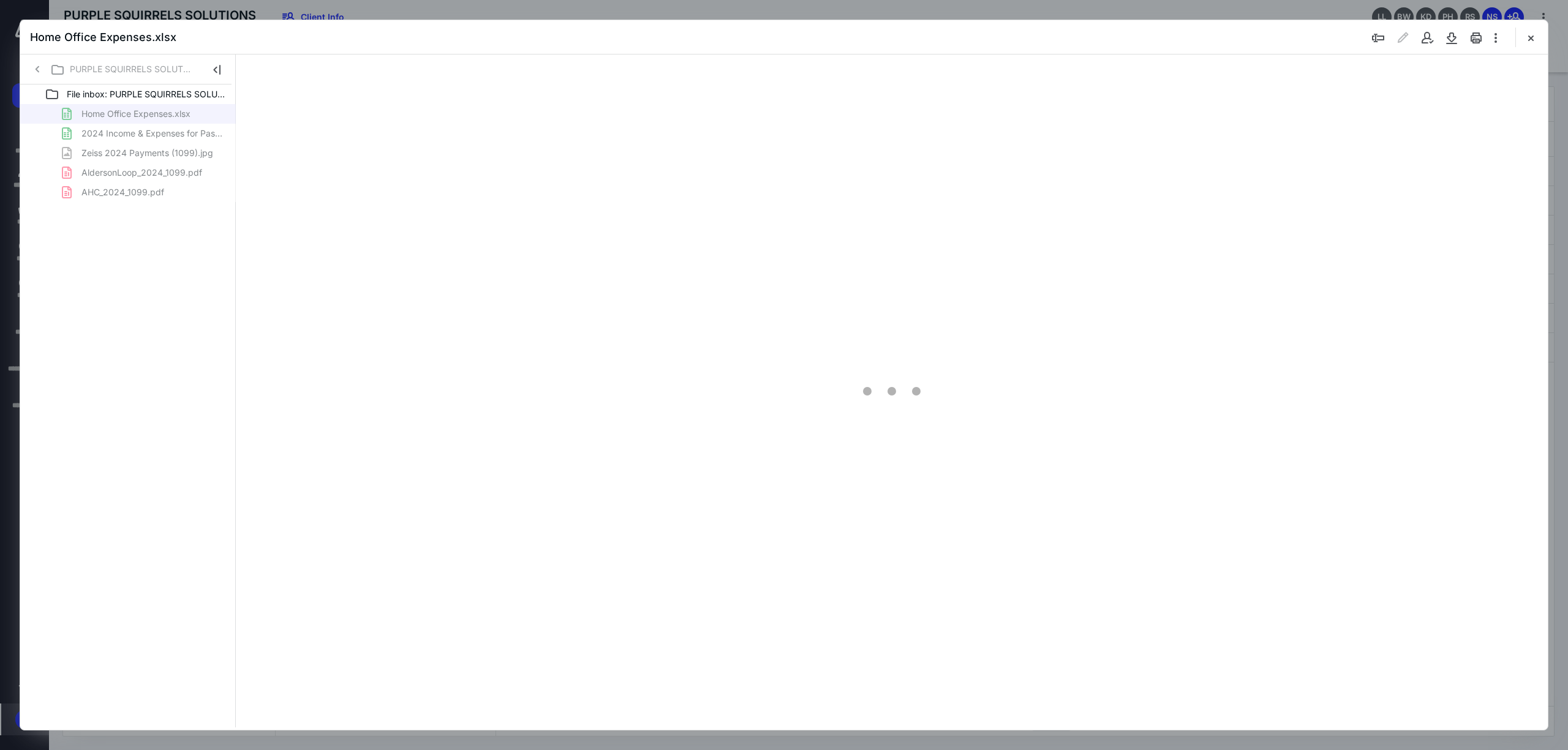 scroll, scrollTop: 0, scrollLeft: 0, axis: both 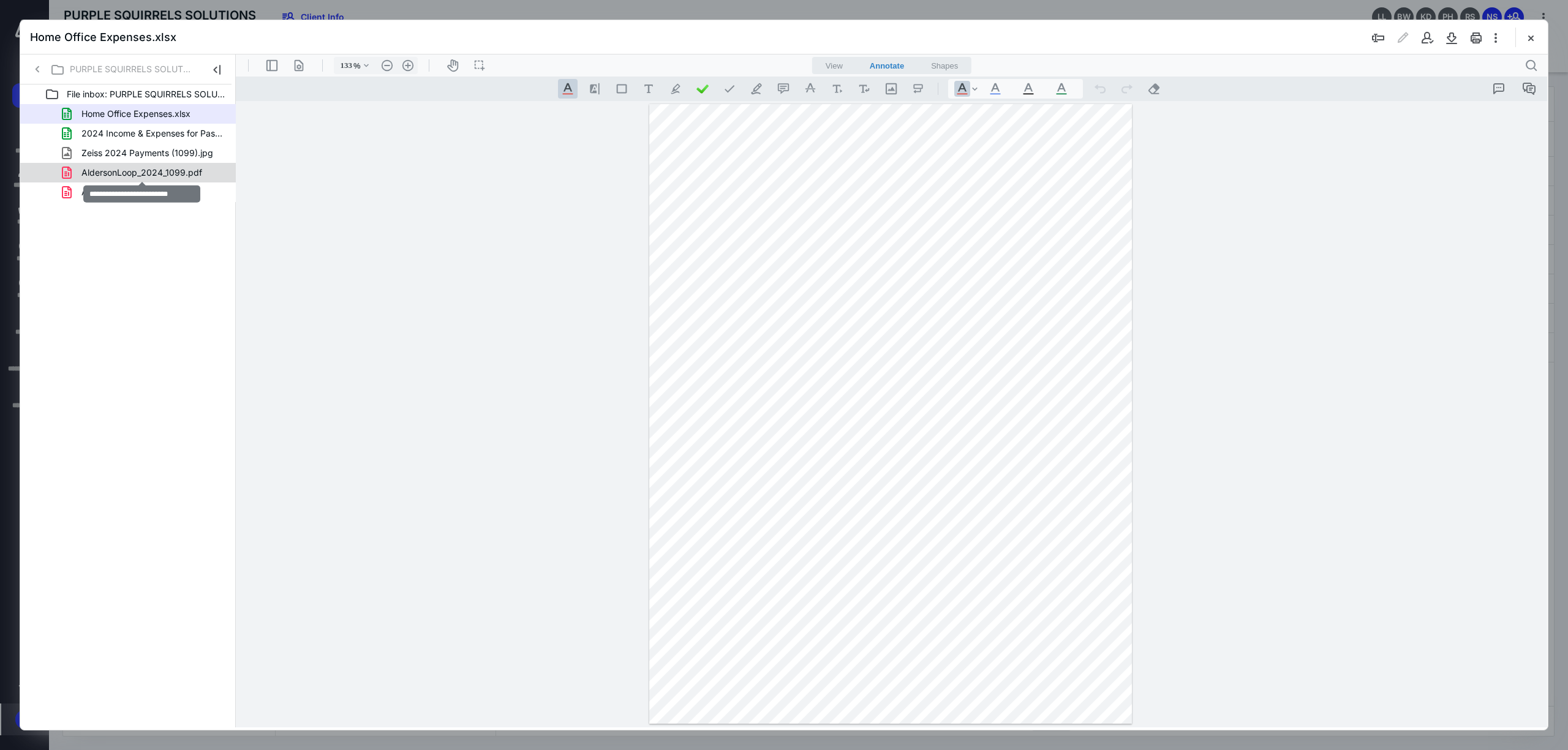 click on "AldersonLoop_2024_1099.pdf" at bounding box center (141, 173) 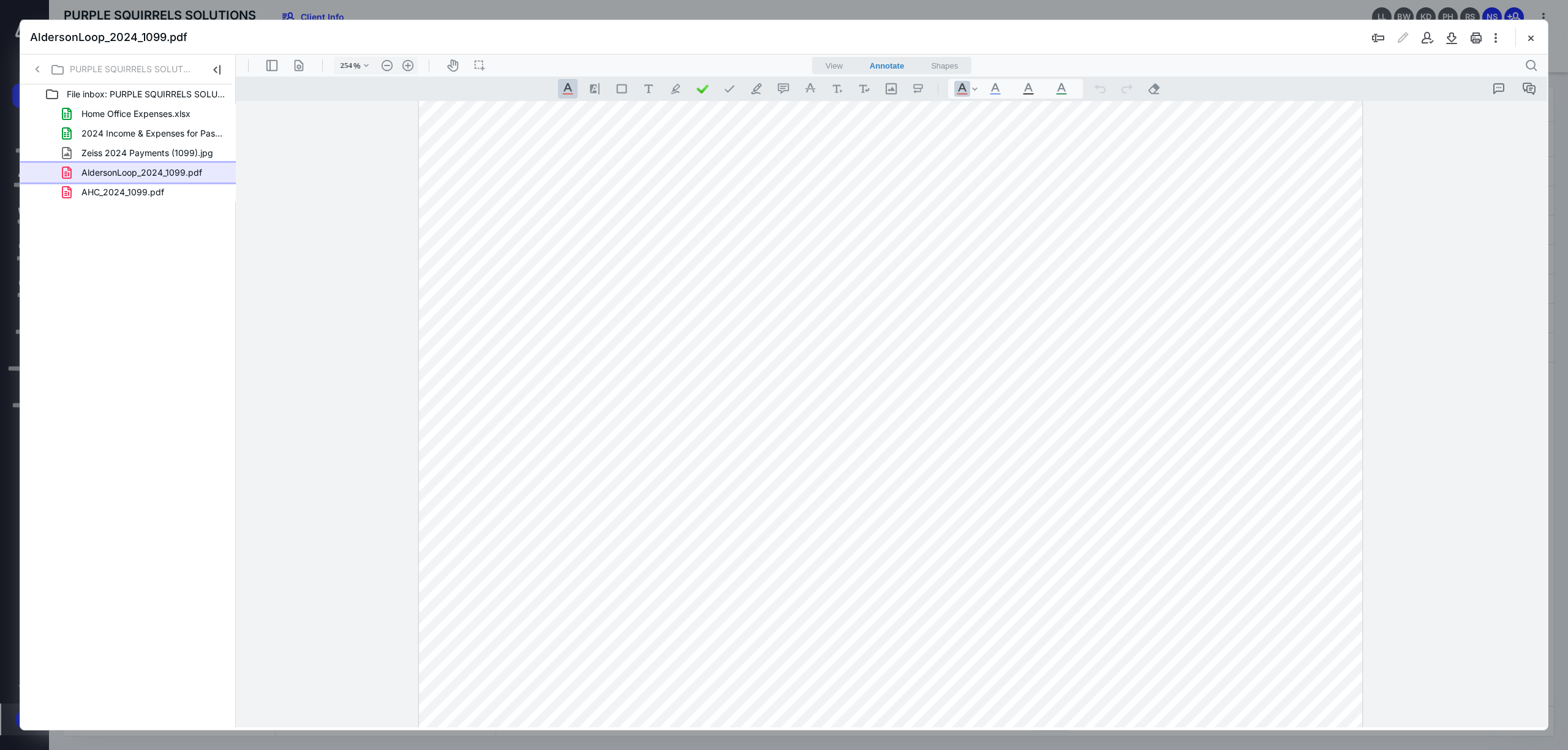 scroll, scrollTop: 0, scrollLeft: 0, axis: both 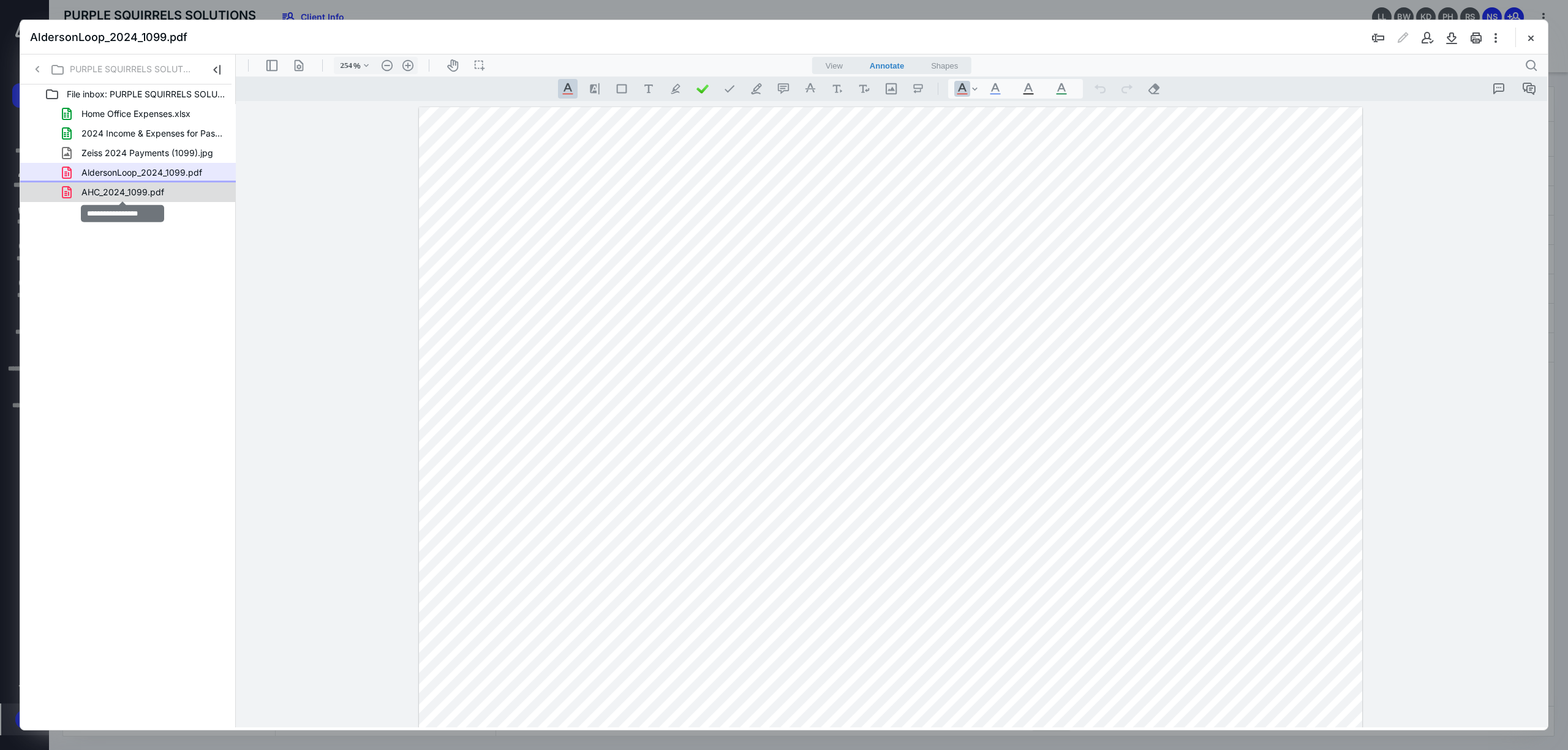click on "AHC_2024_1099.pdf" at bounding box center [123, 192] 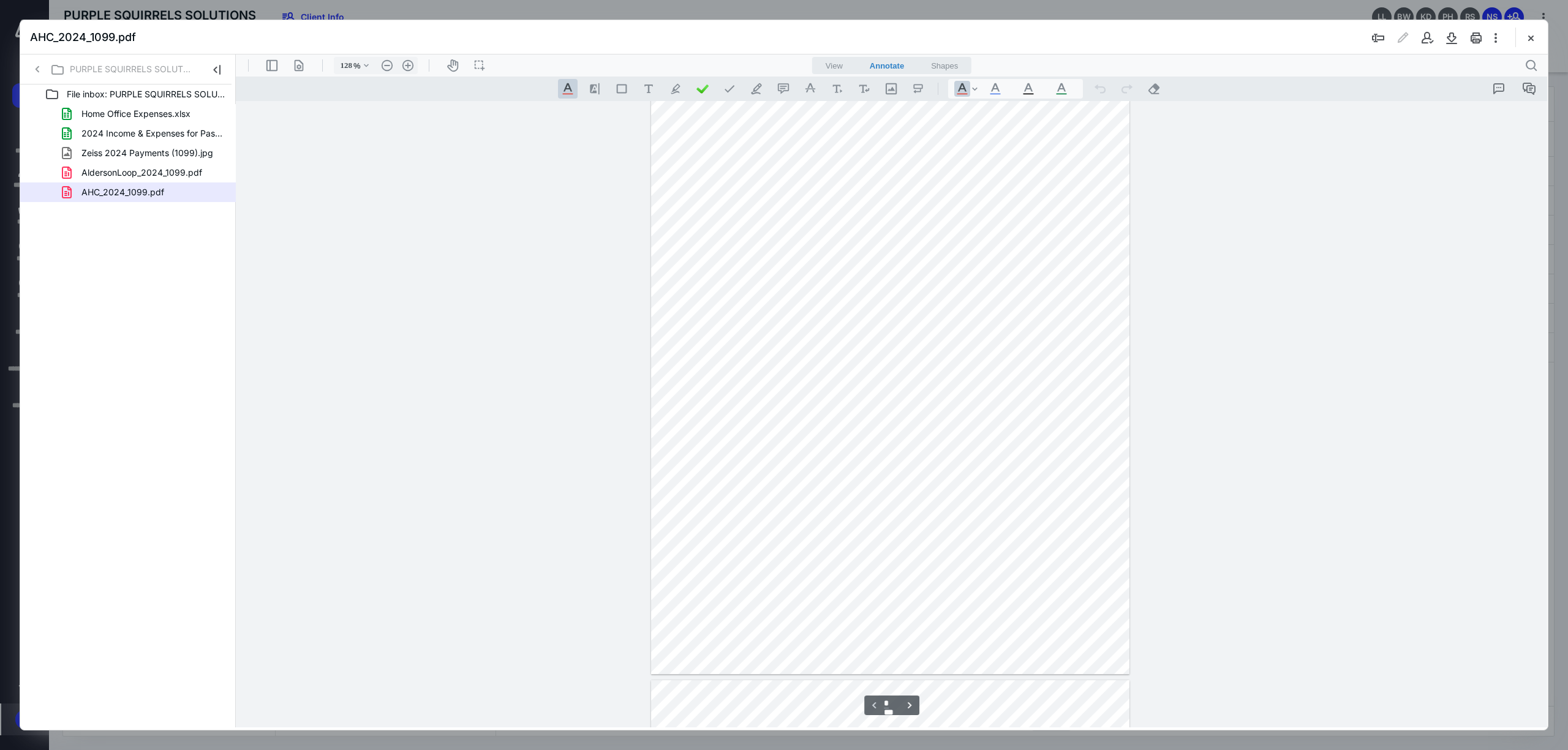 scroll, scrollTop: 0, scrollLeft: 0, axis: both 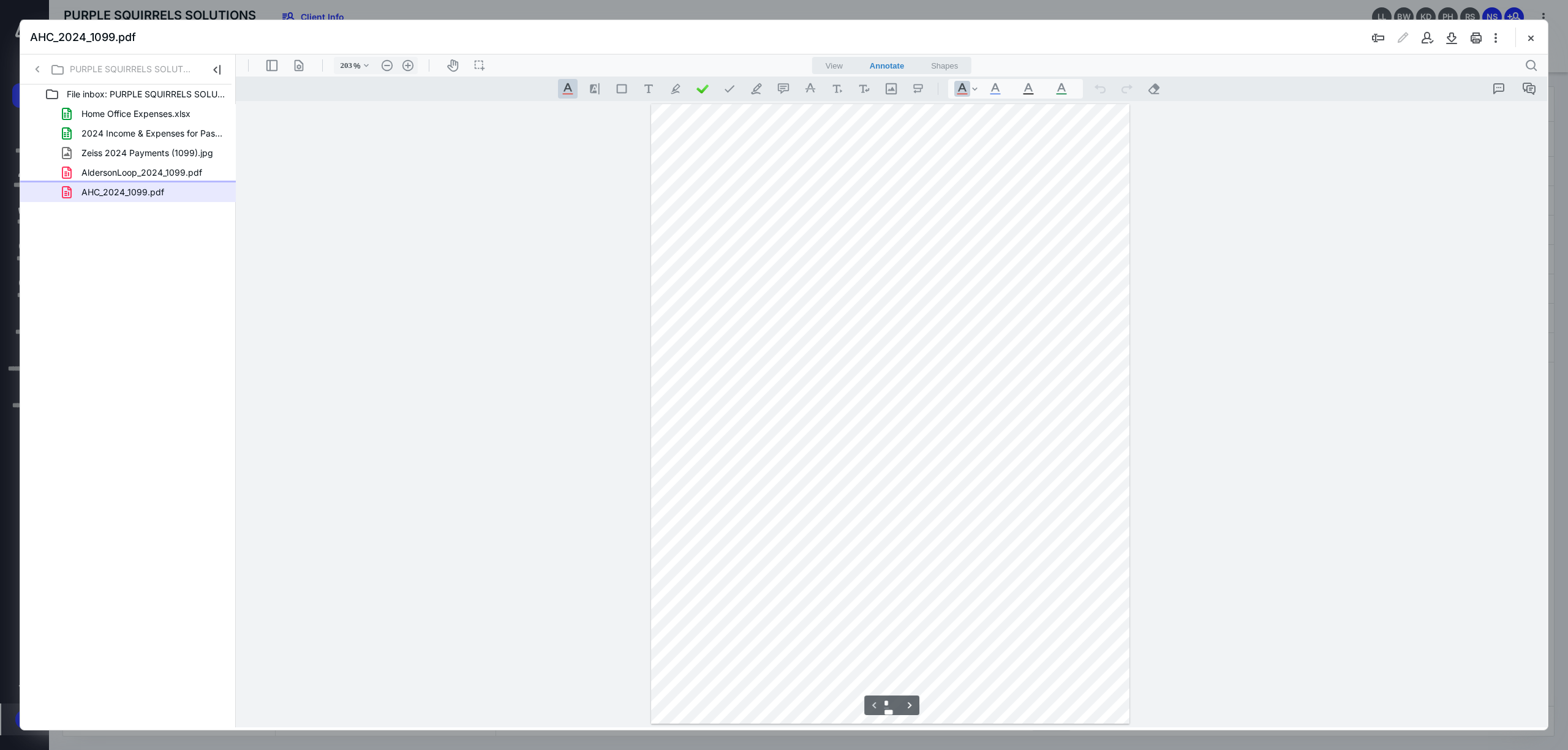 type on "253" 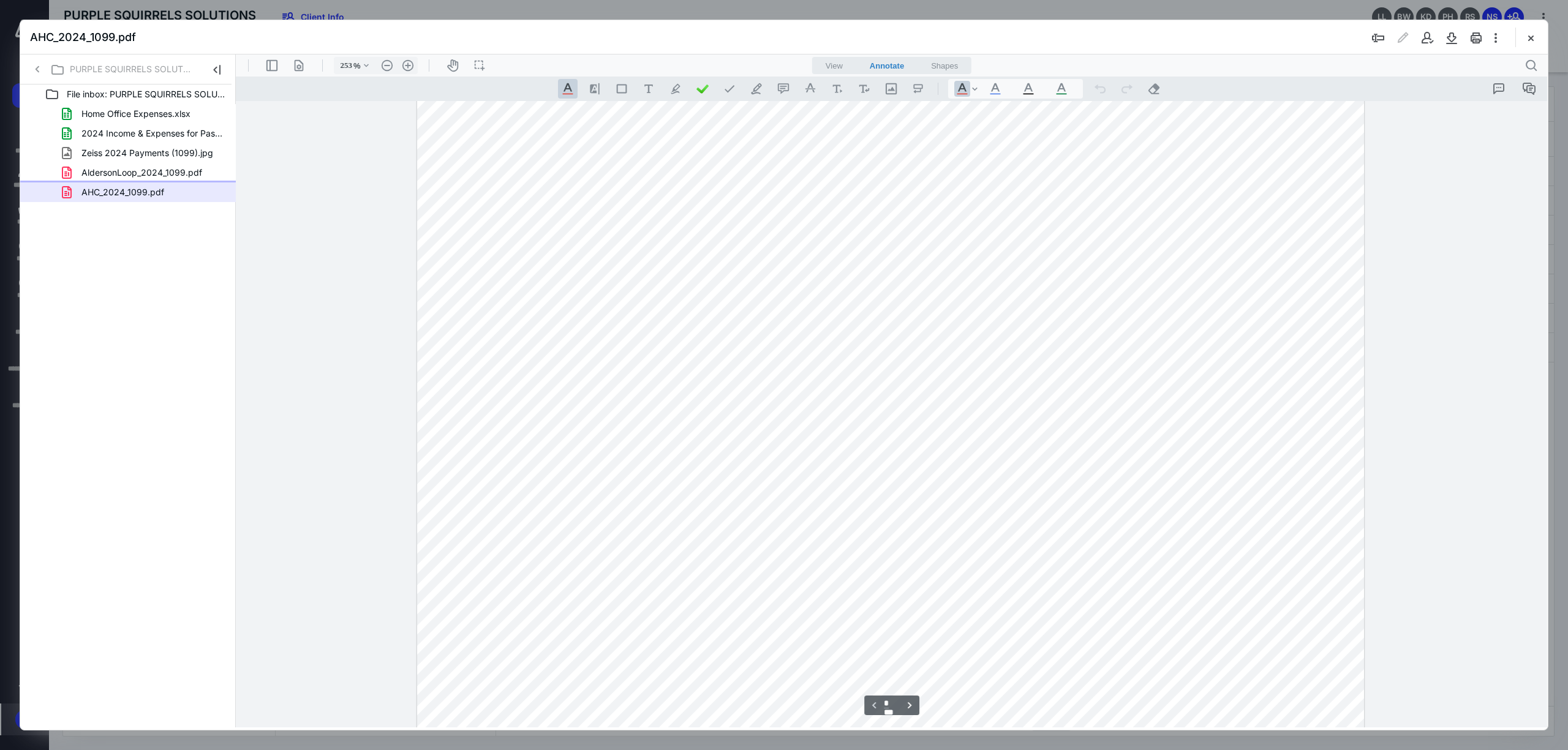 scroll, scrollTop: 0, scrollLeft: 0, axis: both 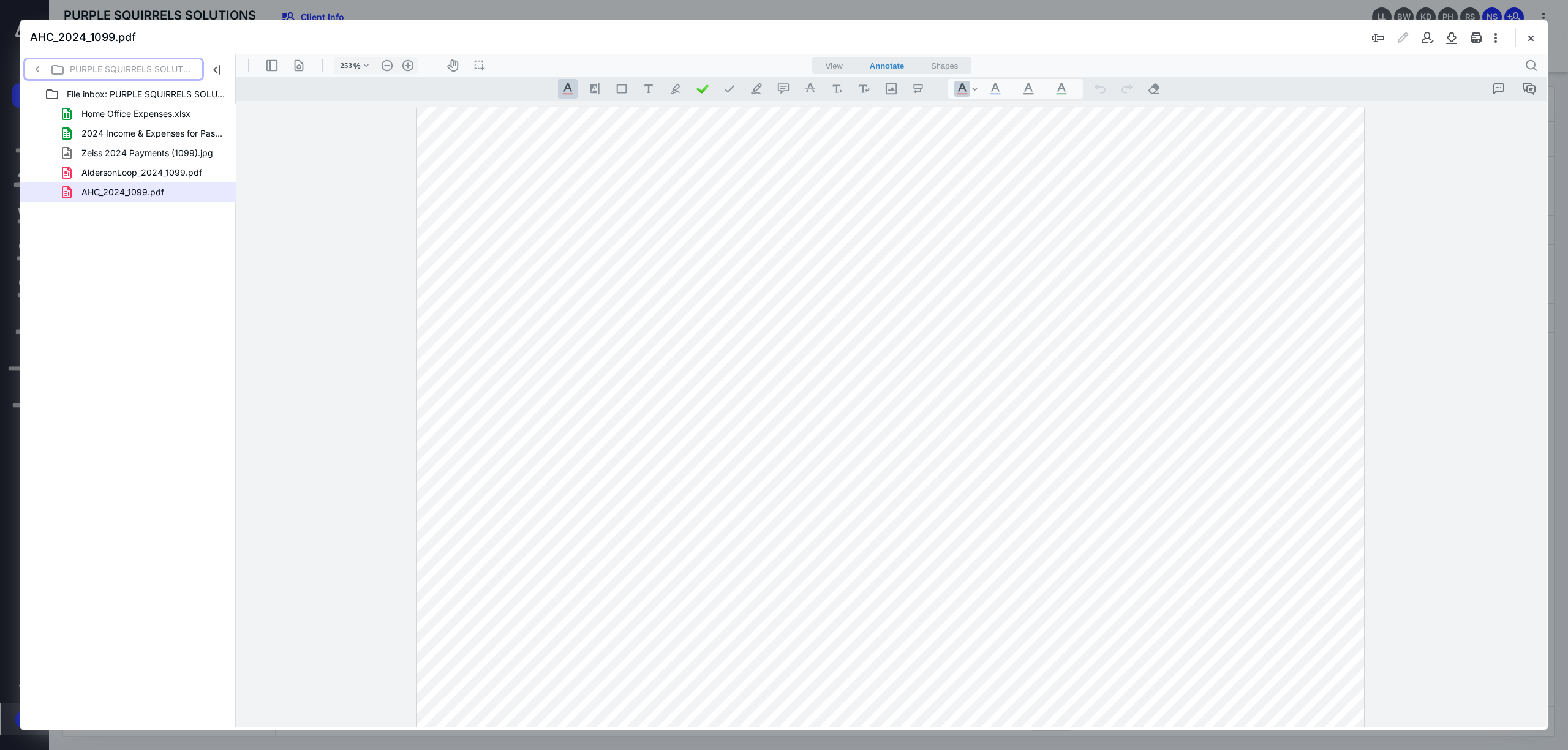 click 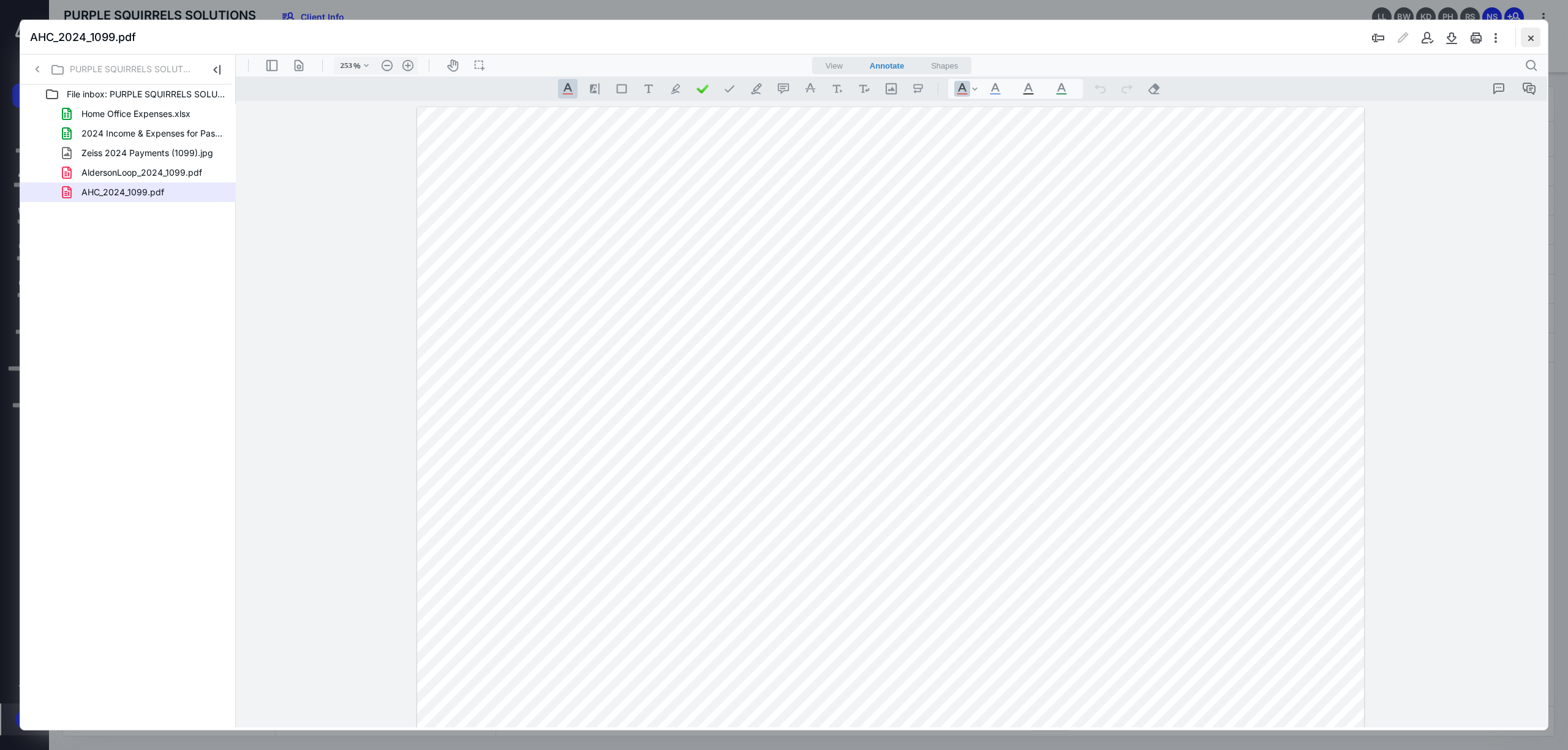 click at bounding box center (1531, 37) 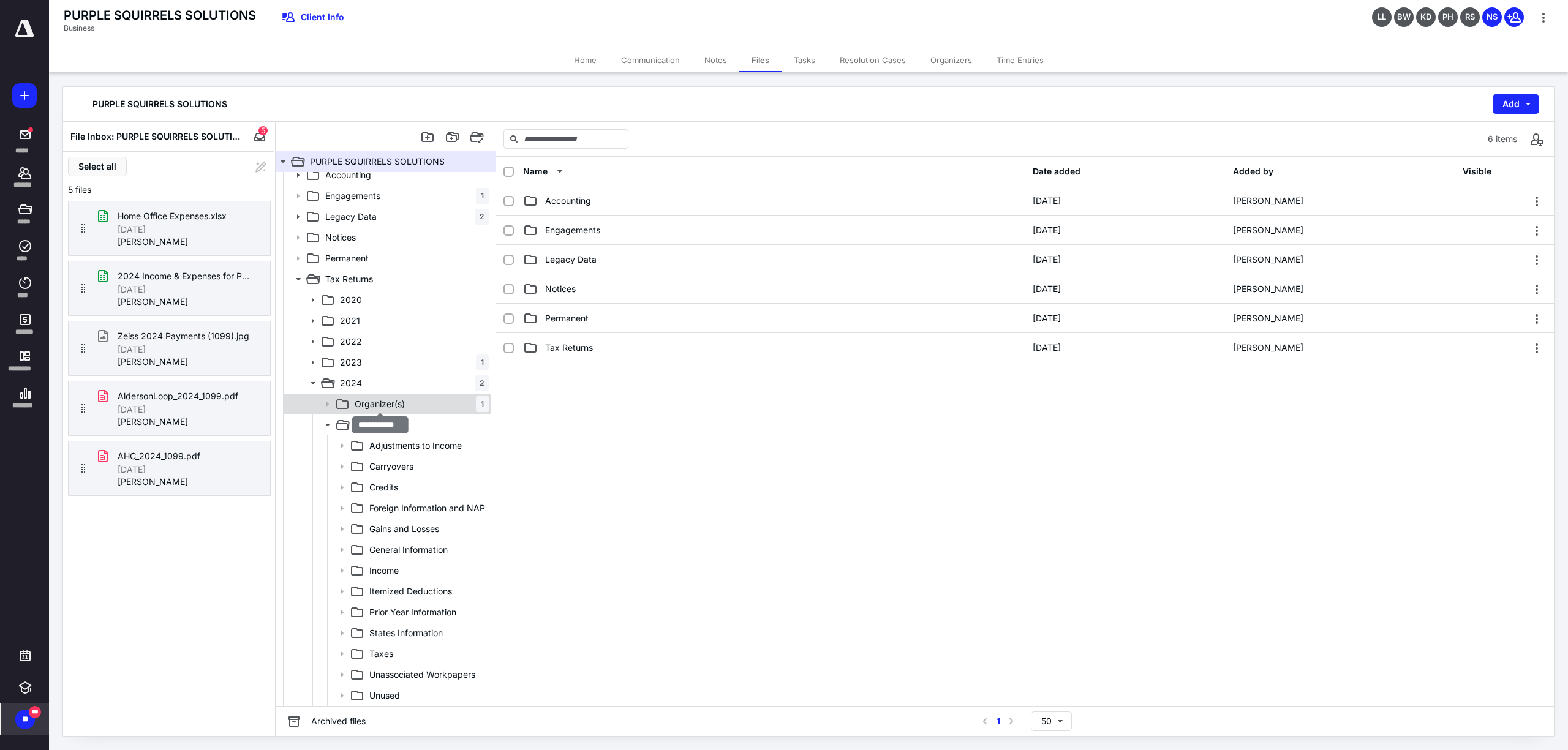 click on "Organizer(s)" at bounding box center (380, 404) 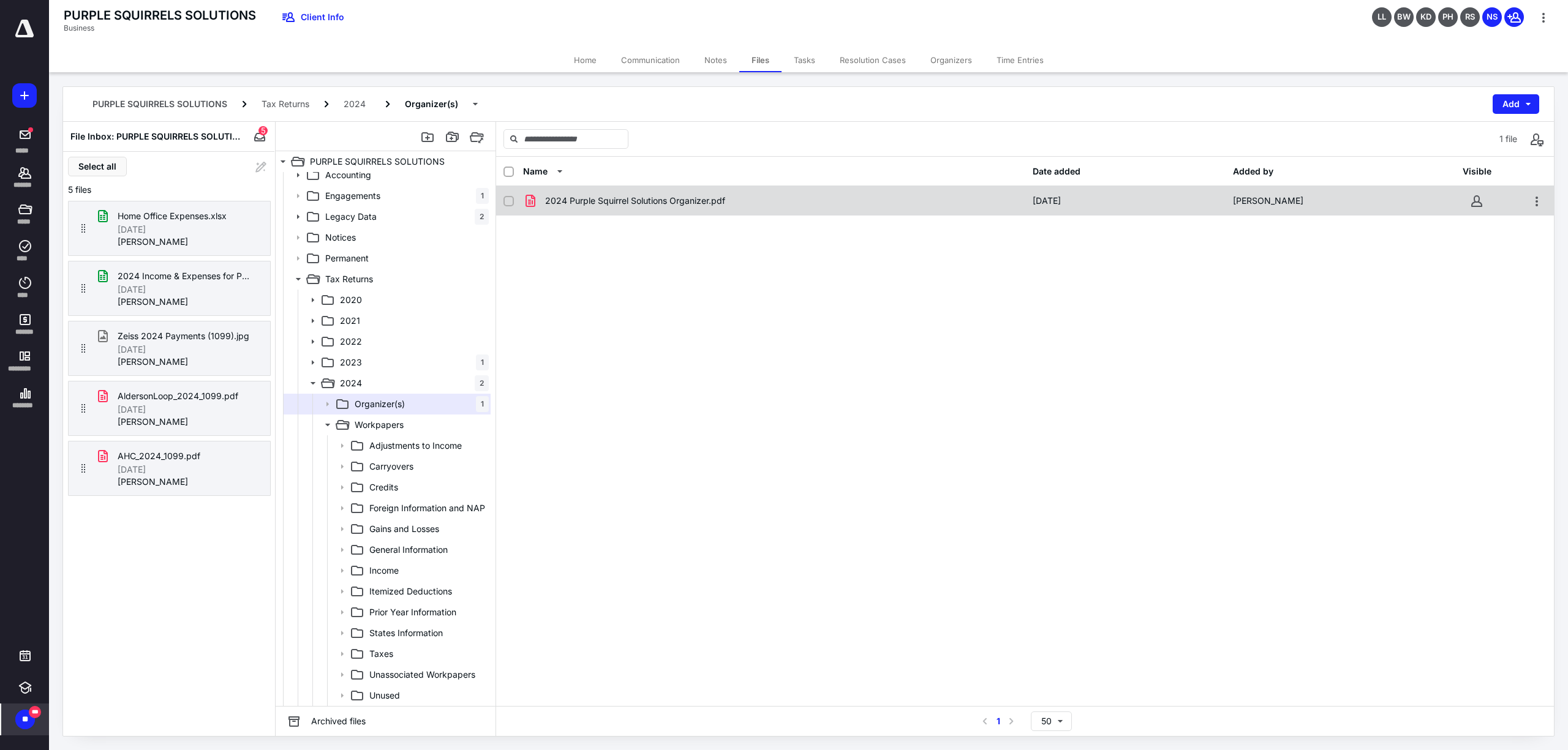 click on "2024 Purple Squirrel Solutions Organizer.pdf" at bounding box center [774, 201] 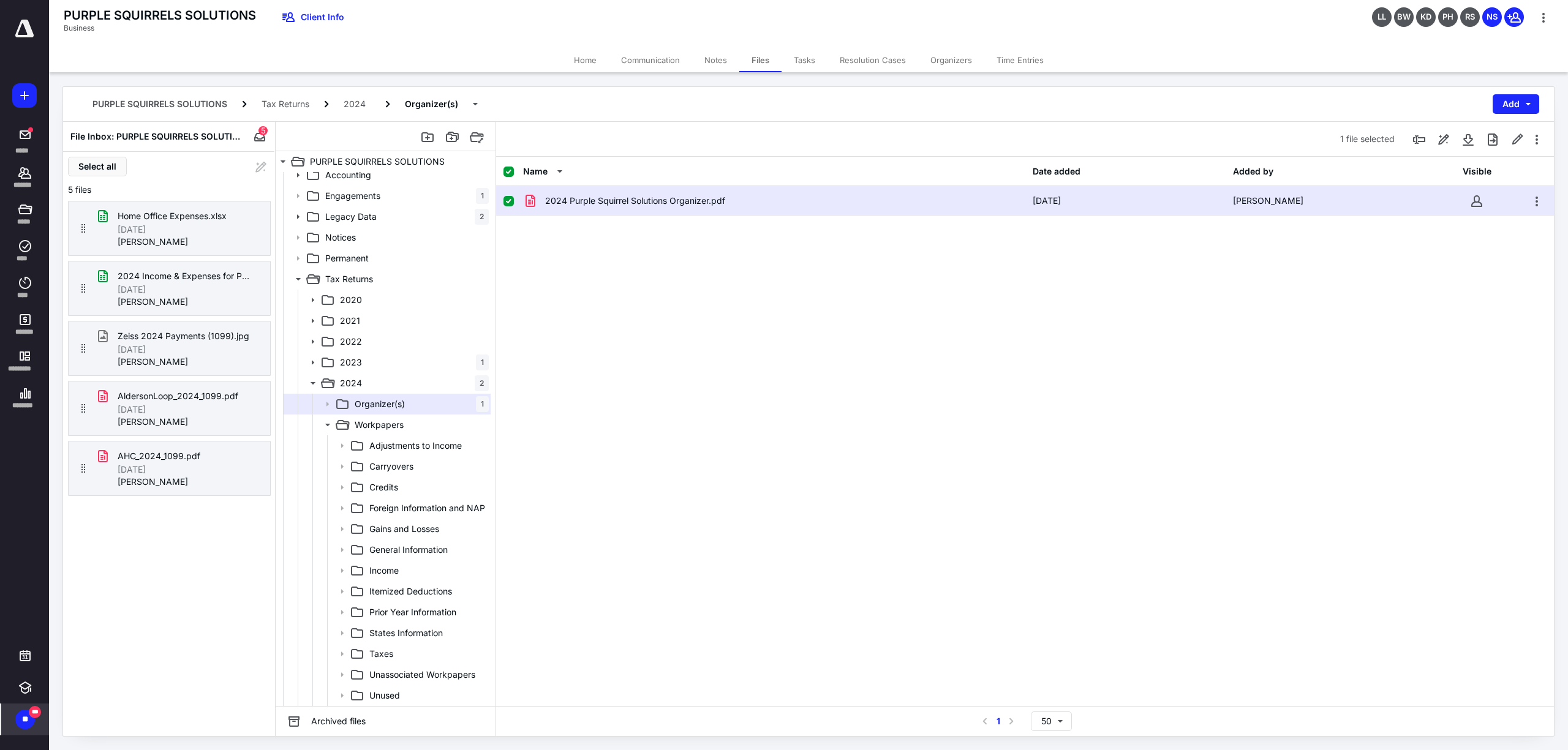 click on "2024 Purple Squirrel Solutions Organizer.pdf" at bounding box center (774, 201) 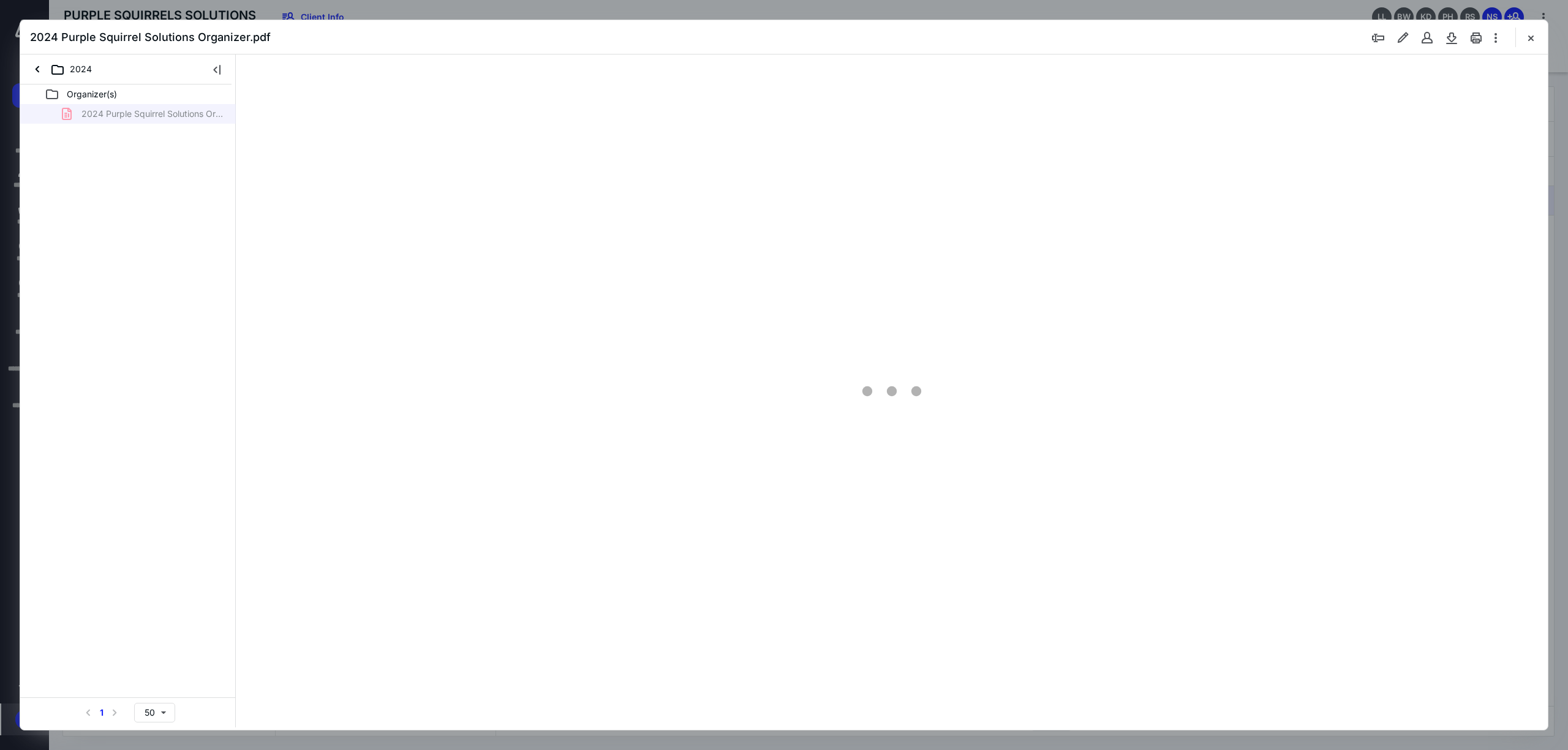 scroll, scrollTop: 0, scrollLeft: 0, axis: both 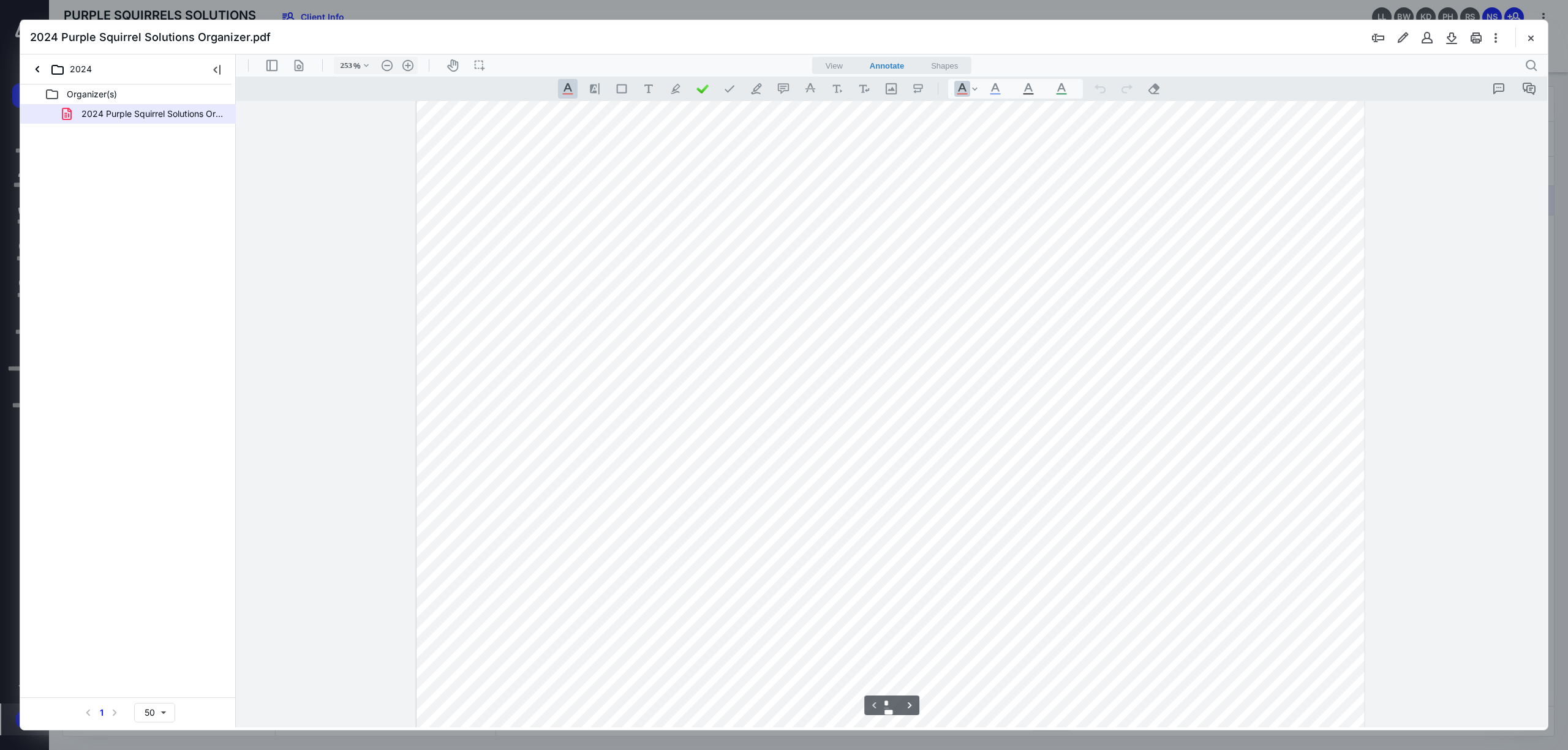 type on "153" 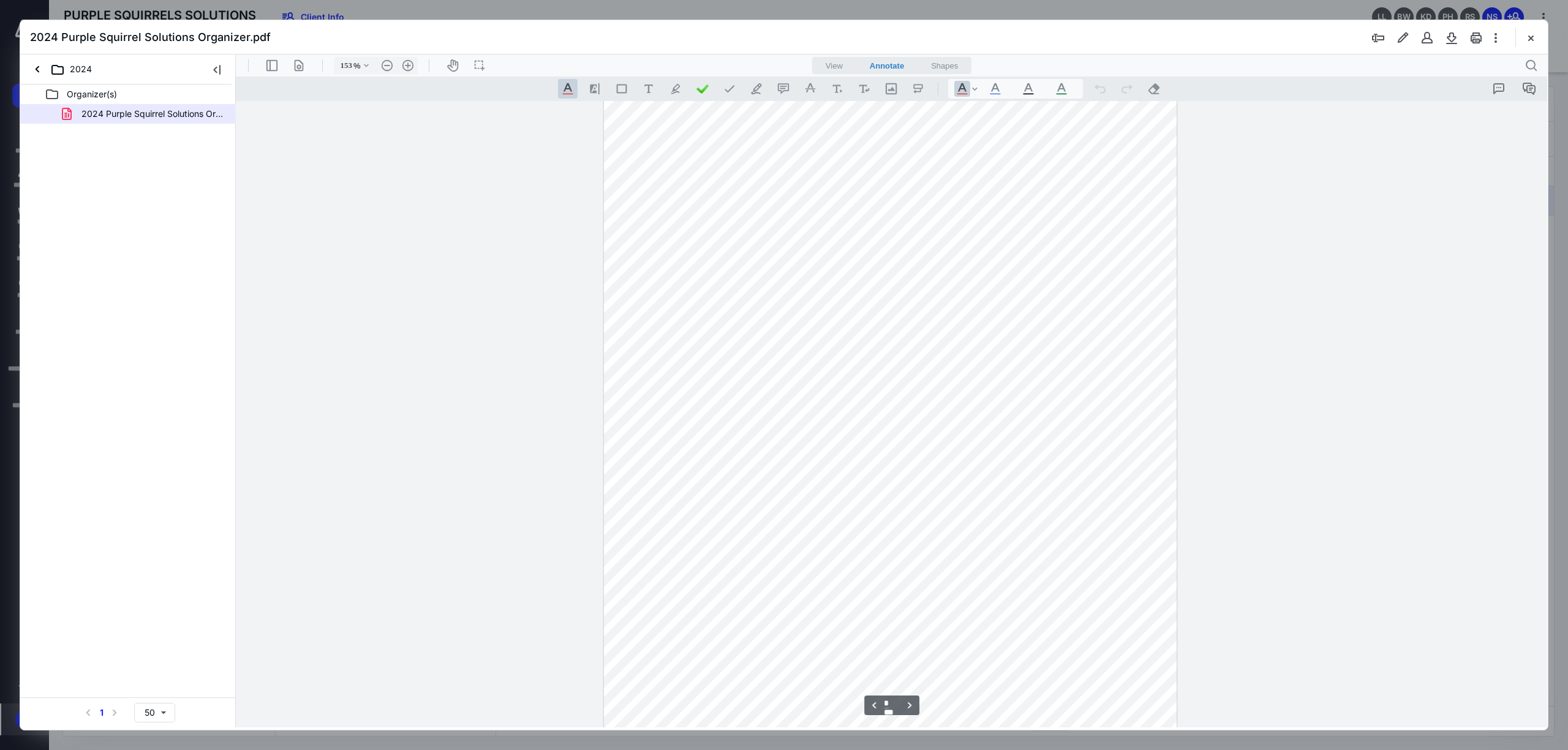 scroll, scrollTop: 1224, scrollLeft: 0, axis: vertical 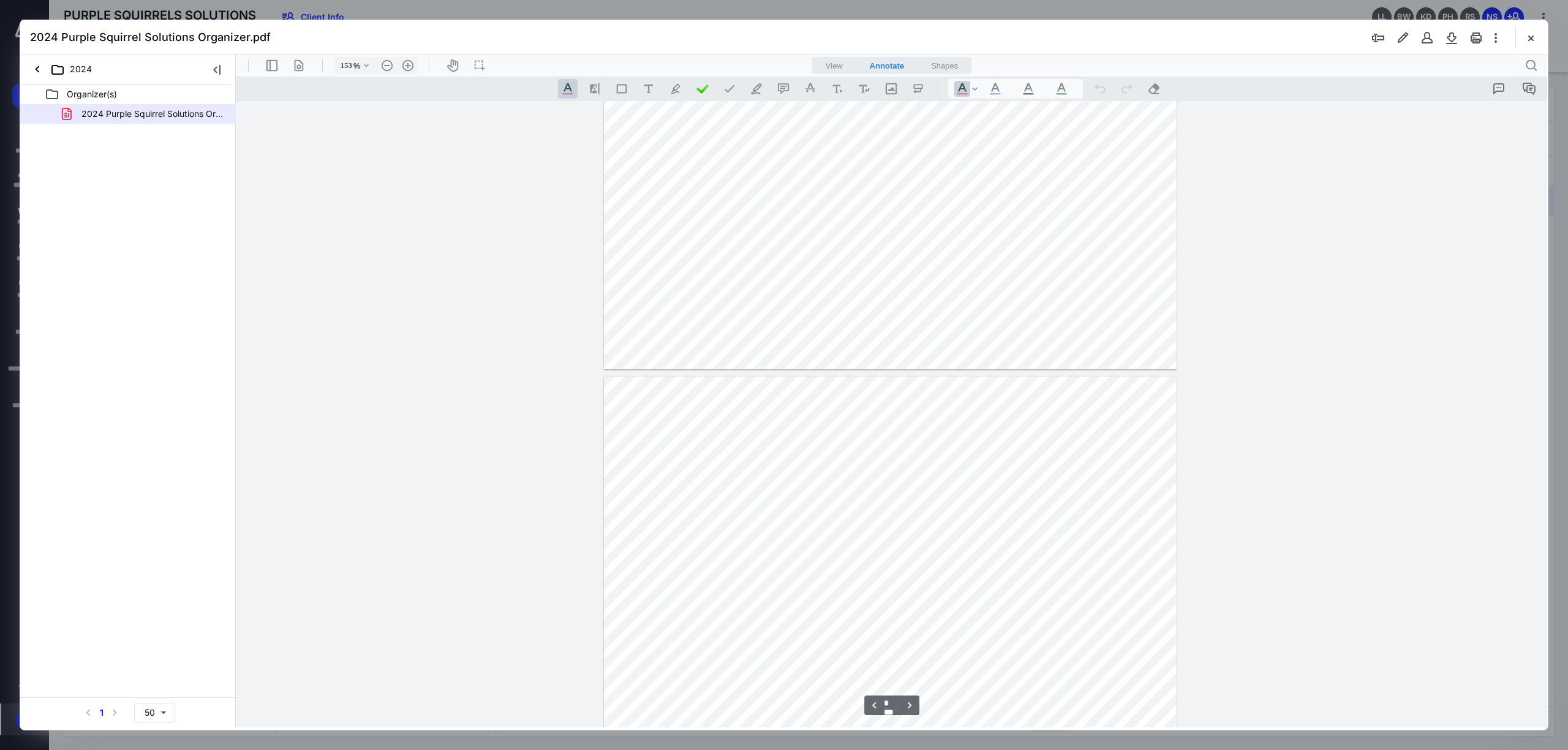 type on "*" 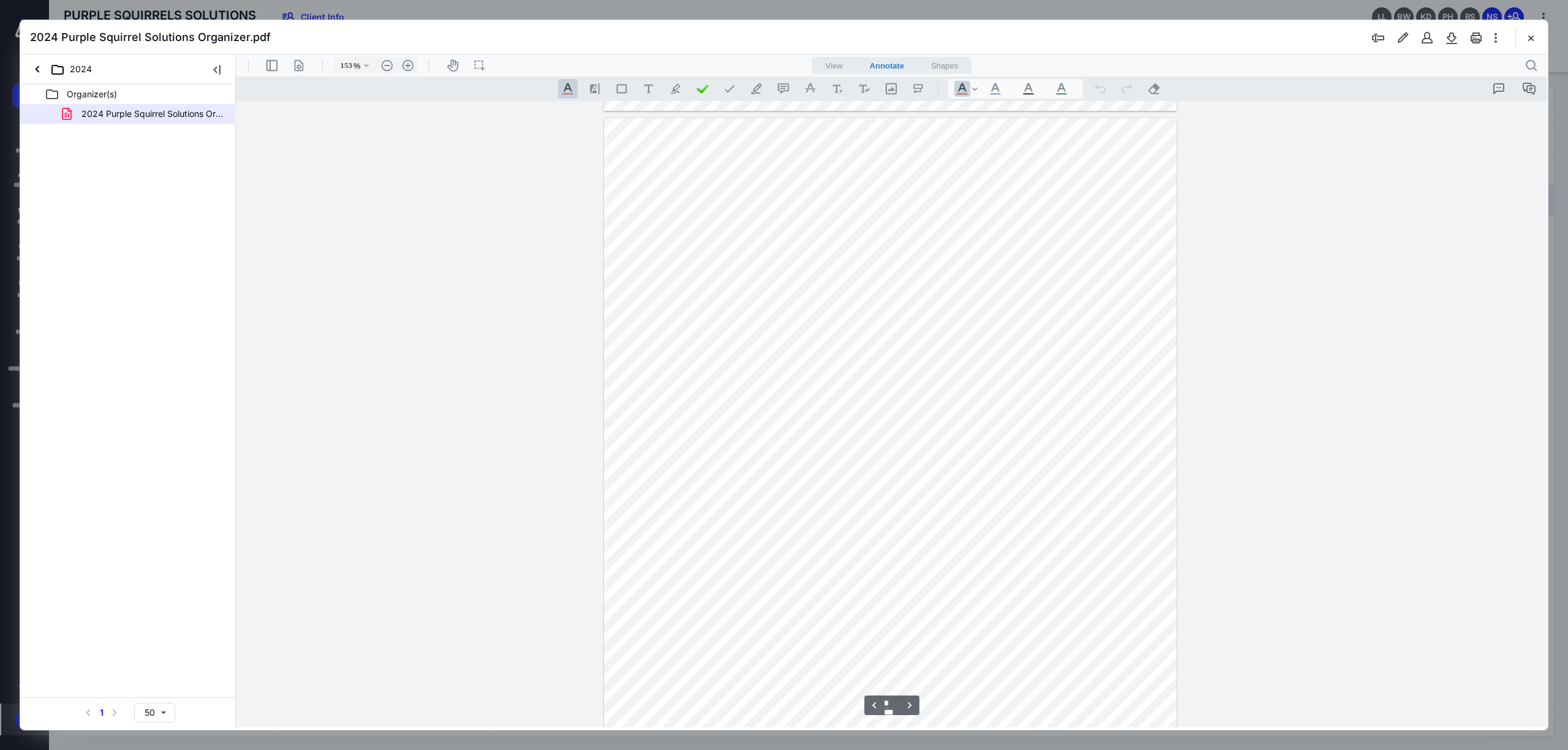 scroll, scrollTop: 653, scrollLeft: 0, axis: vertical 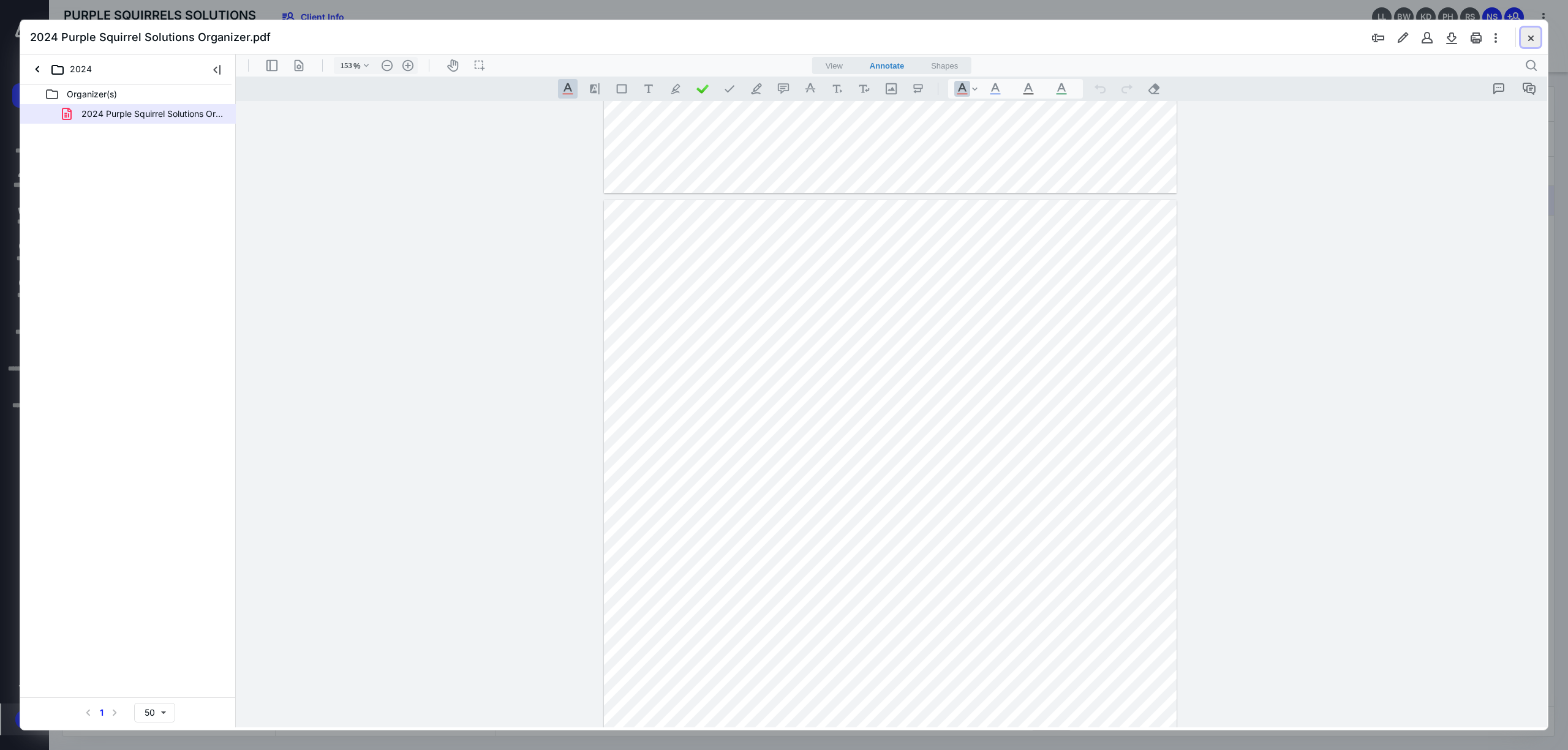 click at bounding box center (1531, 37) 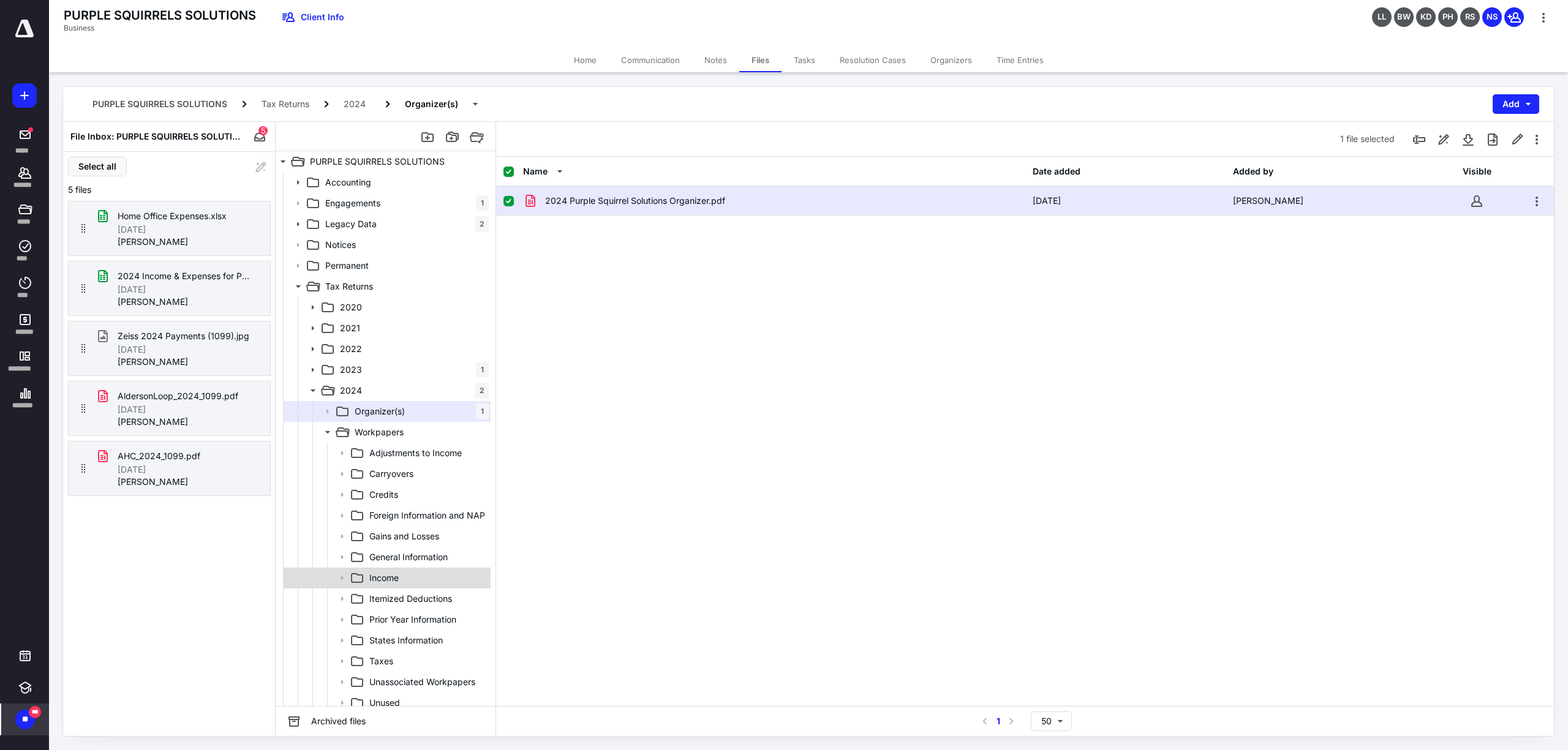 scroll, scrollTop: 7, scrollLeft: 0, axis: vertical 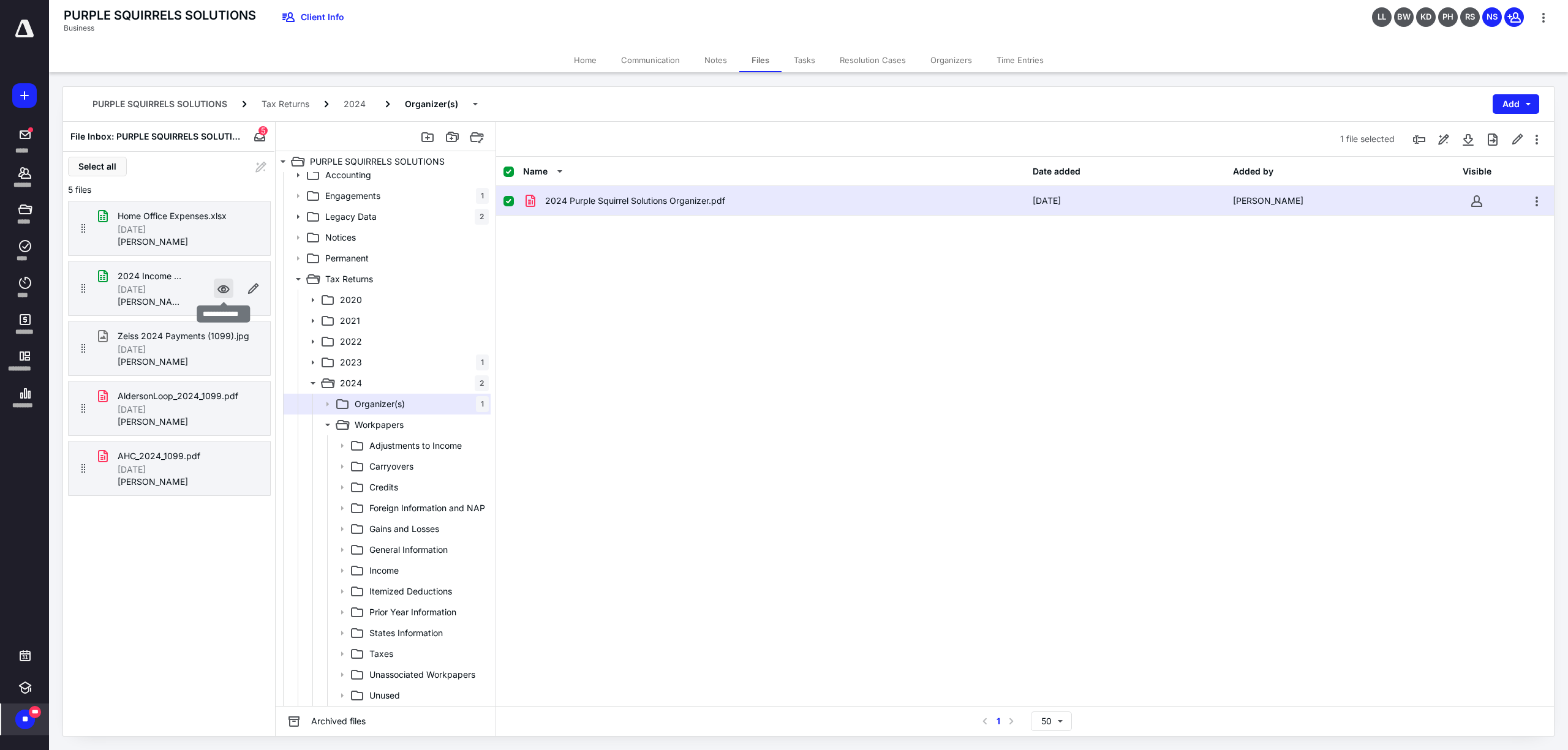 click at bounding box center (224, 288) 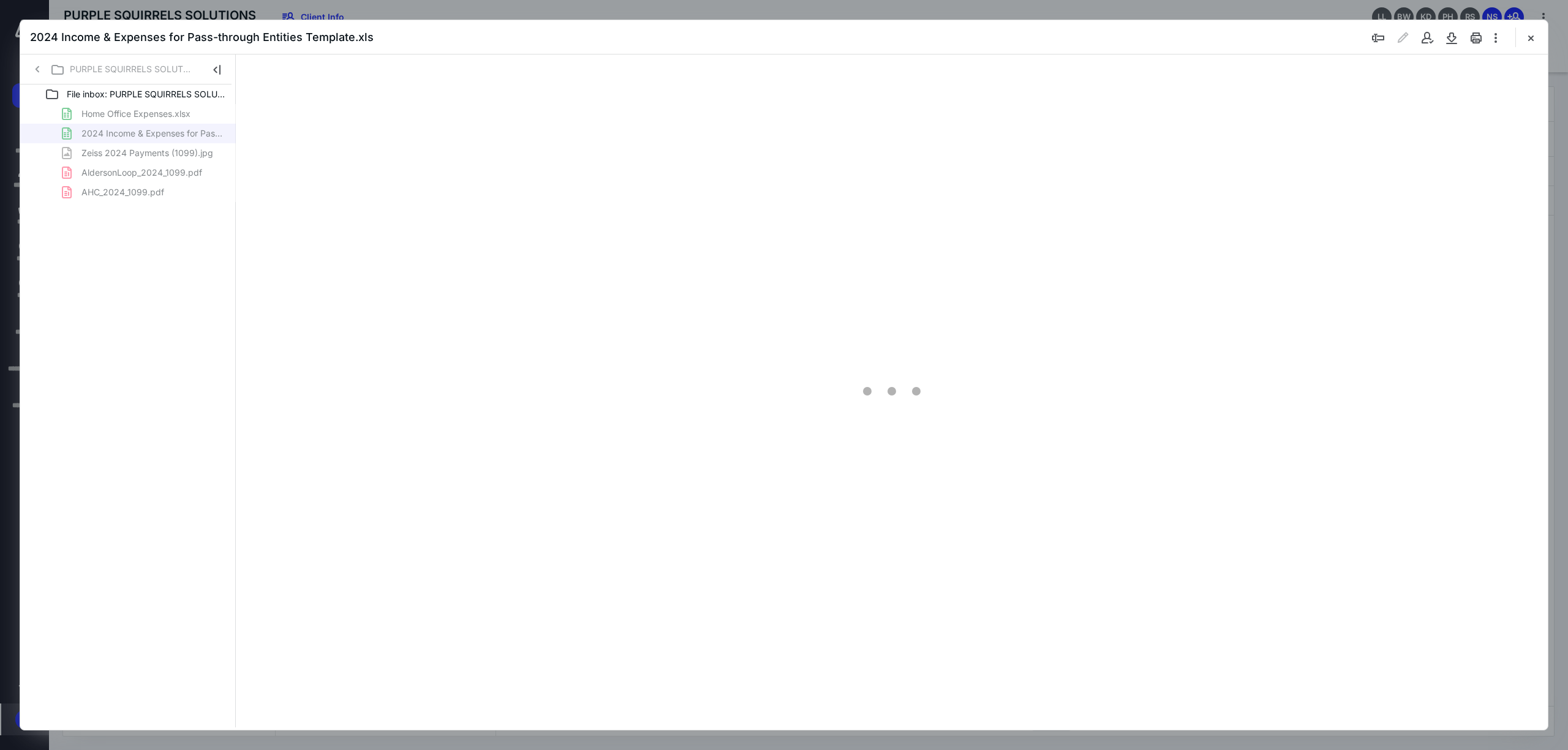 scroll, scrollTop: 0, scrollLeft: 0, axis: both 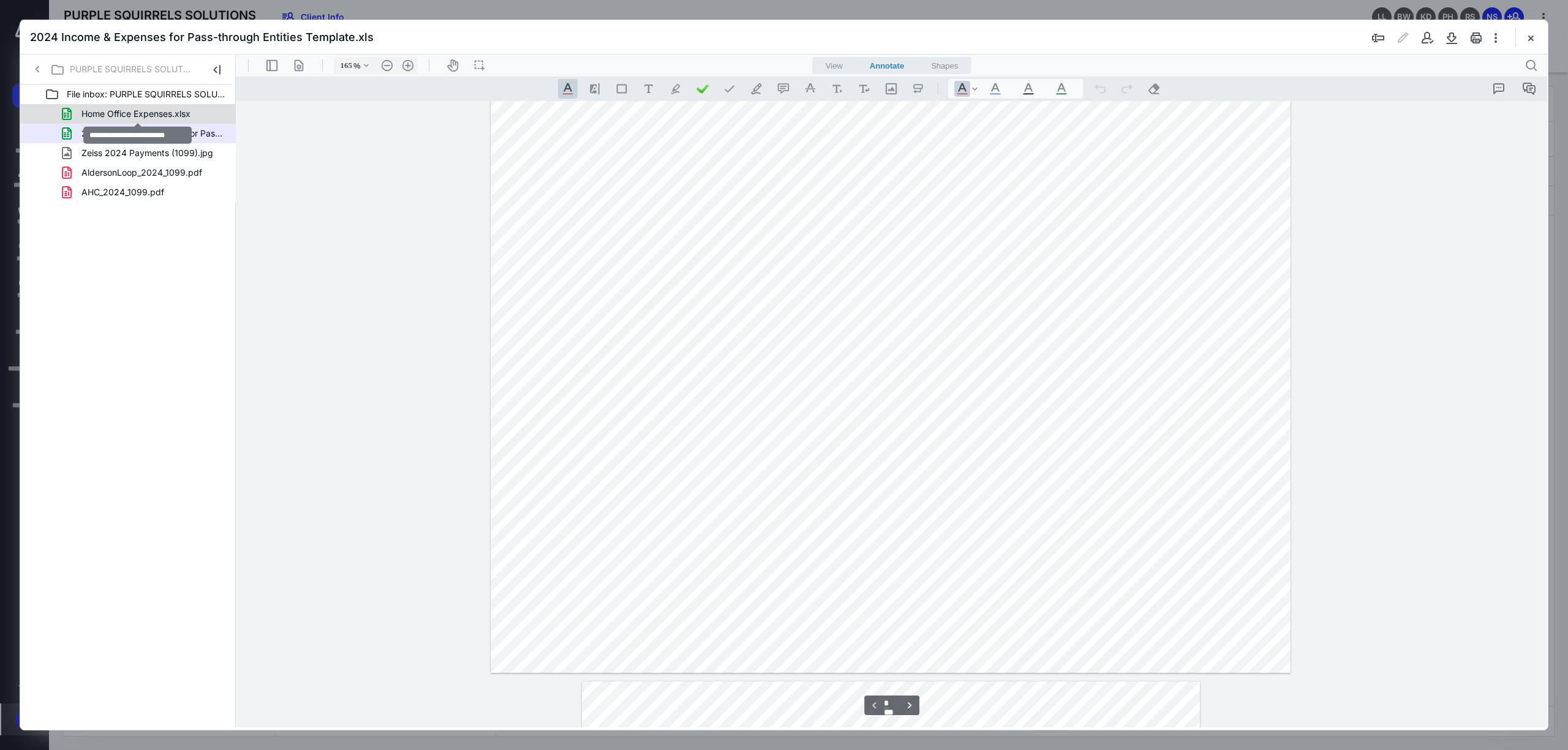 click on "Home Office Expenses.xlsx" at bounding box center [136, 114] 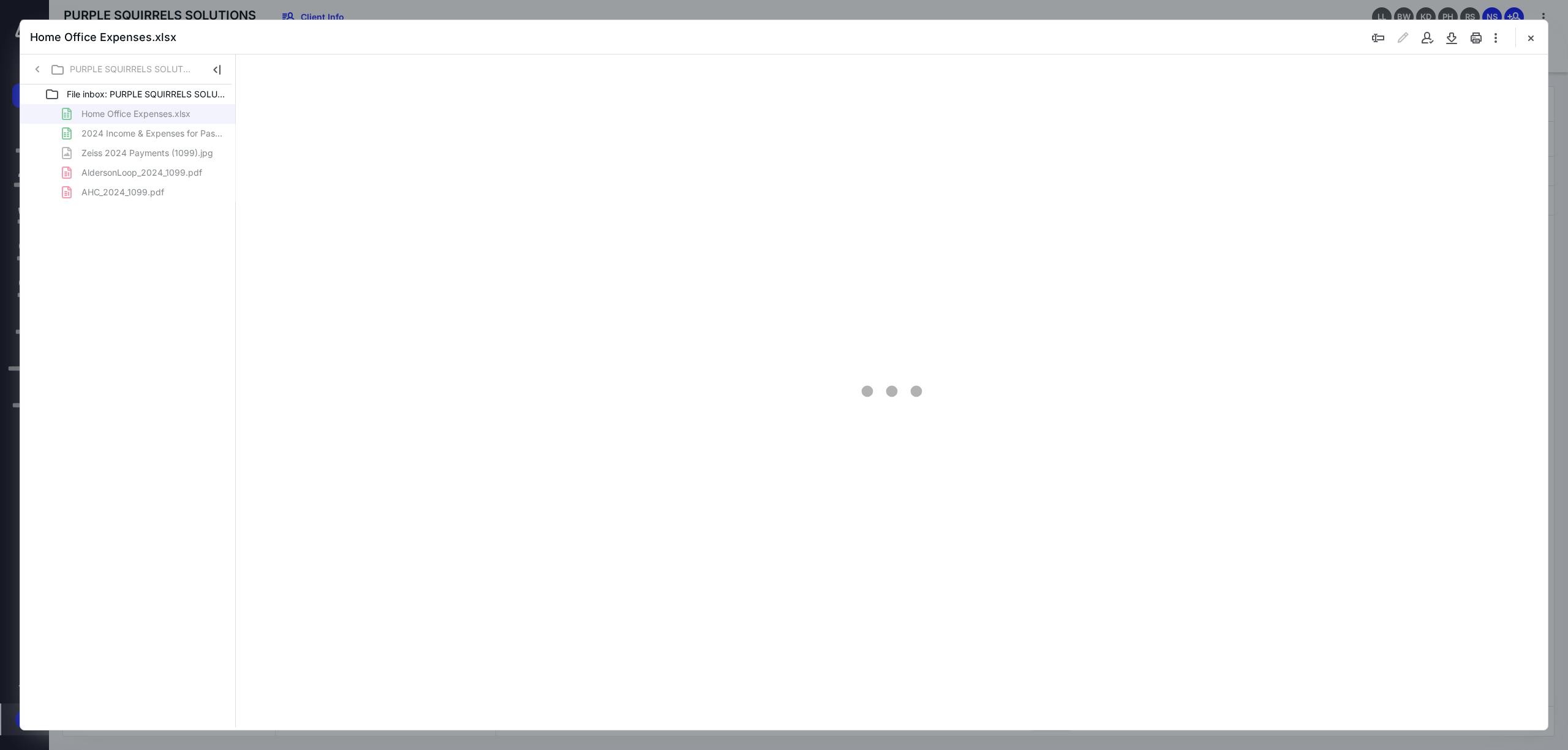scroll, scrollTop: 0, scrollLeft: 0, axis: both 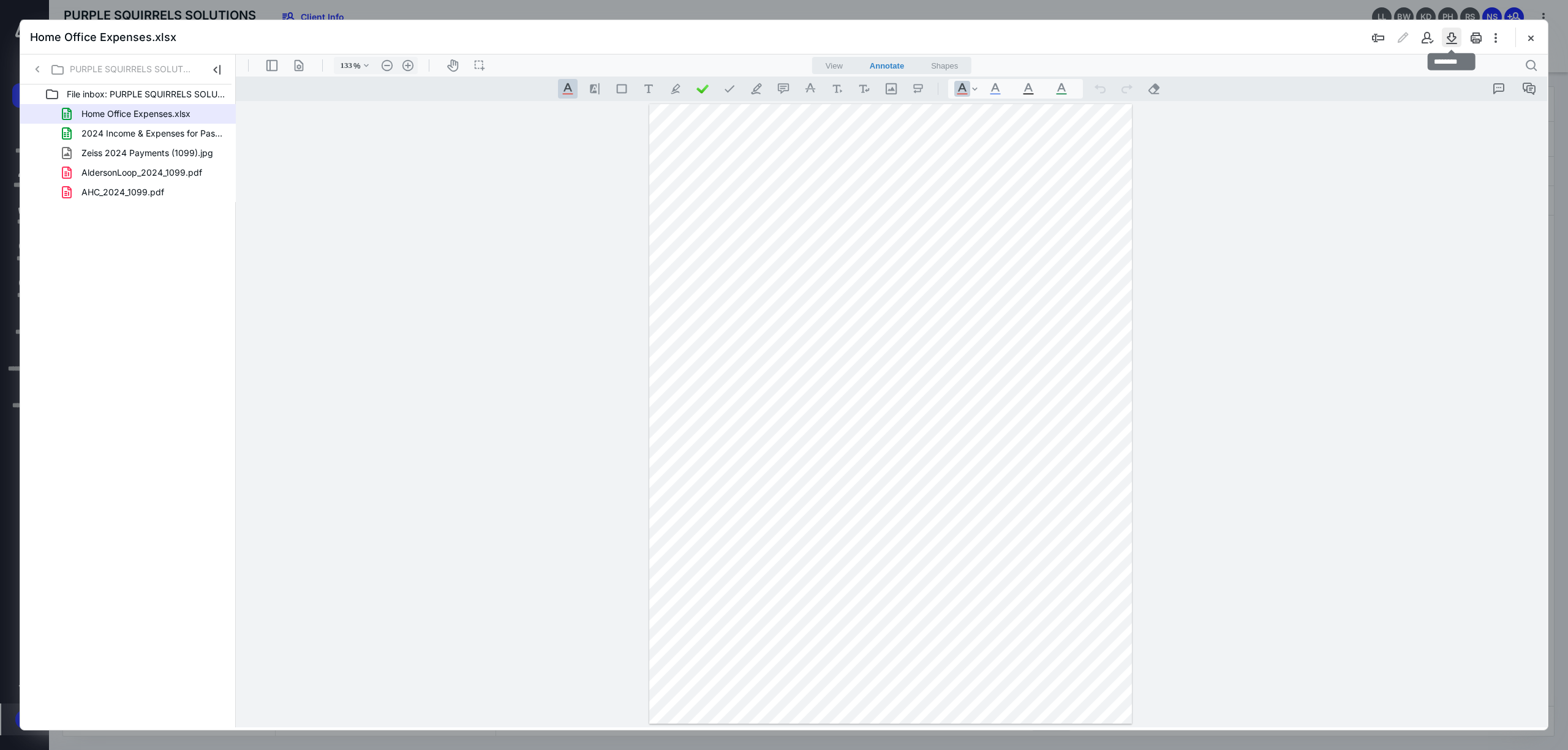 click at bounding box center (1452, 37) 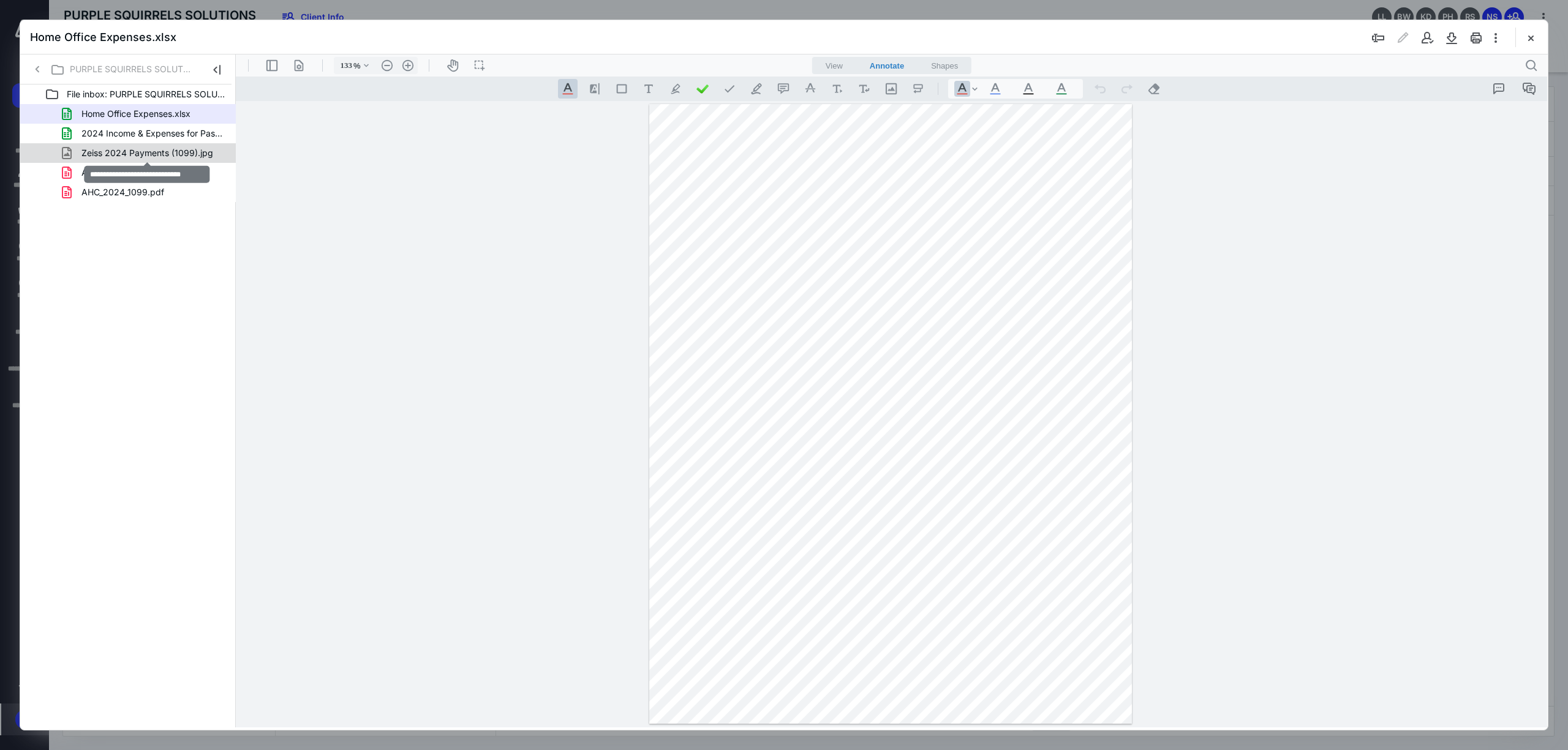 click on "Zeiss 2024 Payments (1099).jpg" at bounding box center [147, 153] 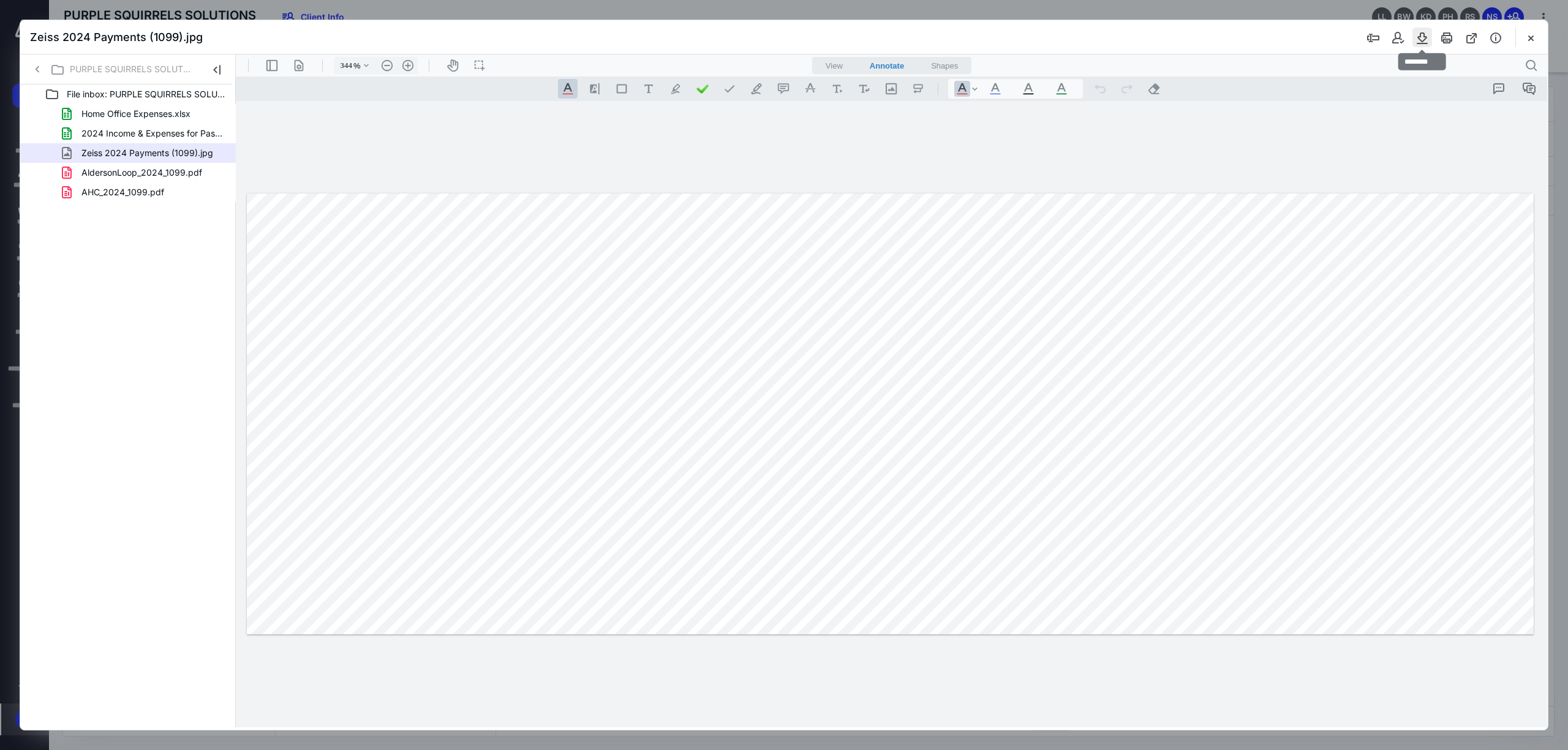 click at bounding box center (1422, 37) 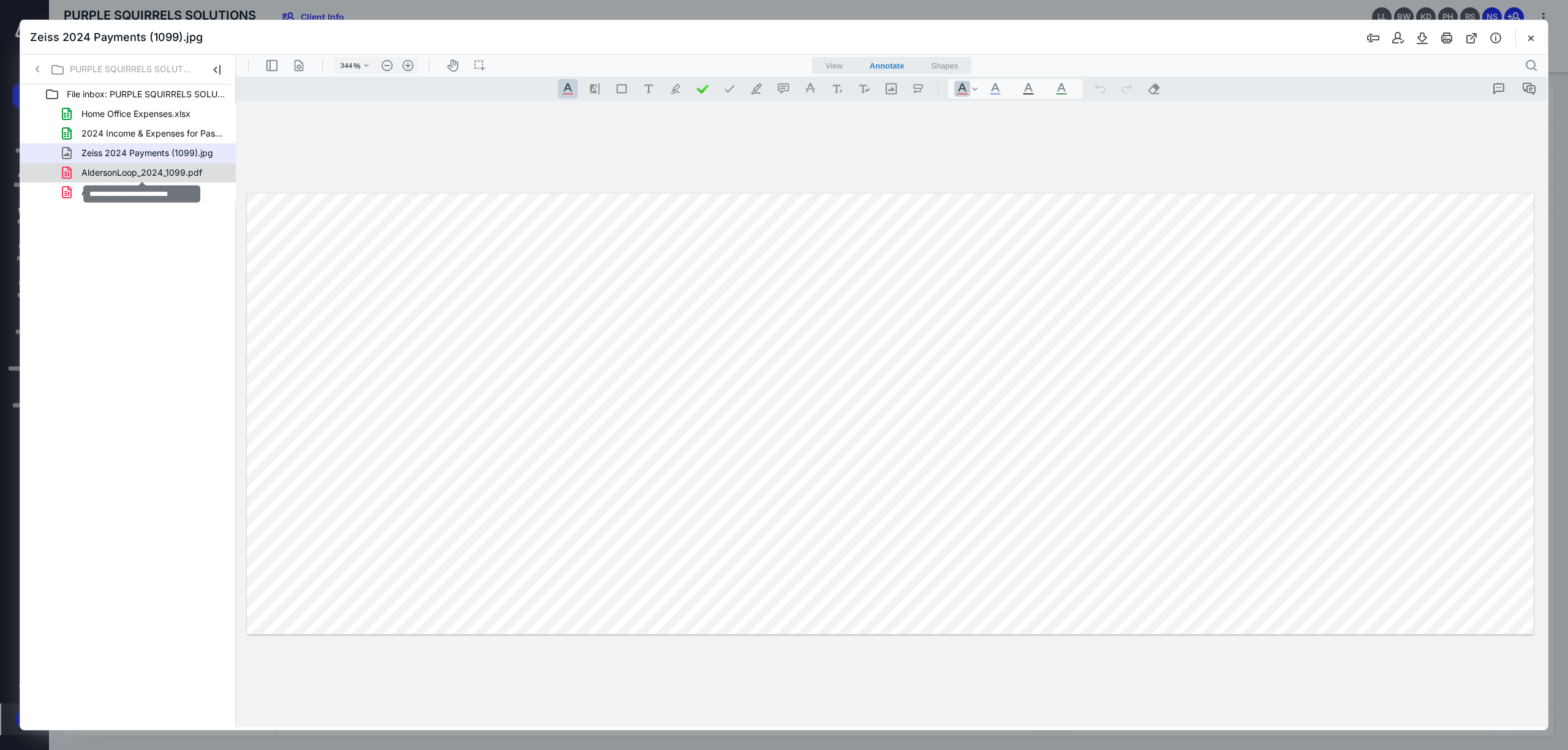click on "AldersonLoop_2024_1099.pdf" at bounding box center [141, 173] 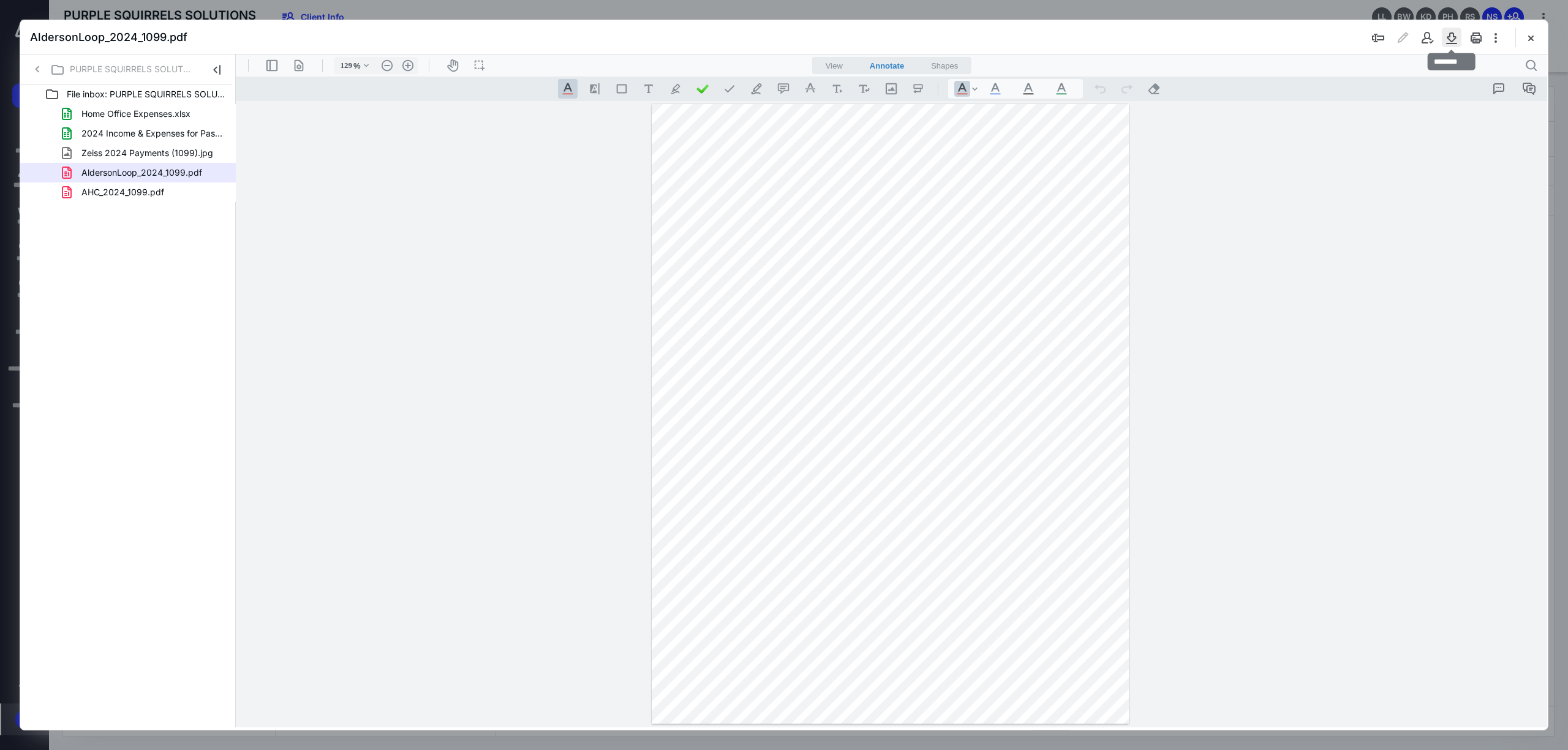 click at bounding box center [1452, 37] 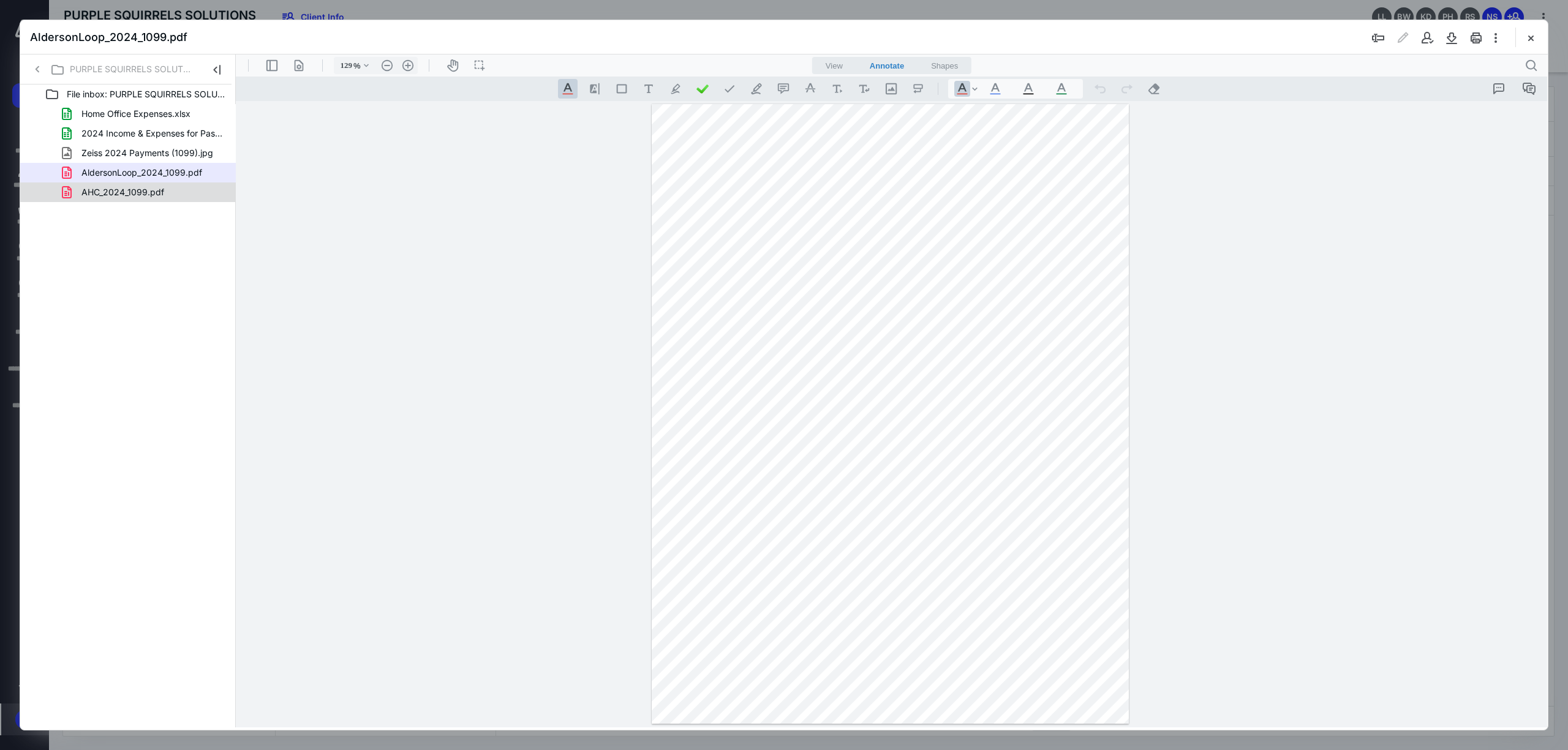 click on "AHC_2024_1099.pdf" at bounding box center [123, 192] 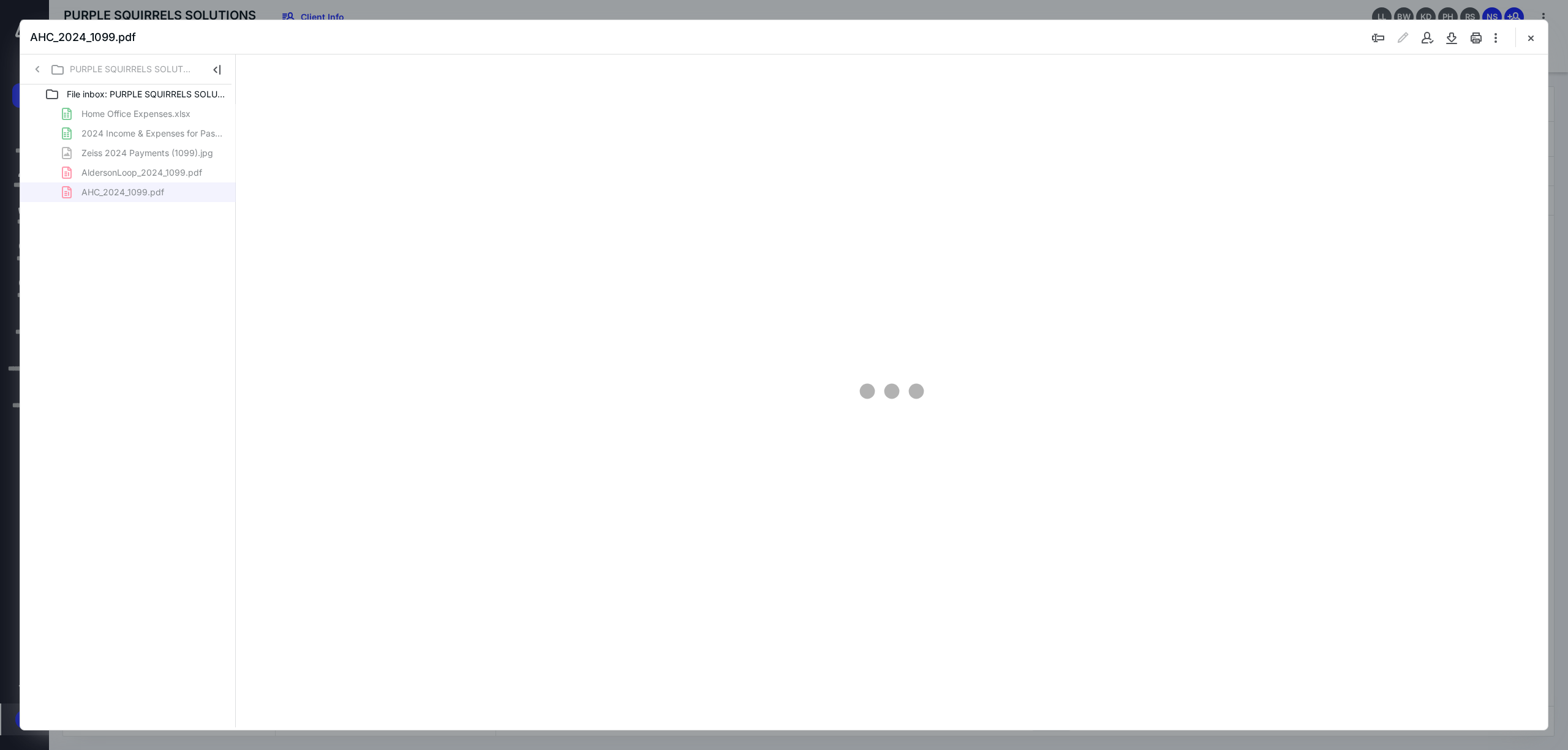 type on "128" 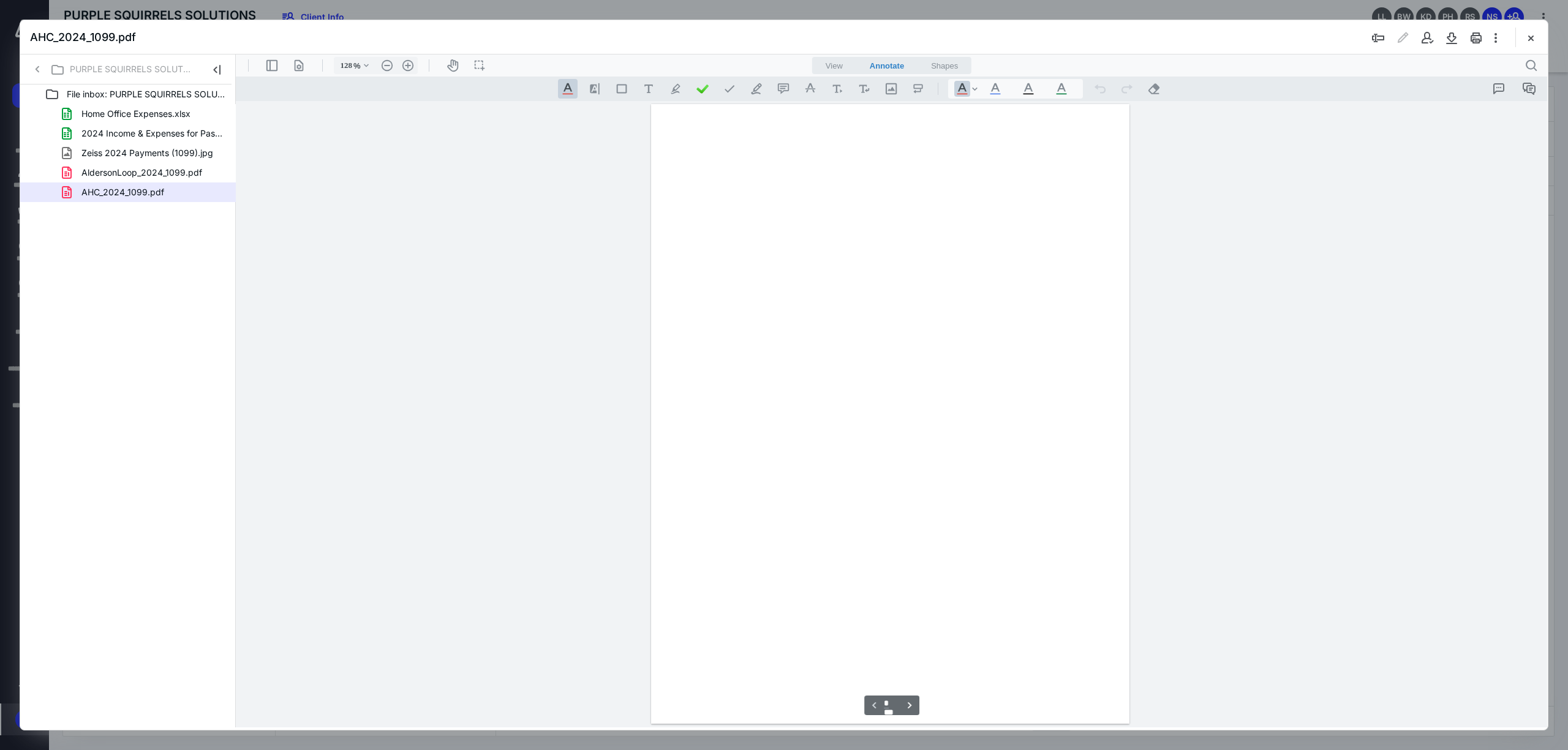 scroll, scrollTop: 50, scrollLeft: 0, axis: vertical 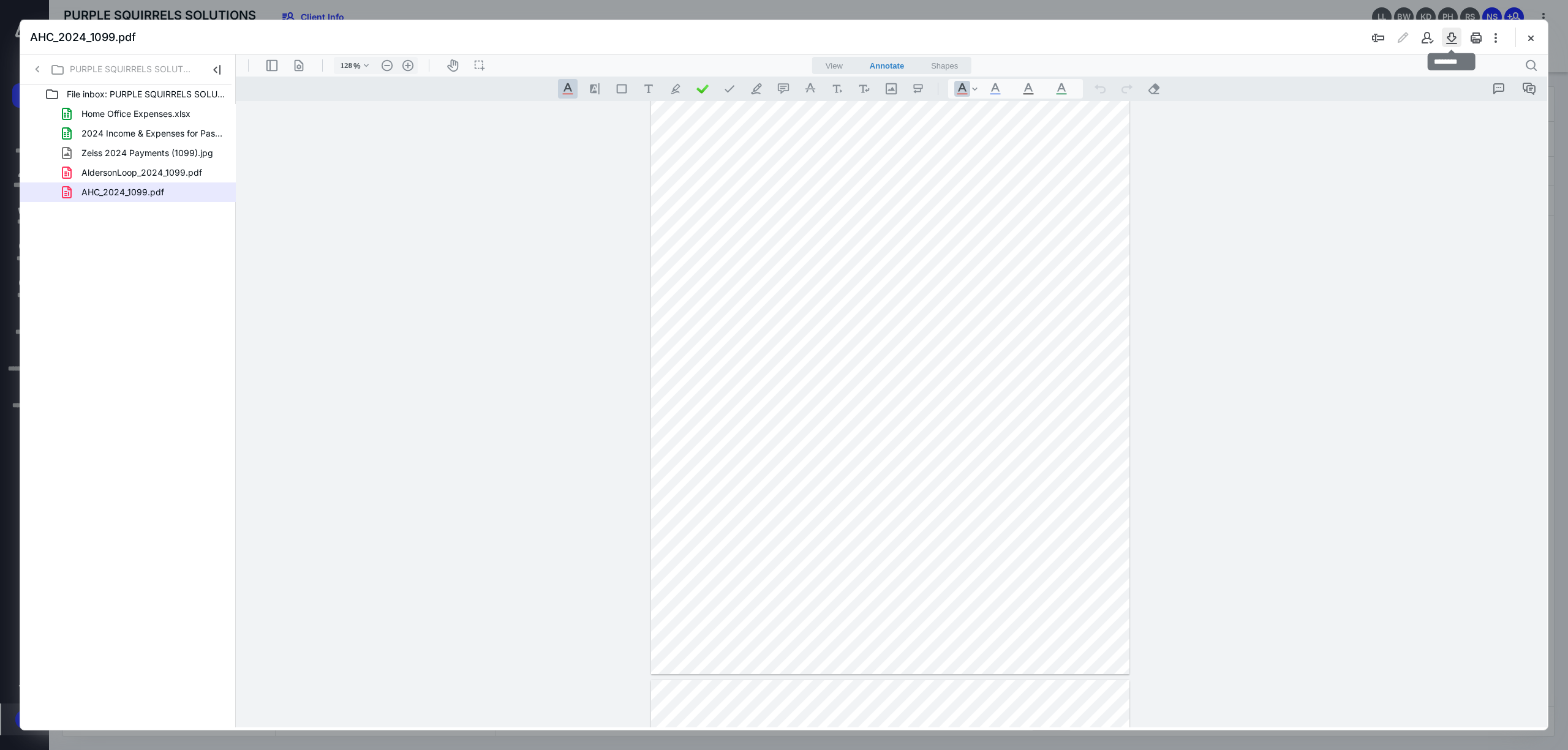 click at bounding box center [1452, 37] 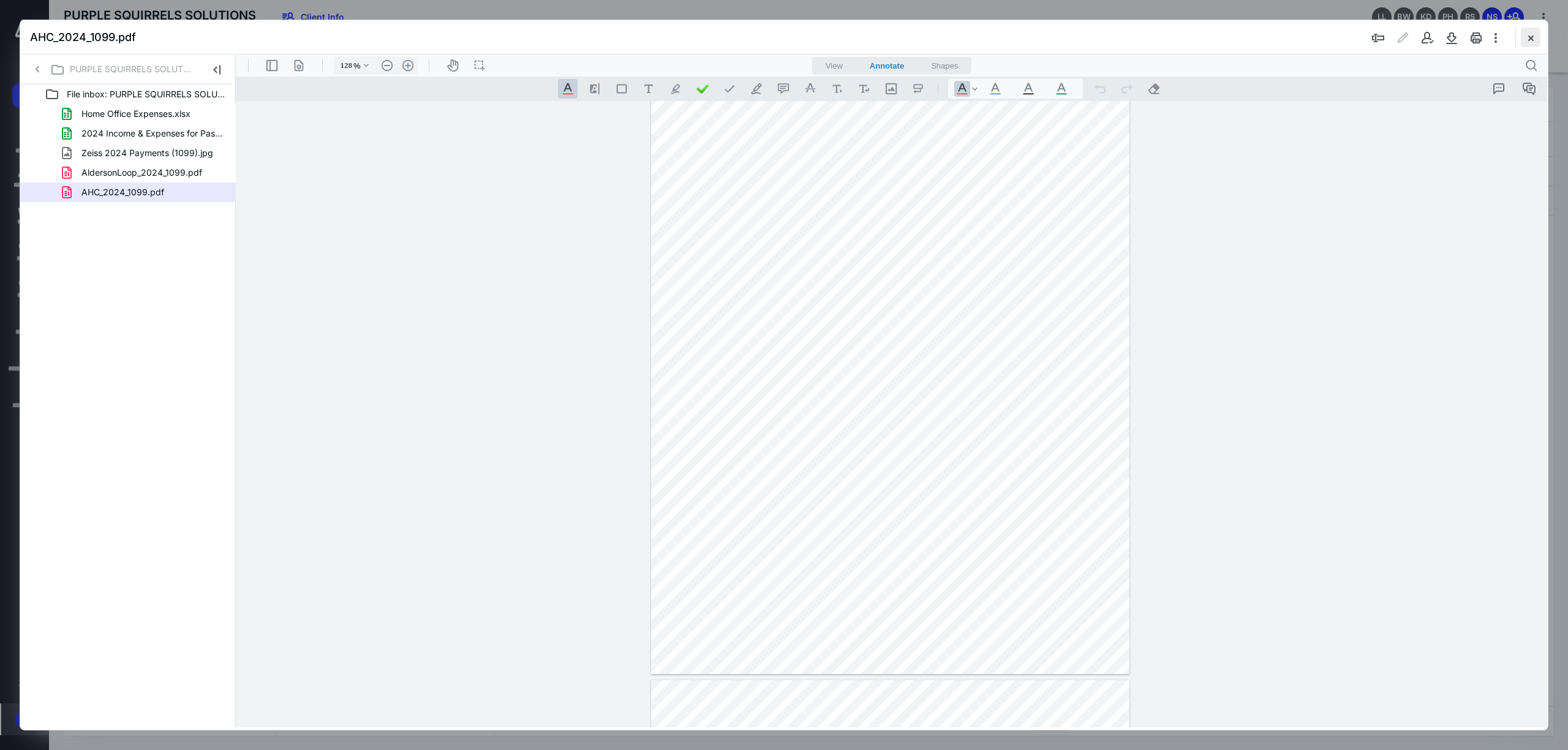 click at bounding box center (1531, 37) 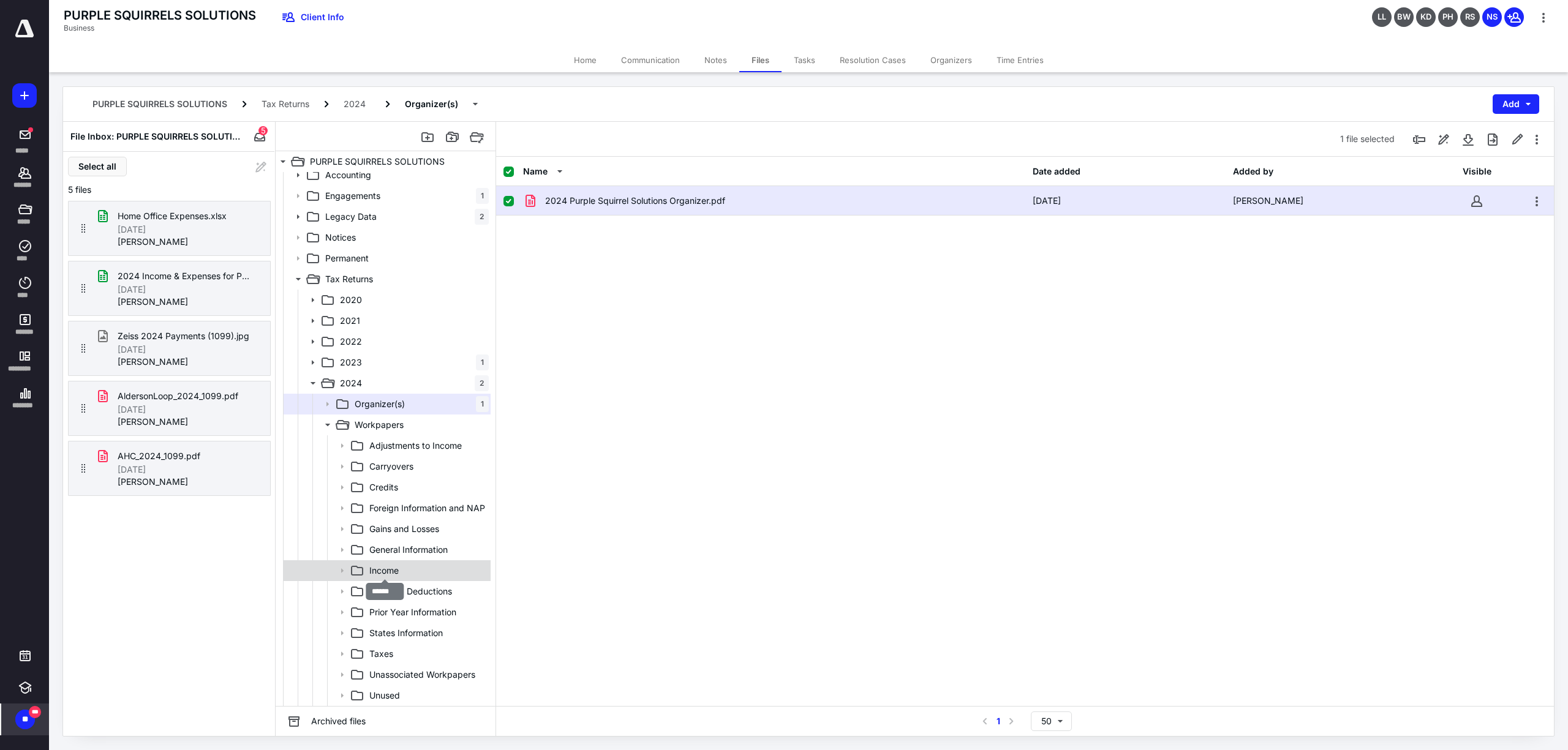 click on "Income" at bounding box center (384, 571) 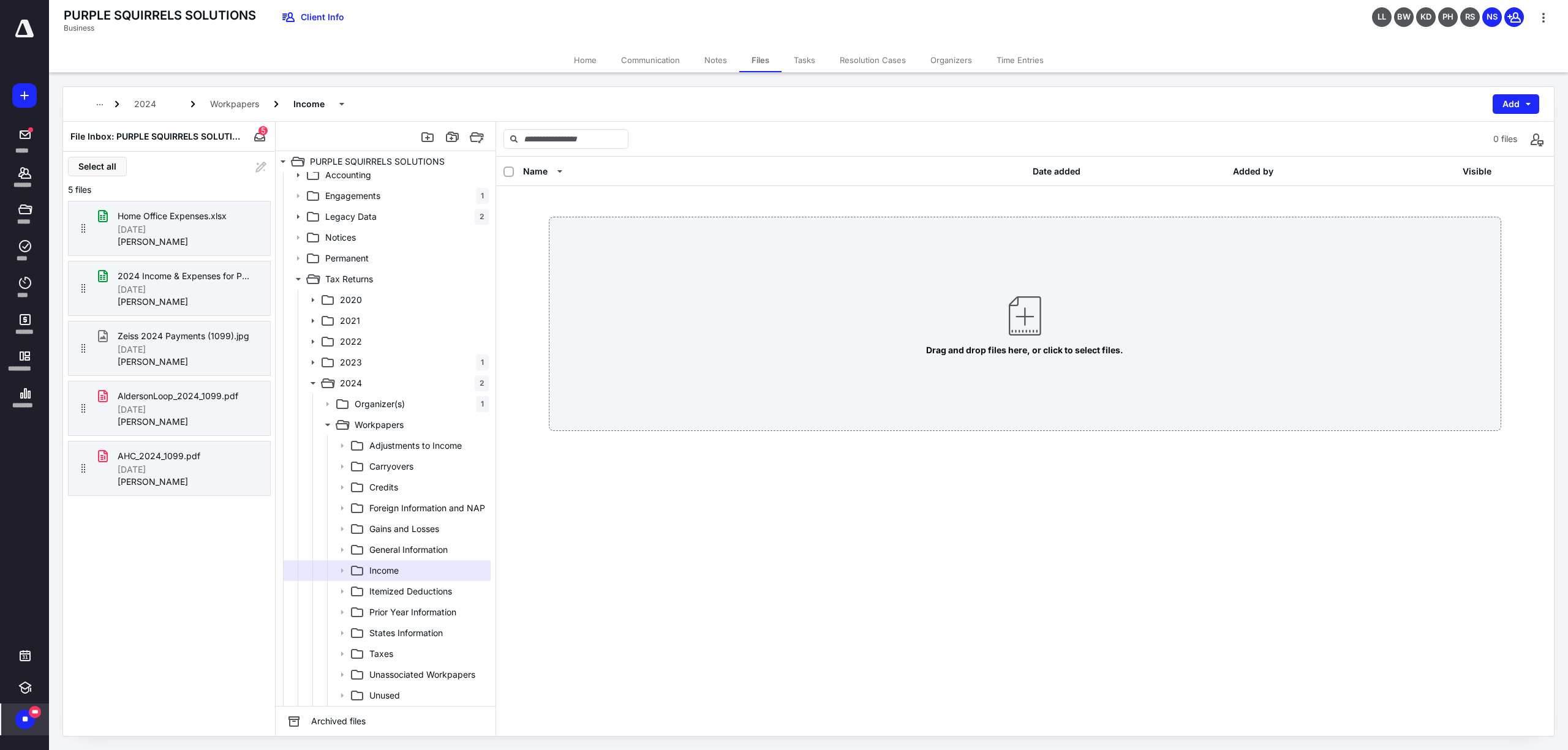 click at bounding box center [1025, 316] 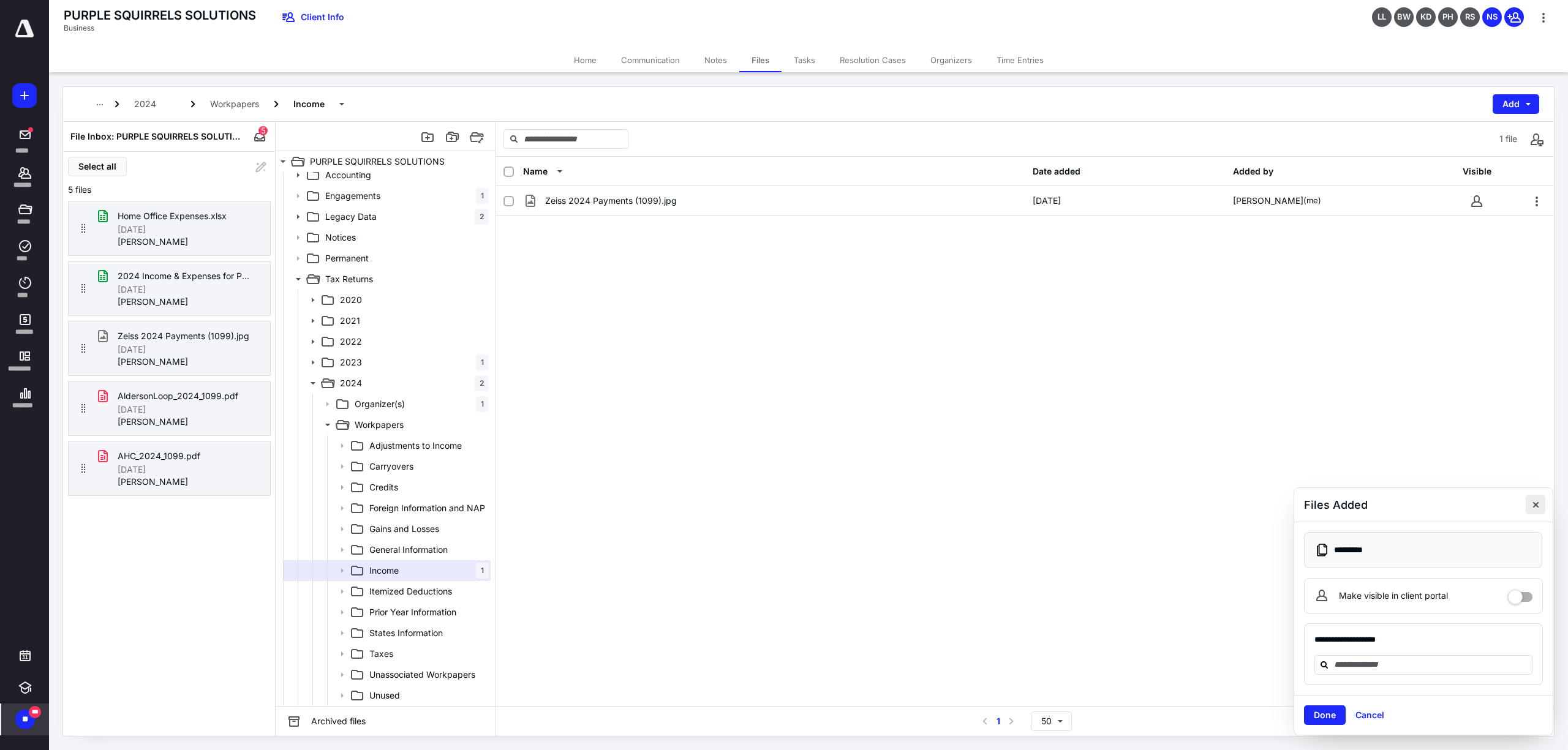 click at bounding box center [1536, 504] 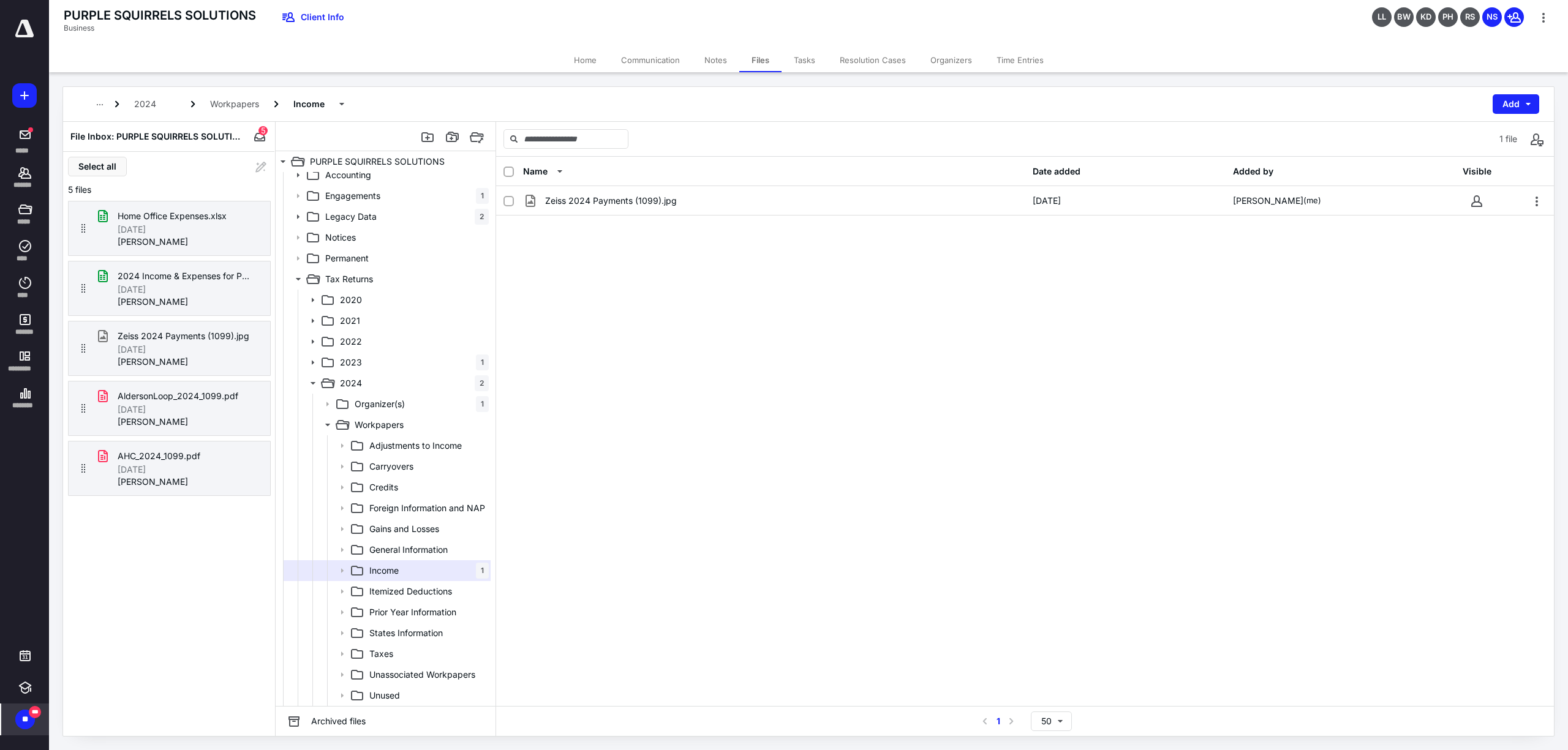 click on "Zeiss 2024 Payments (1099).jpg [DATE] Nazda Saiyad  (me)" at bounding box center (1025, 278) 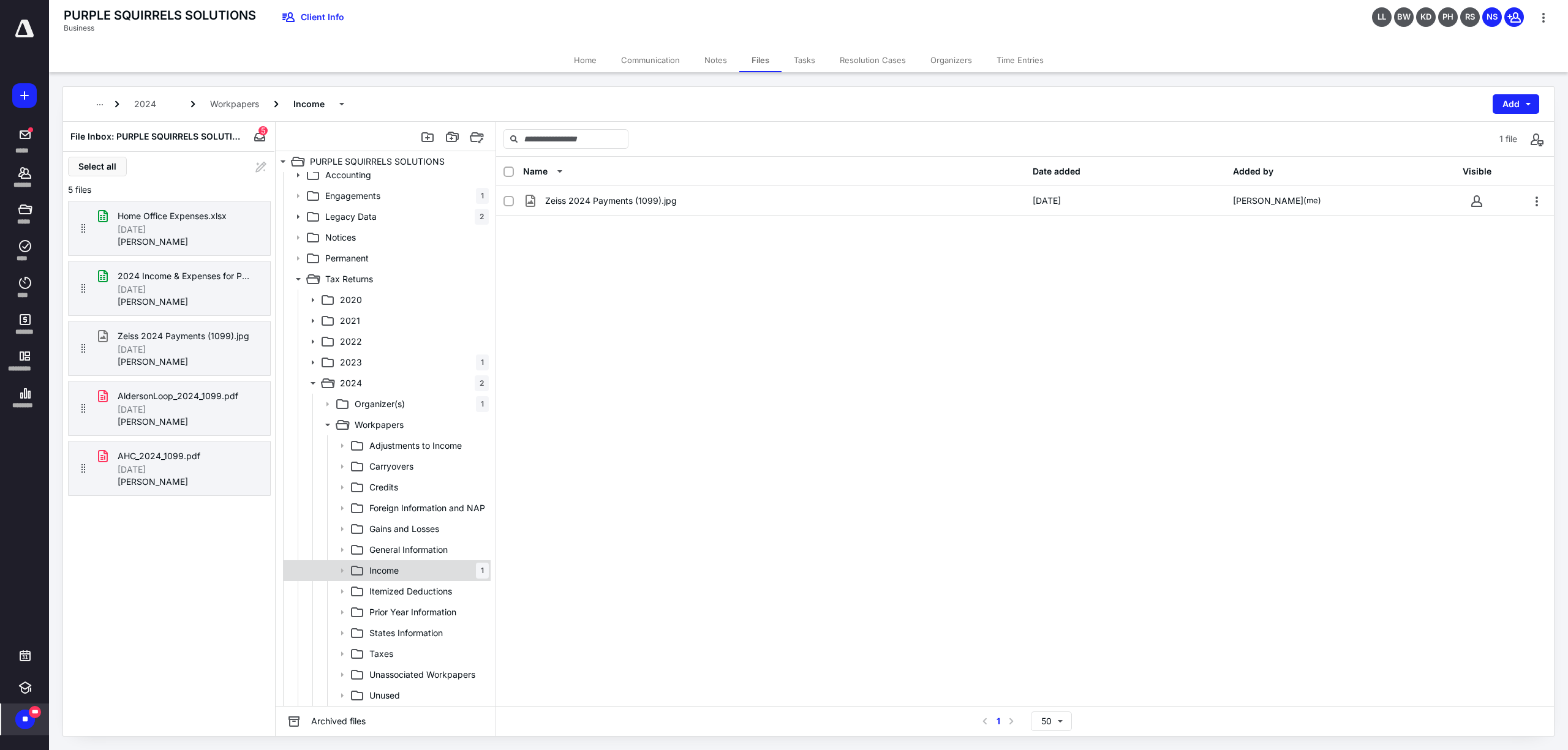 click on "Income 1" at bounding box center [426, 571] 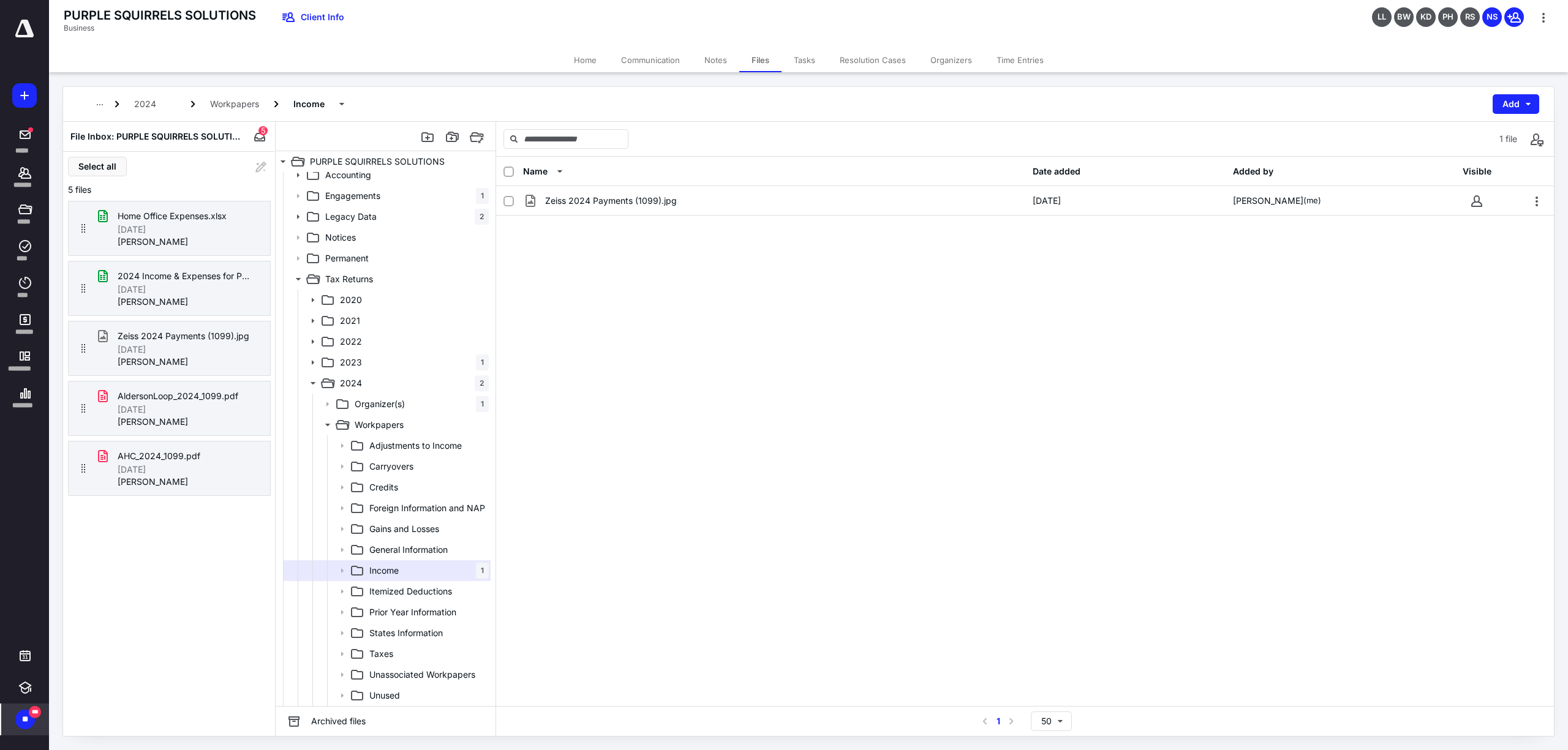 drag, startPoint x: 919, startPoint y: 324, endPoint x: 714, endPoint y: 410, distance: 222.30834 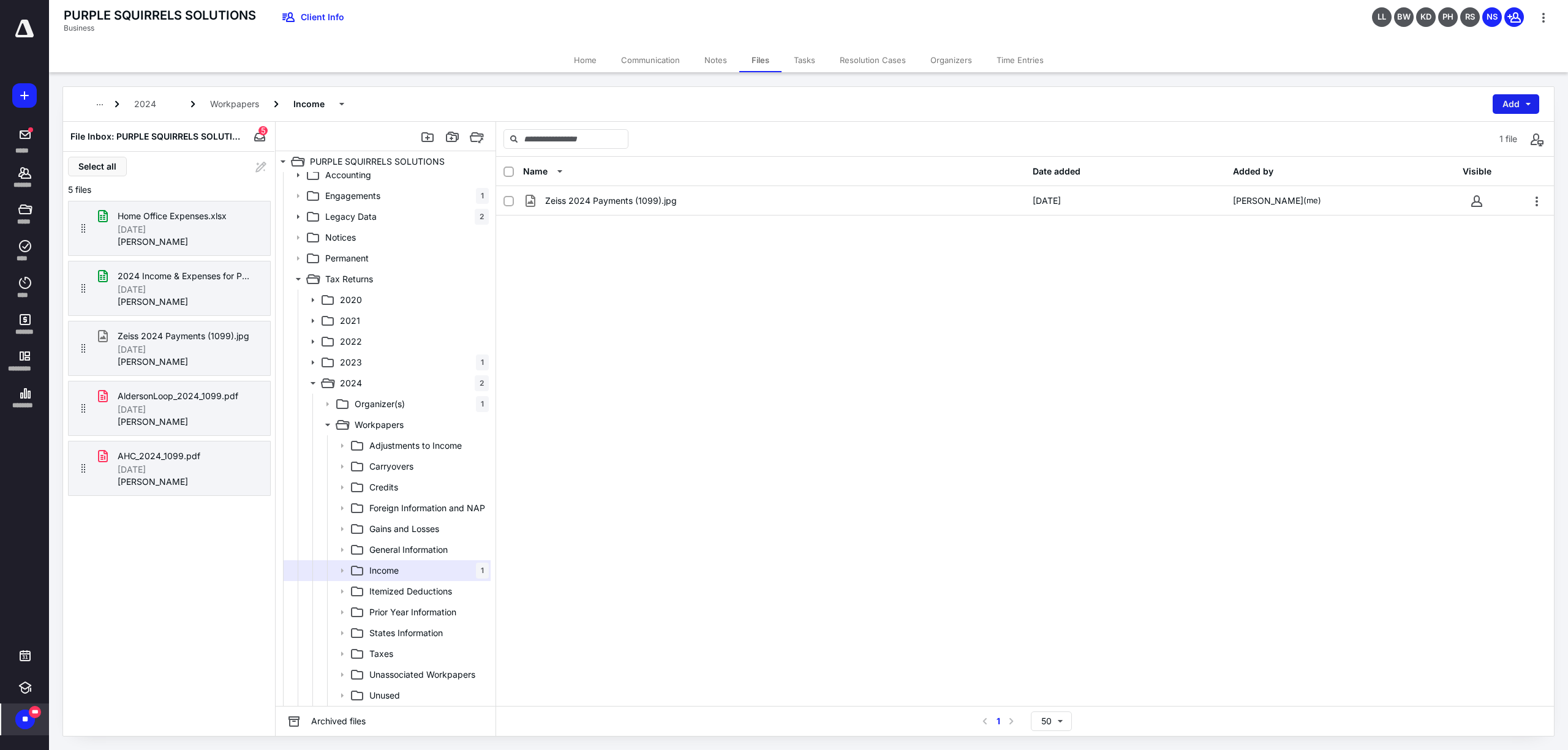 click on "Add" at bounding box center (1516, 104) 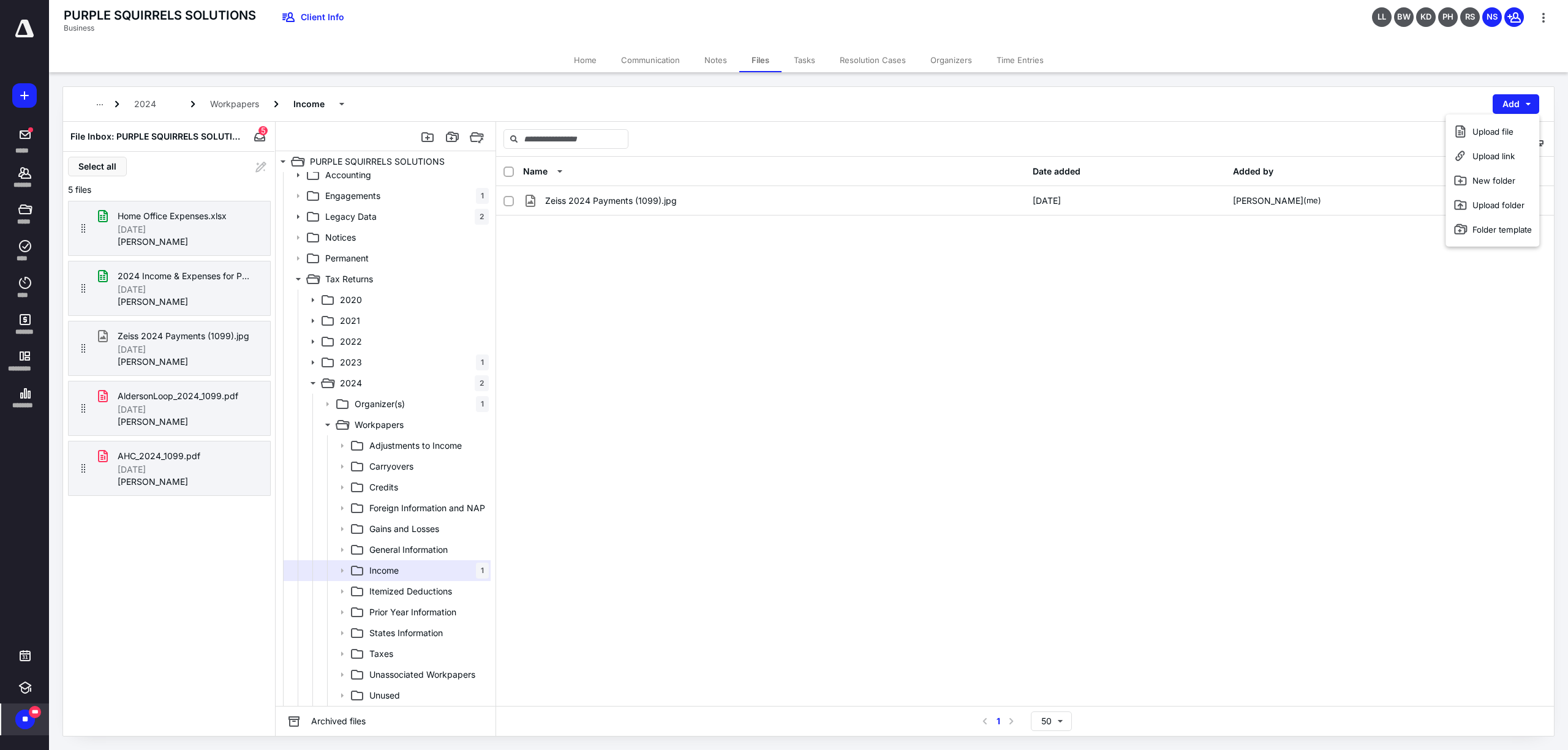 click on "Name Date added Added by Visible Zeiss 2024 Payments (1099).jpg 7/14/2025 Nazda Saiyad  (me)" at bounding box center (1025, 431) 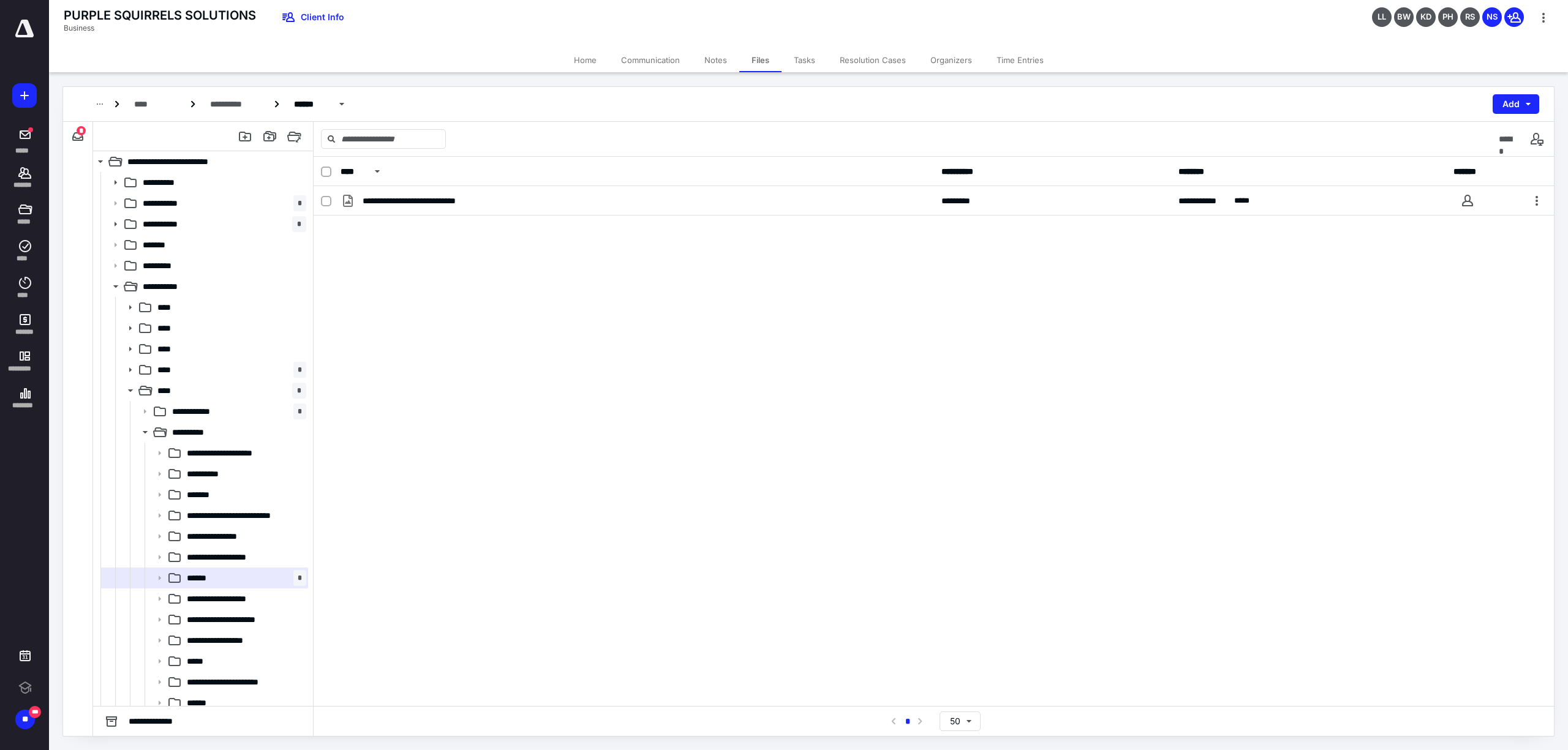 scroll, scrollTop: 0, scrollLeft: 0, axis: both 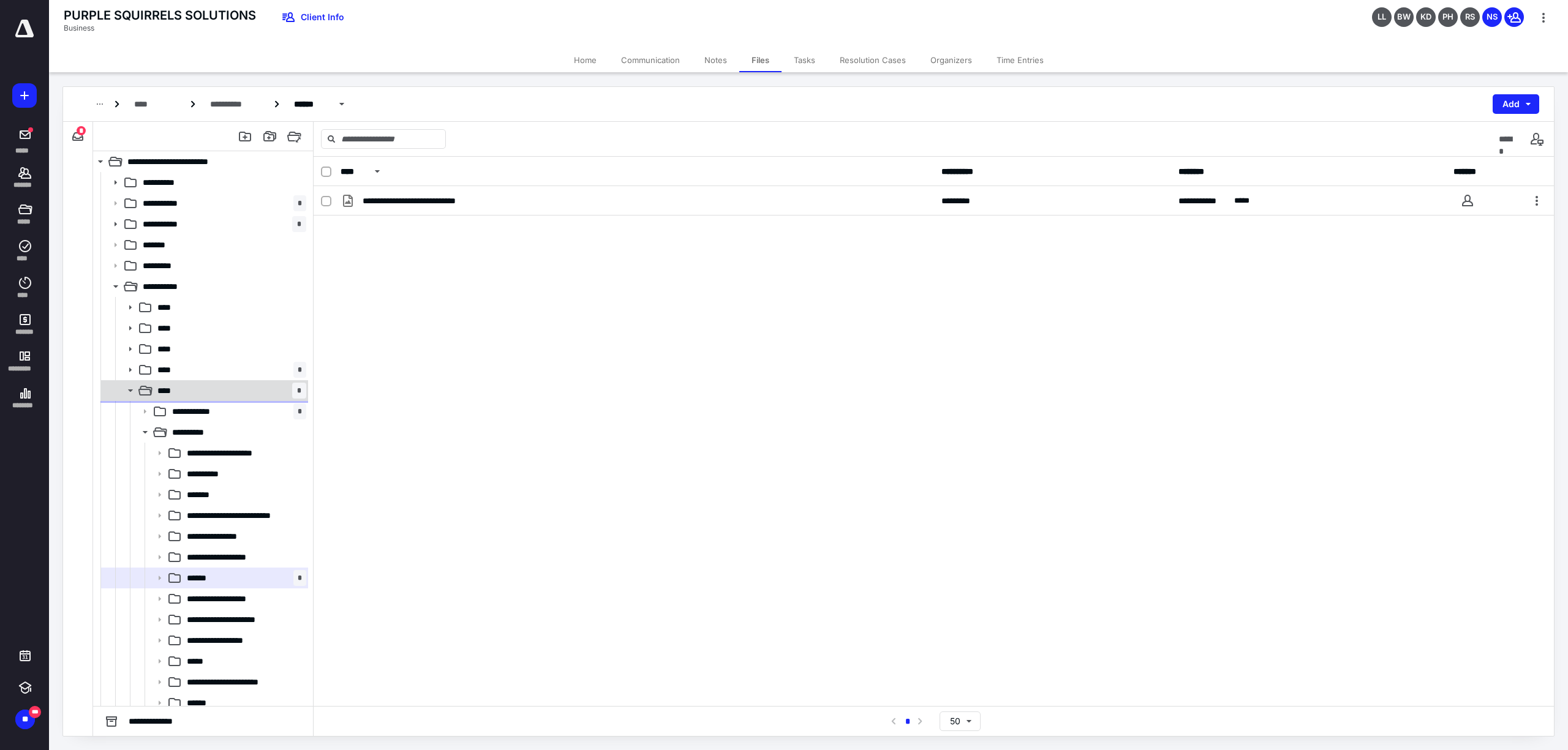 click on "**** *" at bounding box center (229, 391) 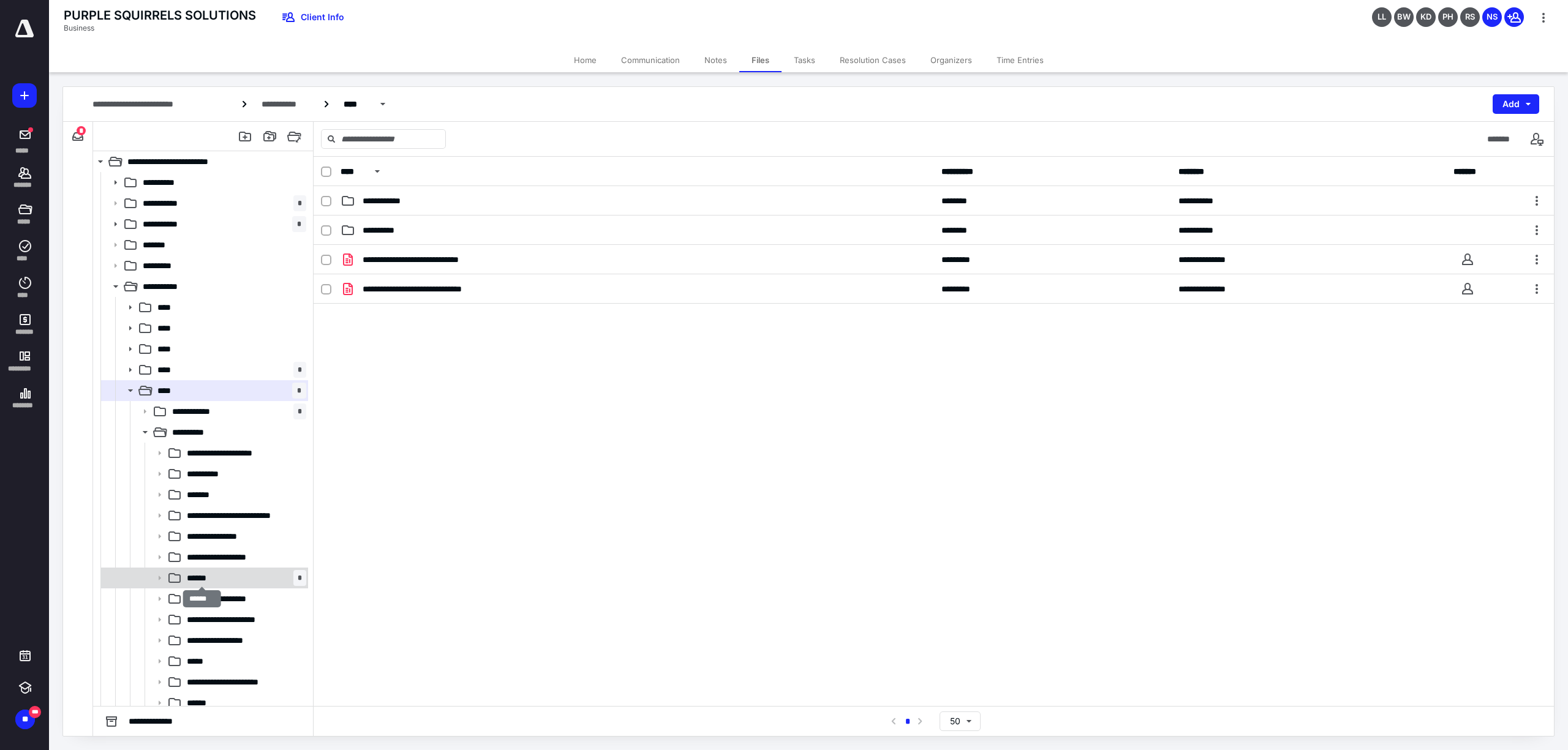 click on "******" at bounding box center (202, 578) 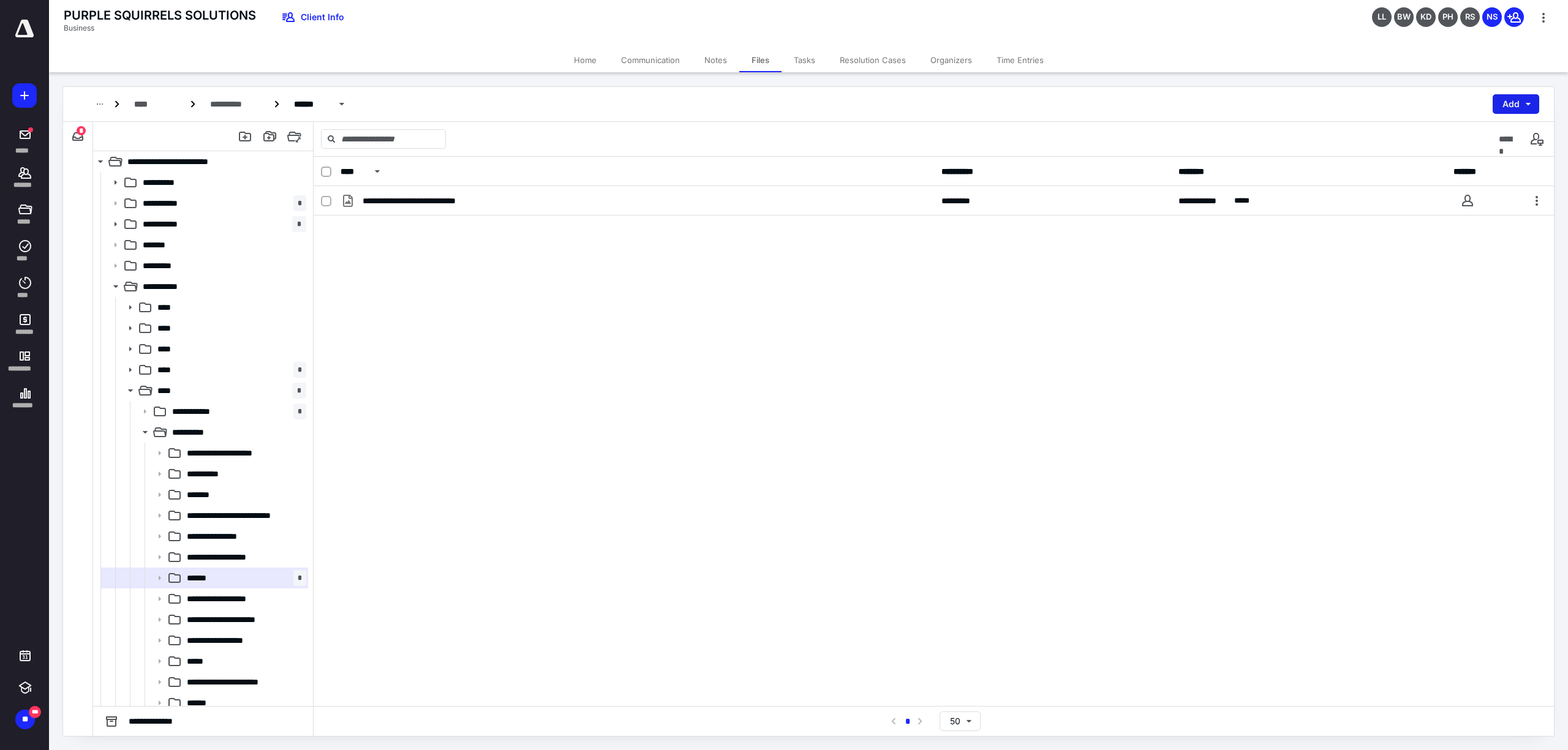 click on "Add" at bounding box center [1516, 104] 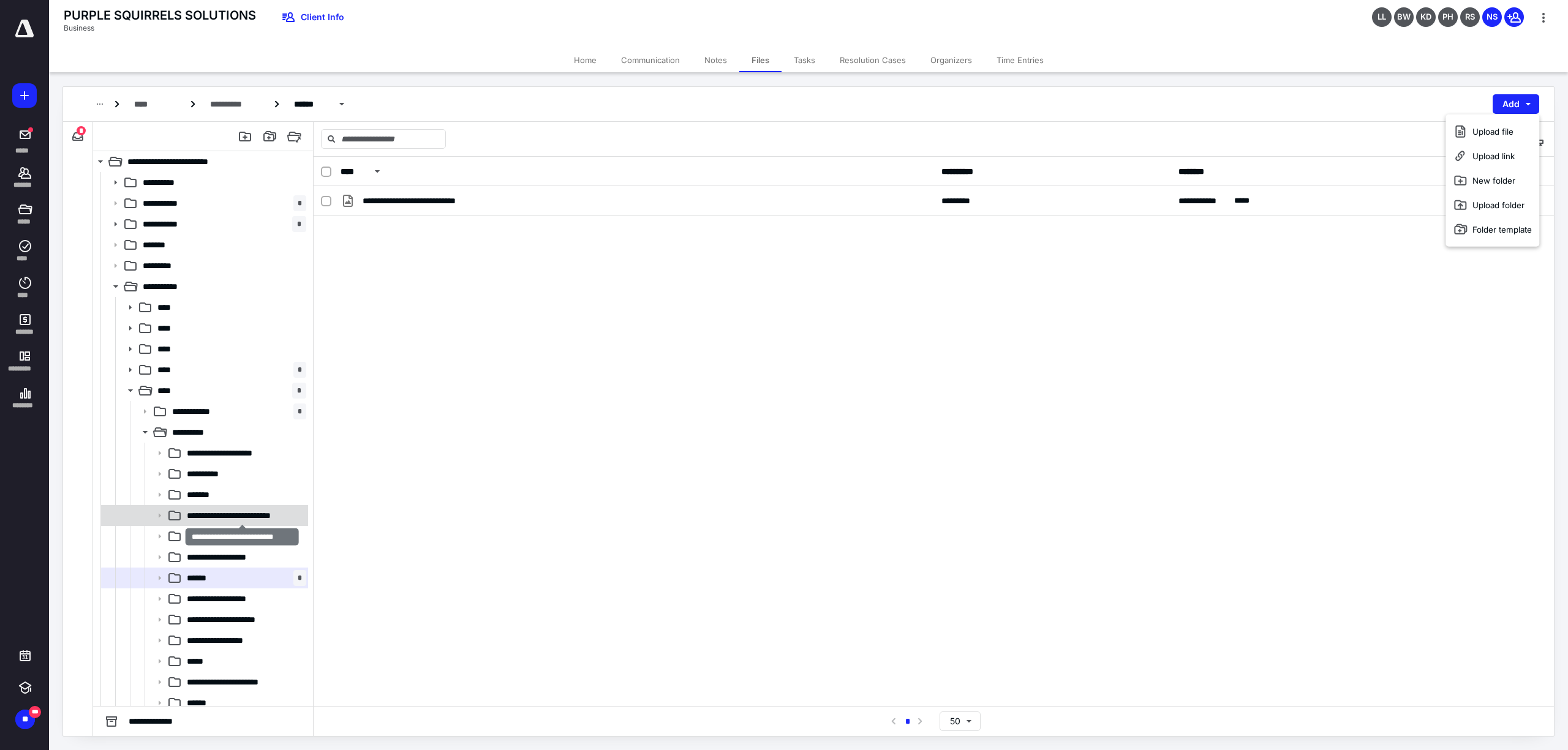 scroll, scrollTop: 7, scrollLeft: 0, axis: vertical 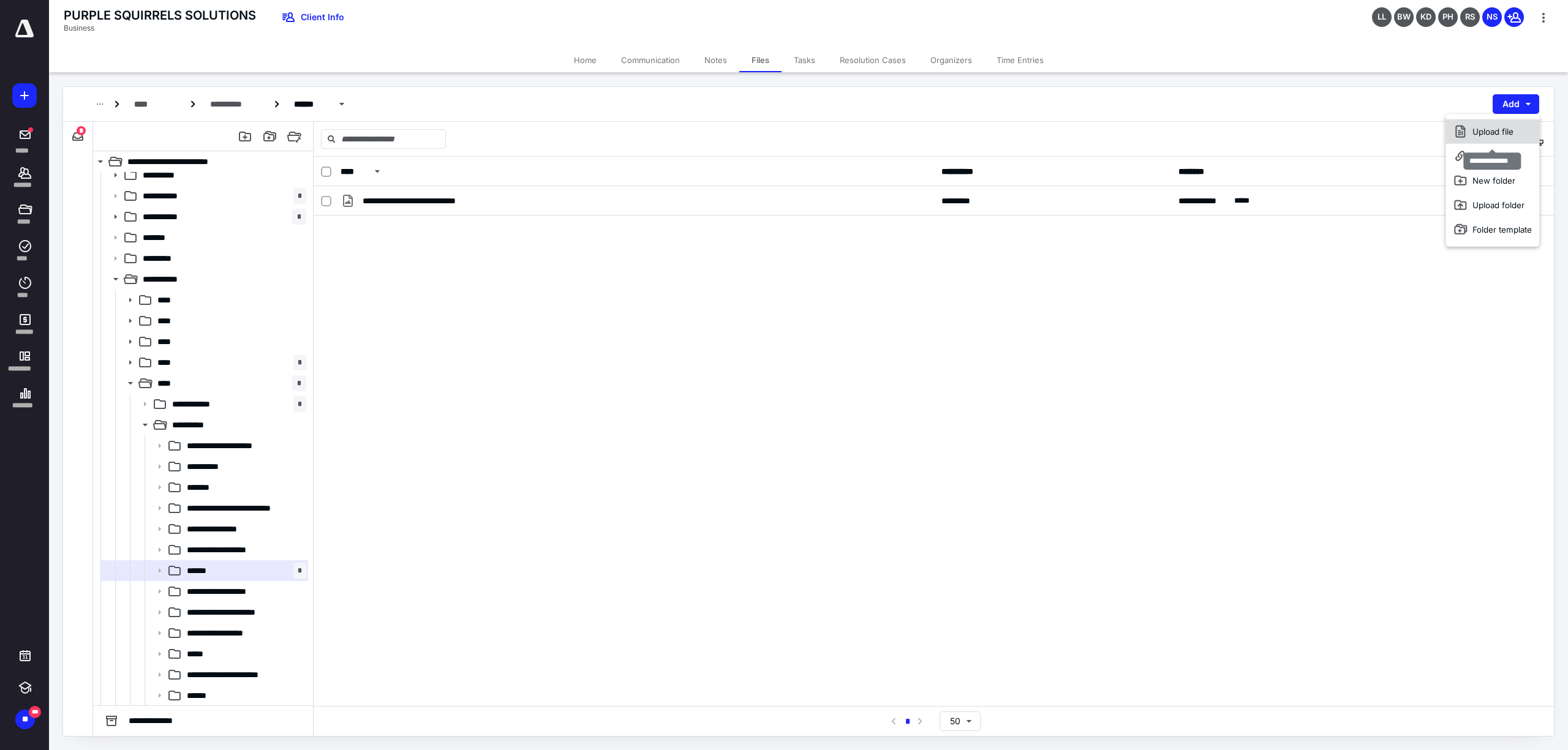 click on "Upload file" at bounding box center [1492, 132] 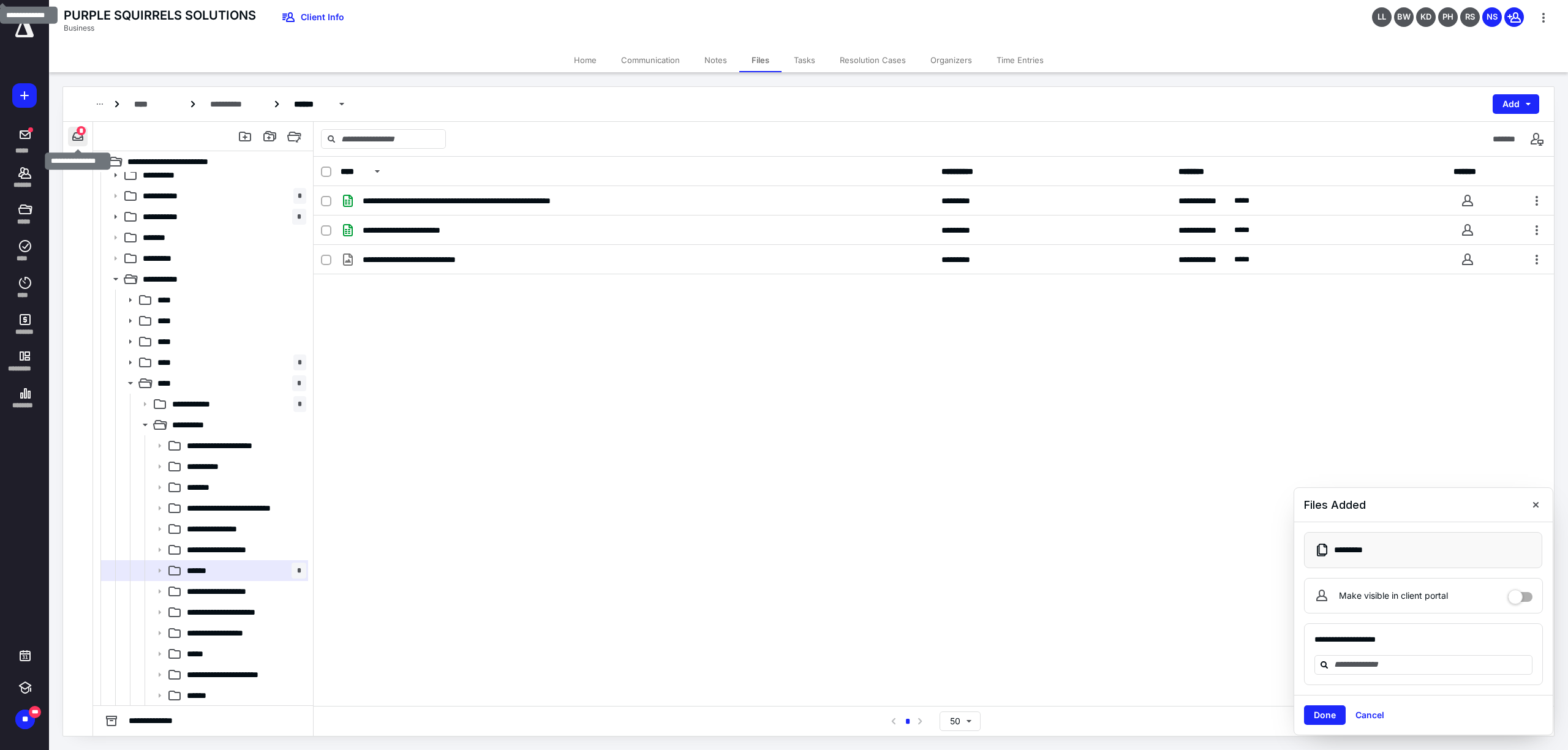 click at bounding box center (78, 137) 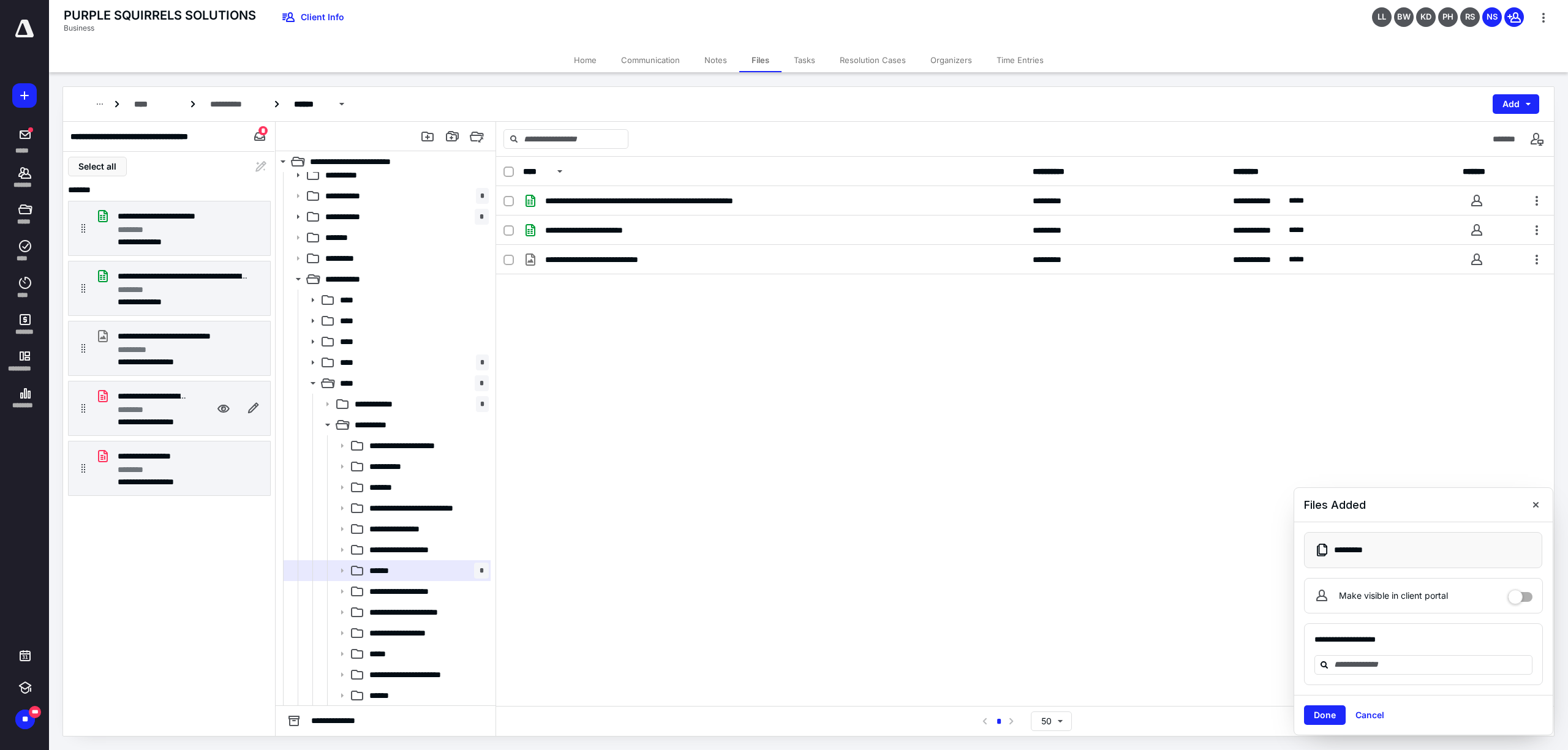 click on "**********" at bounding box center [1025, 431] 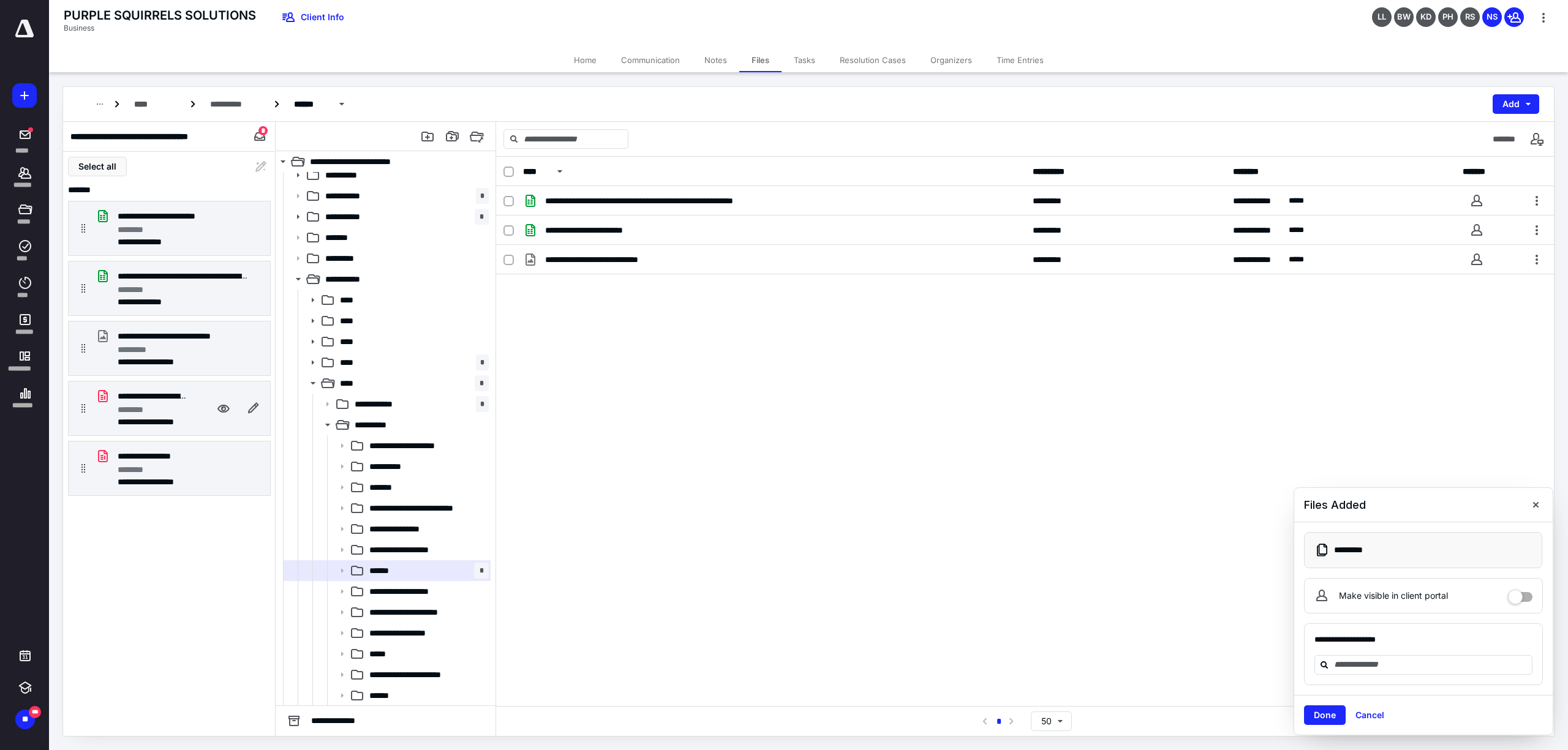 click on "**********" at bounding box center (809, 411) 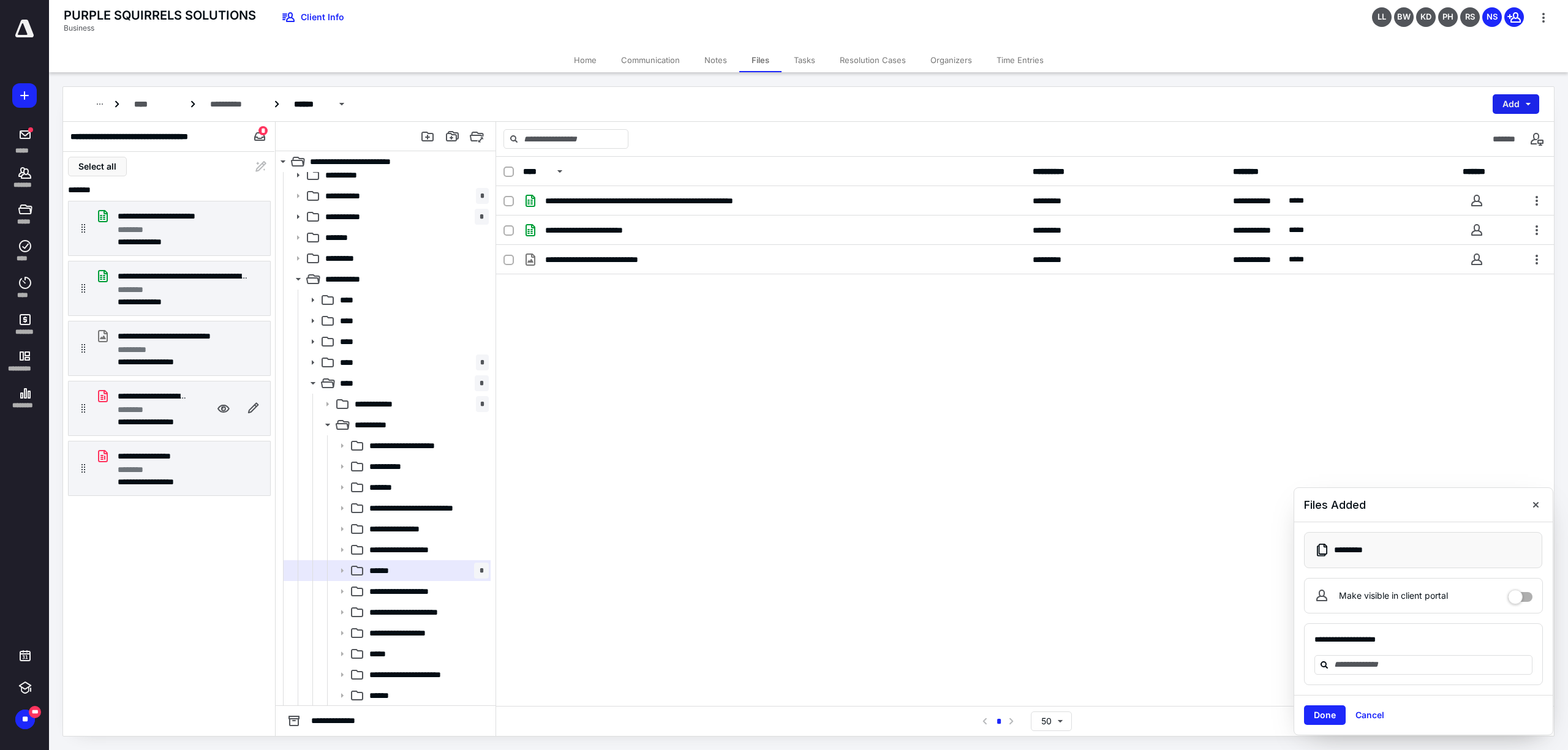 click on "Add" at bounding box center (1516, 104) 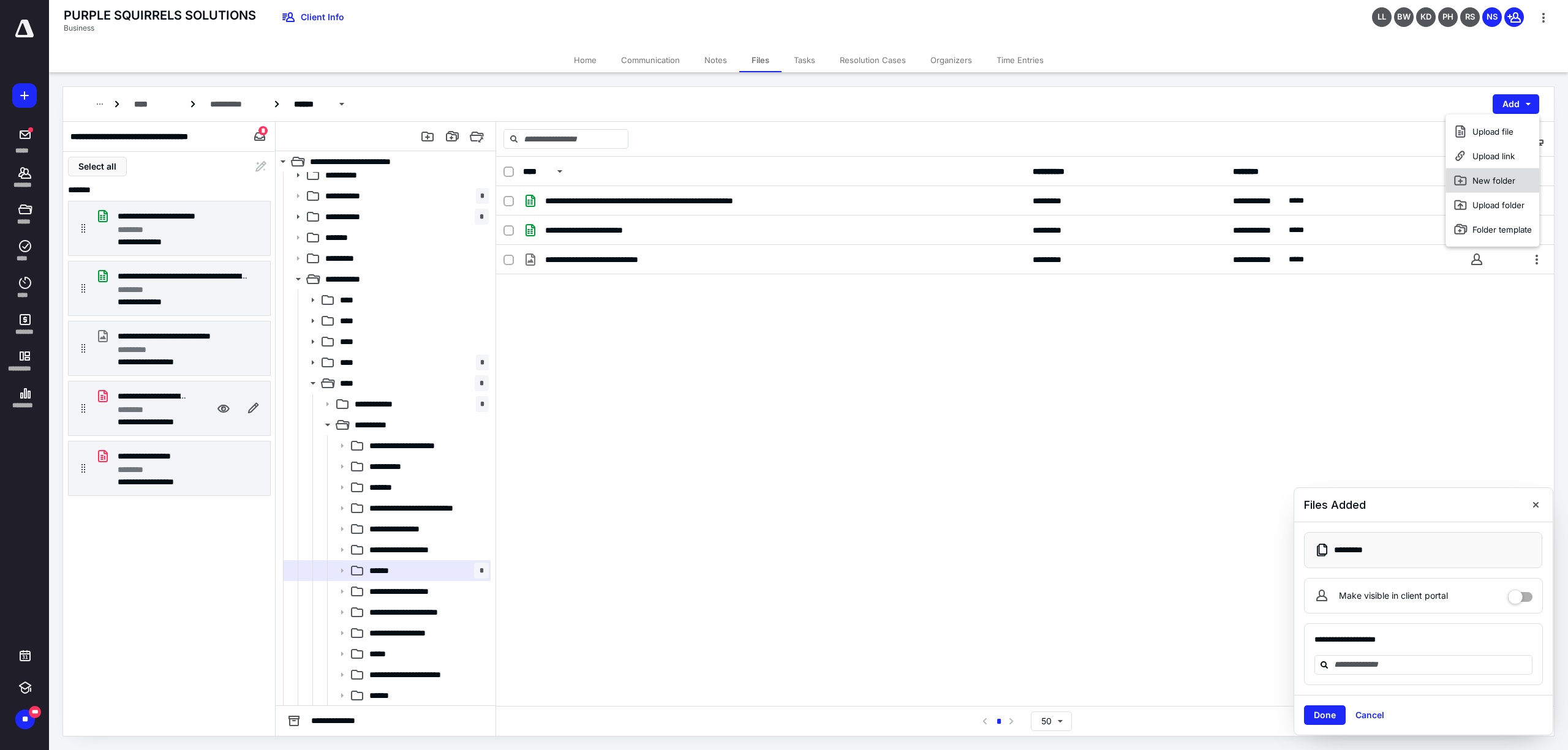 click on "New folder" at bounding box center (1492, 181) 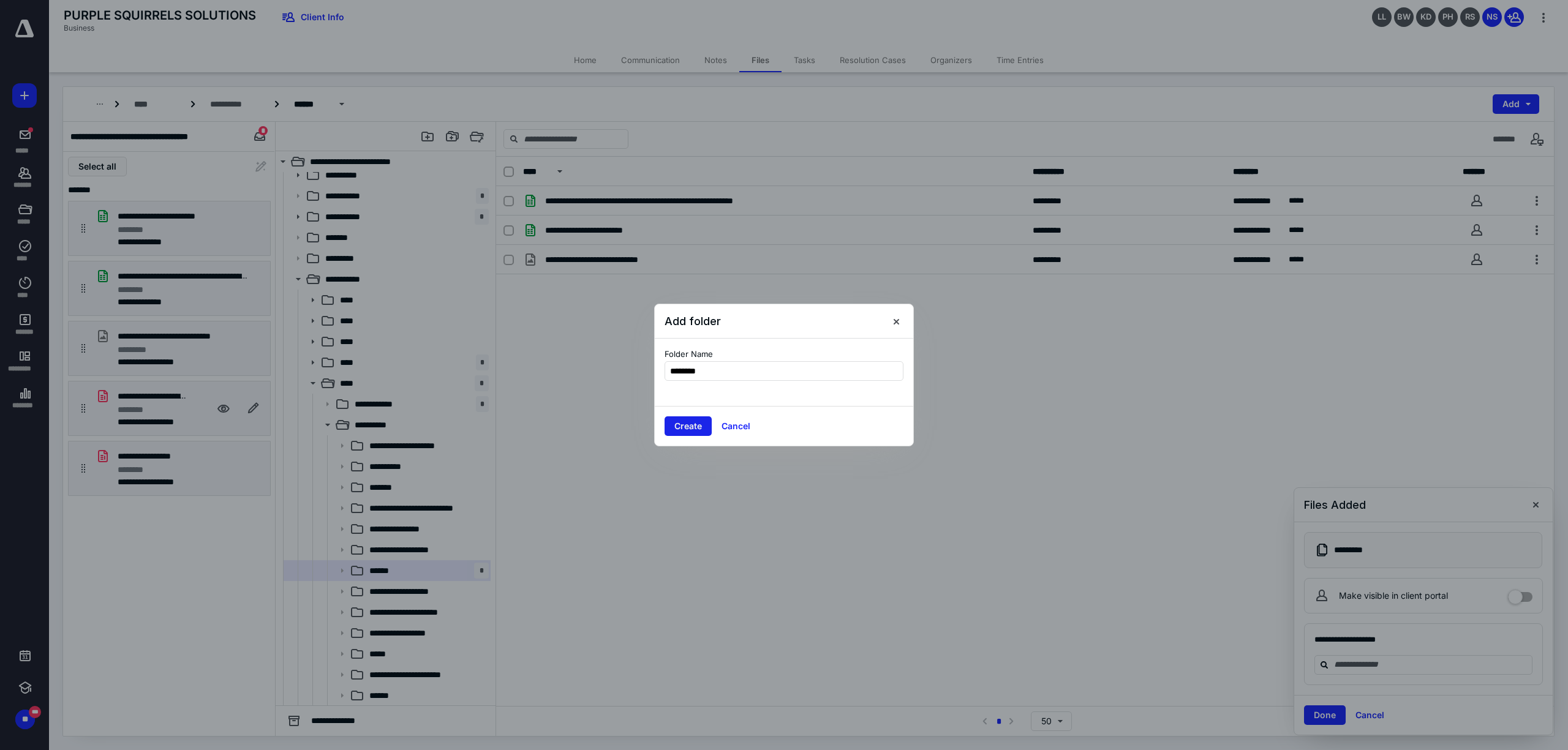 type on "********" 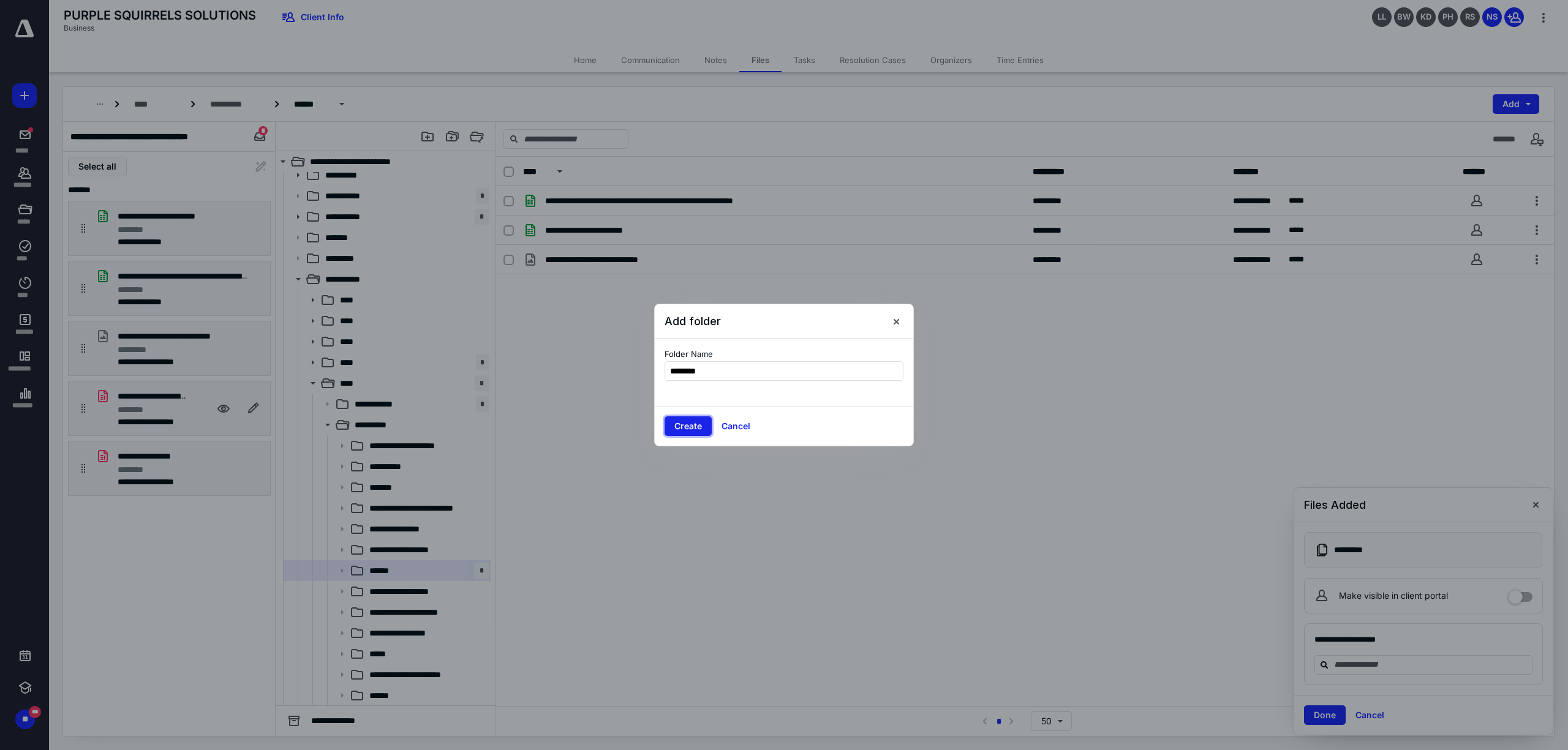 click on "Create" at bounding box center [688, 426] 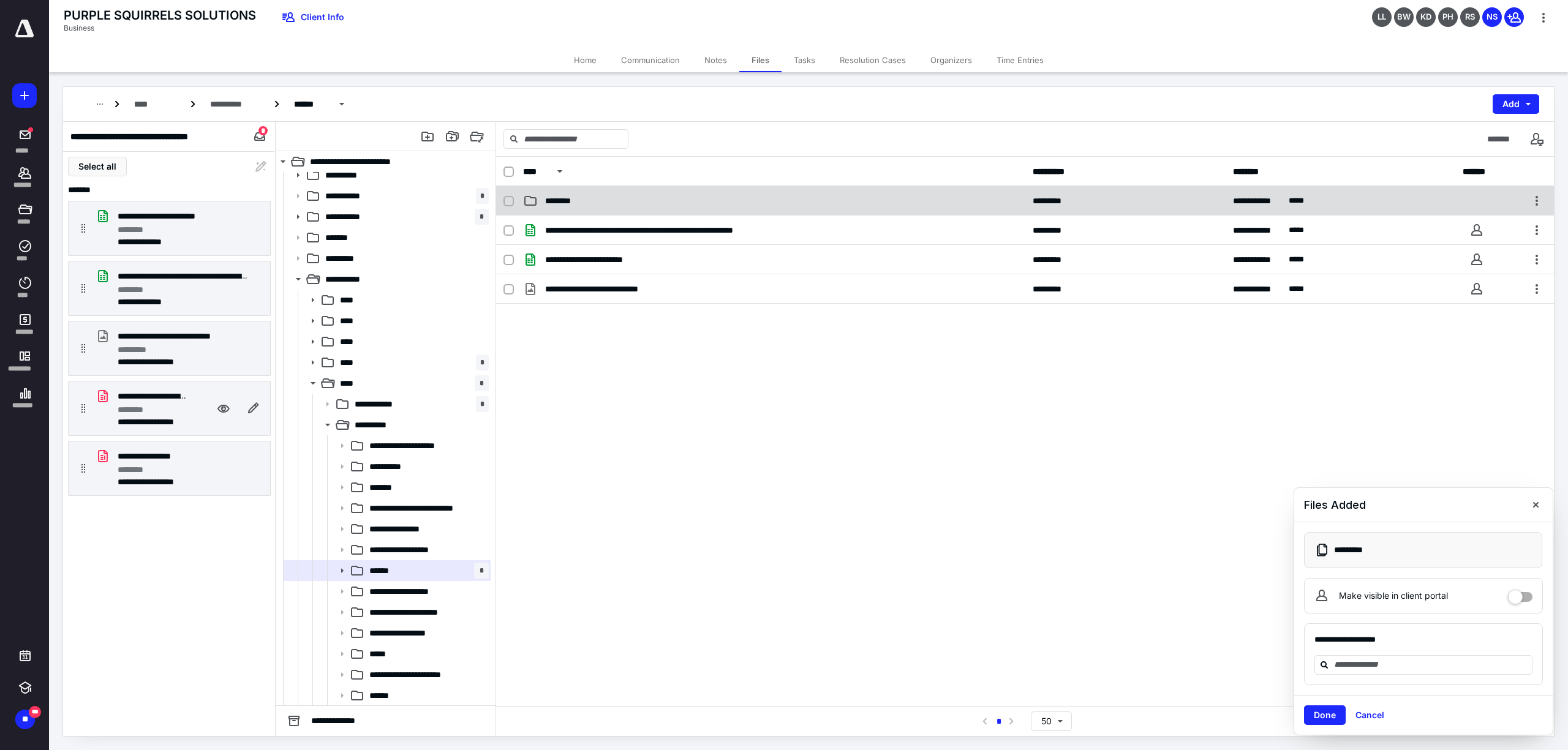 click on "********" at bounding box center (565, 201) 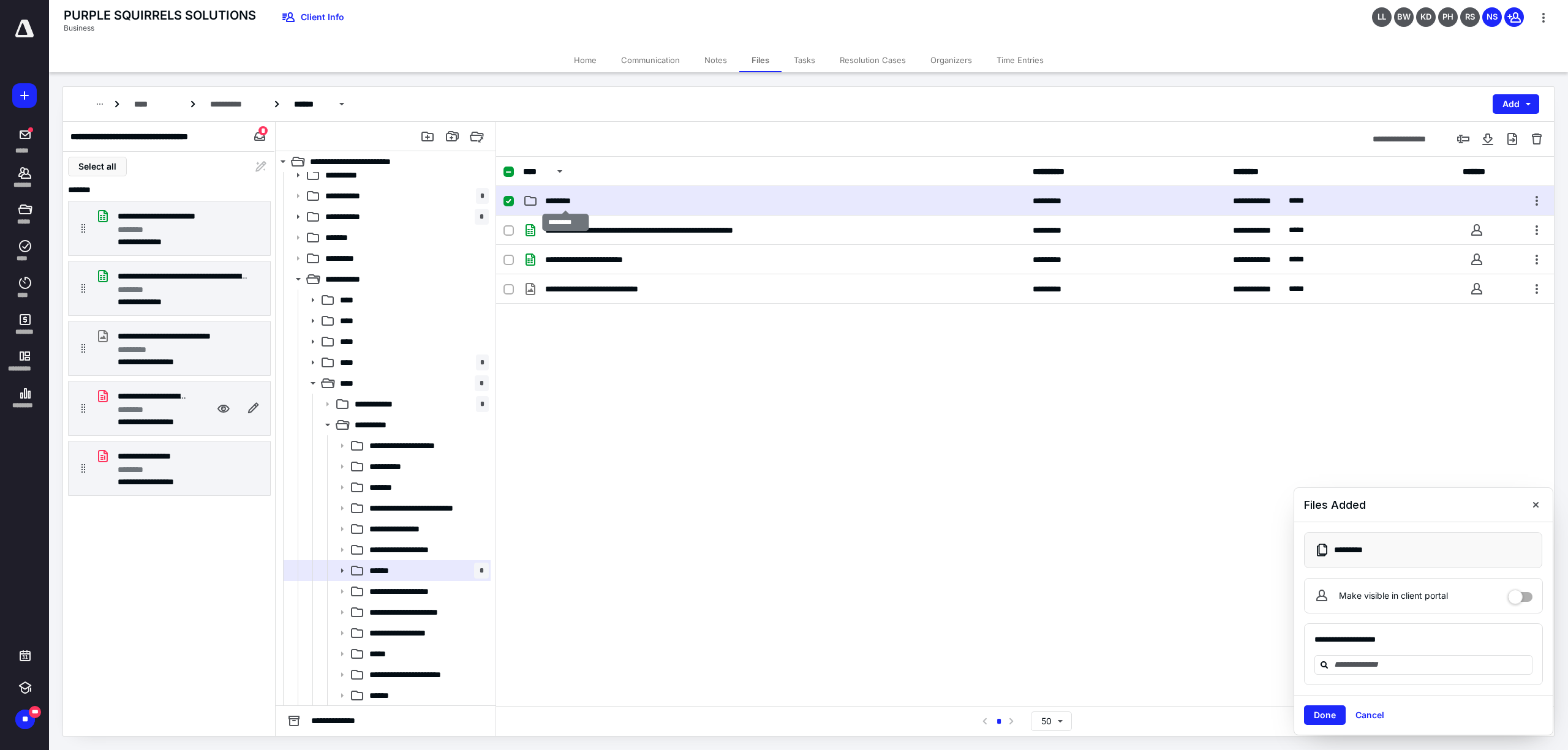 click on "********" at bounding box center [565, 201] 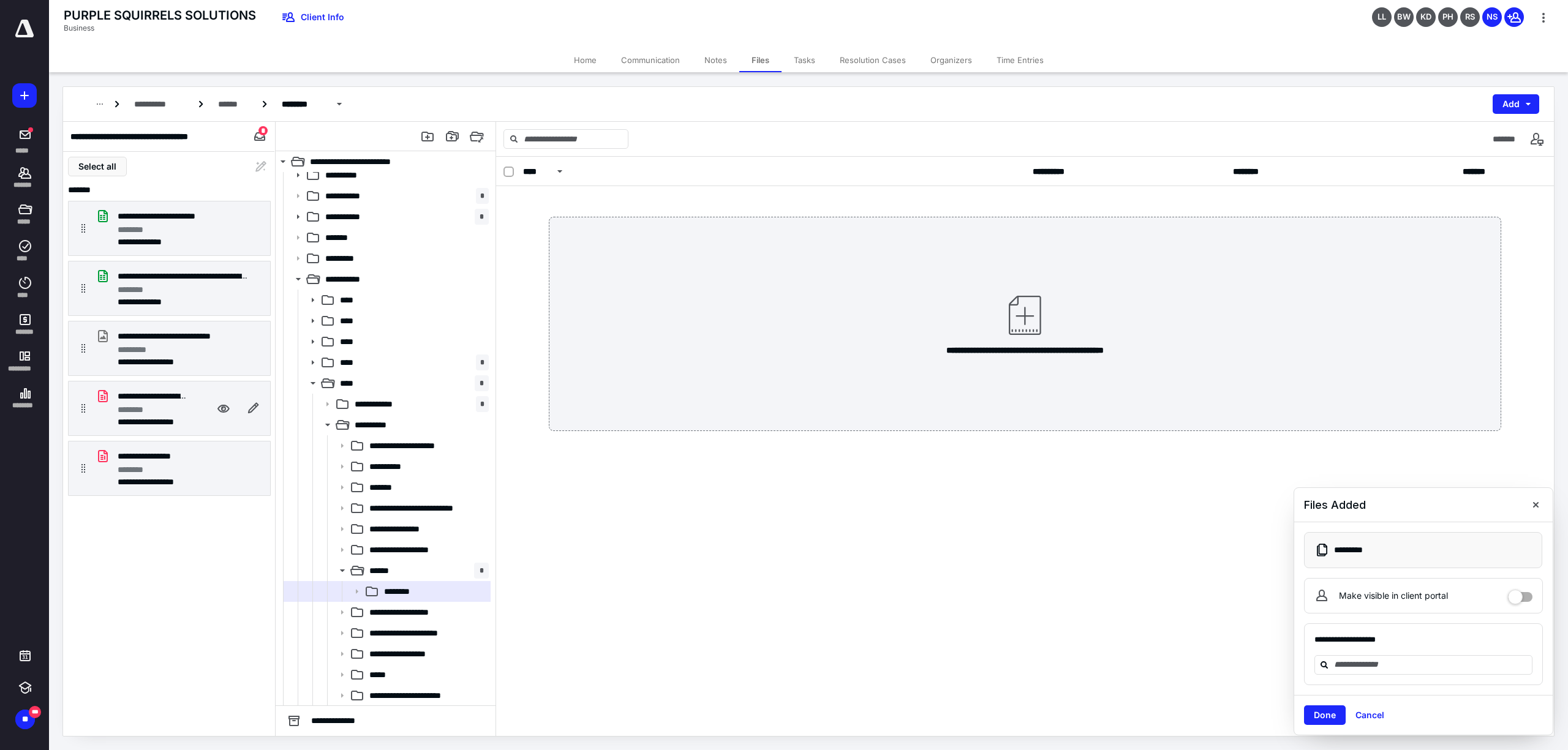 drag, startPoint x: 922, startPoint y: 360, endPoint x: 711, endPoint y: 439, distance: 225.30424 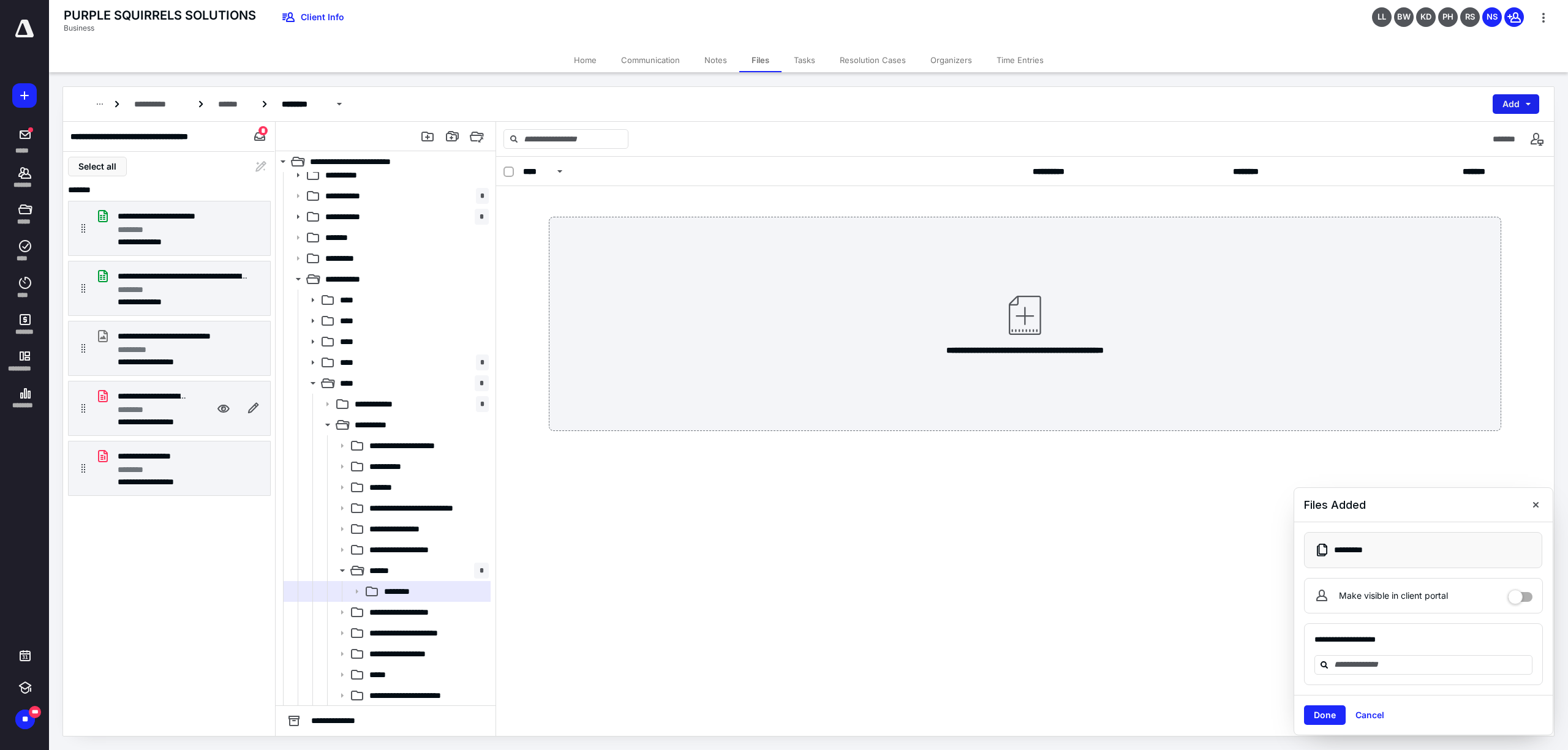 click on "Add" at bounding box center (1516, 104) 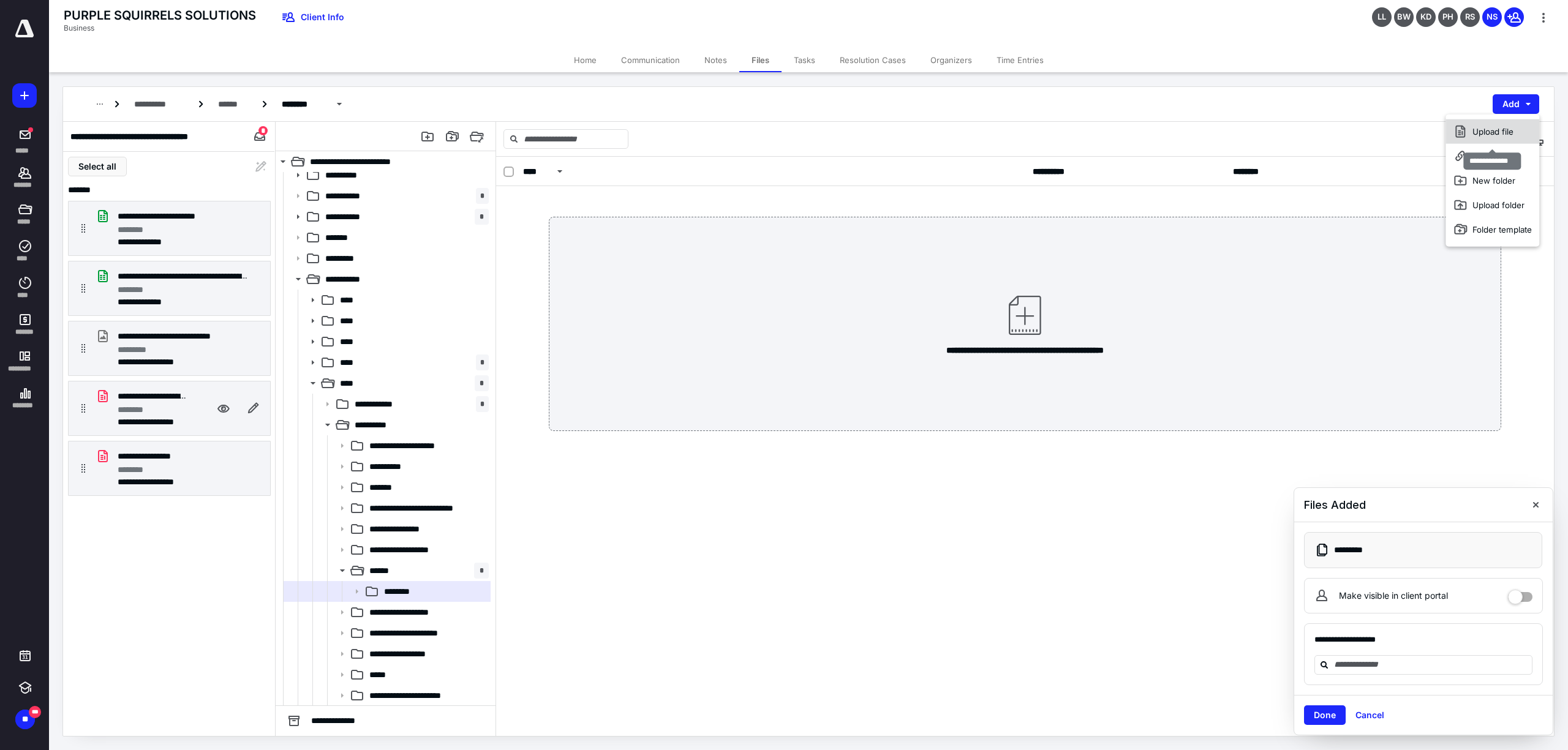 click on "Upload file" at bounding box center [1492, 132] 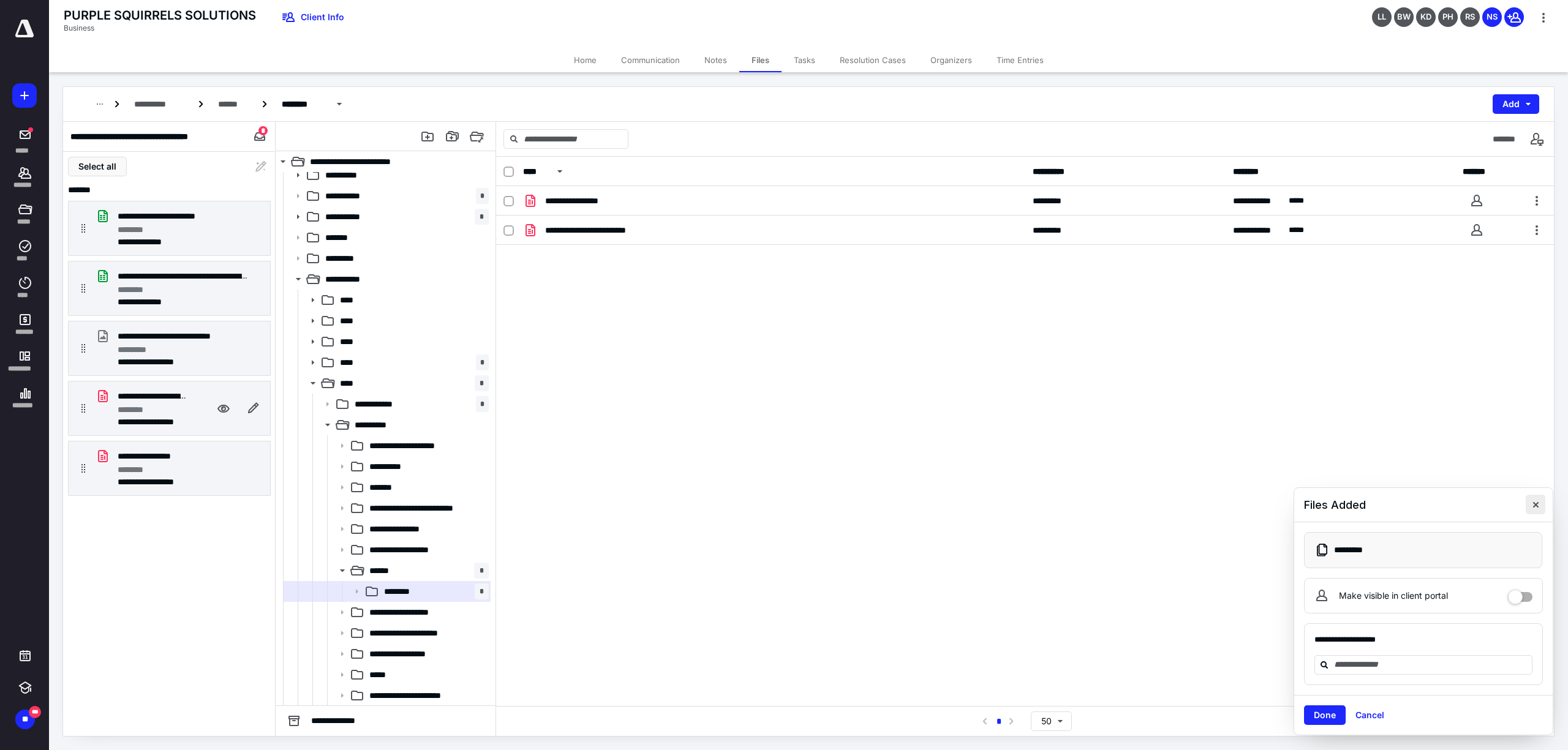 click at bounding box center (1536, 504) 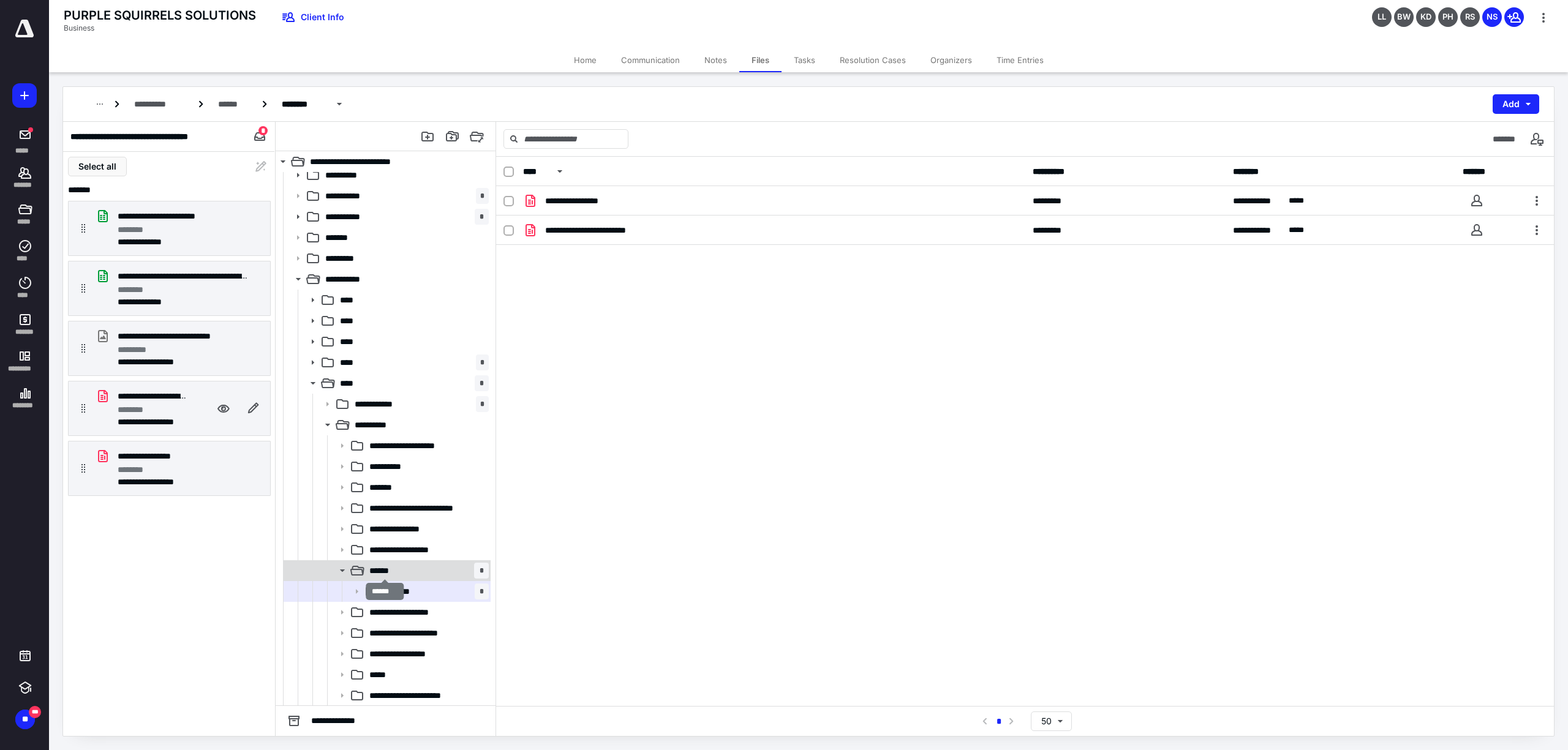 click on "******" at bounding box center (384, 571) 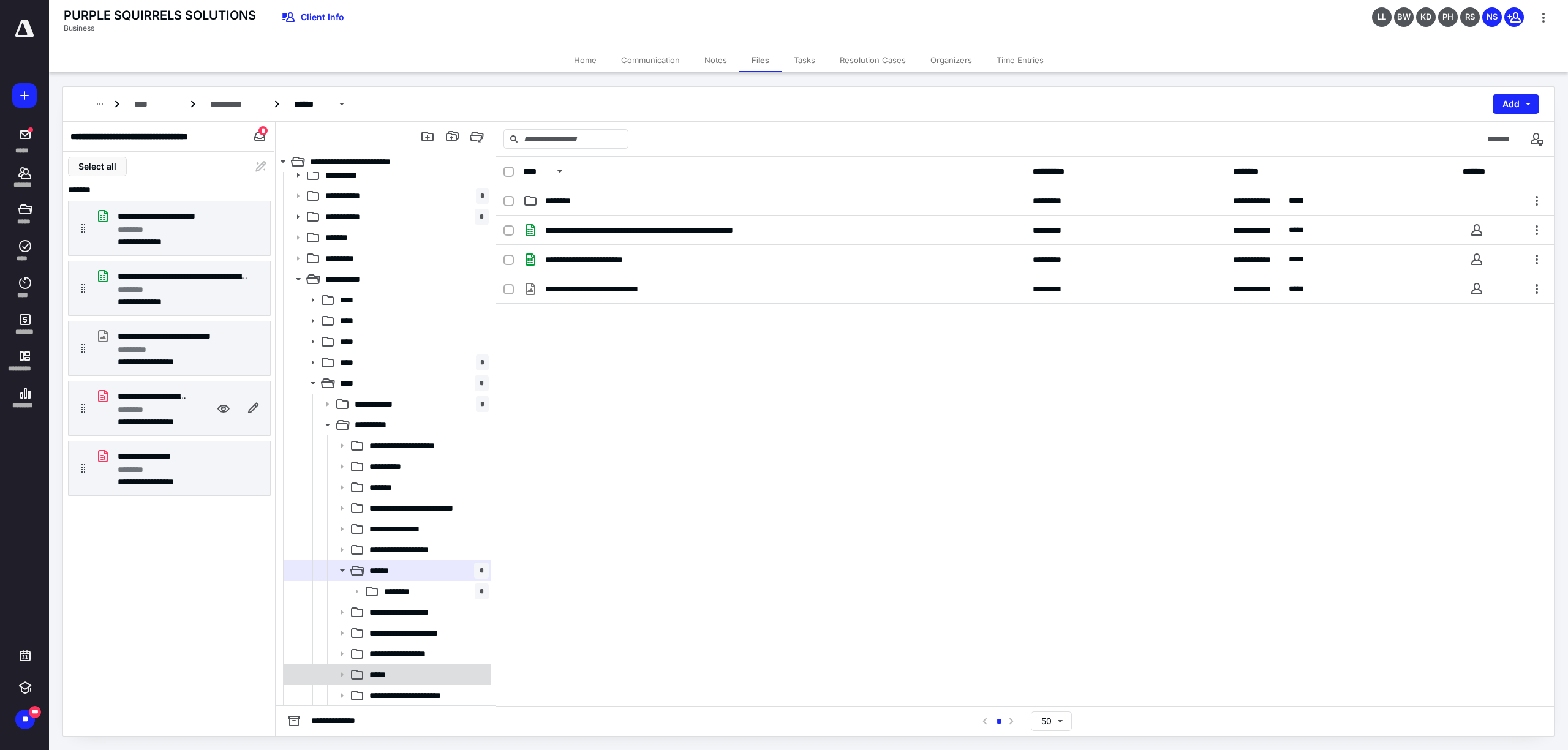 scroll, scrollTop: 28, scrollLeft: 0, axis: vertical 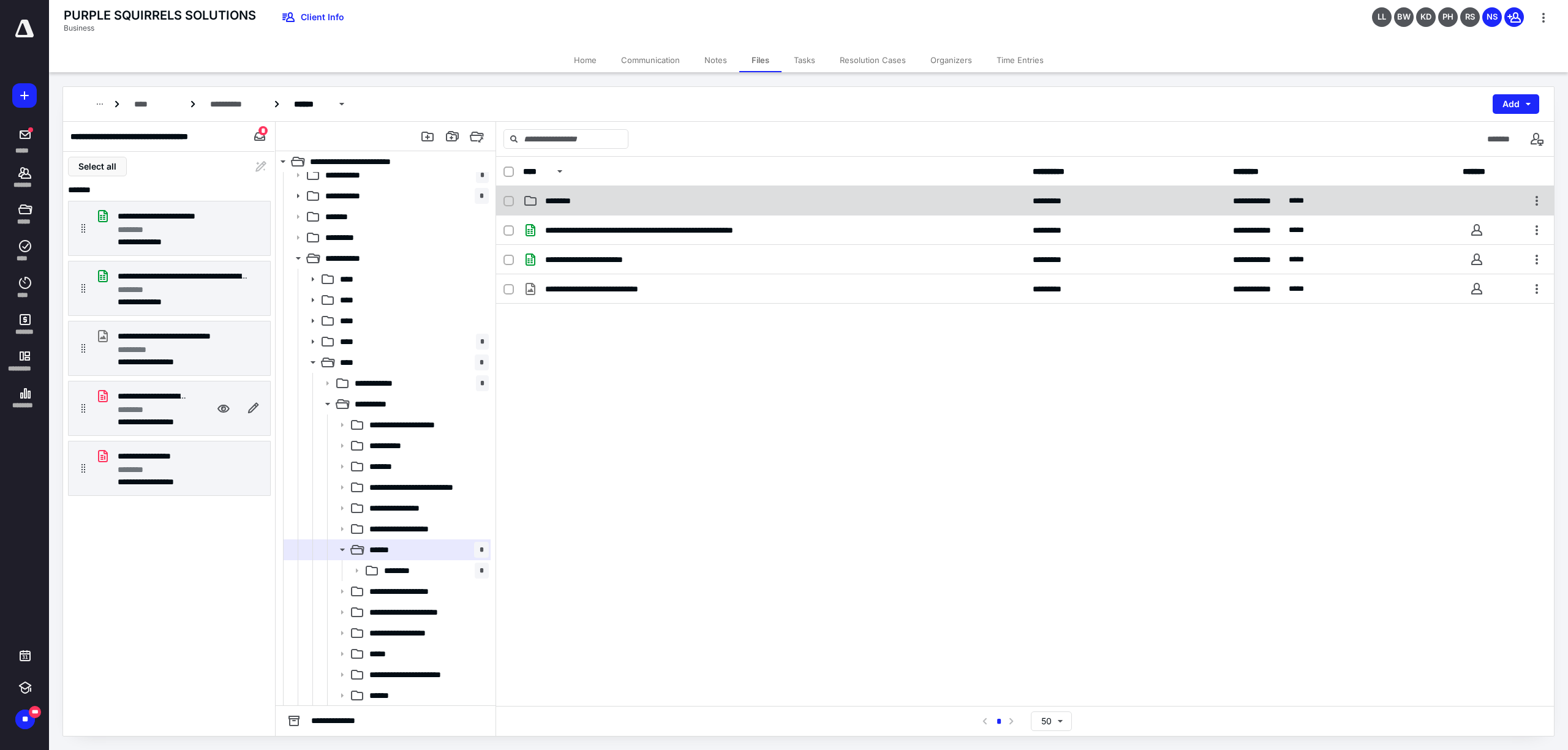 click on "********" at bounding box center [774, 201] 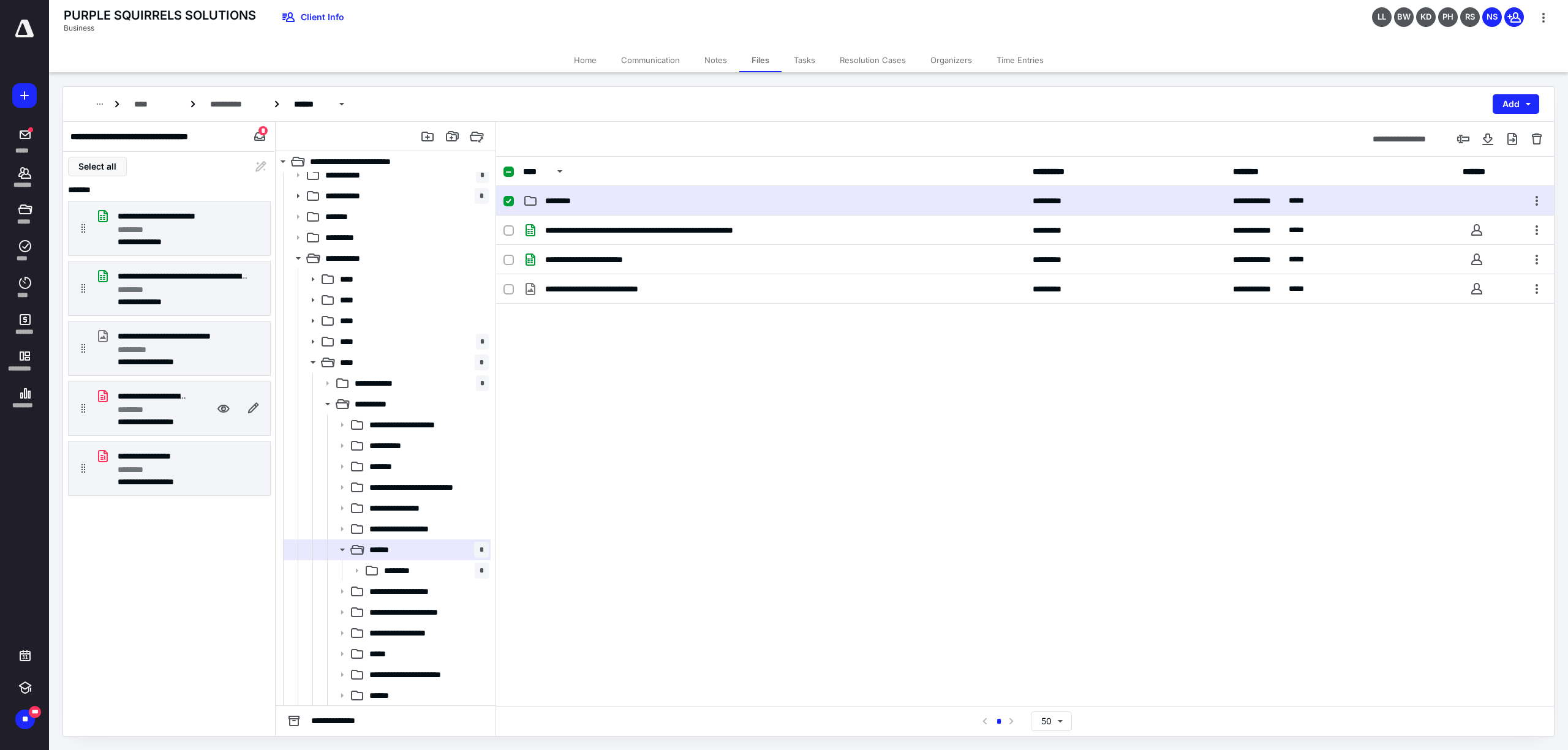 click on "********" at bounding box center (774, 201) 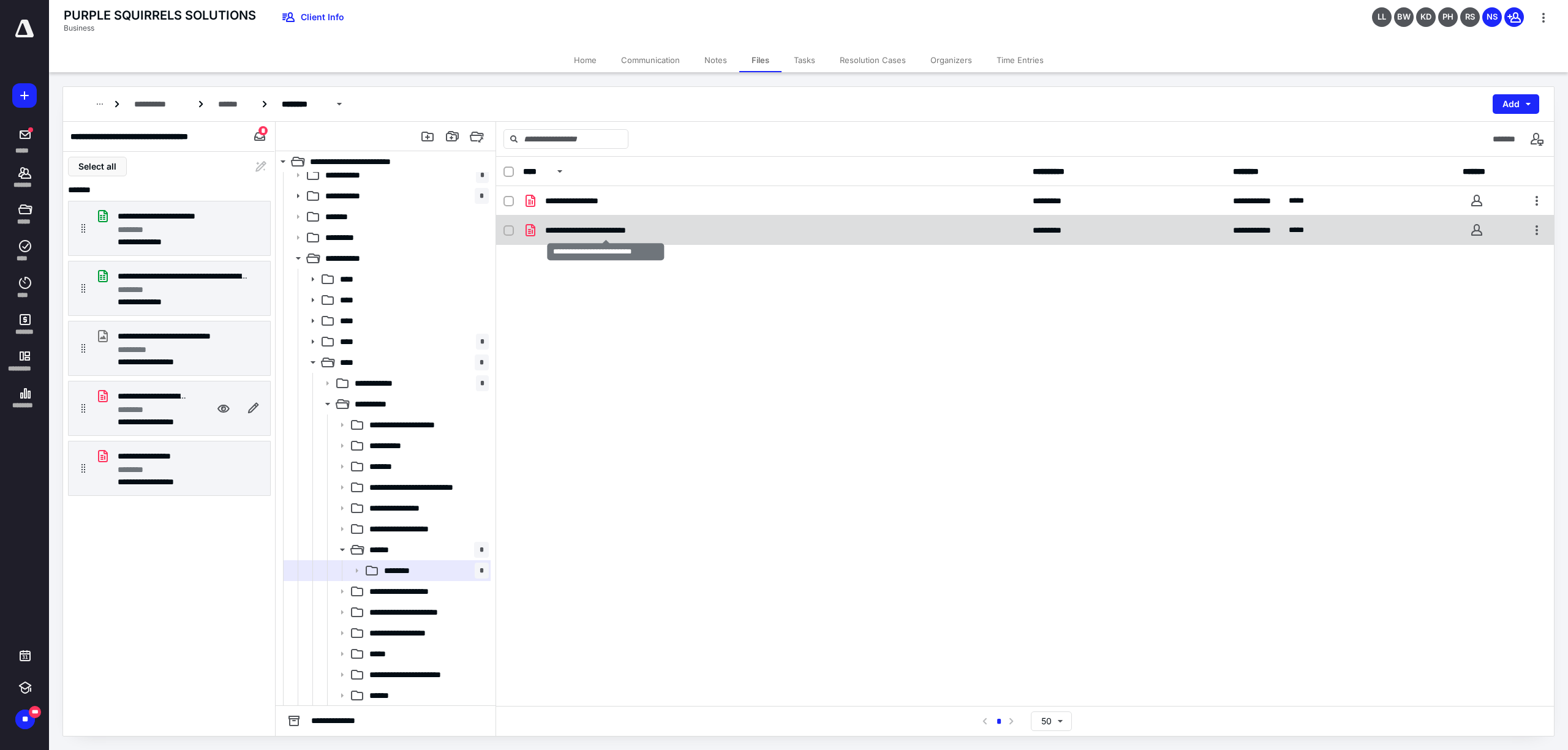click on "**********" at bounding box center (605, 230) 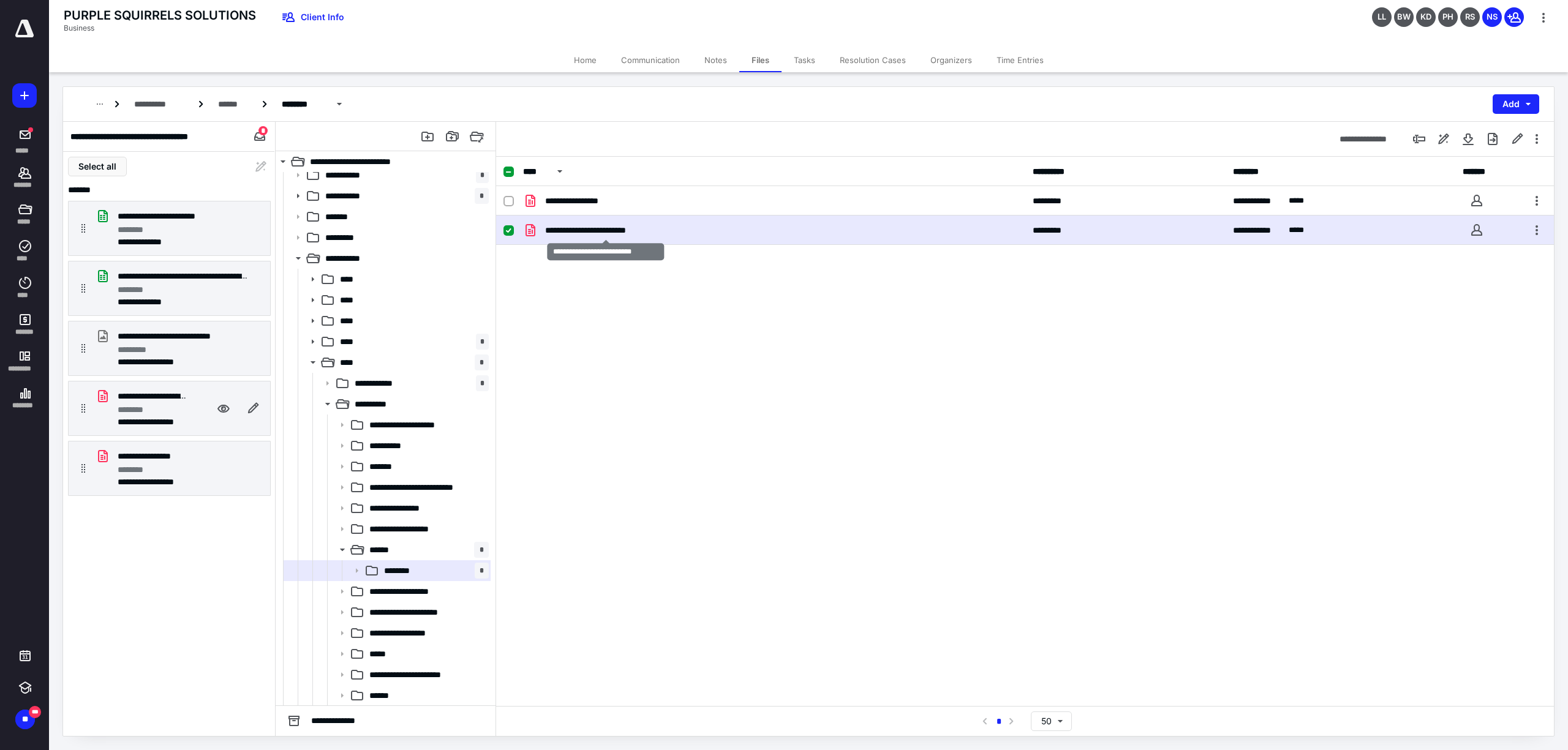 click on "**********" at bounding box center (605, 230) 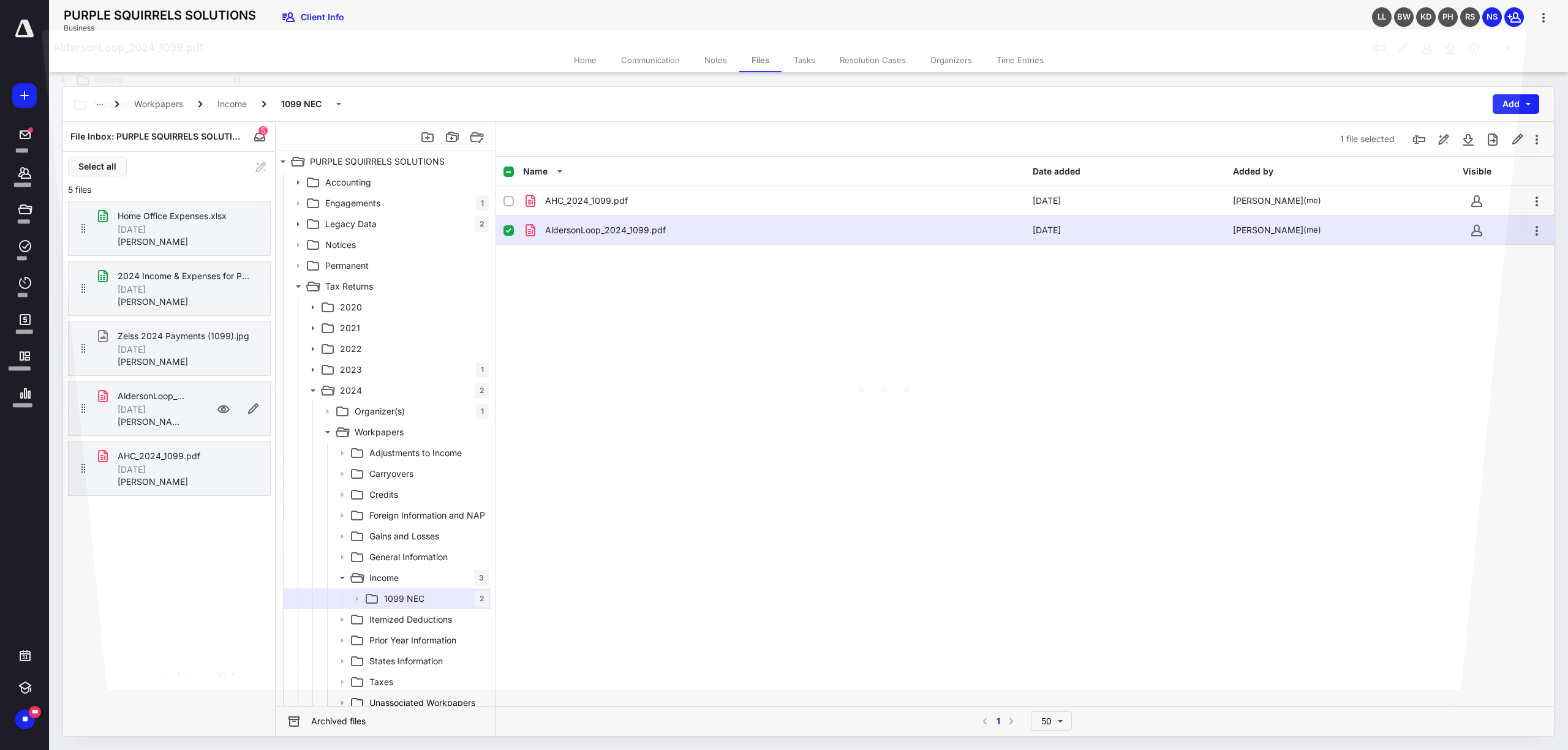 scroll, scrollTop: 28, scrollLeft: 0, axis: vertical 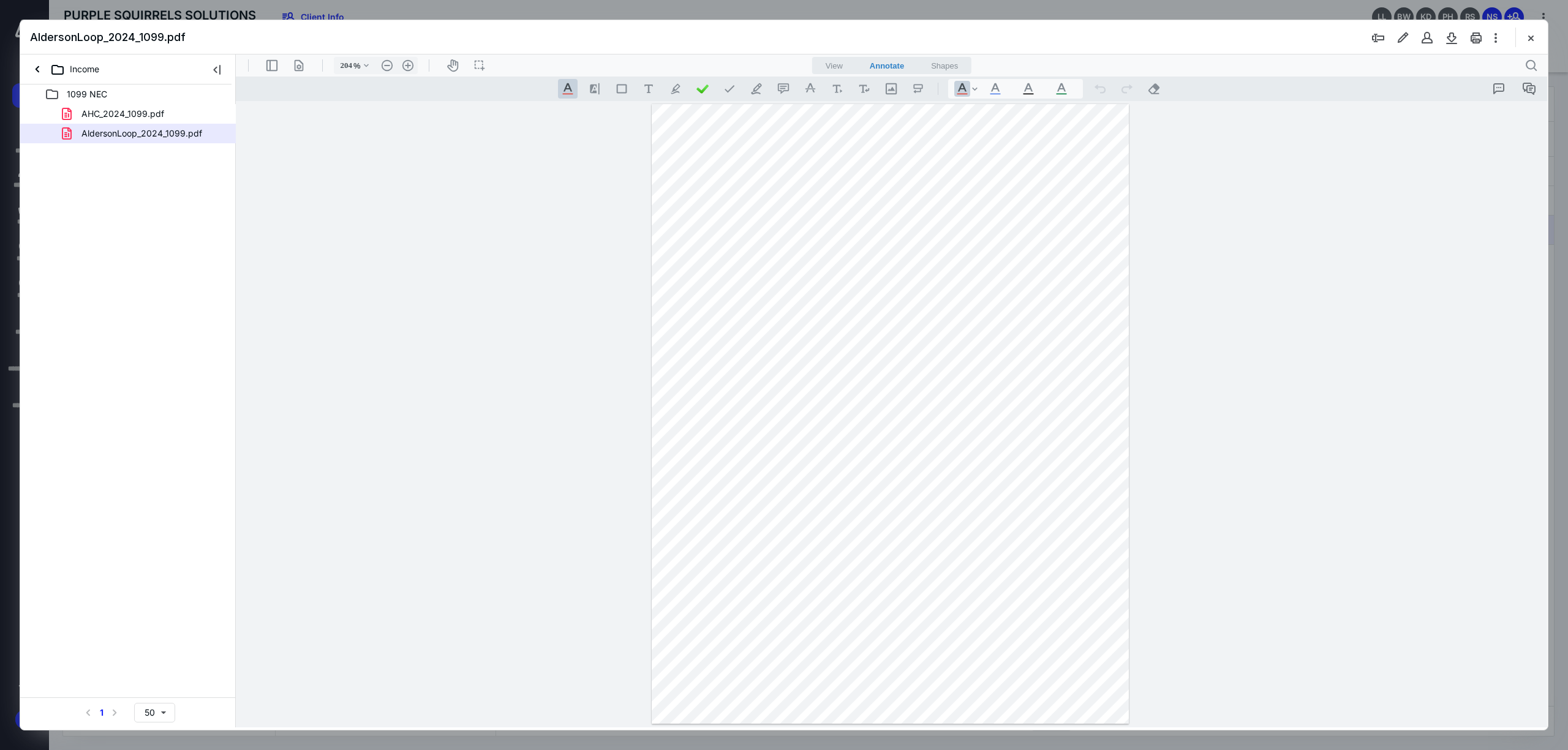 type on "254" 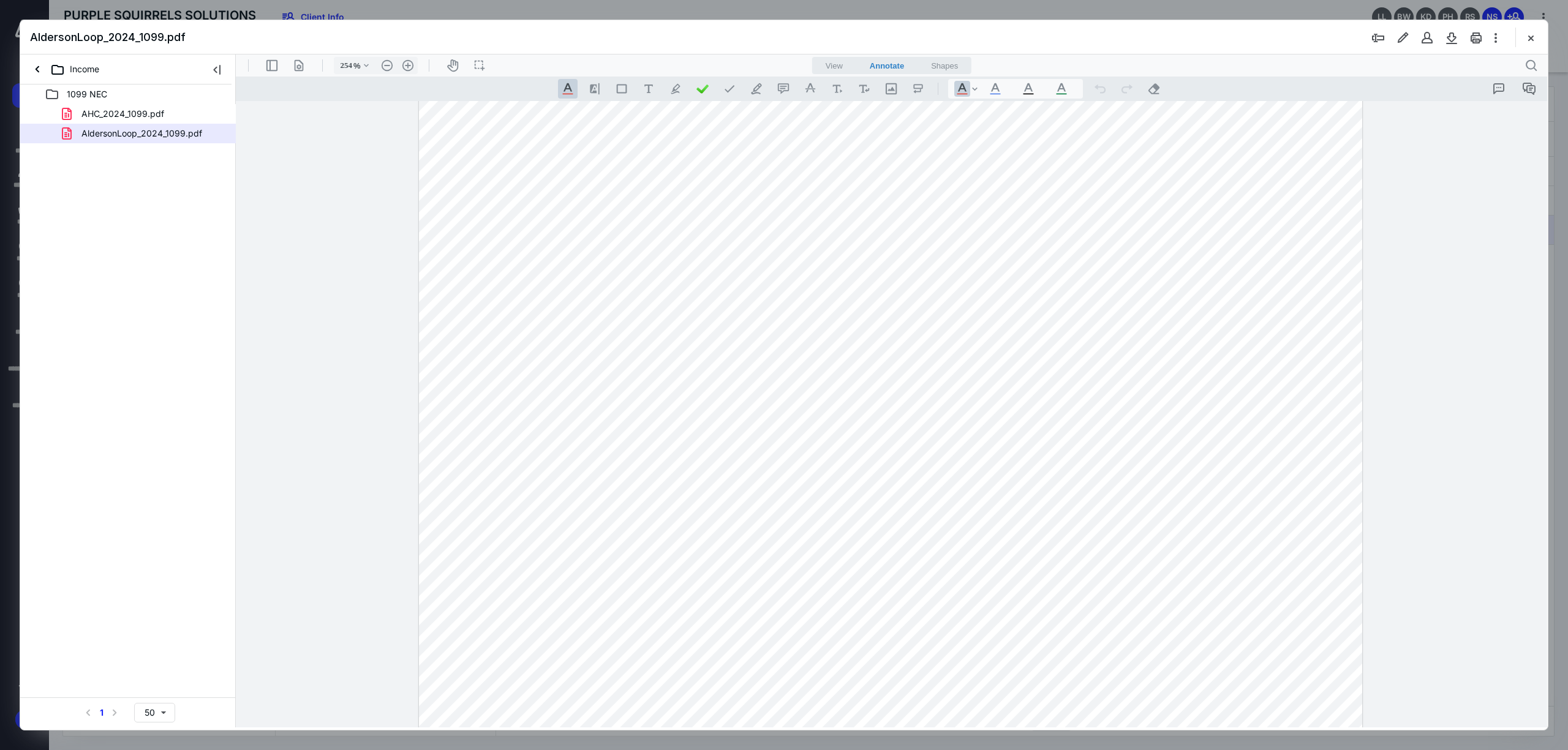 scroll, scrollTop: 26, scrollLeft: 0, axis: vertical 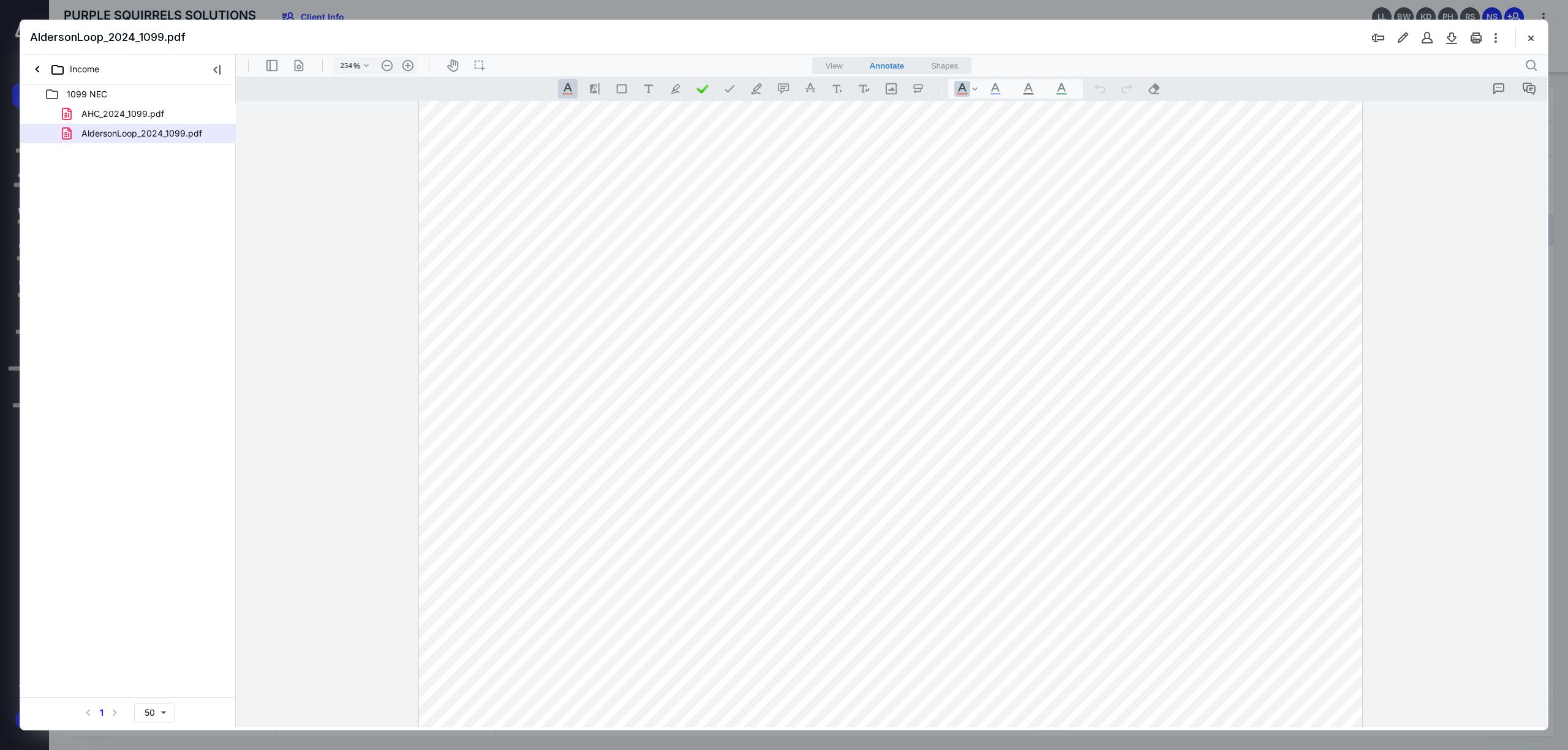 drag, startPoint x: 514, startPoint y: 358, endPoint x: 628, endPoint y: 388, distance: 117.8813 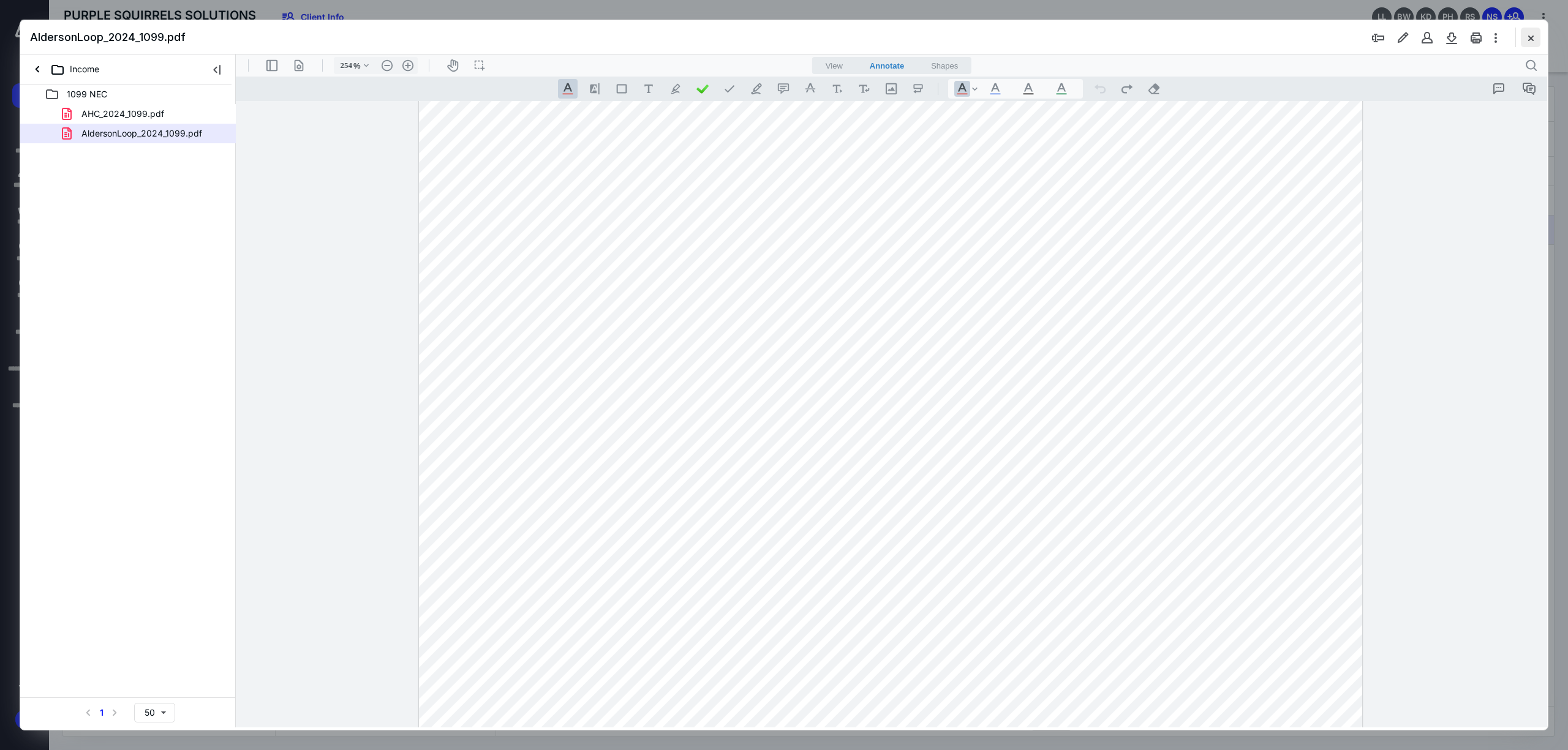 click at bounding box center (1531, 37) 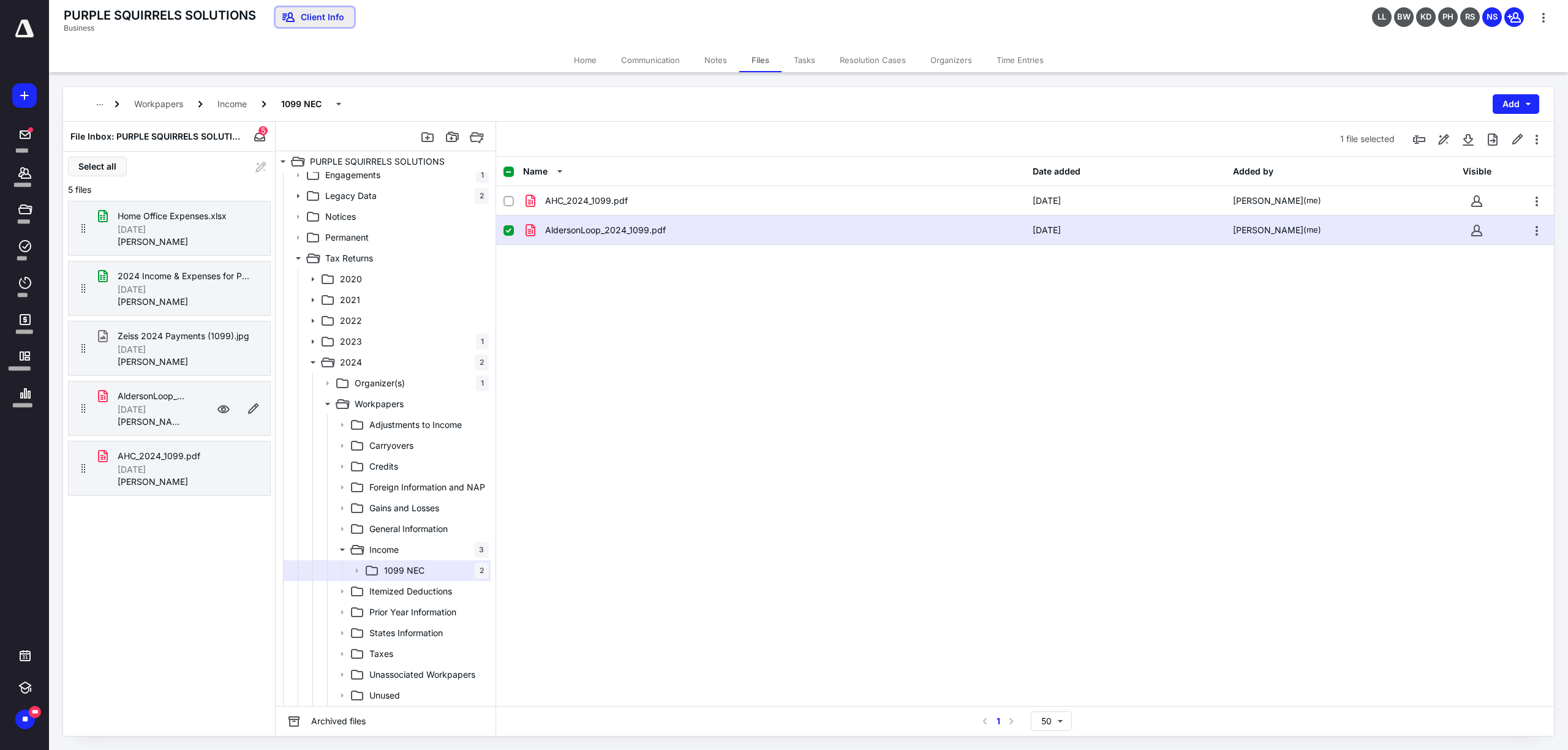 click on "Client Info" at bounding box center [315, 17] 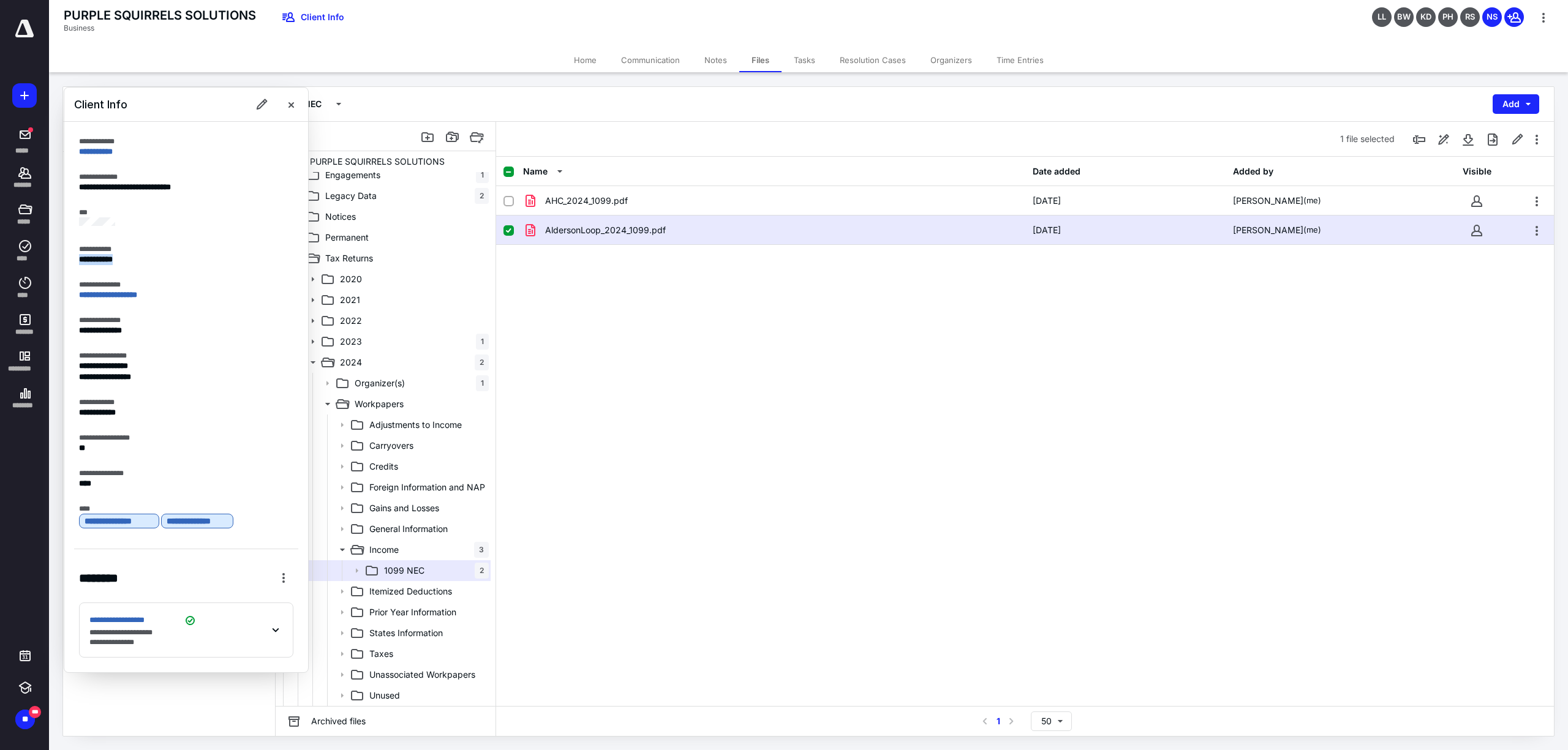 drag, startPoint x: 76, startPoint y: 260, endPoint x: 151, endPoint y: 261, distance: 75.0067 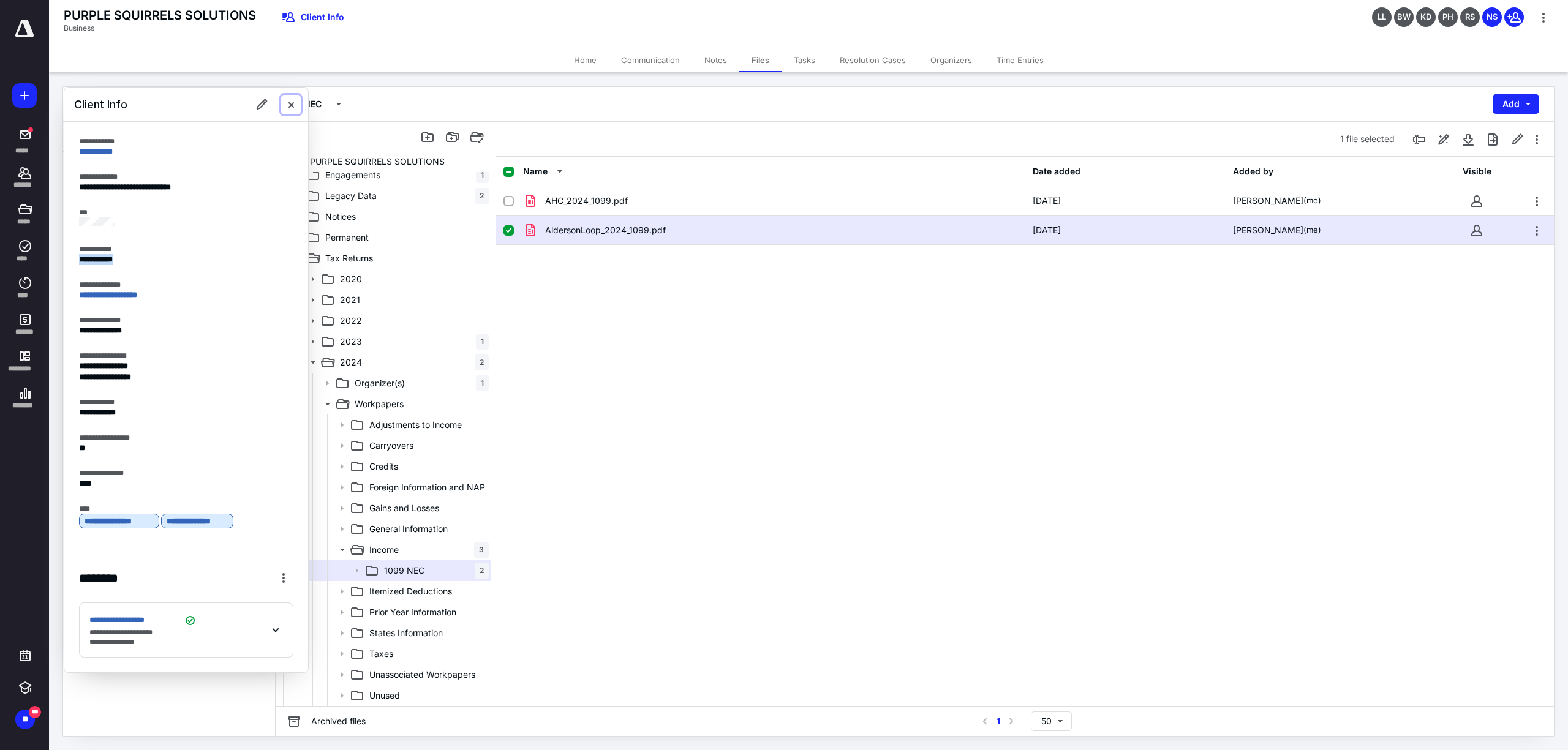 drag, startPoint x: 290, startPoint y: 103, endPoint x: 303, endPoint y: 116, distance: 18 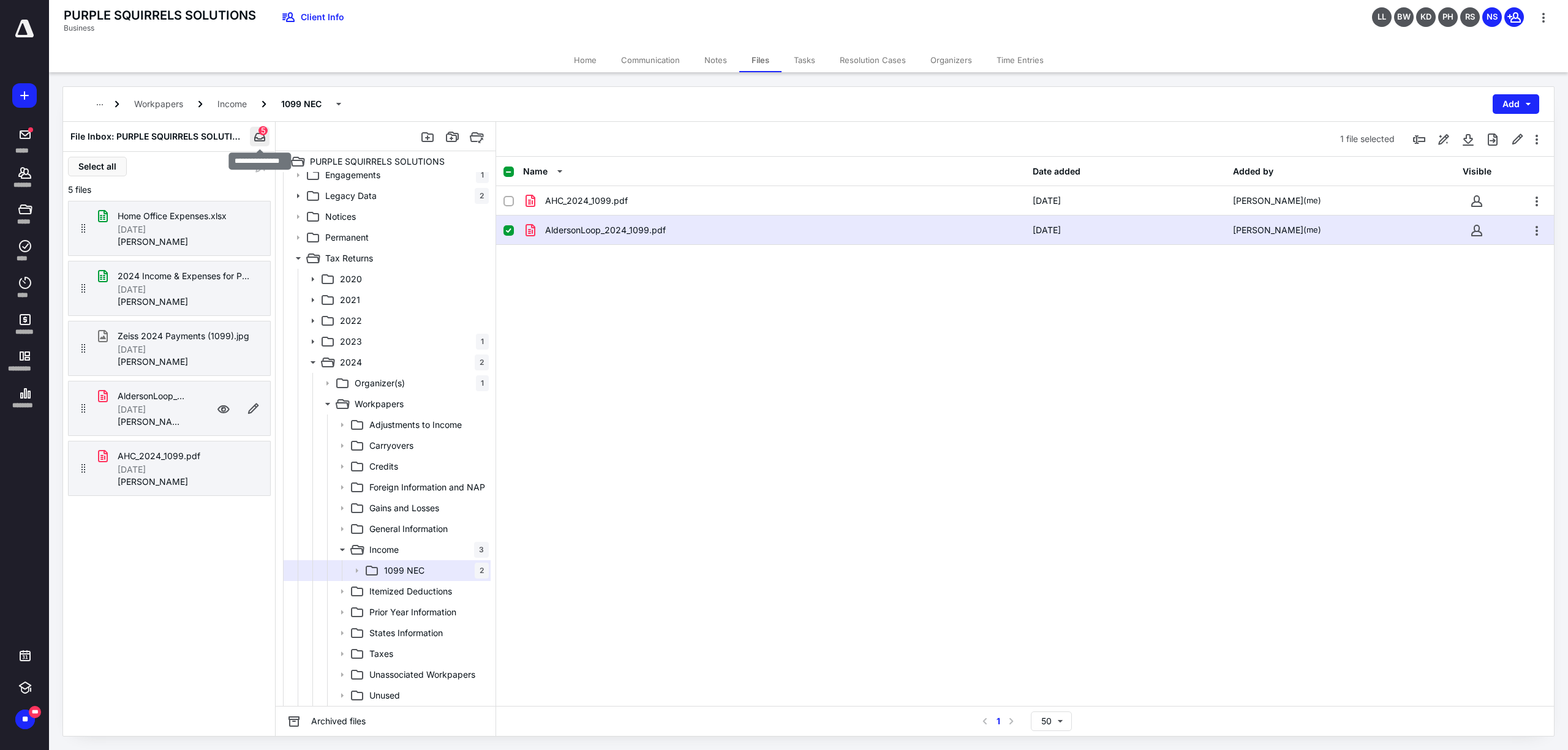 click at bounding box center [260, 137] 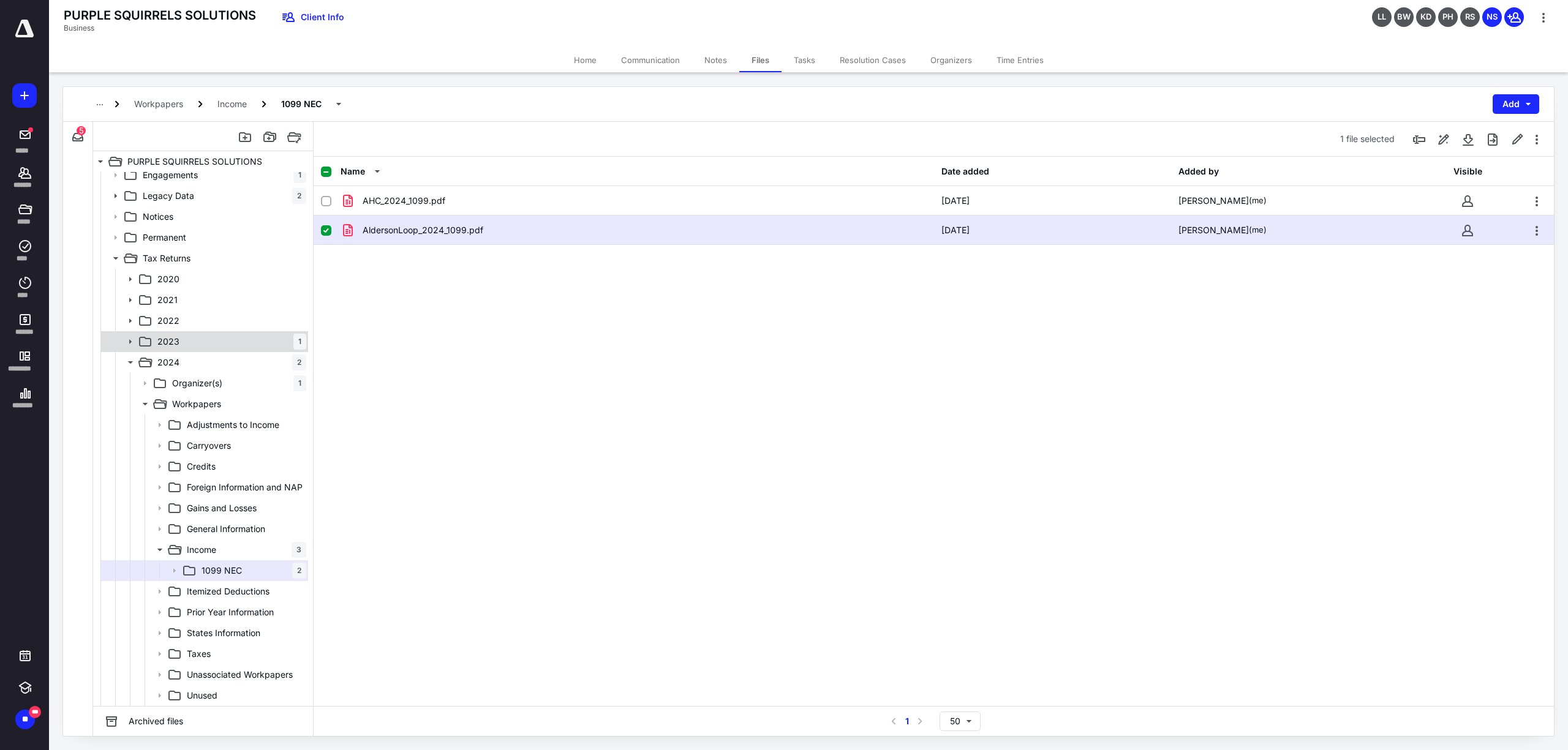 click 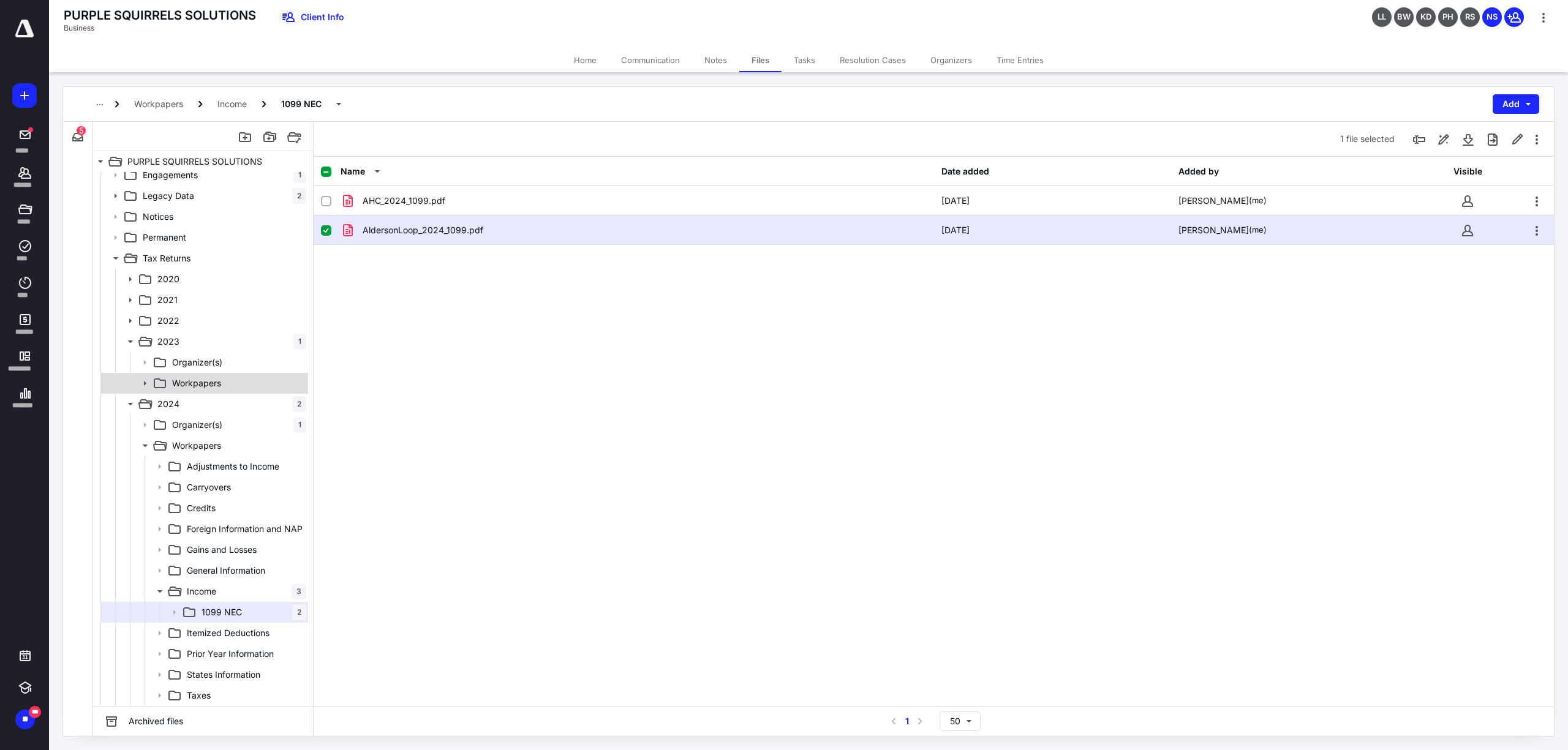 click 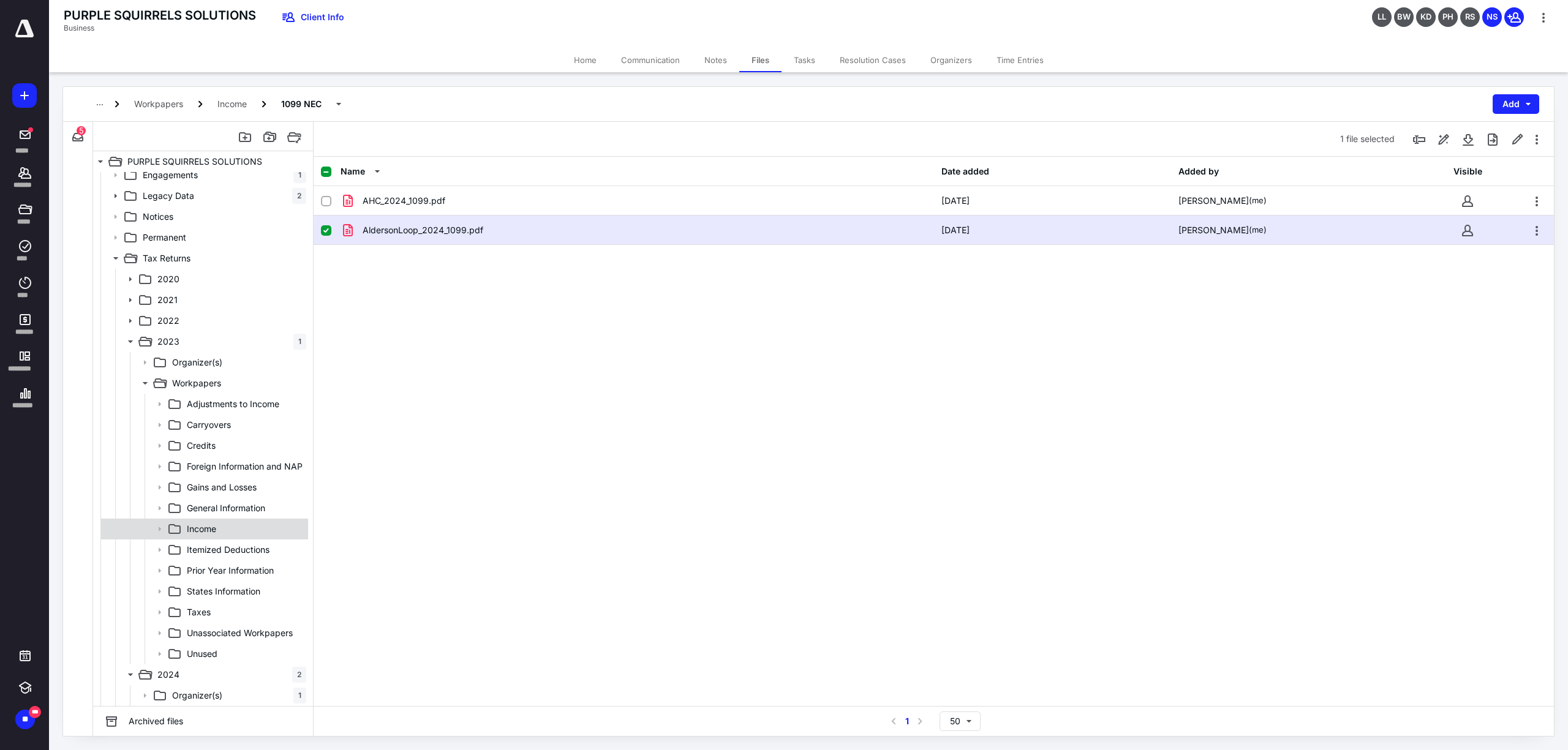 click 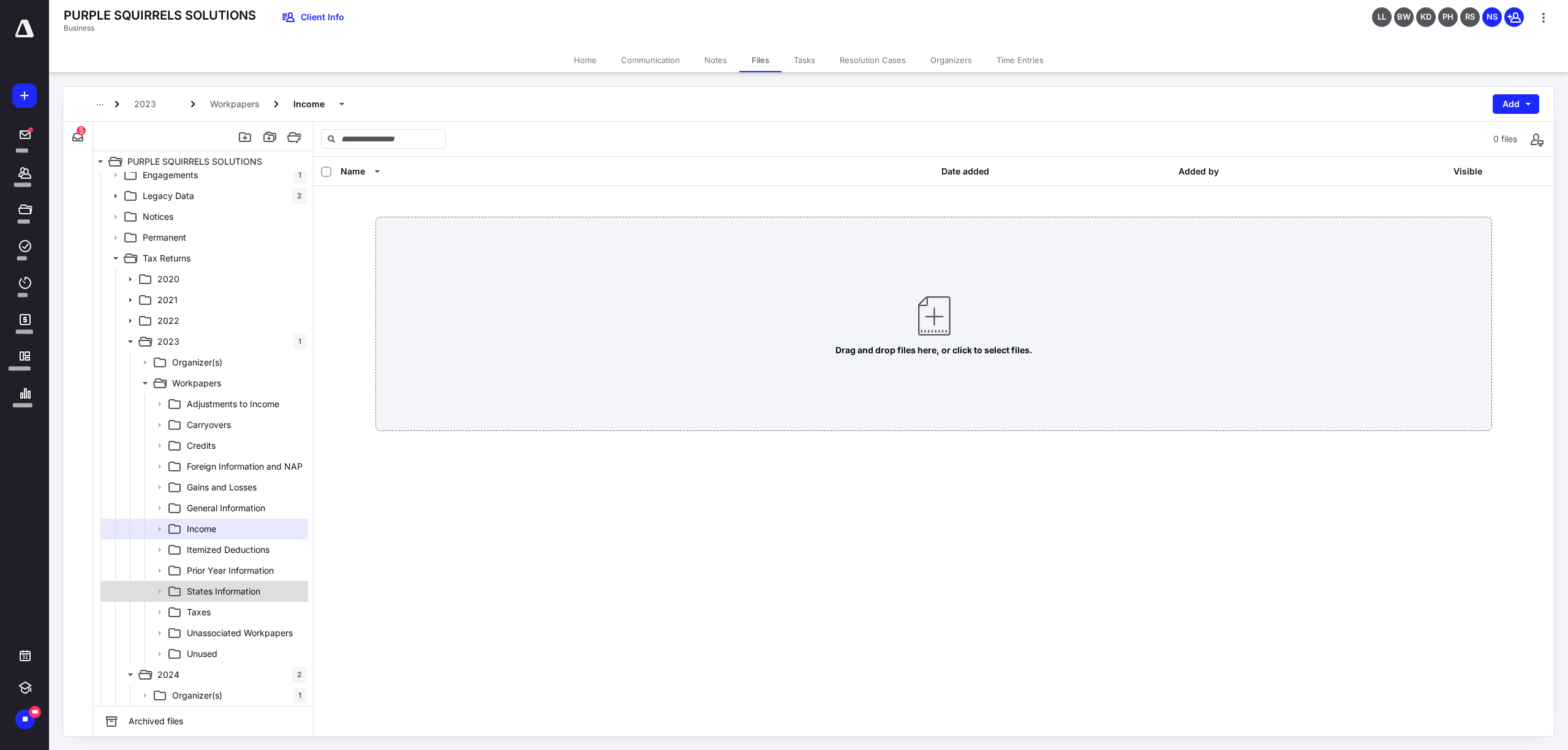 scroll, scrollTop: 273, scrollLeft: 0, axis: vertical 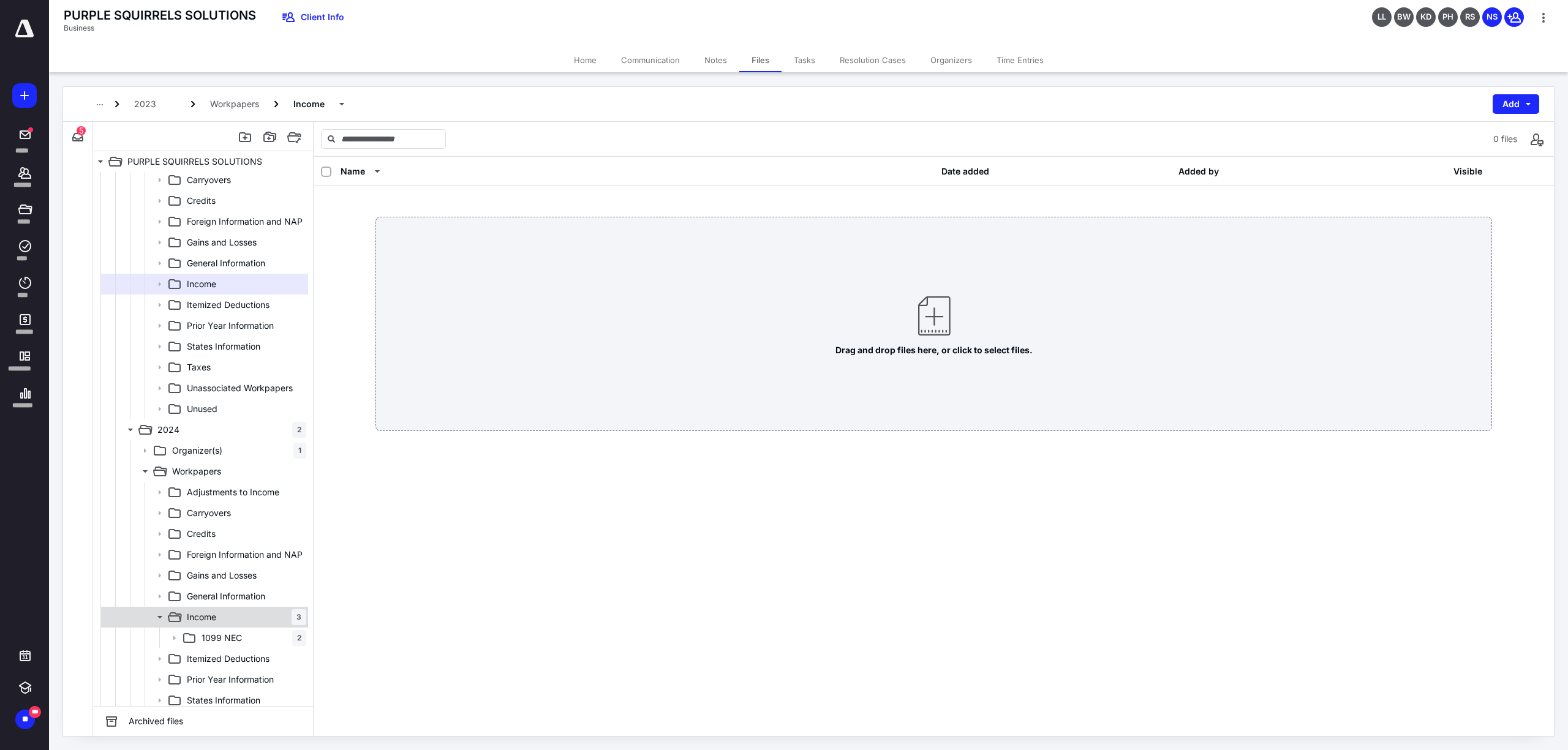 click on "Income 3" at bounding box center (244, 617) 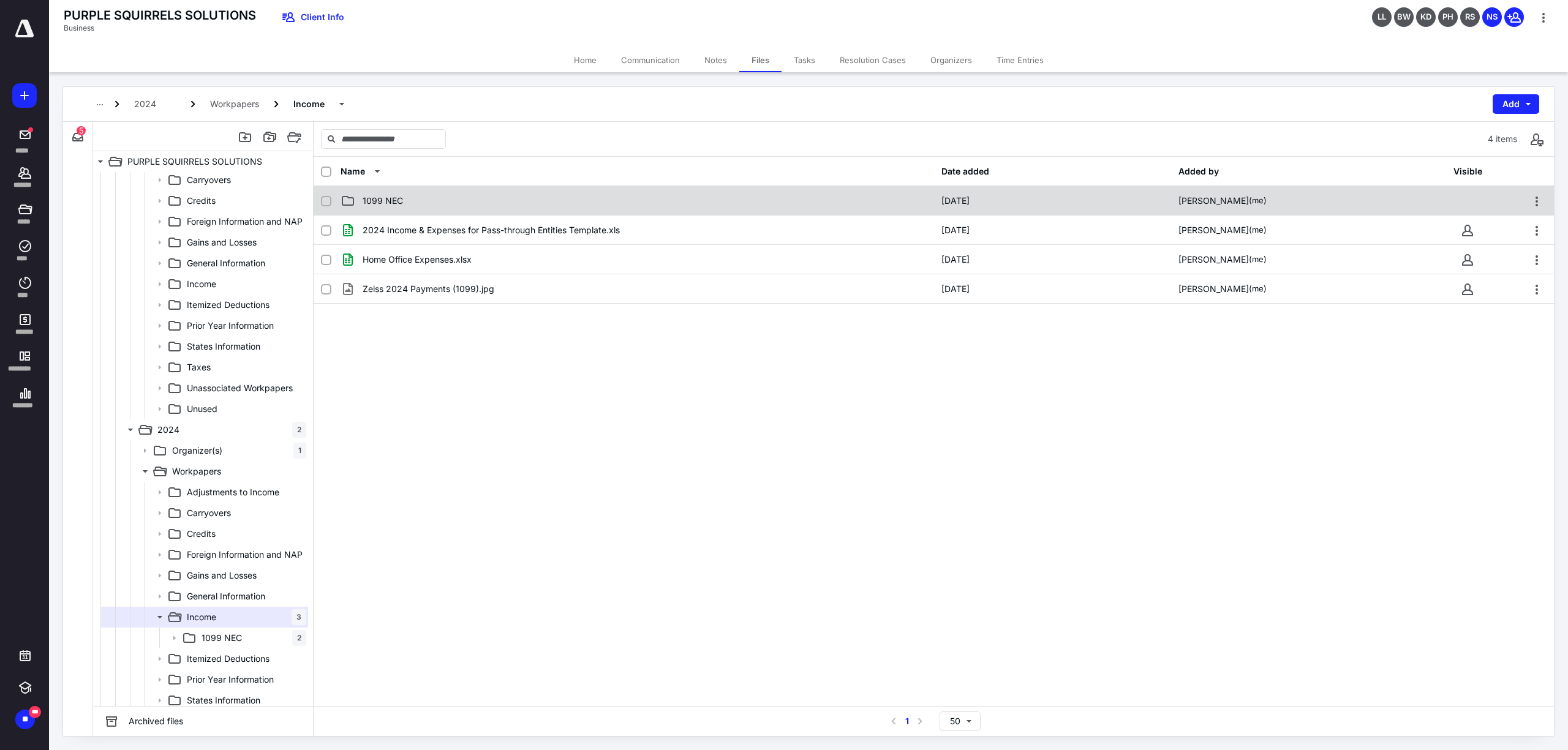 click on "1099 NEC" at bounding box center [637, 201] 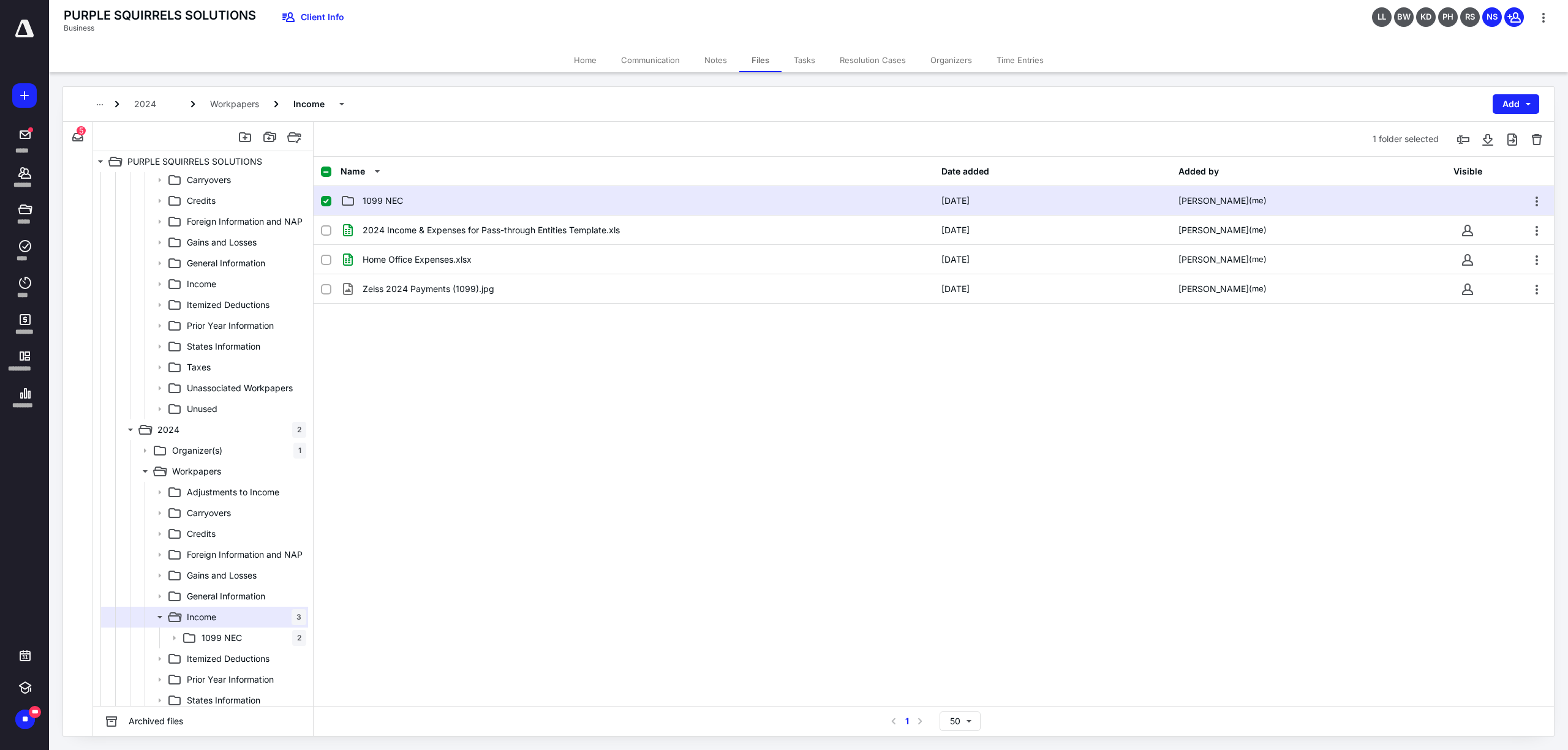 click on "1099 NEC" at bounding box center [637, 201] 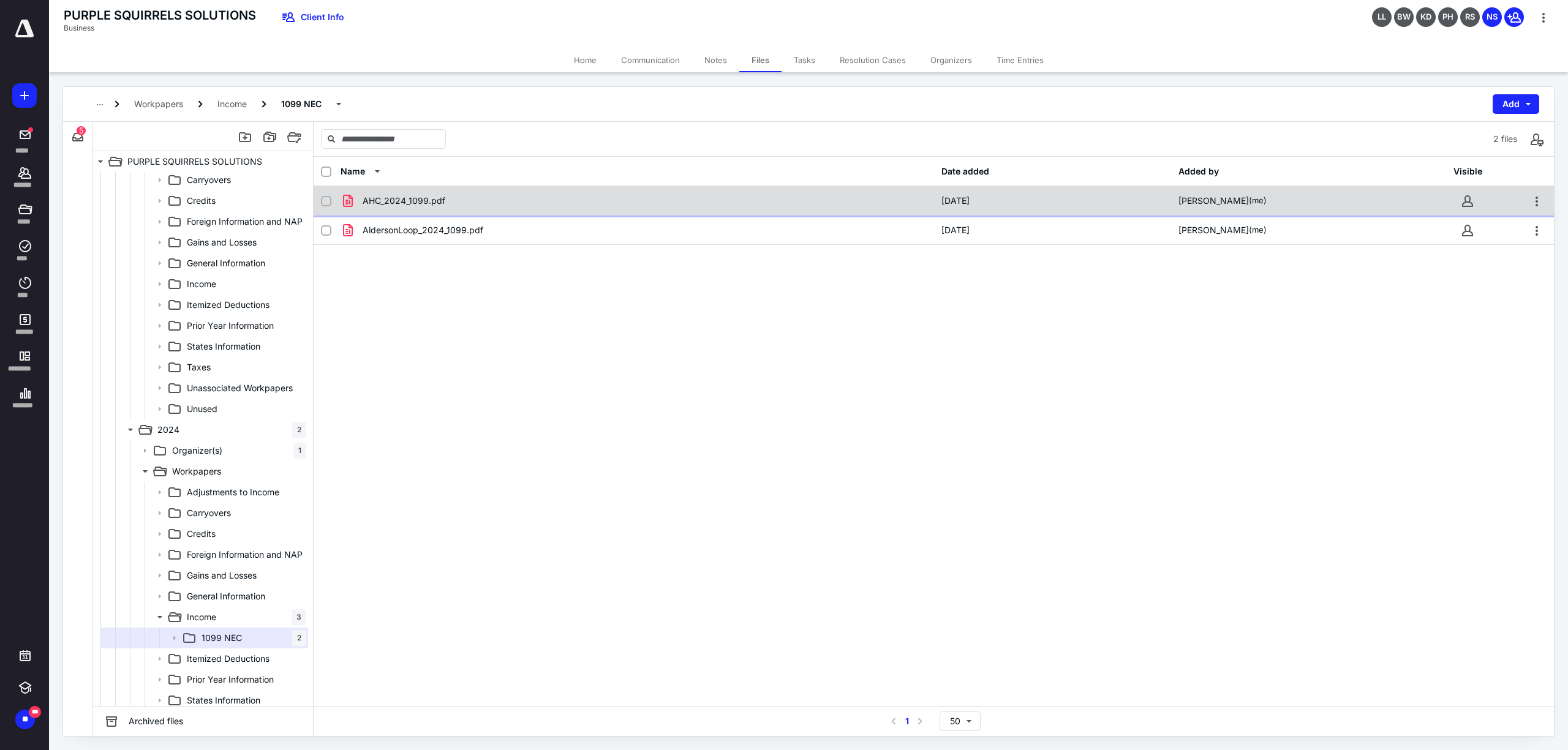 click on "AHC_2024_1099.pdf" at bounding box center (637, 201) 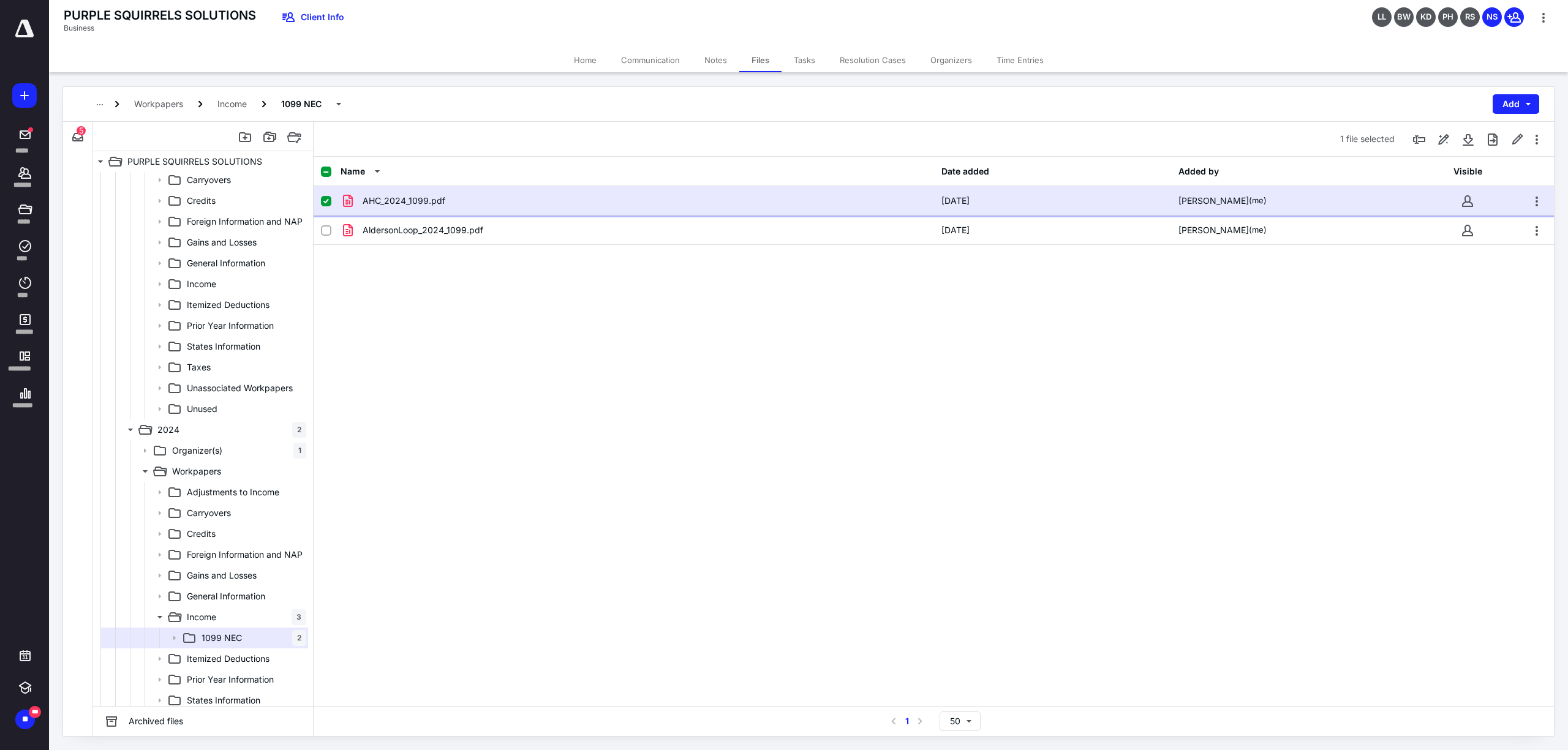 click on "AHC_2024_1099.pdf" at bounding box center [637, 201] 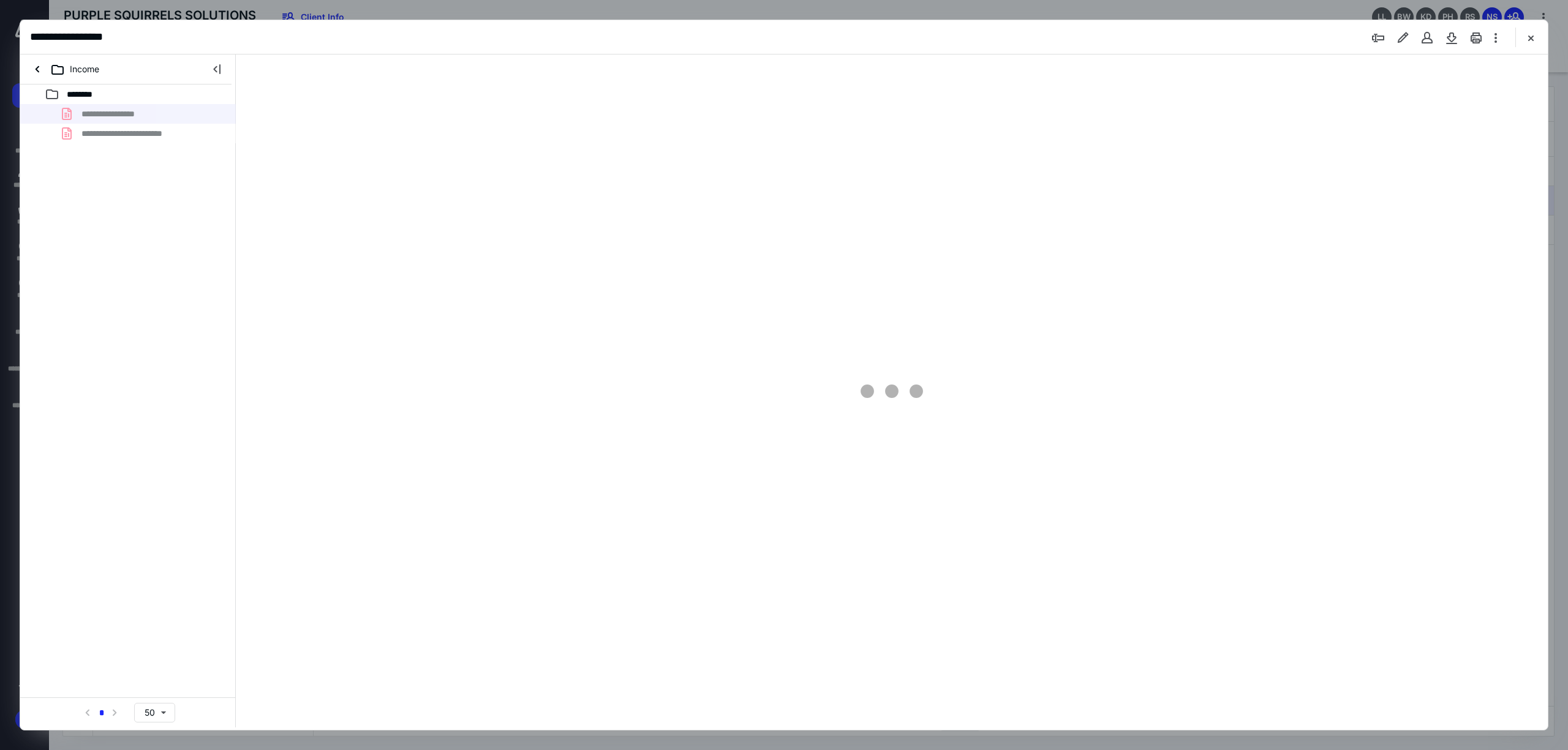 scroll, scrollTop: 0, scrollLeft: 0, axis: both 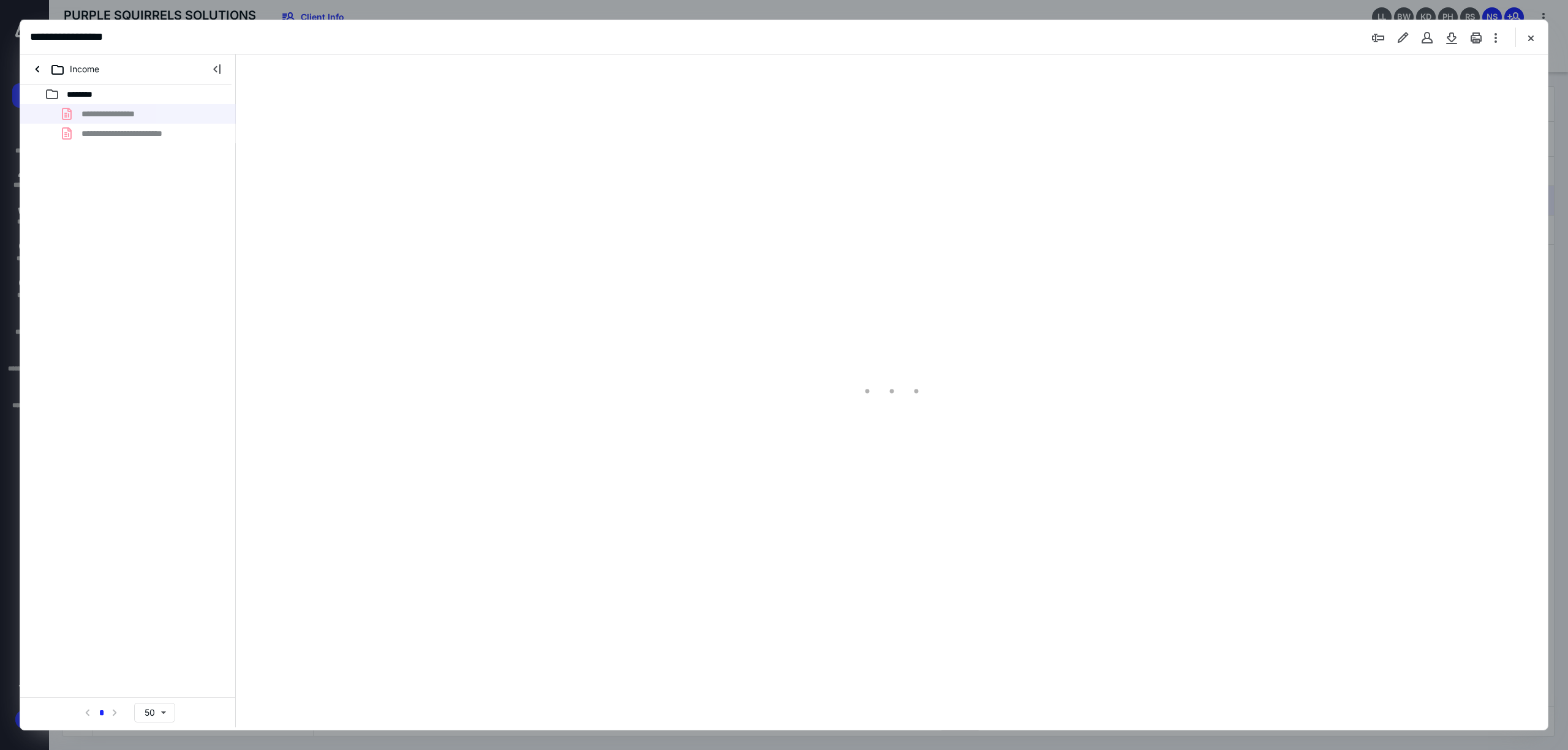 type on "128" 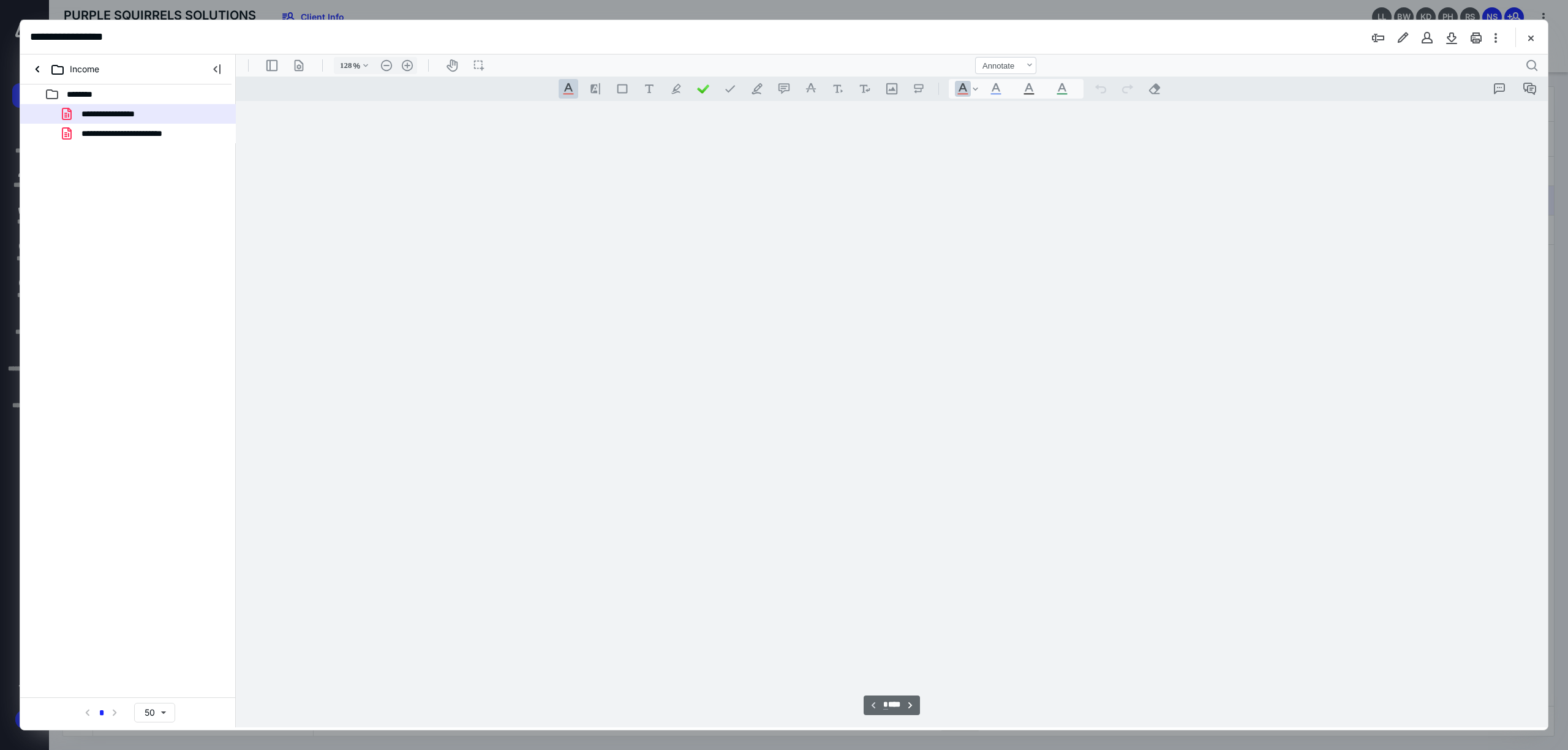scroll, scrollTop: 50, scrollLeft: 0, axis: vertical 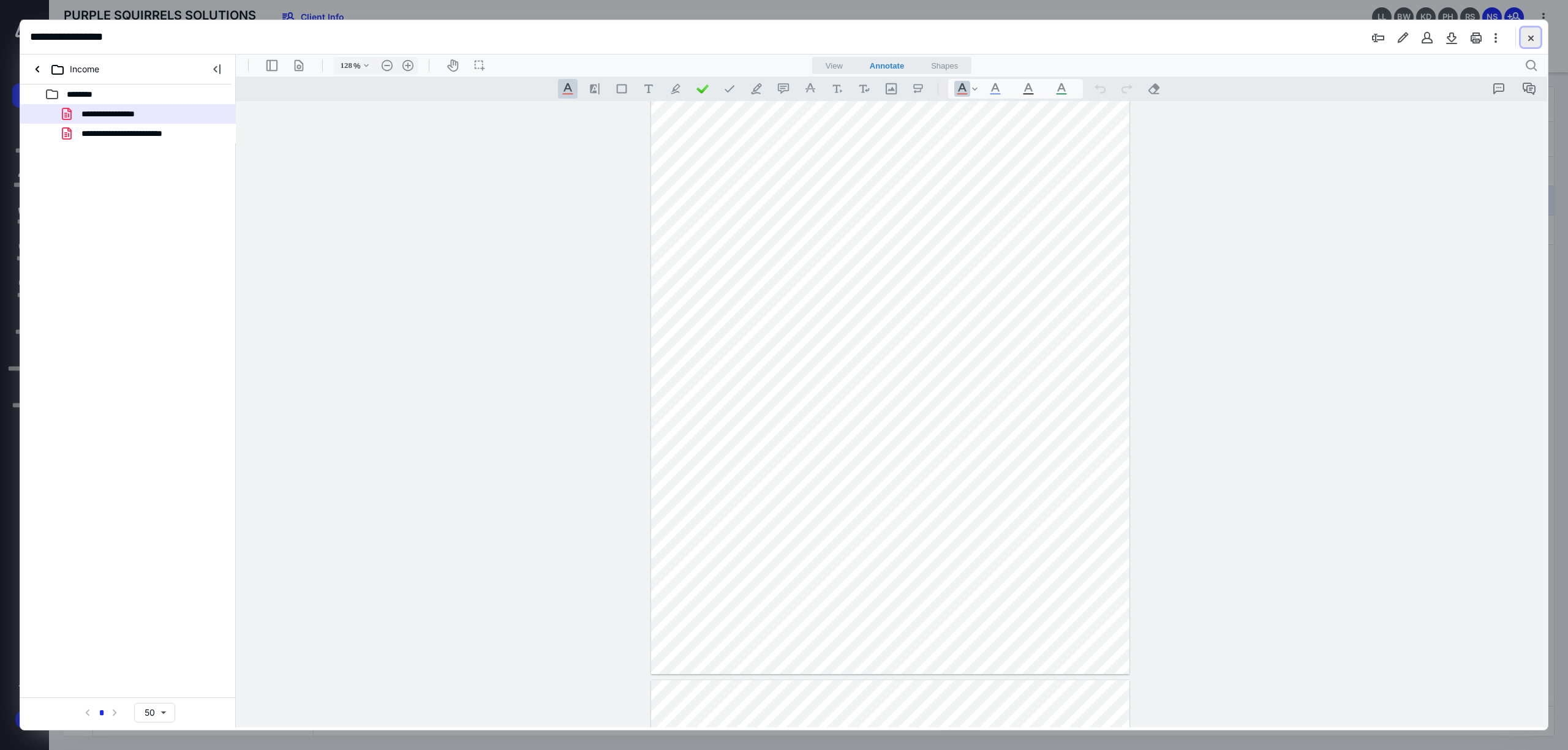 click at bounding box center [1531, 37] 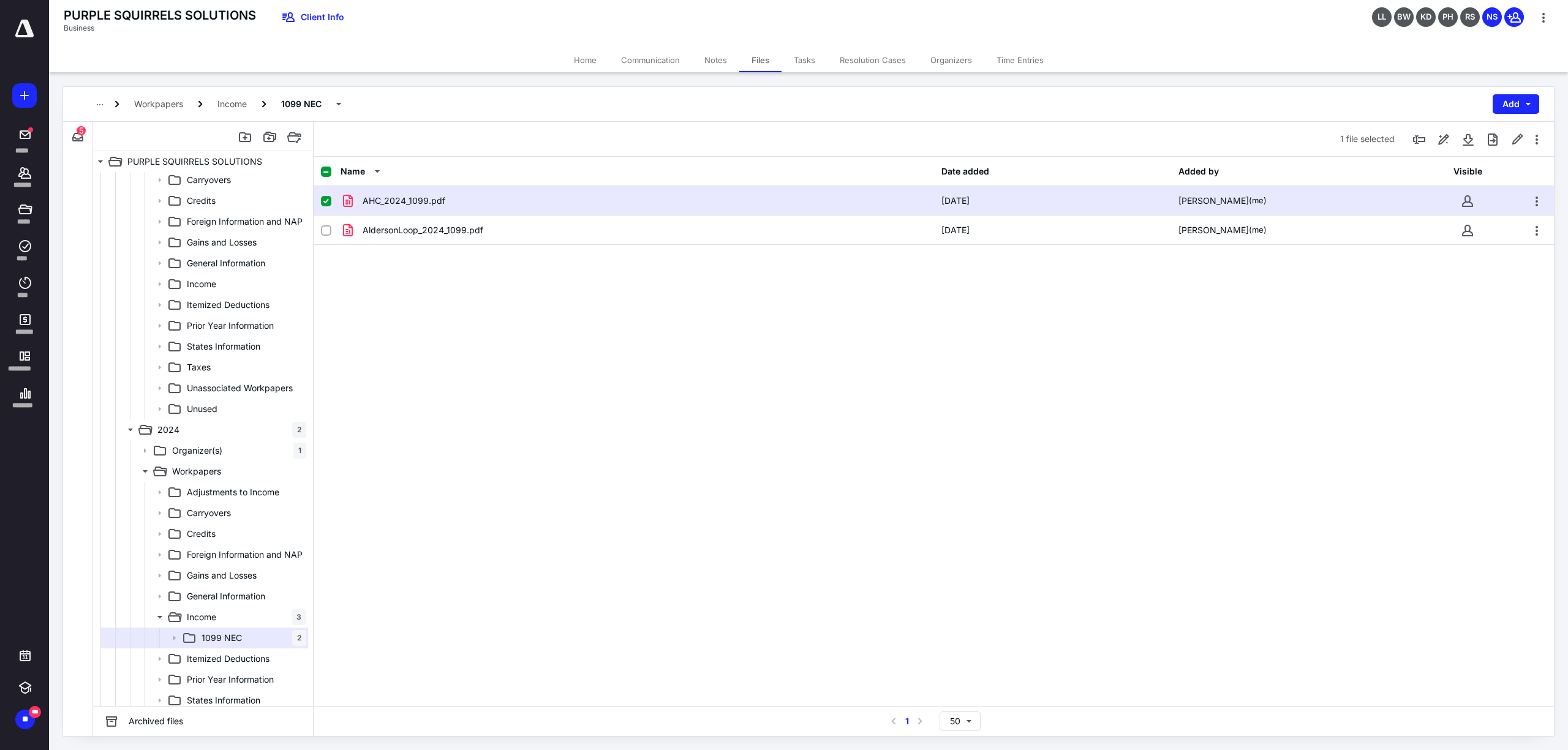 click on "AHC_2024_1099.pdf [DATE] Nazda Saiyad  (me)" at bounding box center (933, 201) 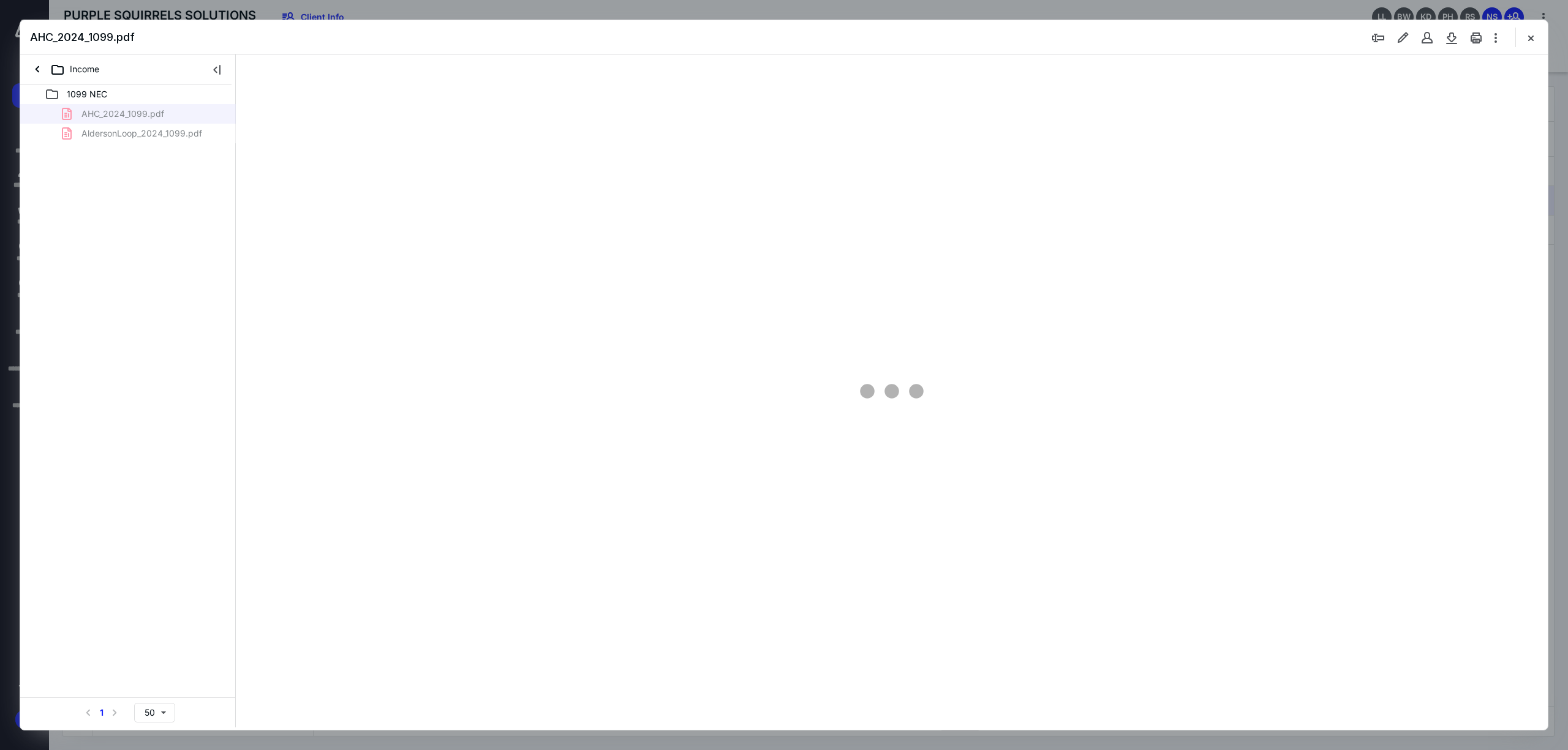 scroll, scrollTop: 0, scrollLeft: 0, axis: both 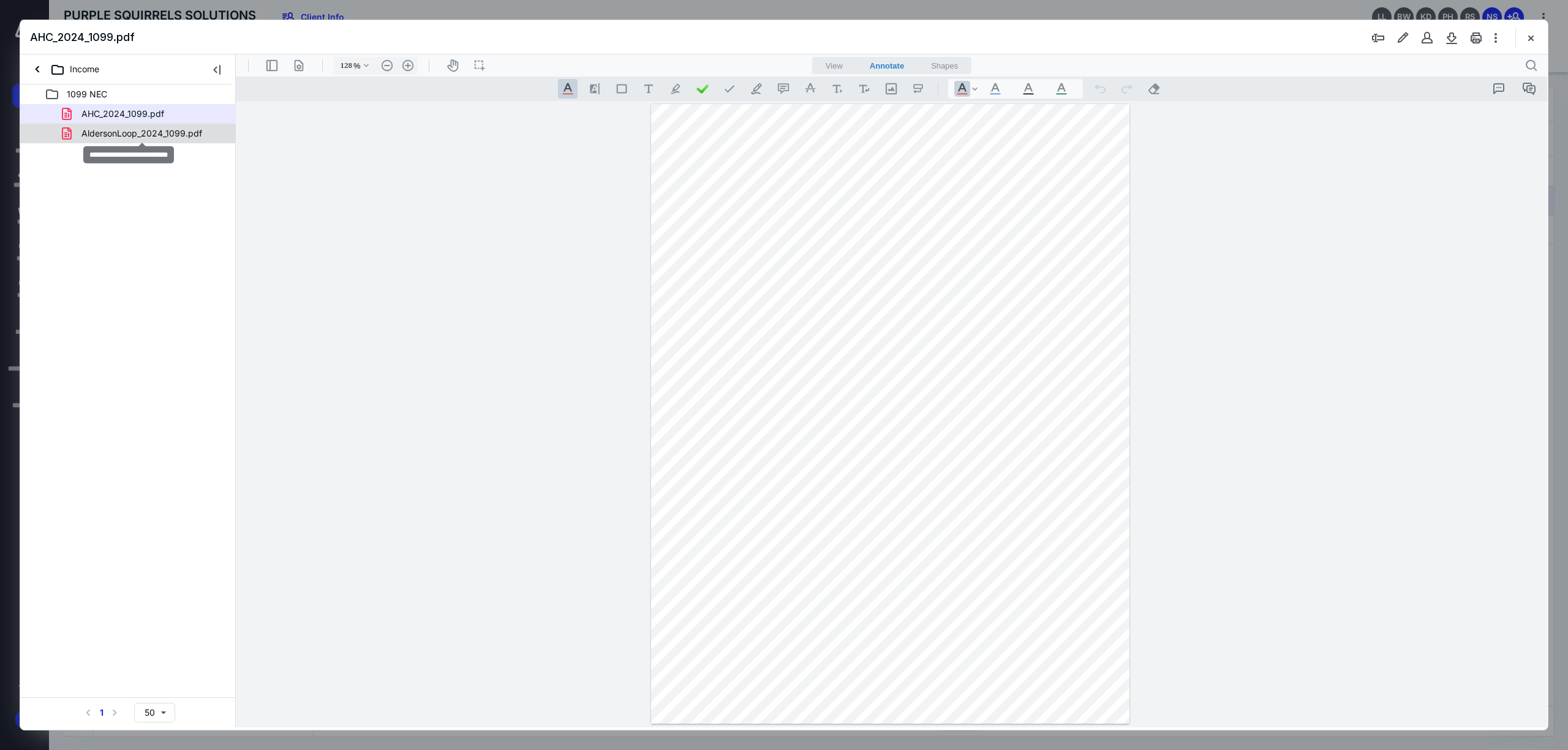 click on "AldersonLoop_2024_1099.pdf" at bounding box center [141, 133] 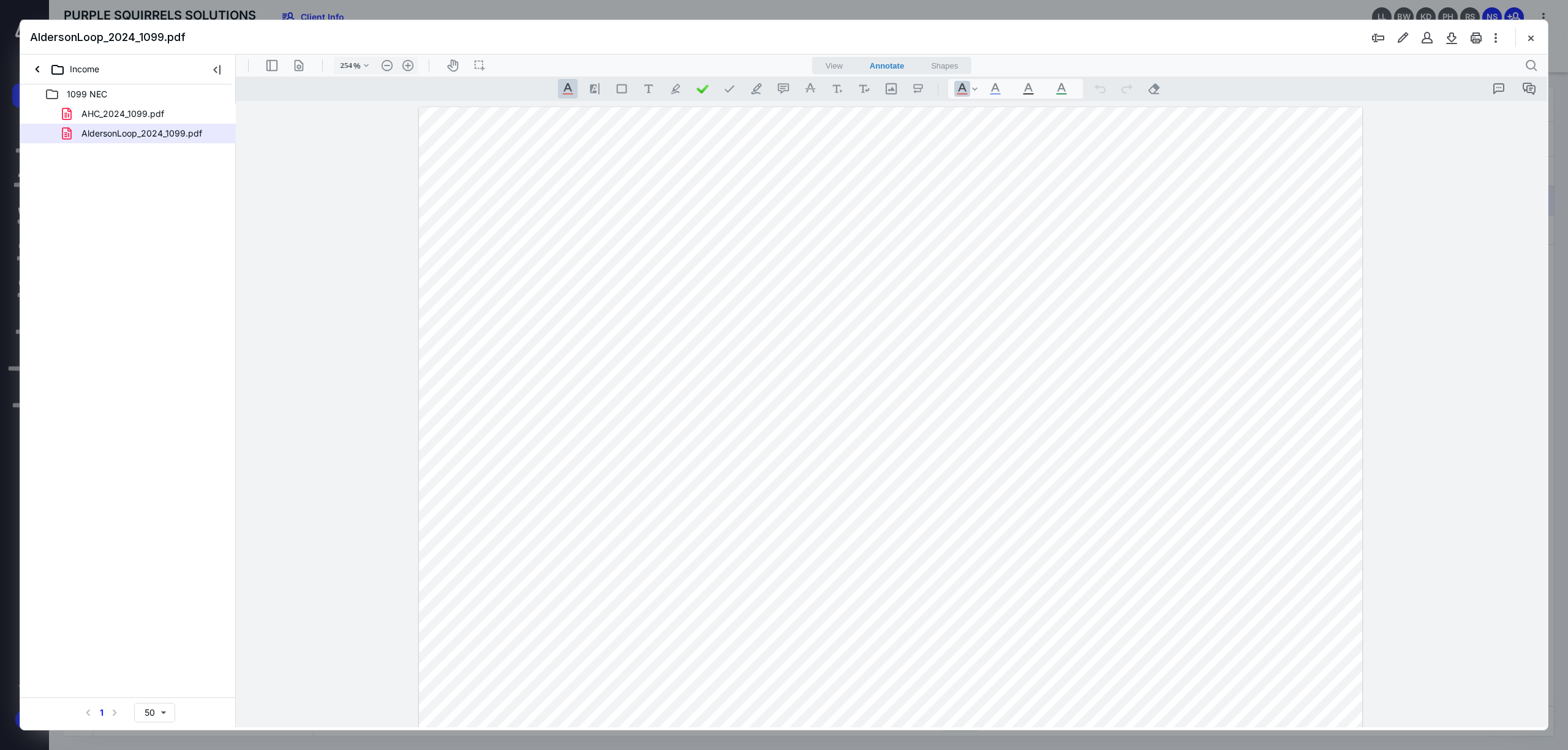 scroll, scrollTop: 280, scrollLeft: 18, axis: both 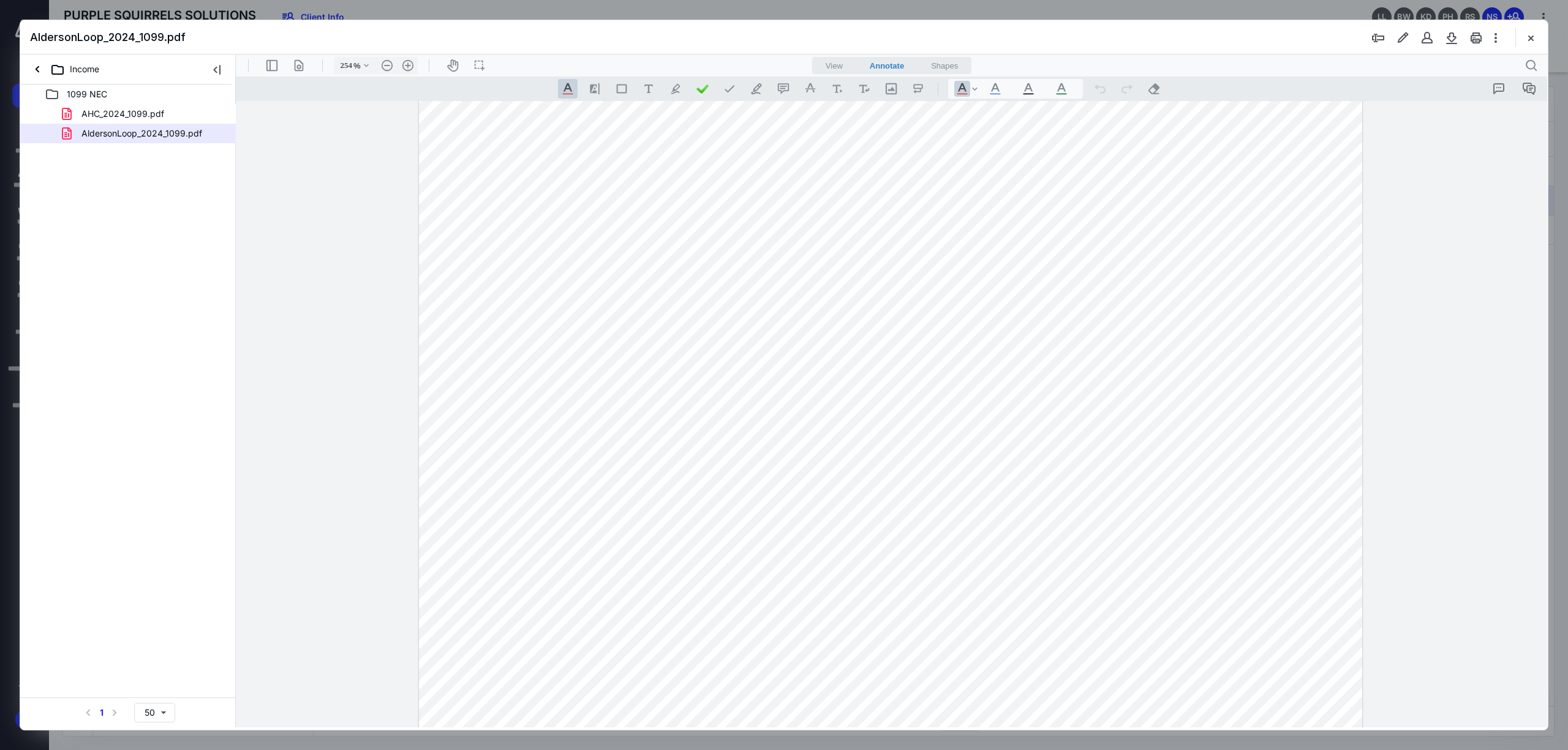 type on "354" 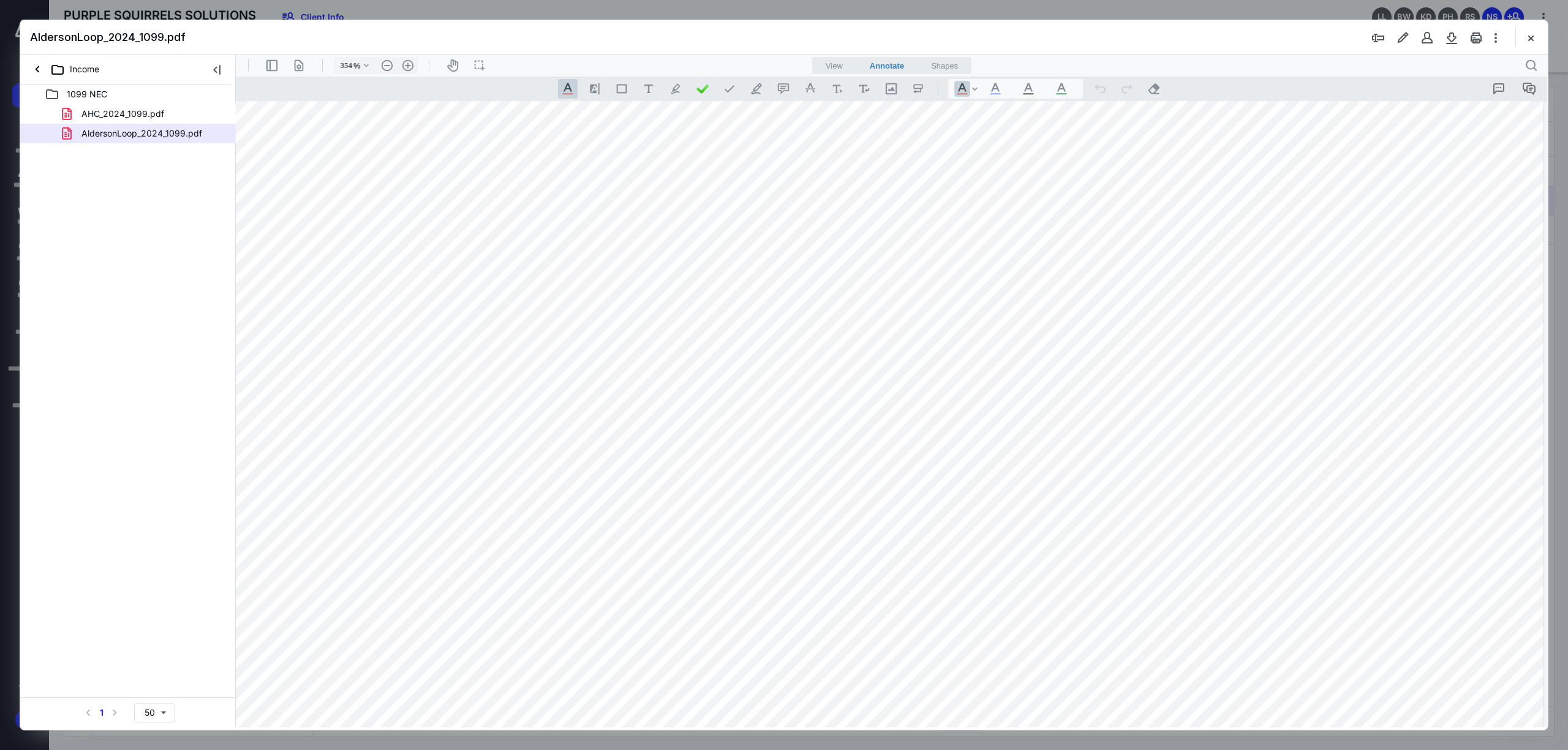 scroll, scrollTop: 0, scrollLeft: 18, axis: horizontal 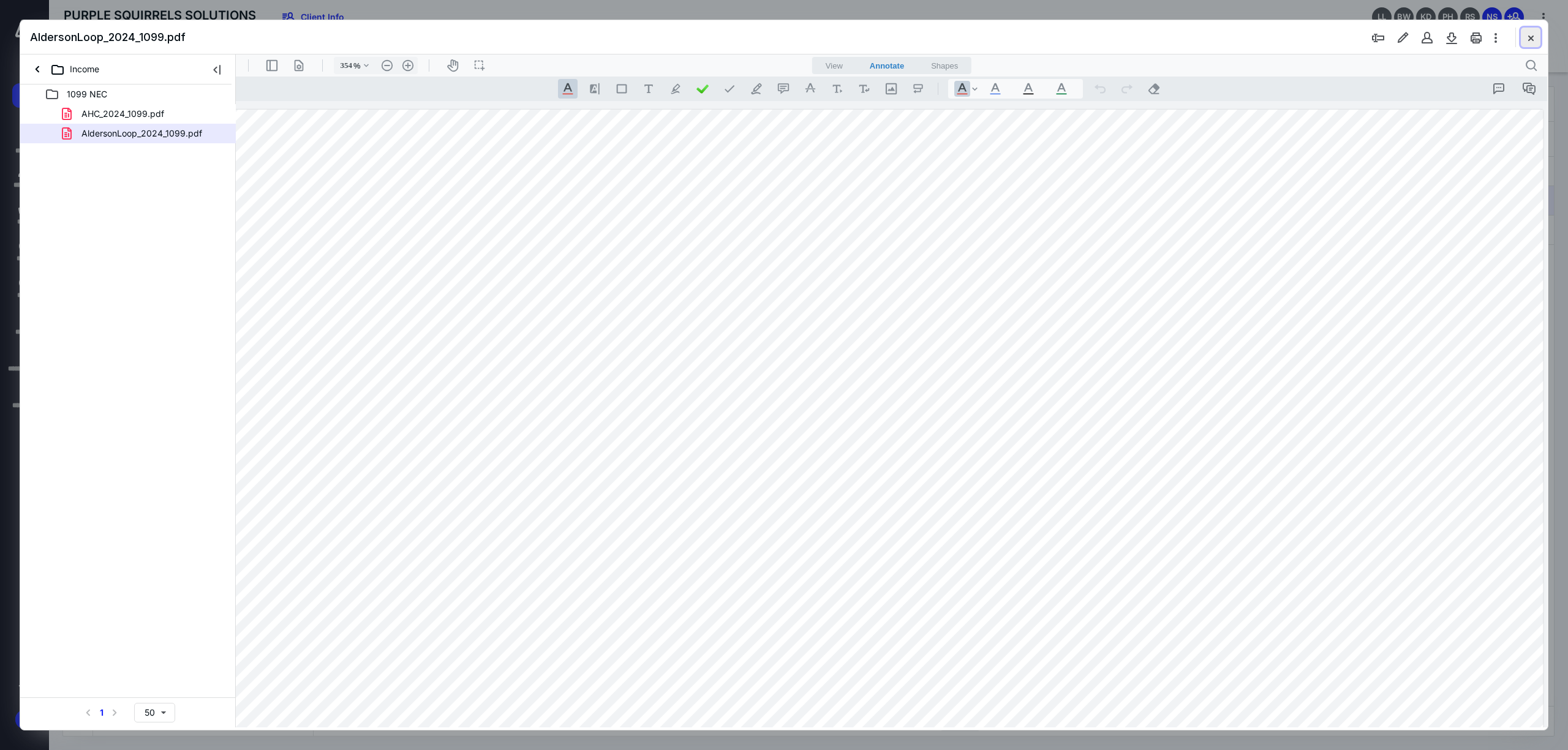 click at bounding box center (1531, 37) 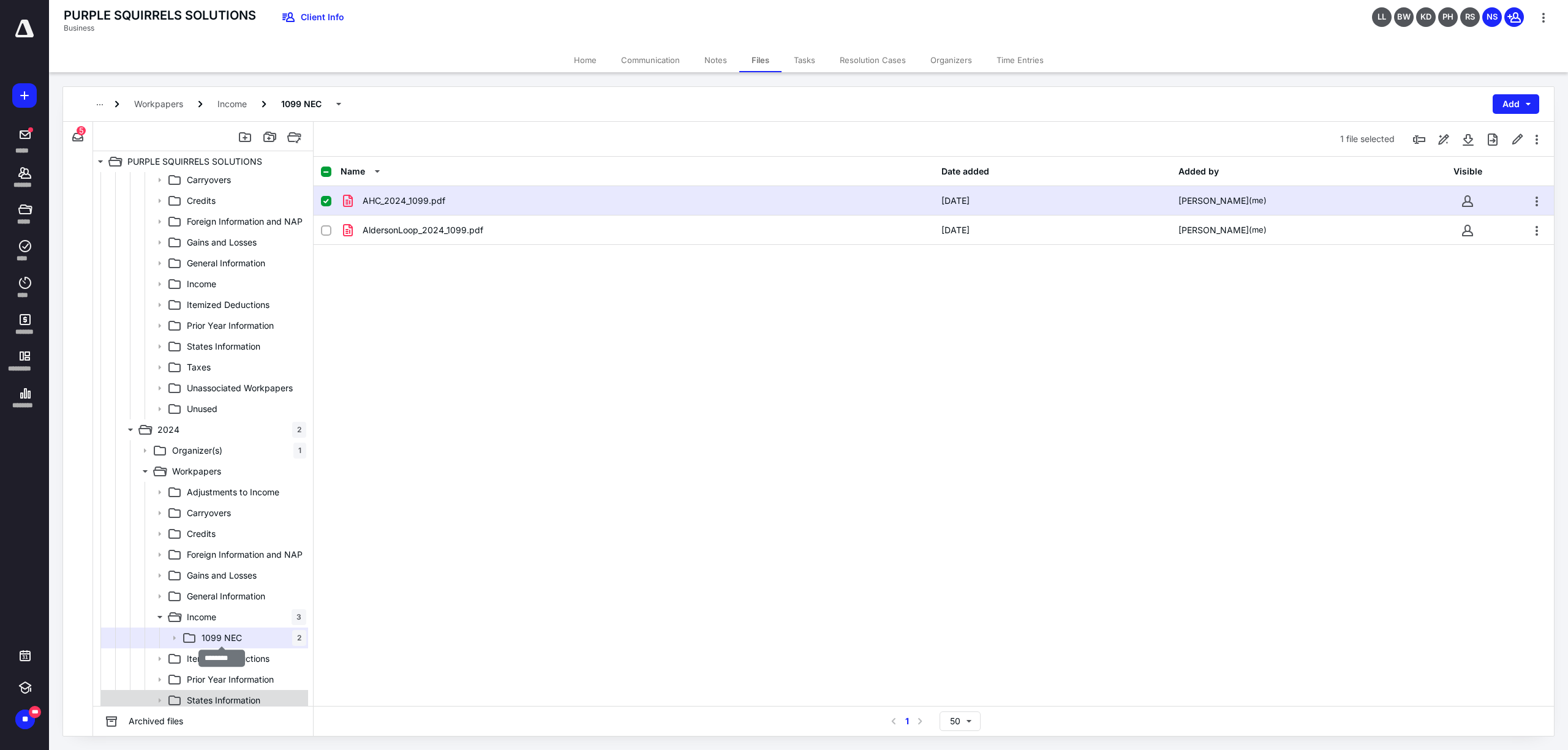 scroll, scrollTop: 340, scrollLeft: 0, axis: vertical 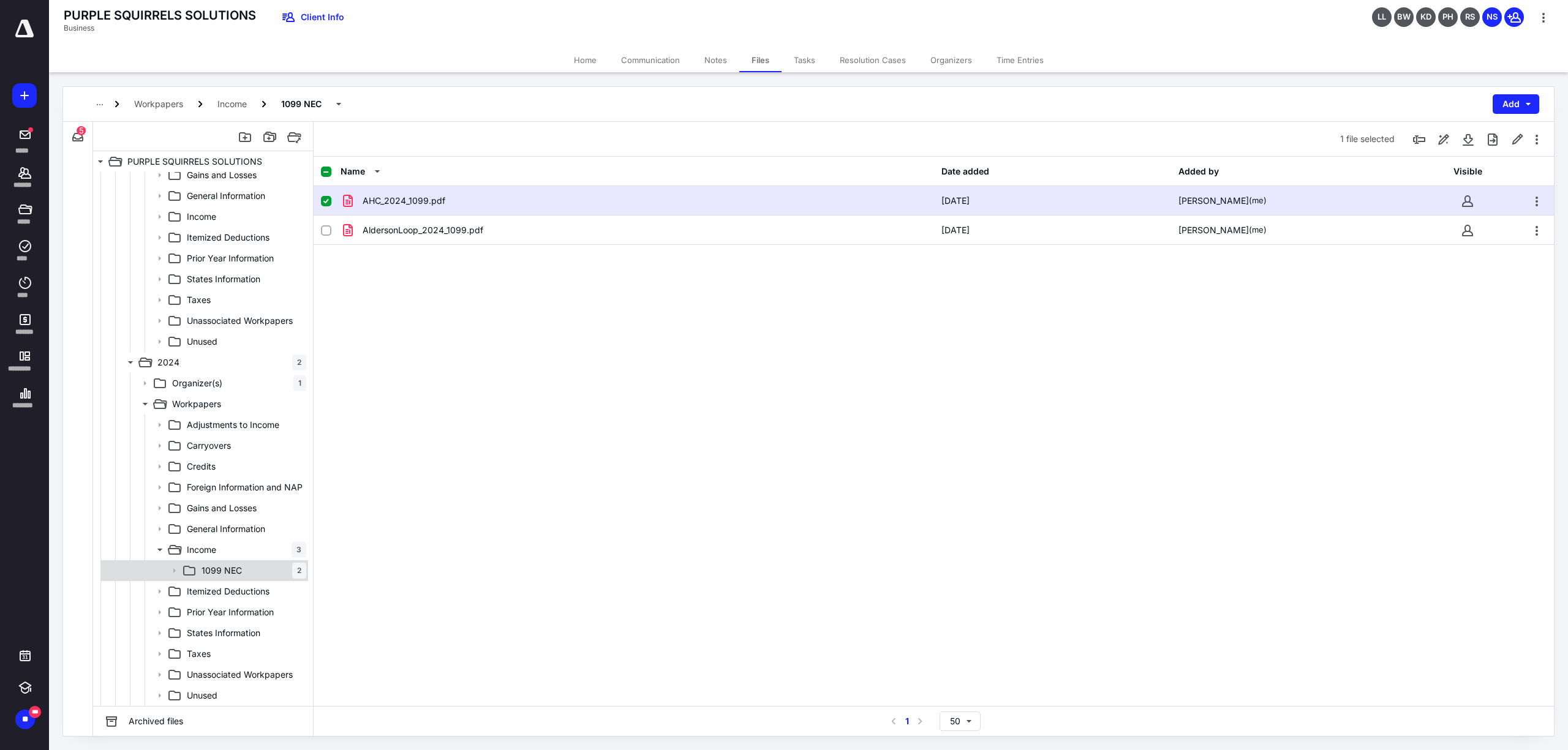 click 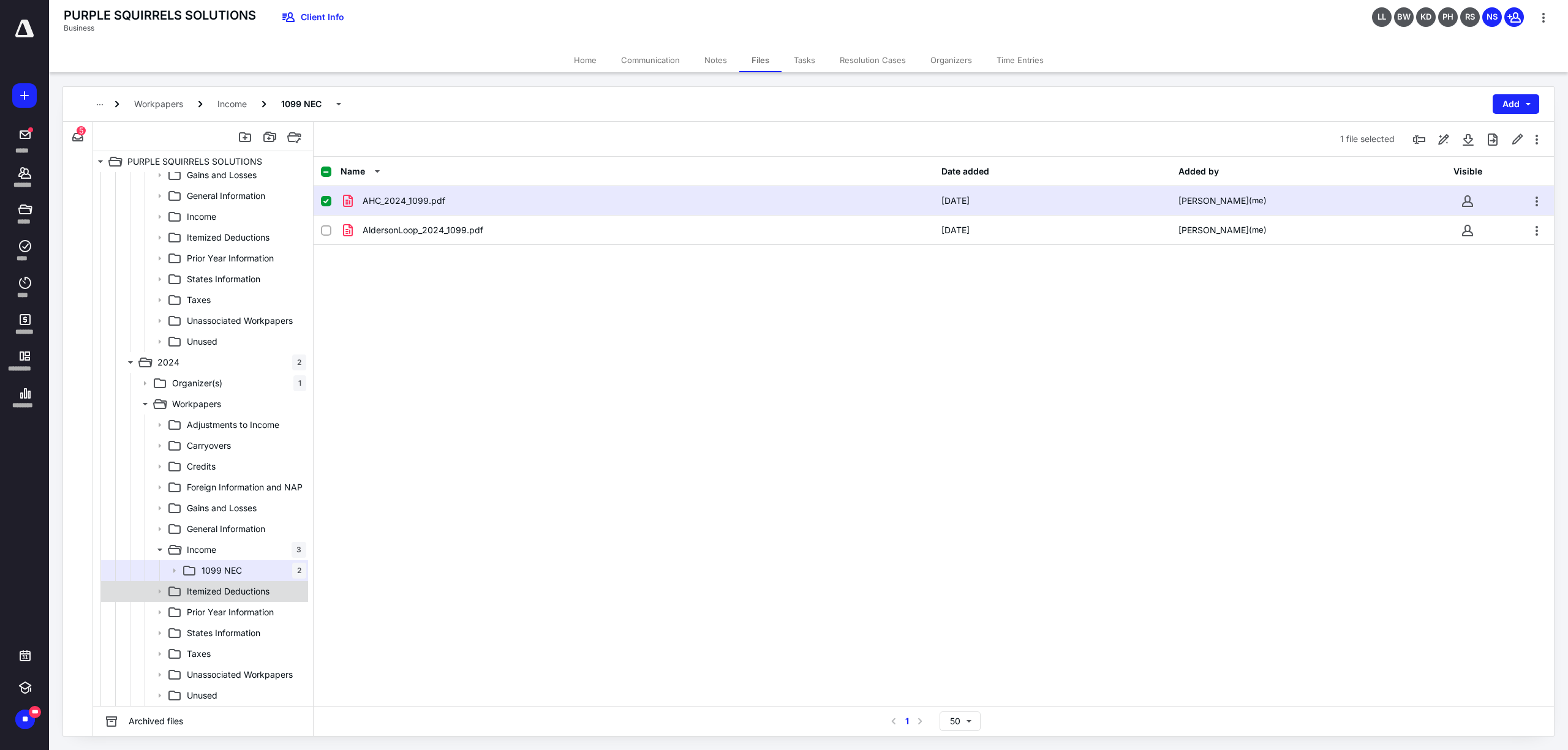 click 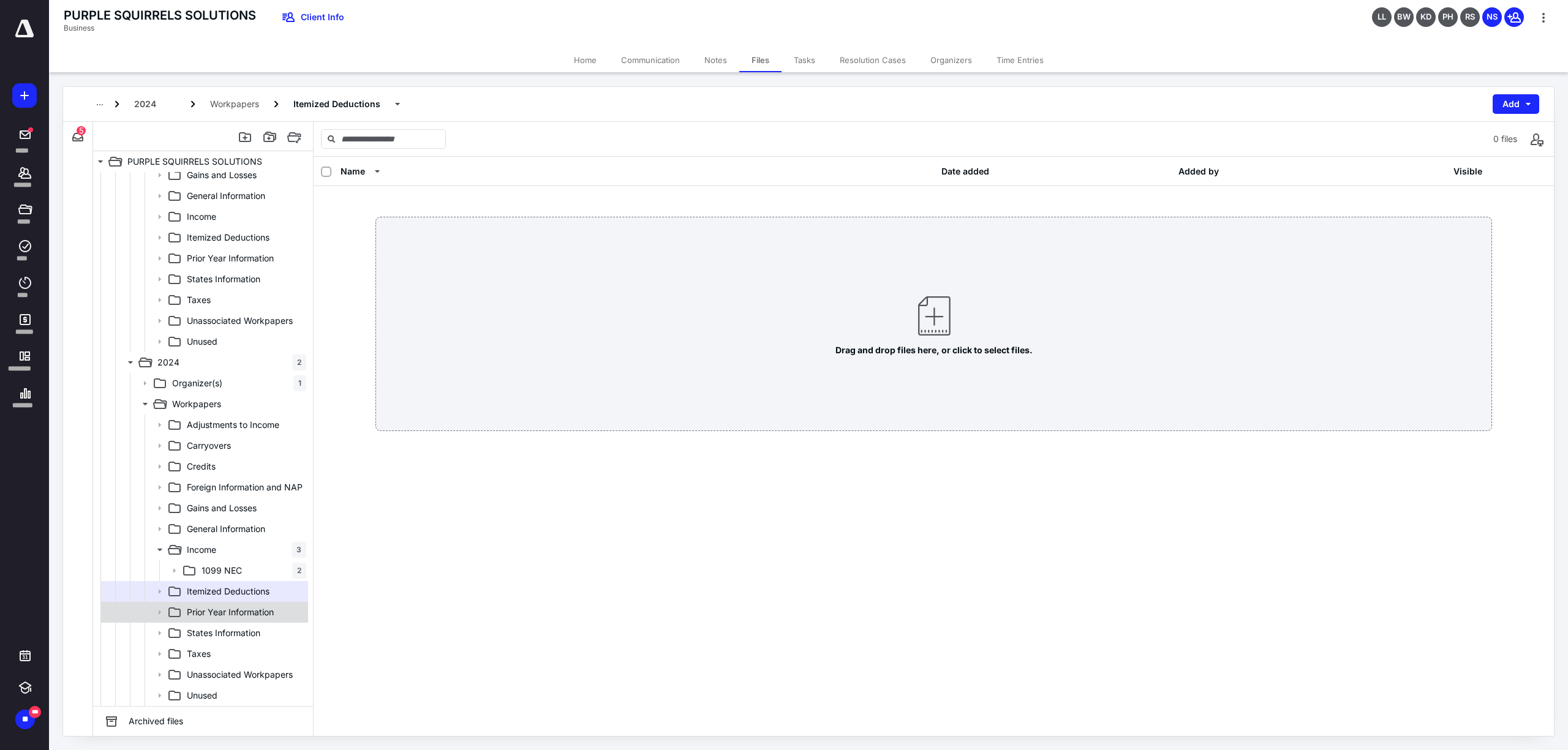 click 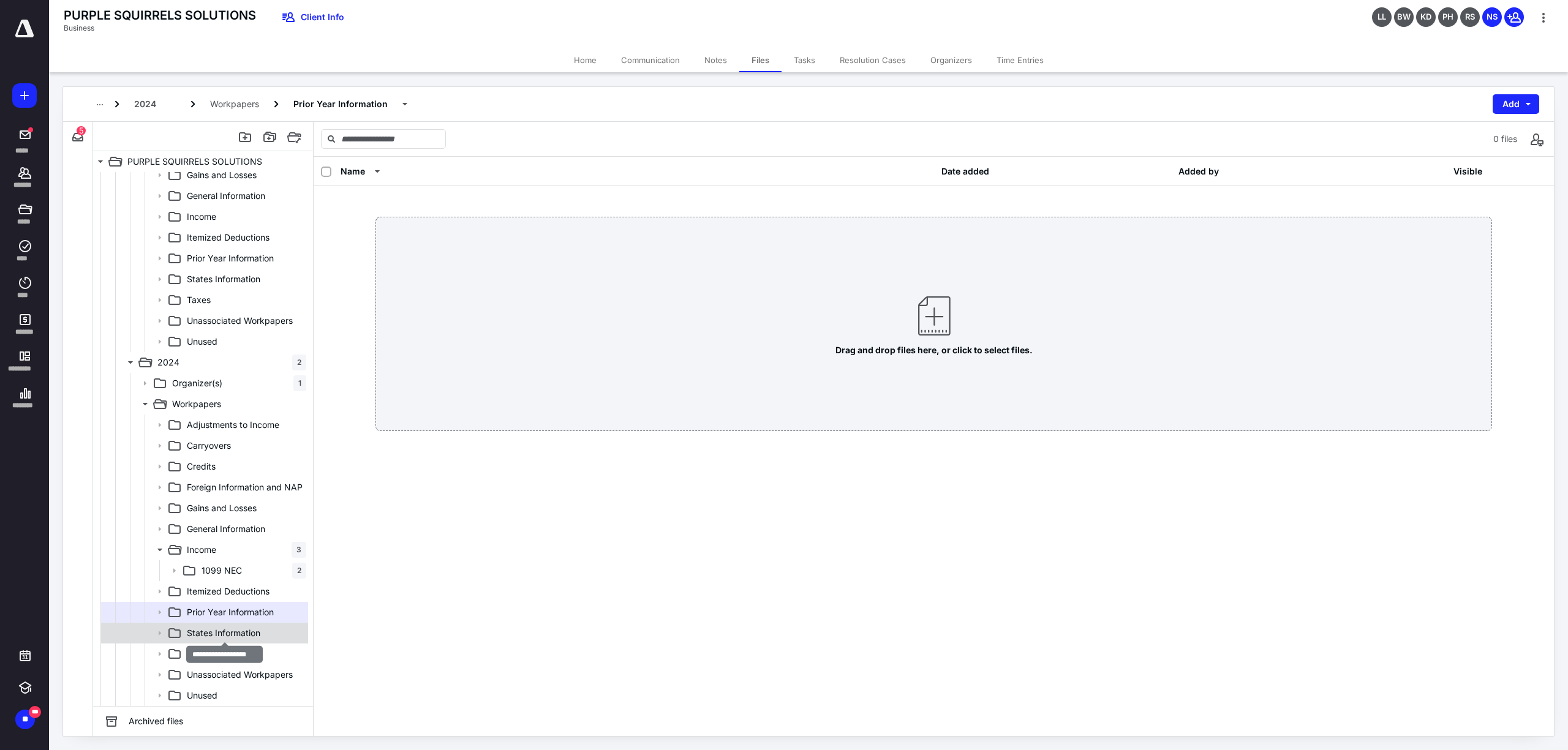 click on "States Information" at bounding box center [224, 633] 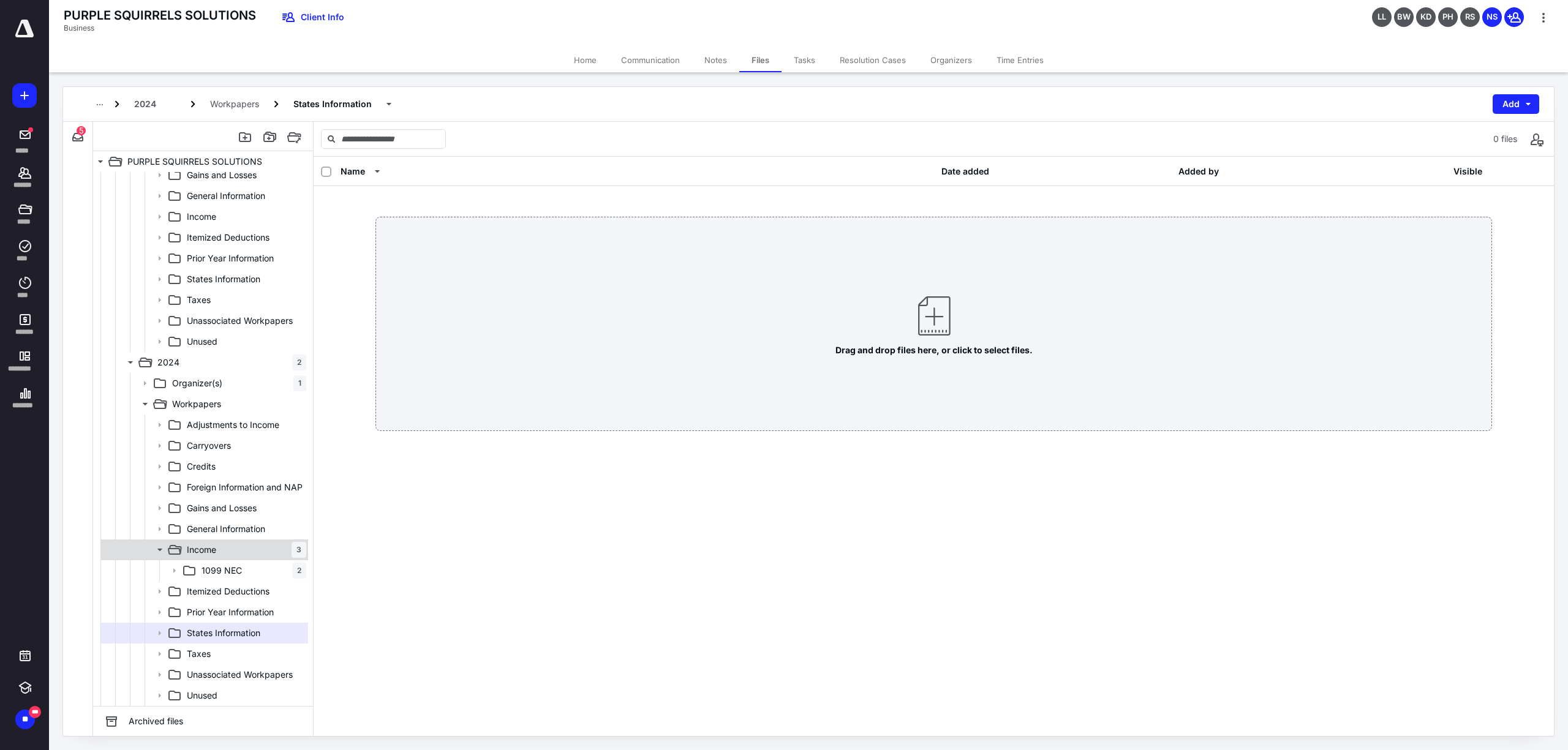 click on "Income" at bounding box center [202, 550] 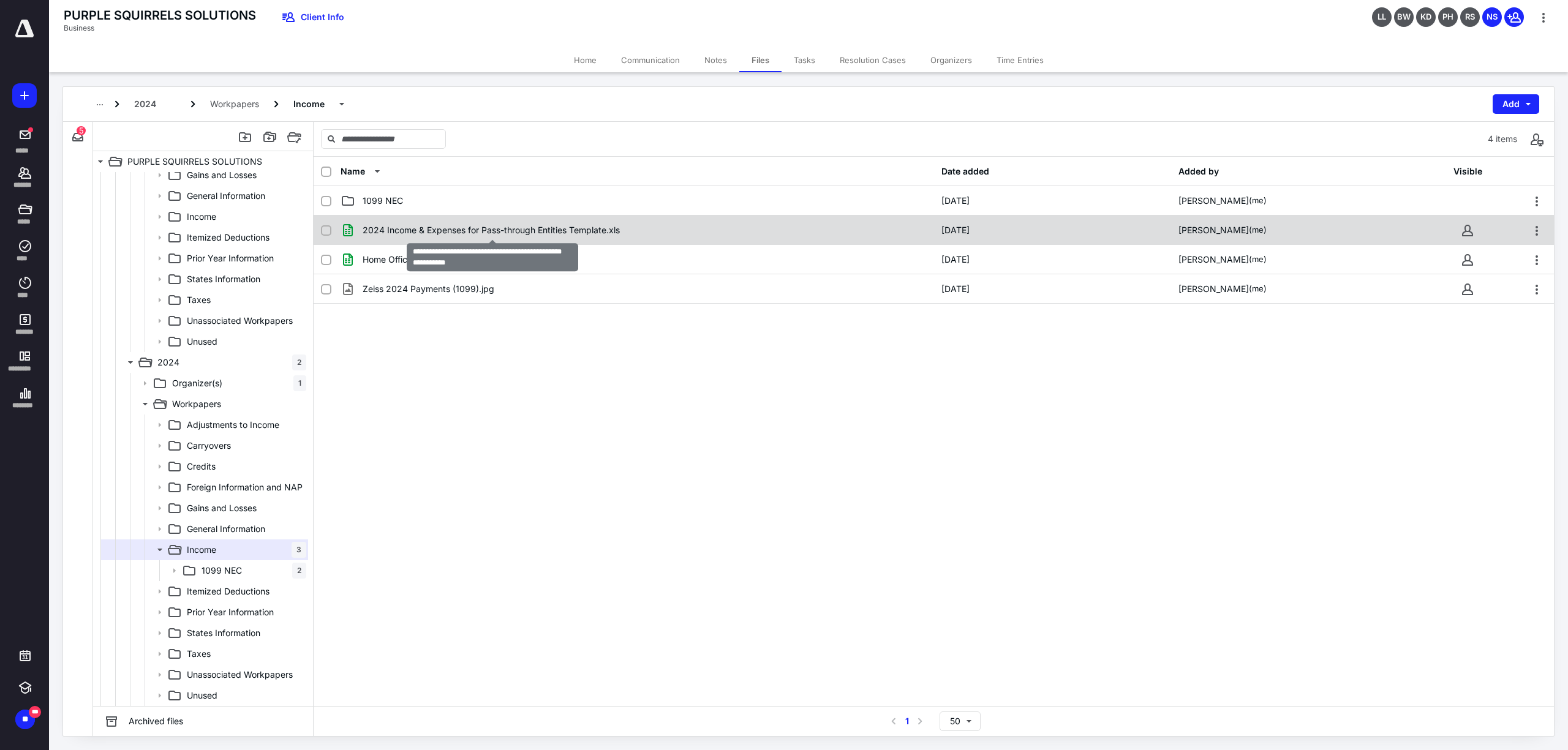 click on "2024 Income & Expenses for Pass-through Entities Template.xls" at bounding box center (491, 230) 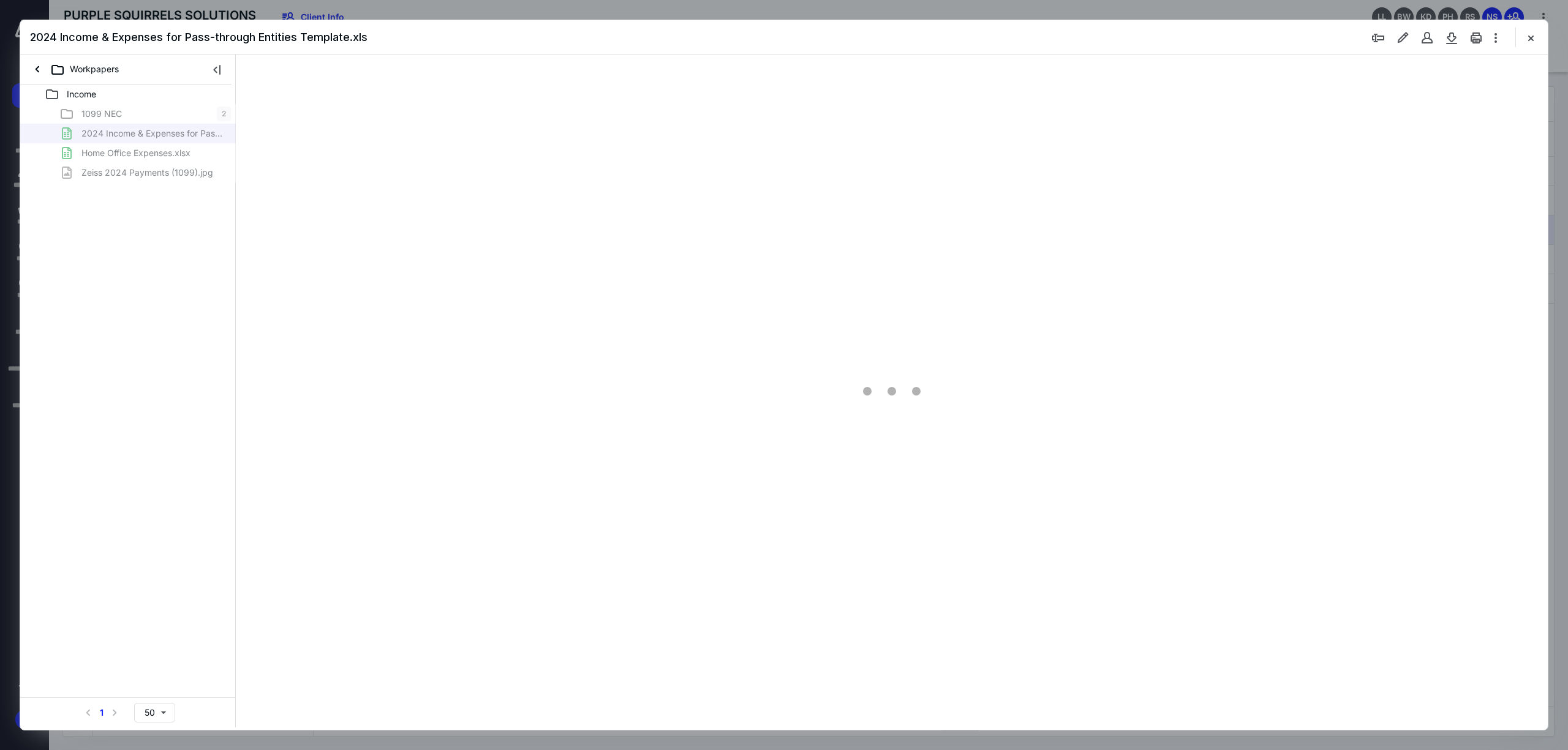 scroll, scrollTop: 0, scrollLeft: 0, axis: both 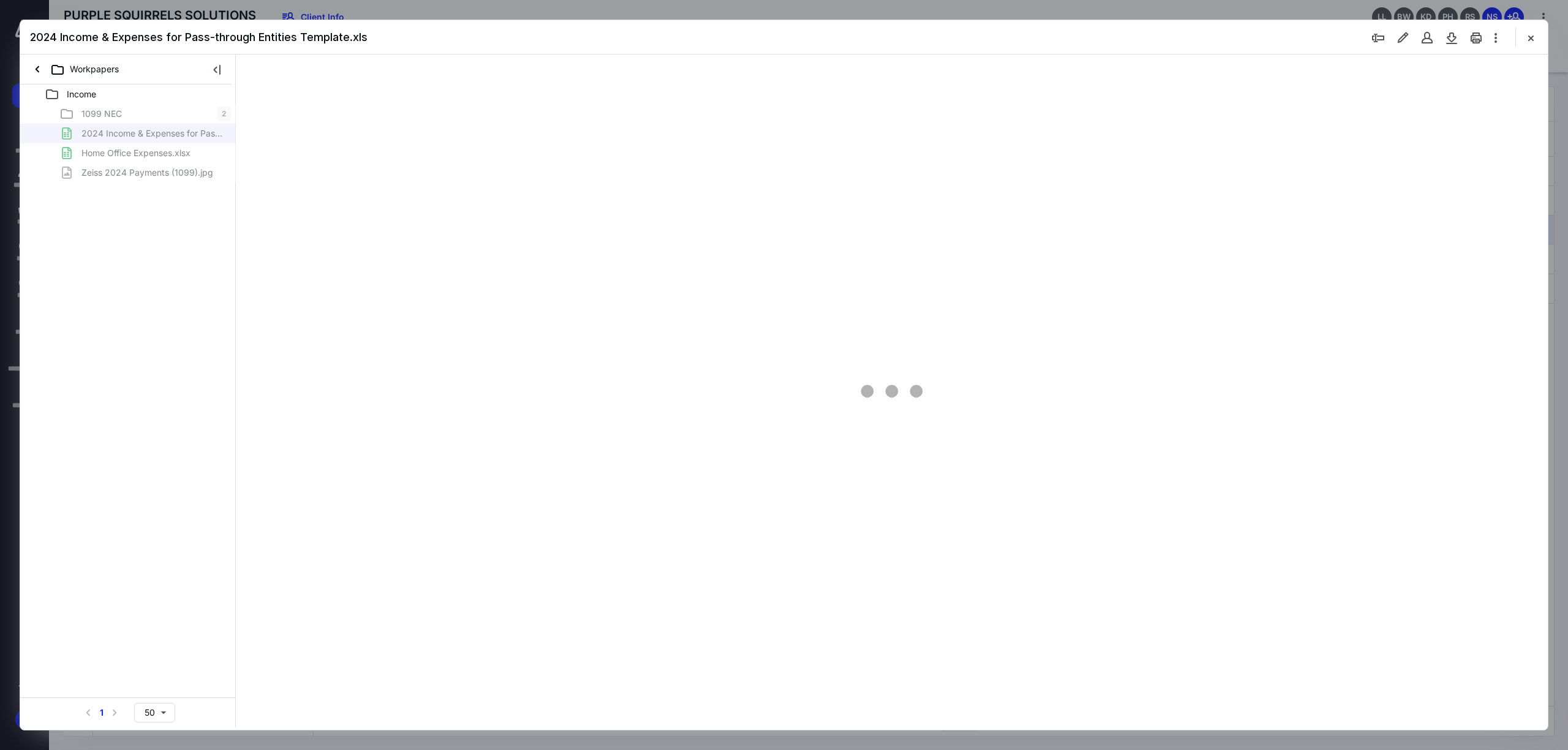 type on "165" 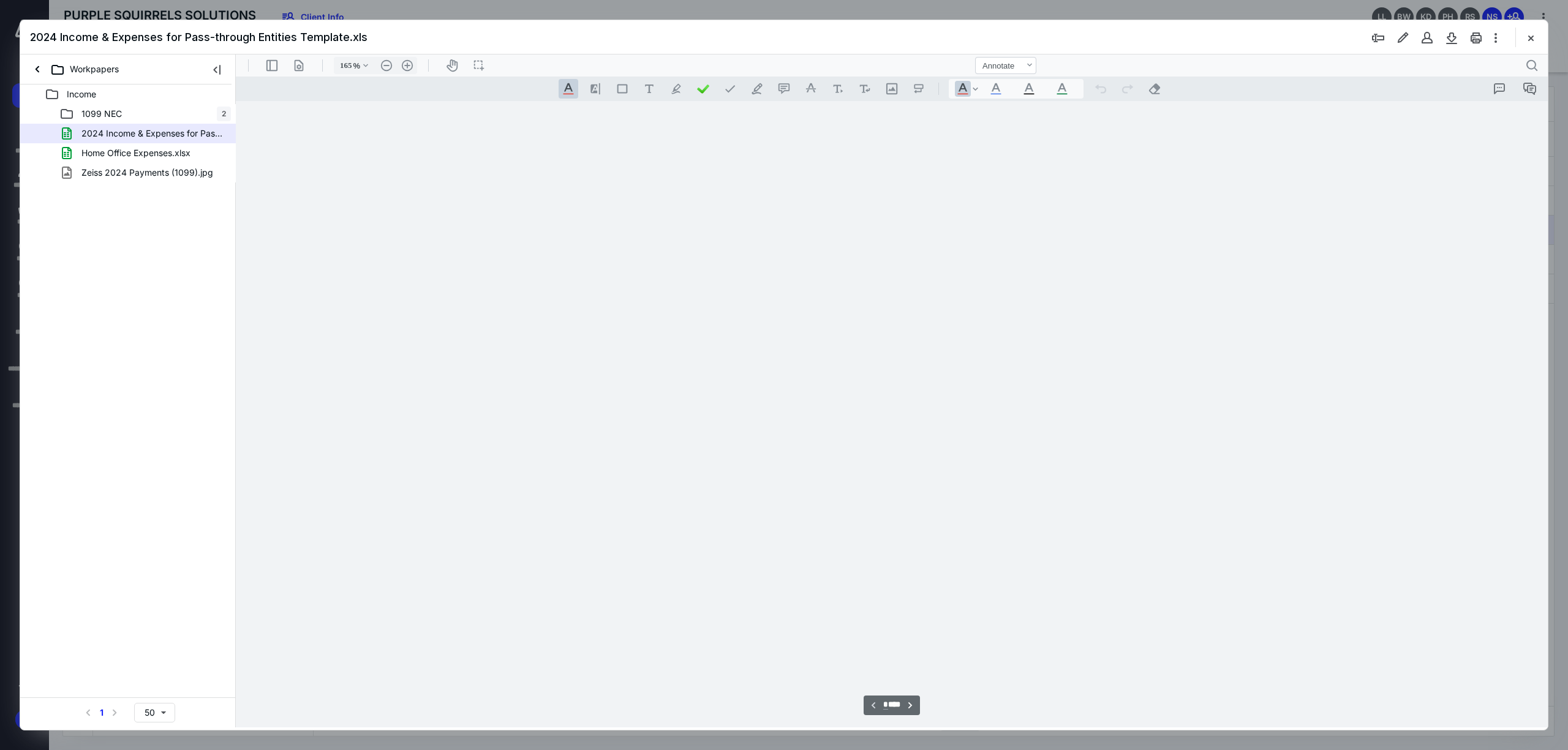 scroll, scrollTop: 50, scrollLeft: 0, axis: vertical 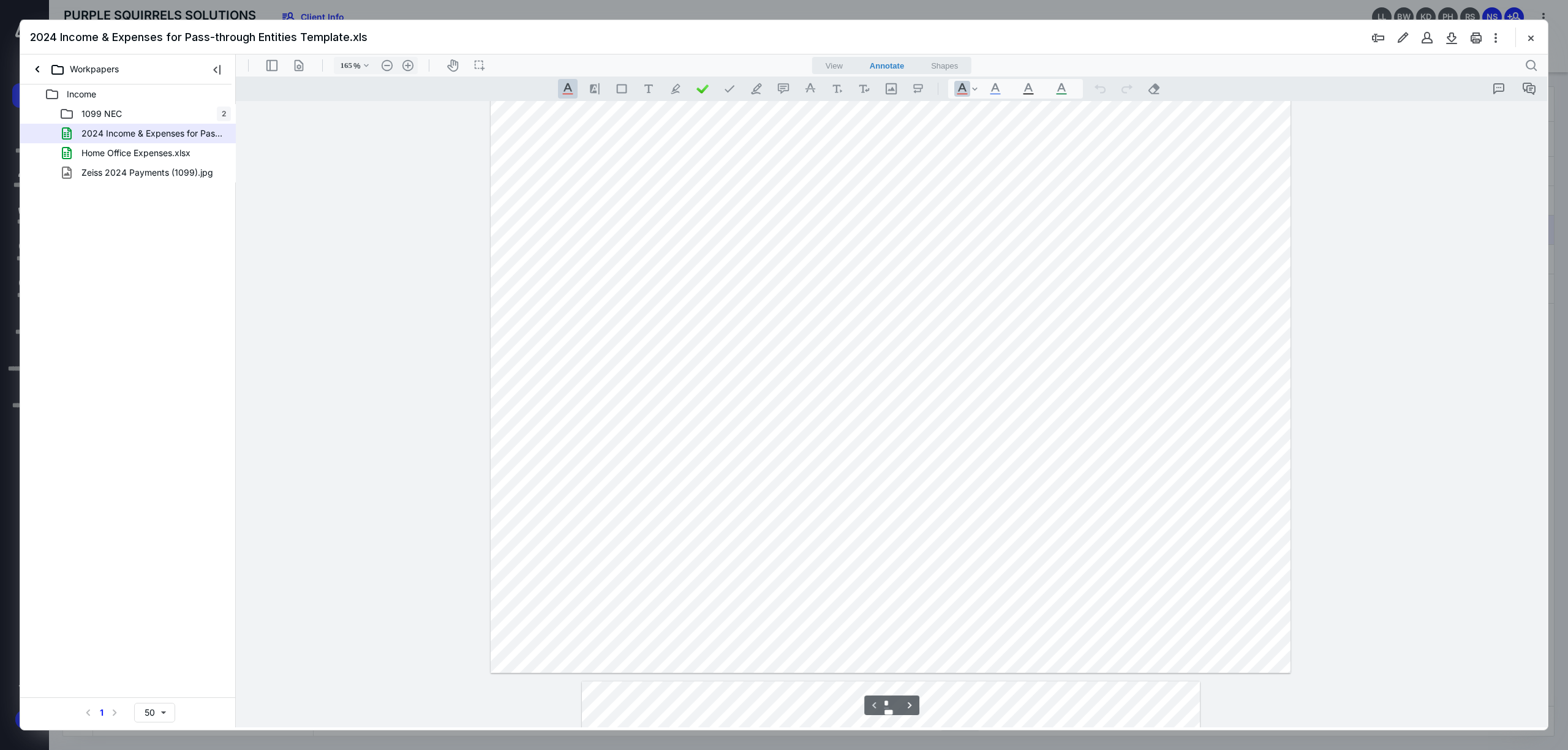 type on "*" 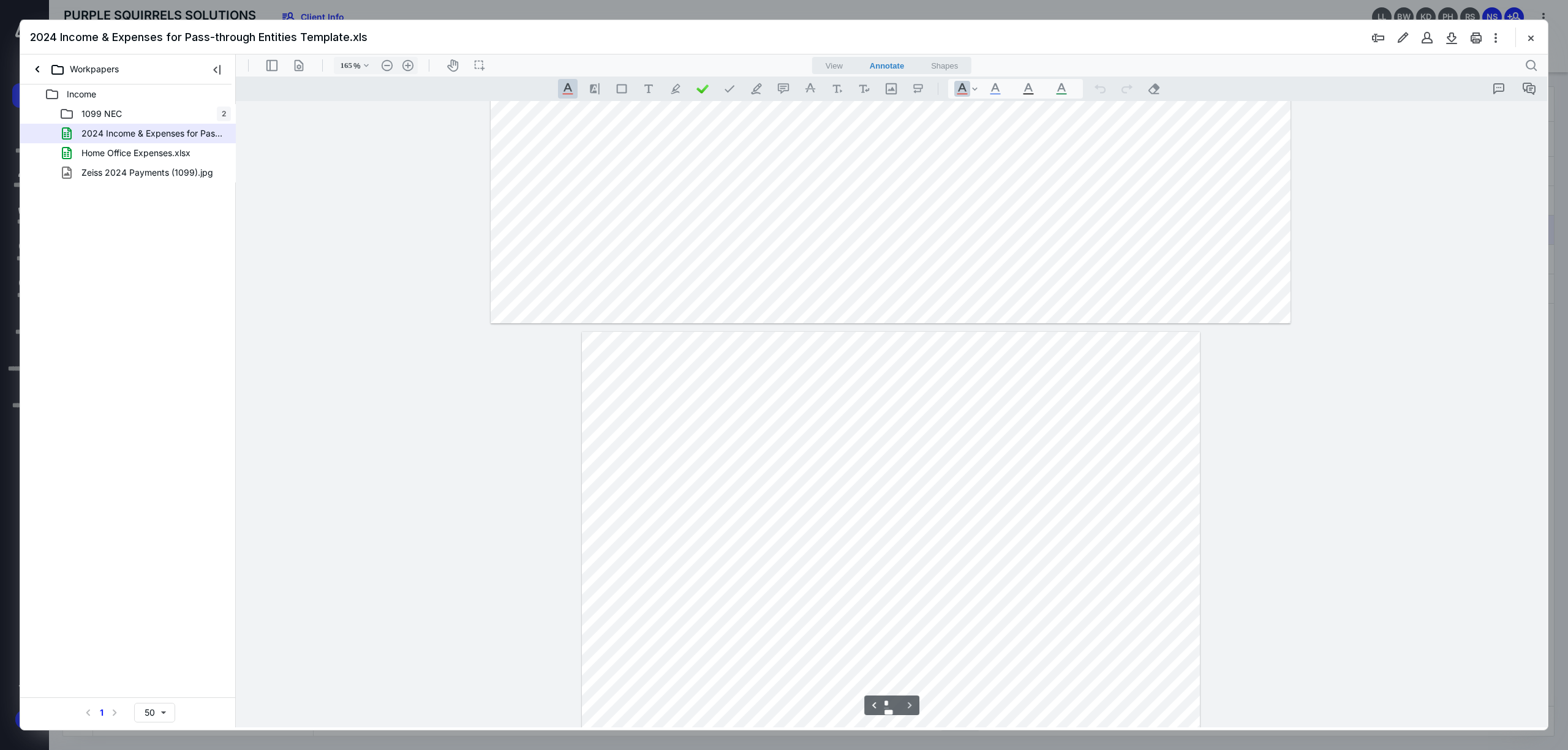 scroll, scrollTop: 808, scrollLeft: 0, axis: vertical 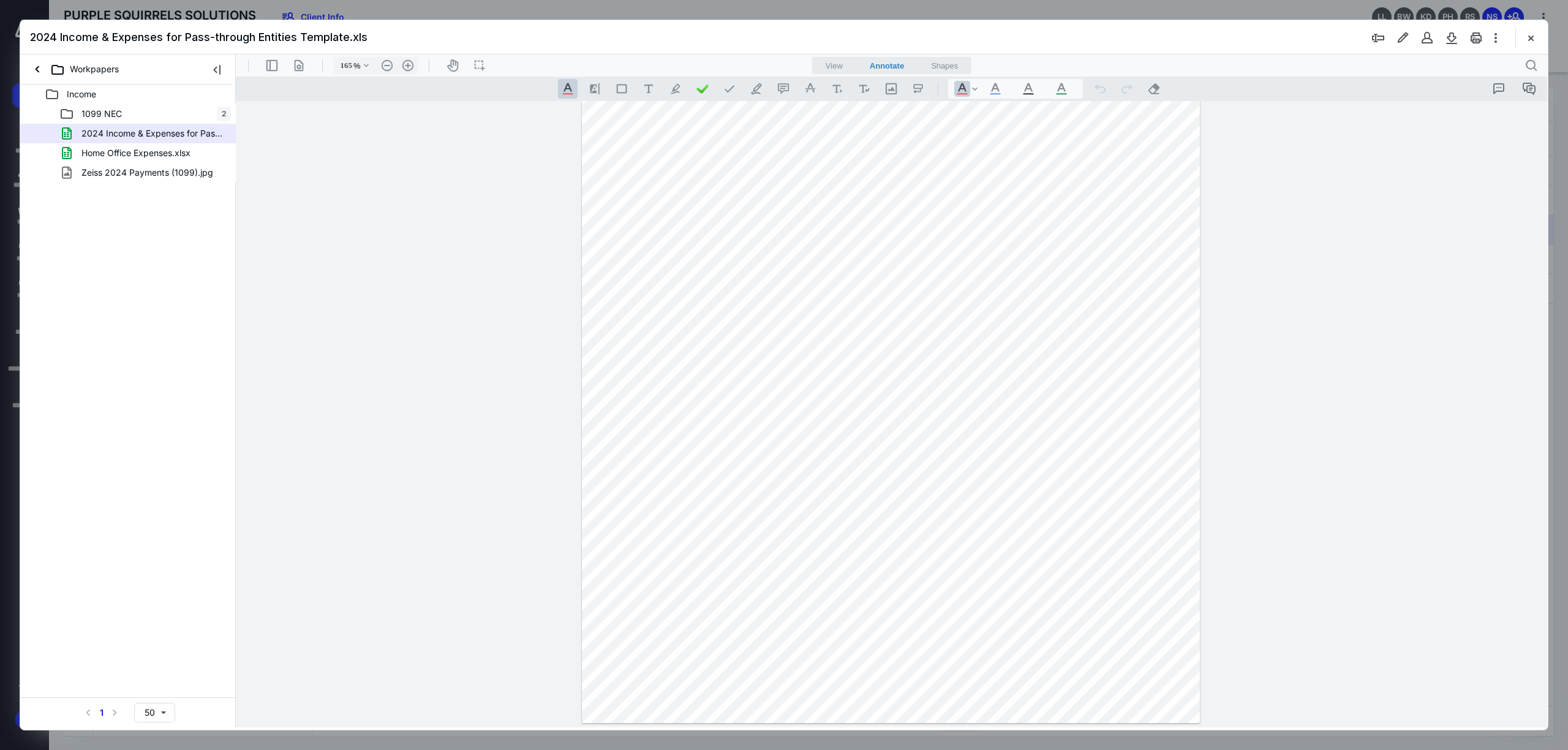 click on "Home Office Expenses.xlsx" at bounding box center [136, 153] 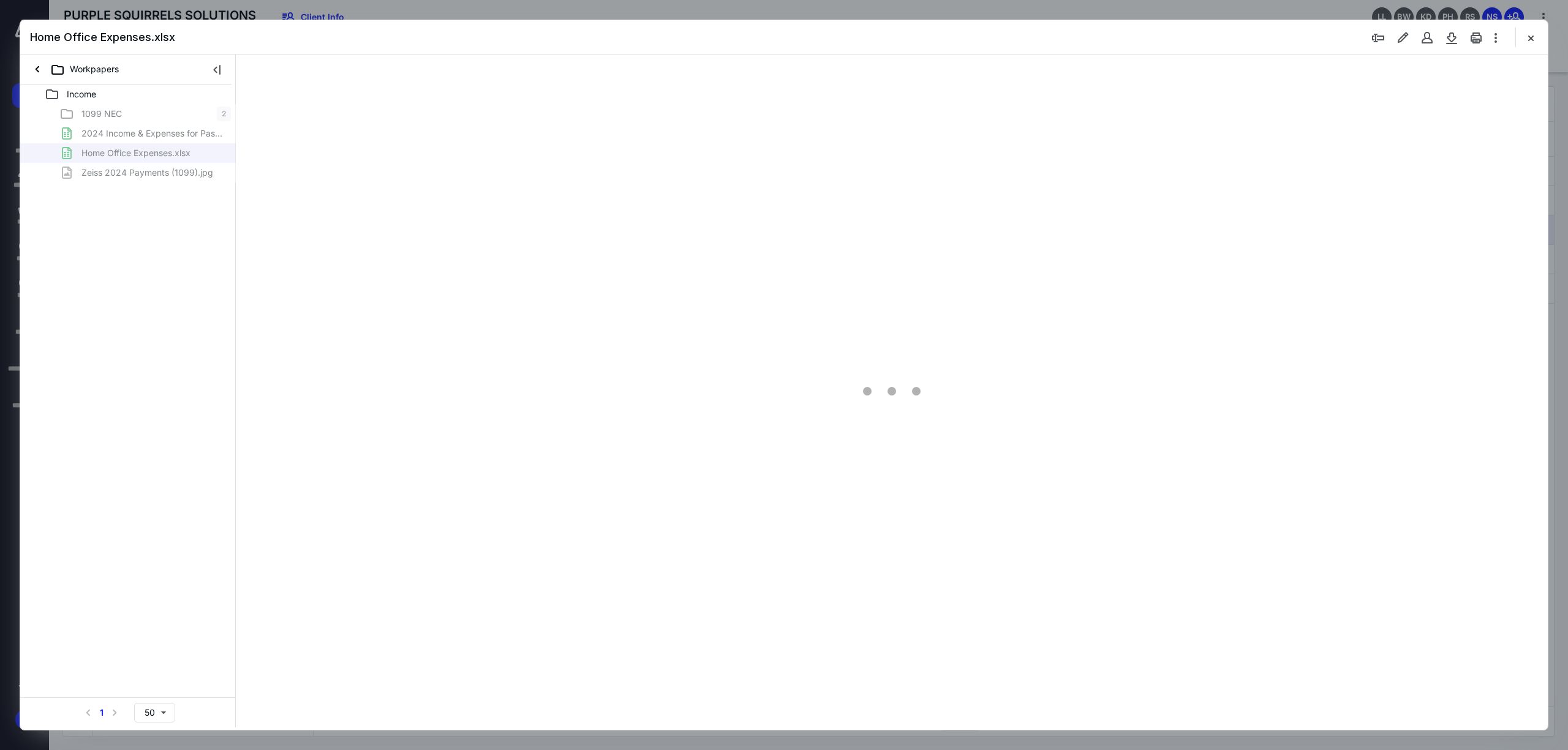 scroll, scrollTop: 0, scrollLeft: 0, axis: both 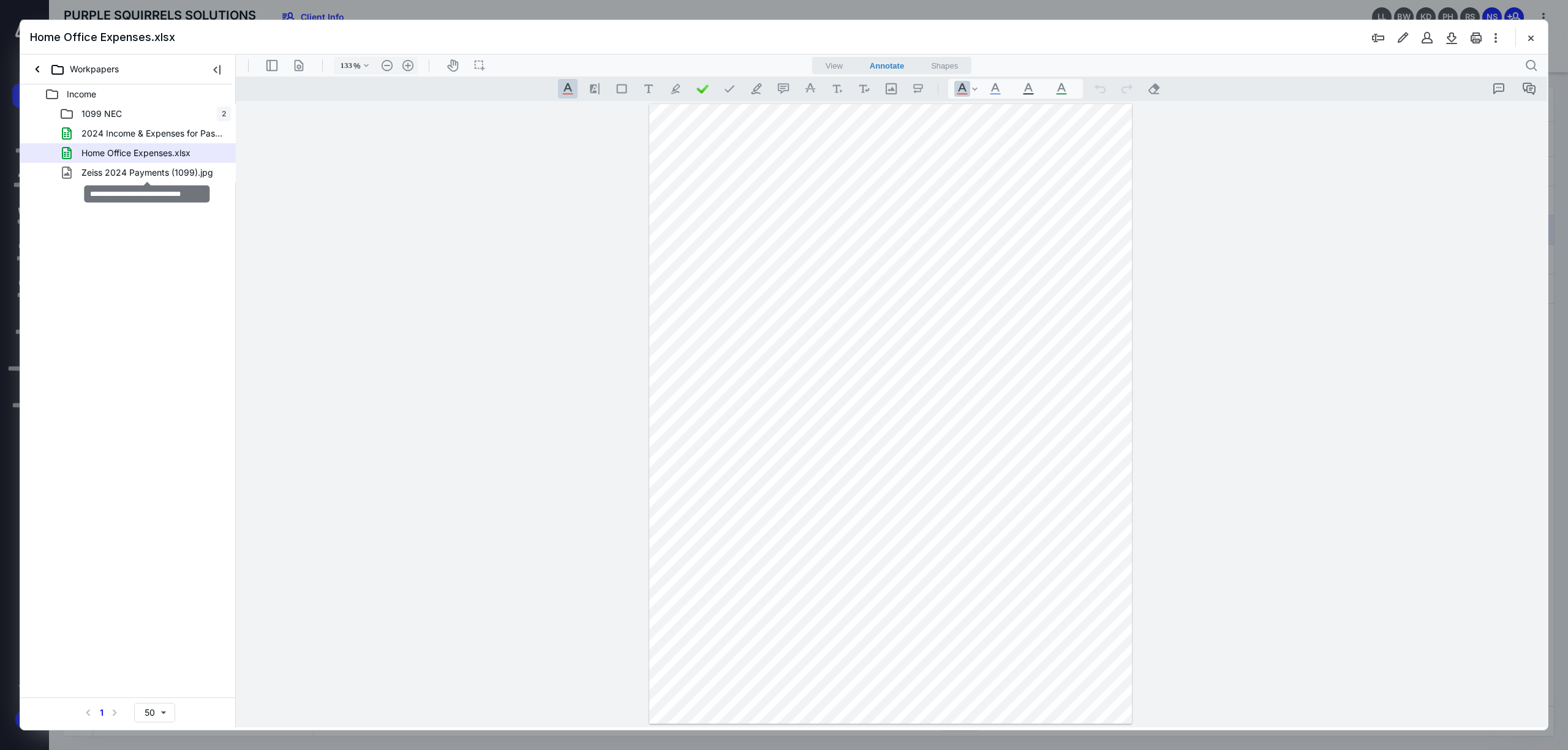 click on "Zeiss 2024 Payments (1099).jpg" at bounding box center [147, 173] 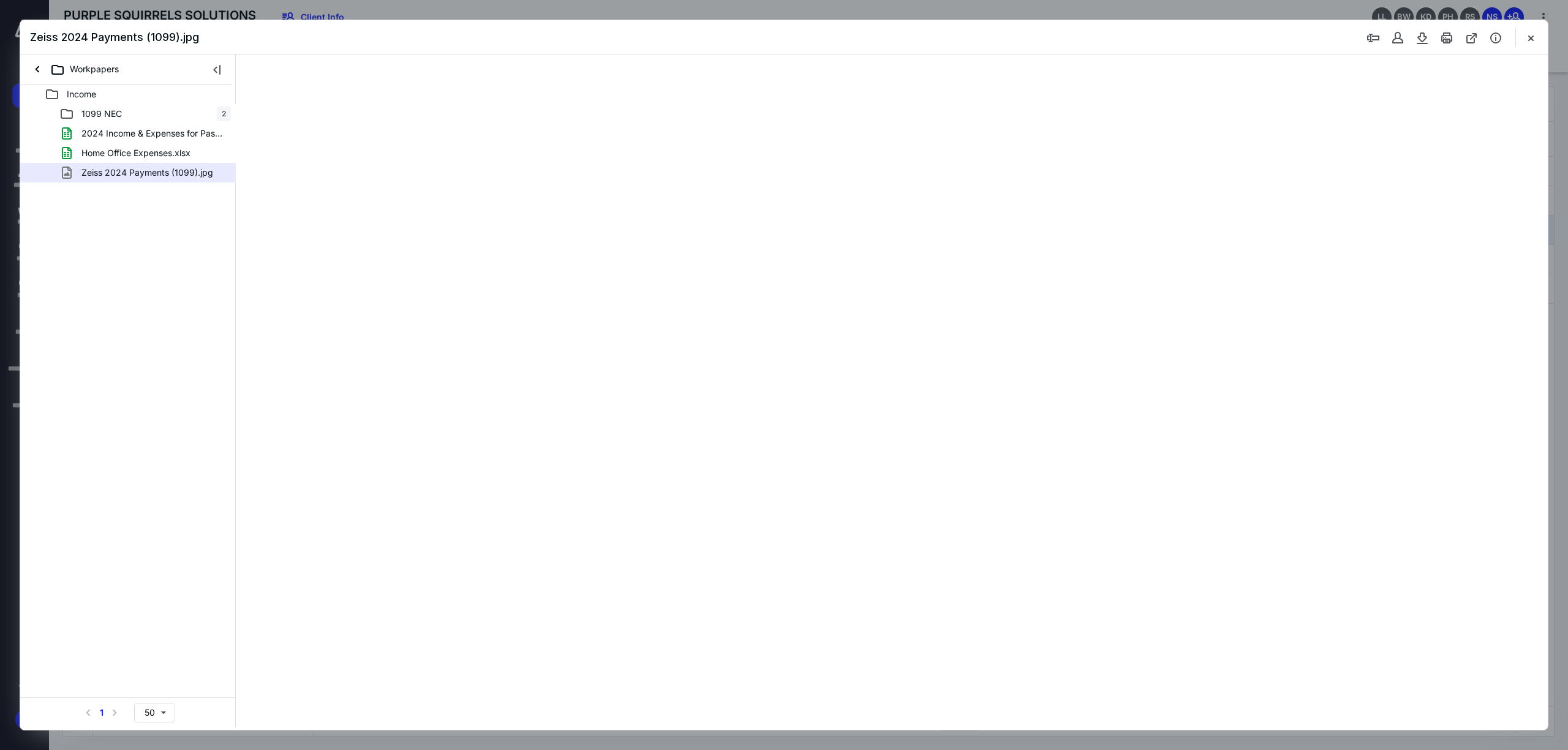 type on "344" 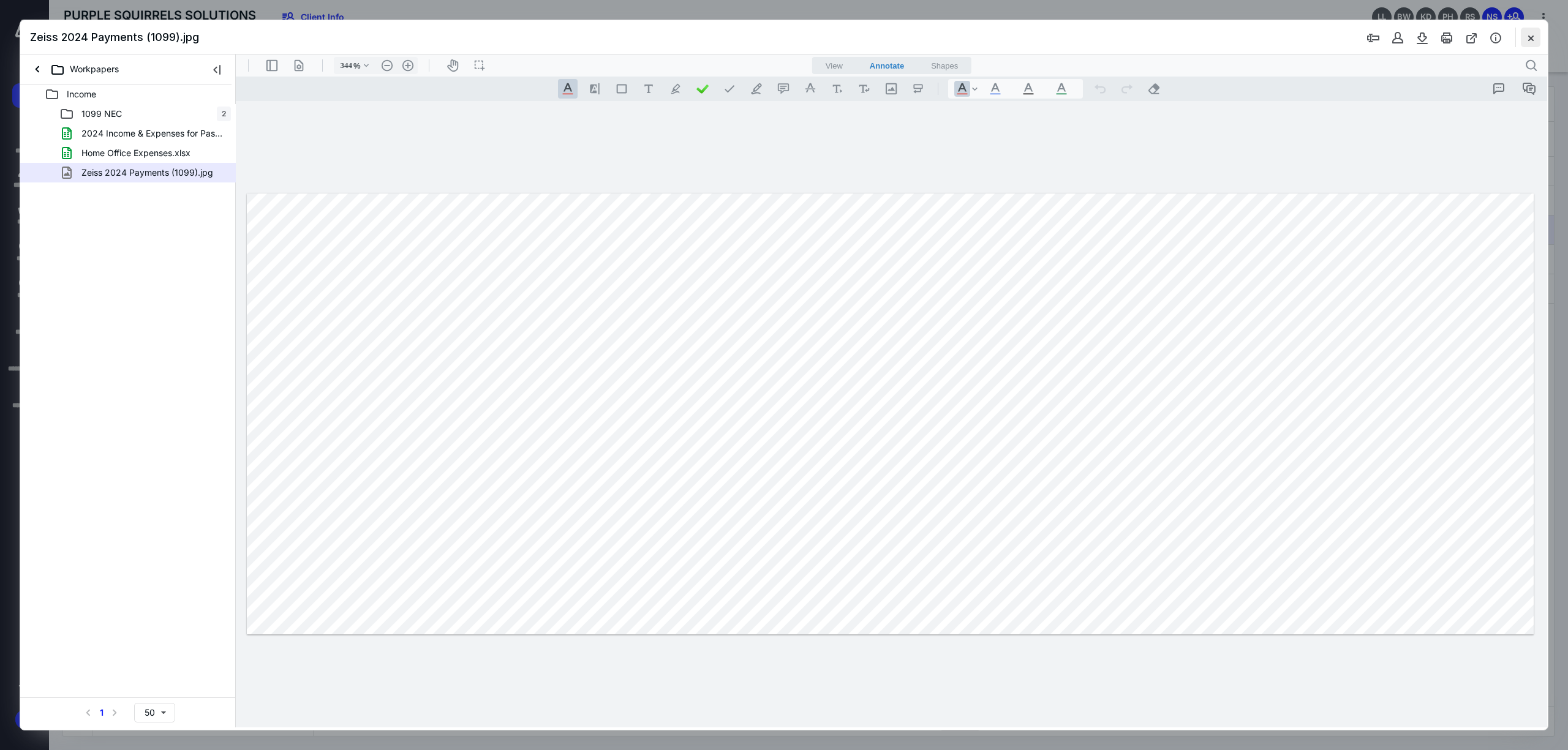 click at bounding box center [1531, 37] 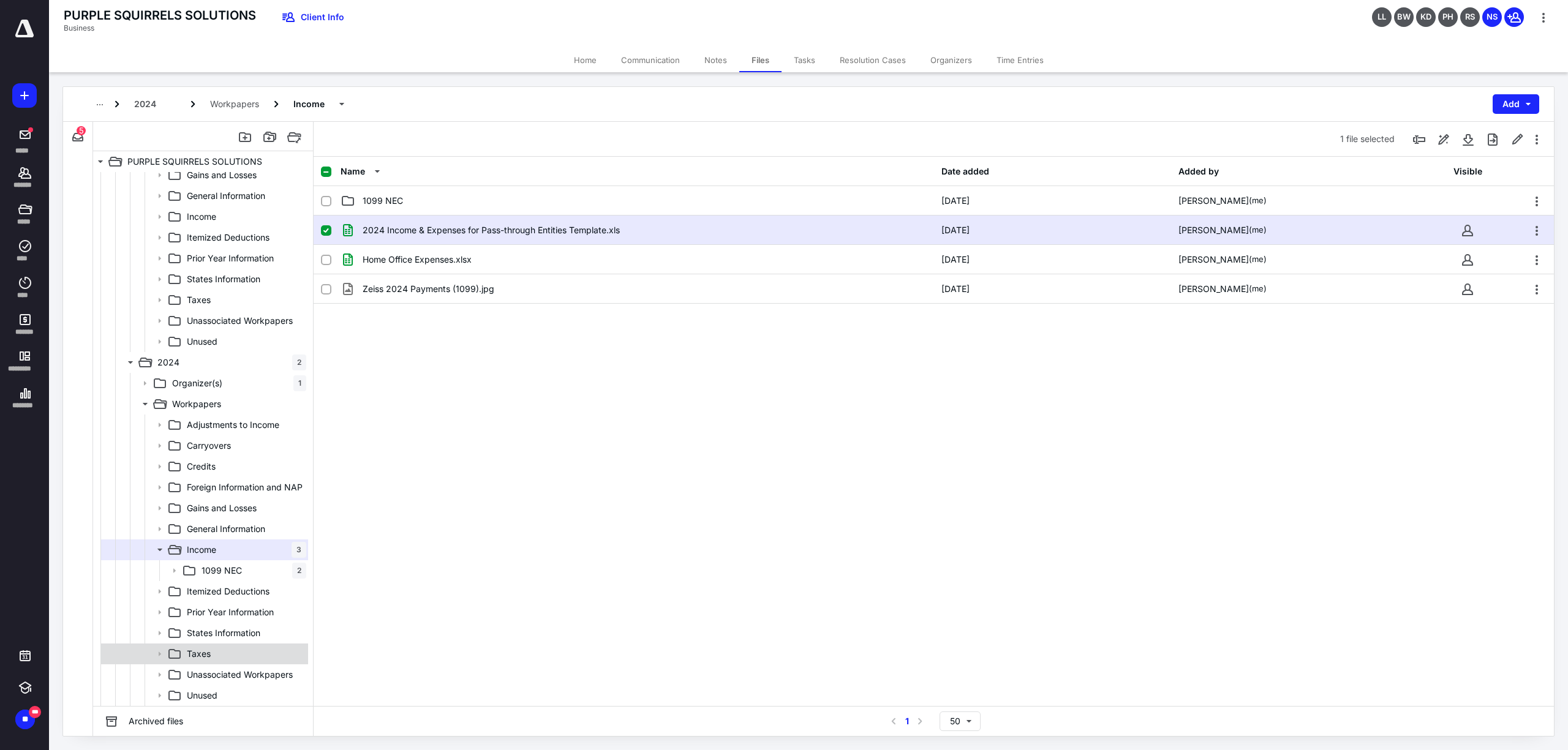 click 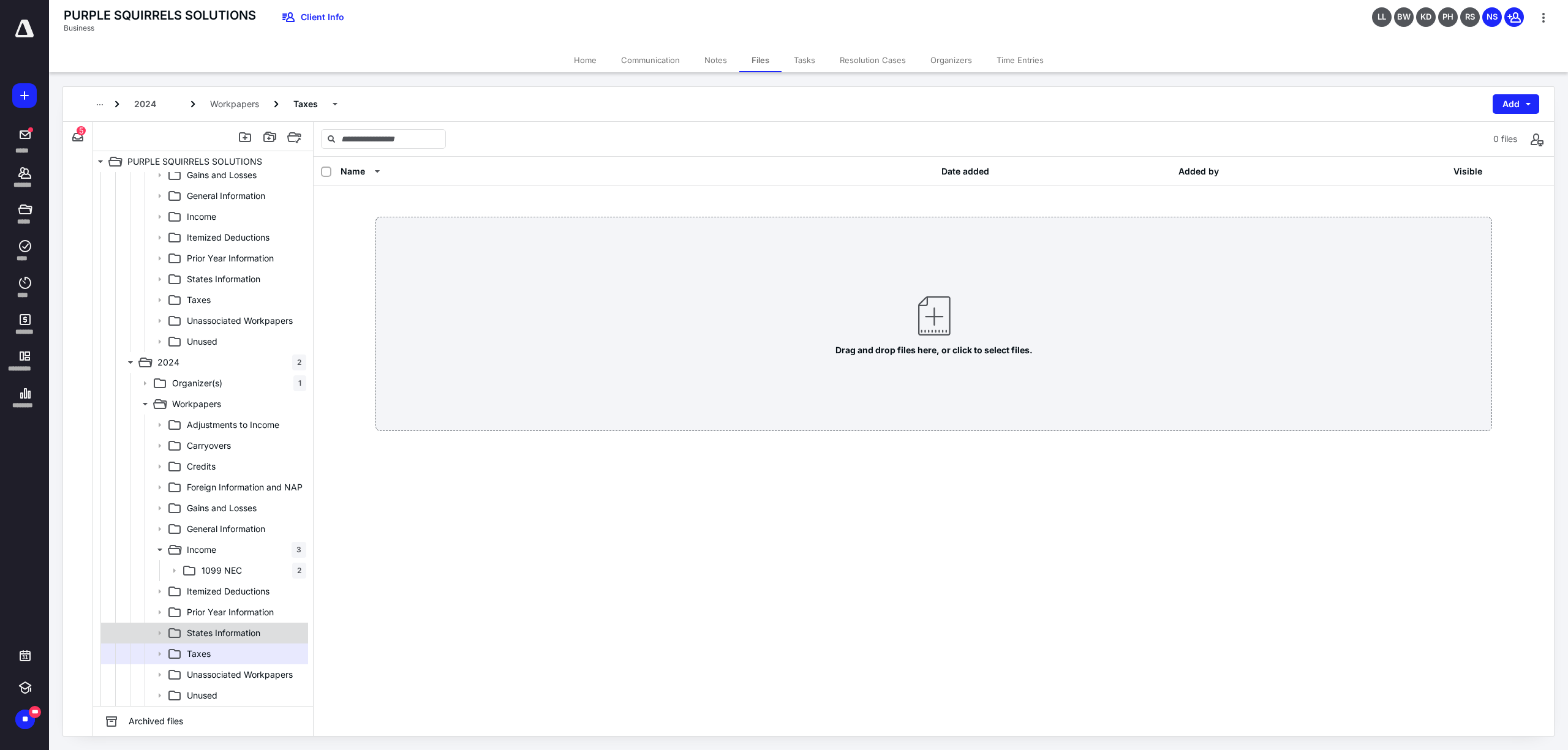 click 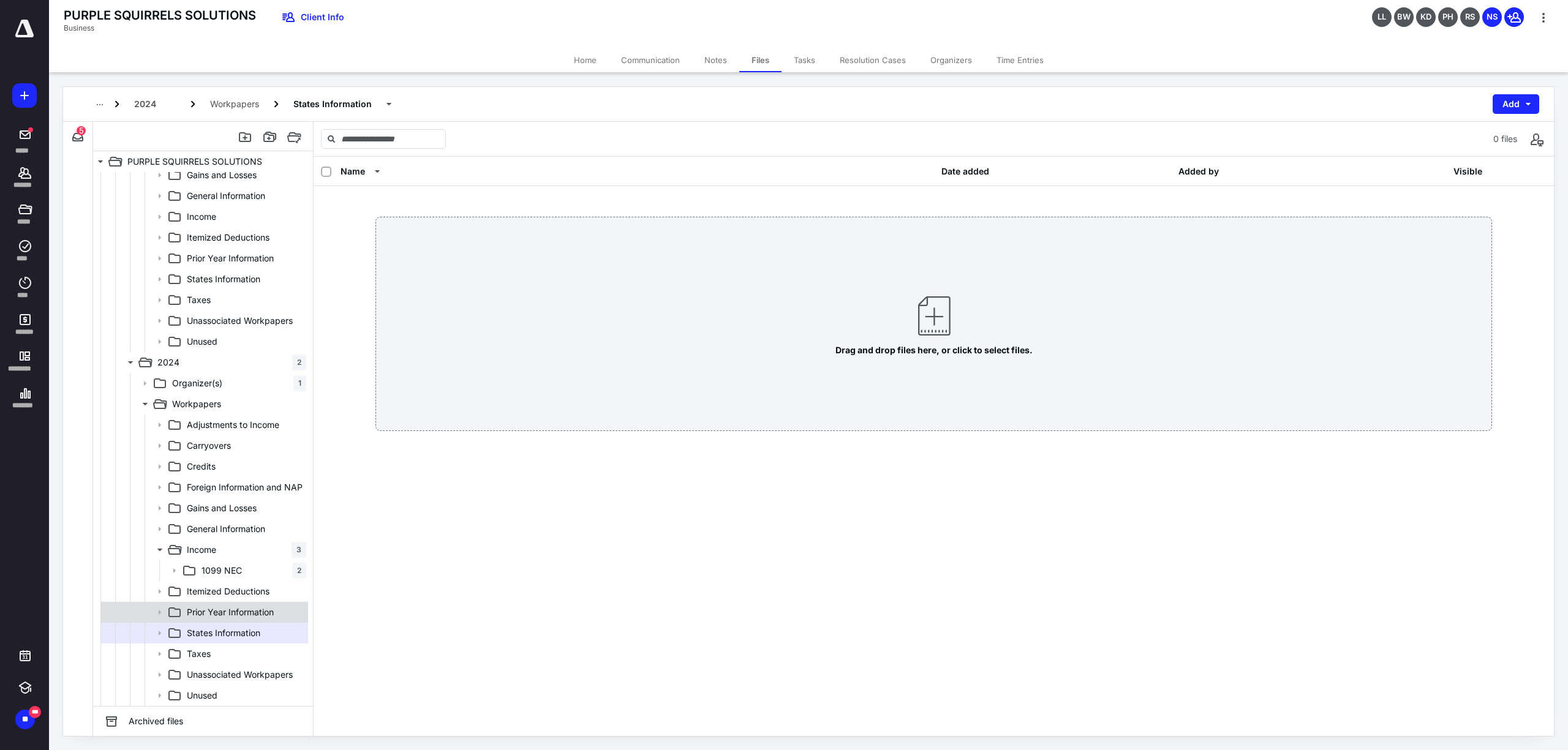 click 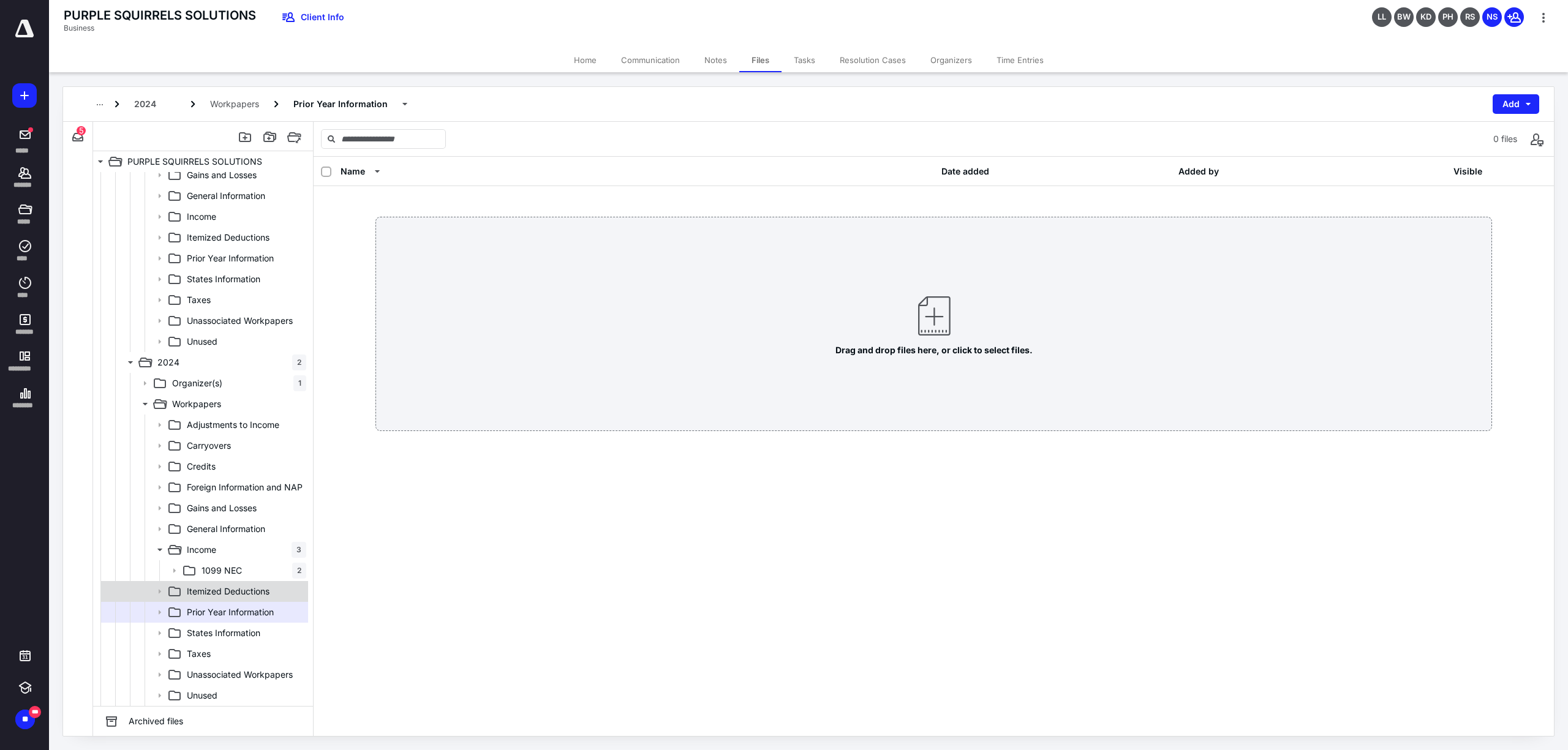 click 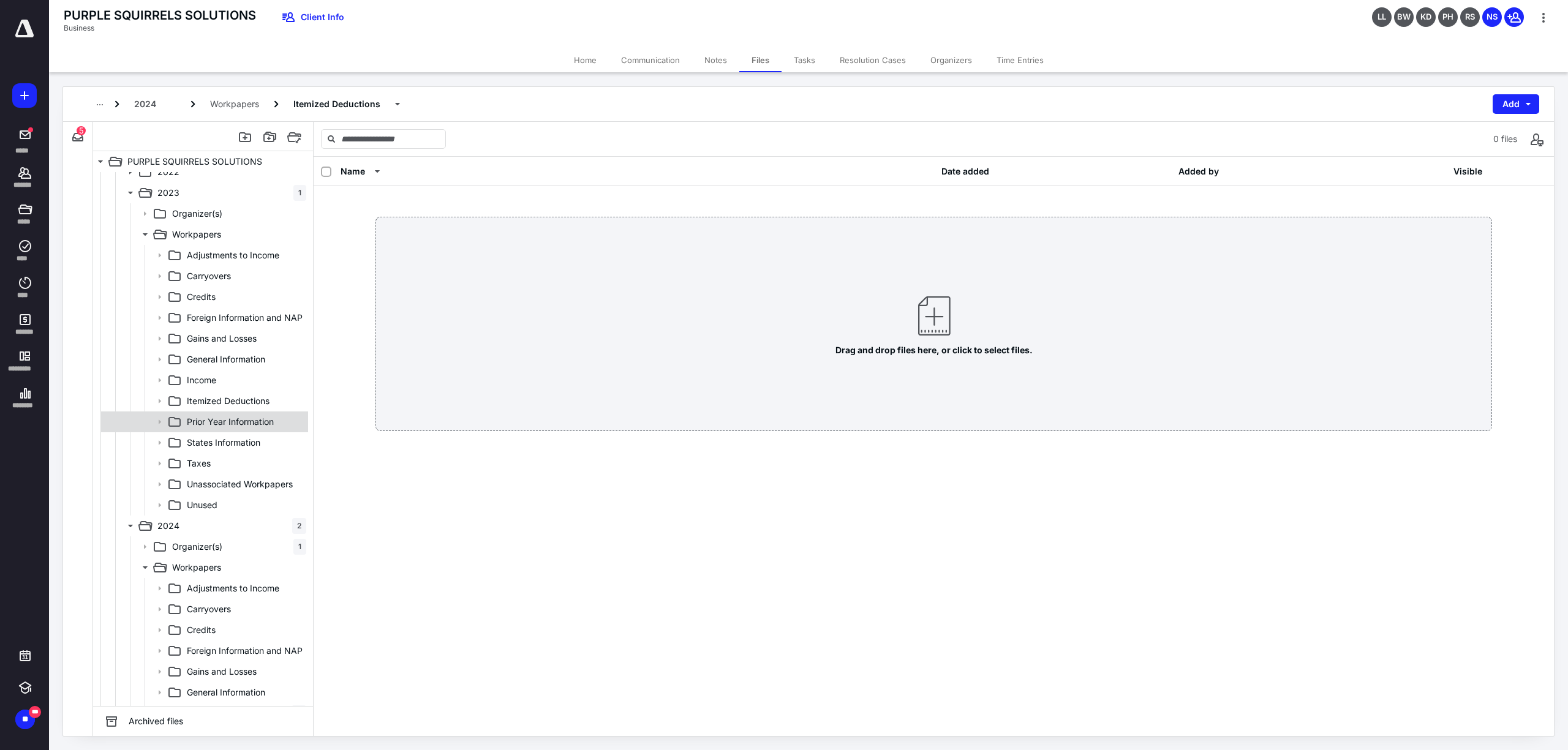 scroll, scrollTop: 13, scrollLeft: 0, axis: vertical 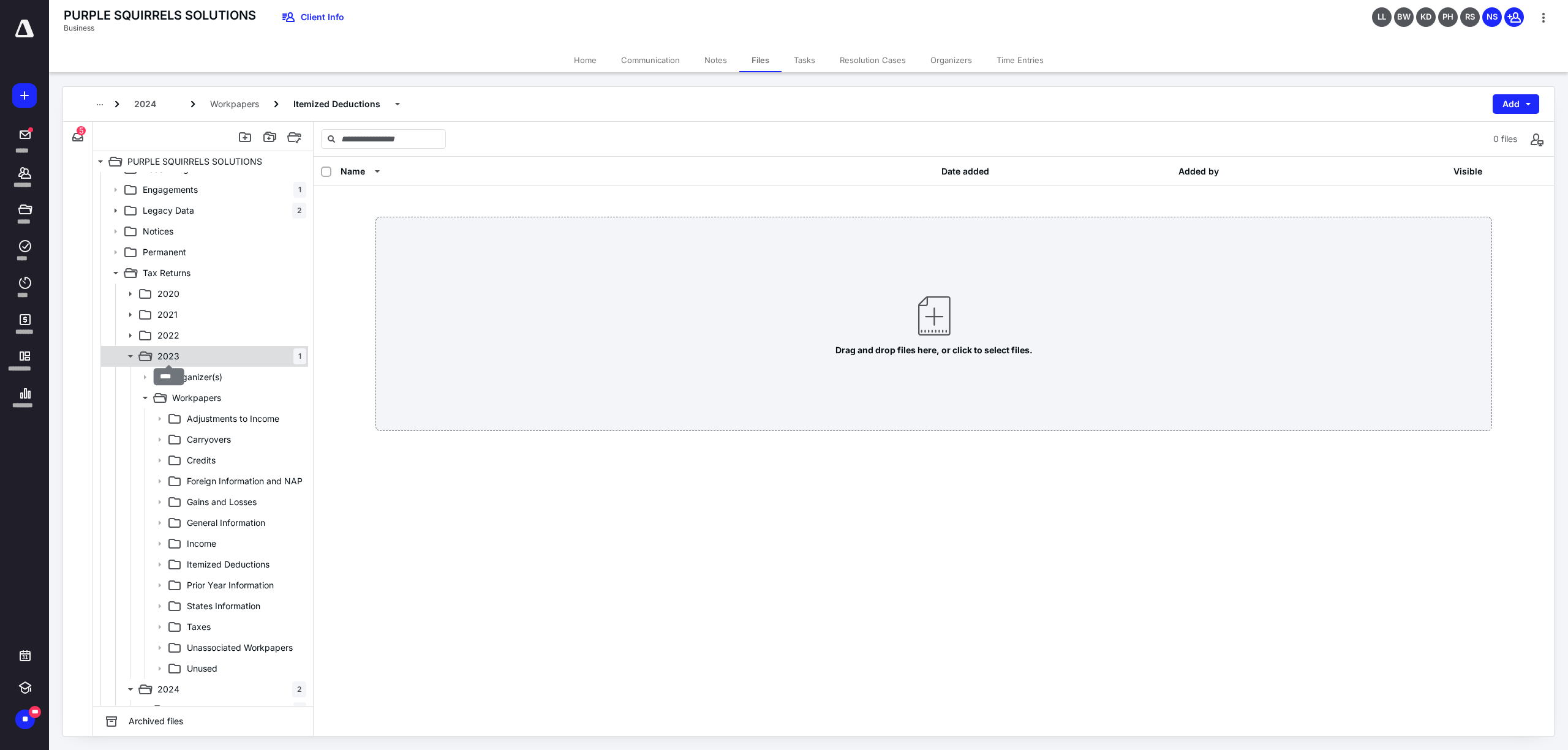 click on "2023" at bounding box center (168, 356) 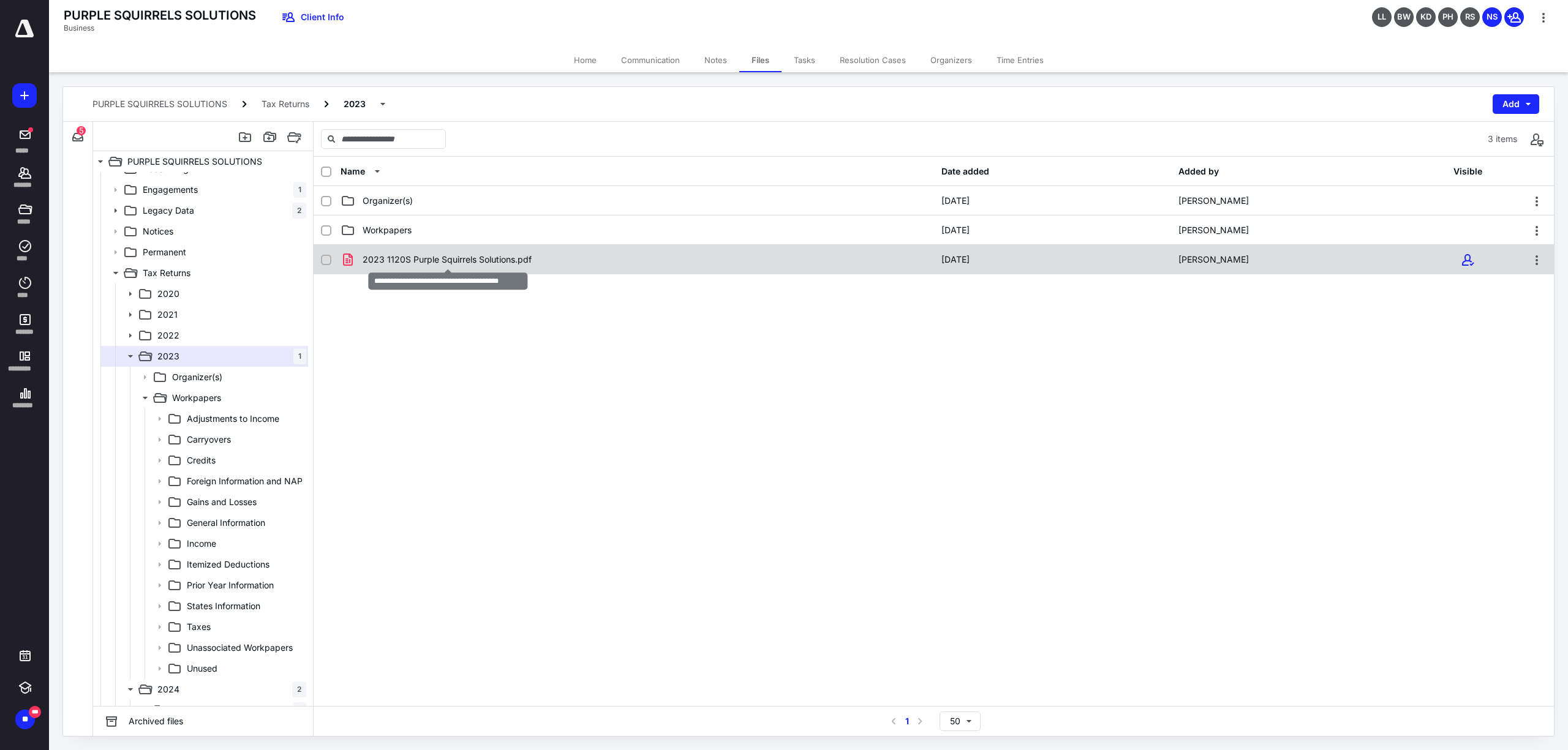 click on "2023 1120S Purple Squirrels Solutions.pdf" at bounding box center (447, 260) 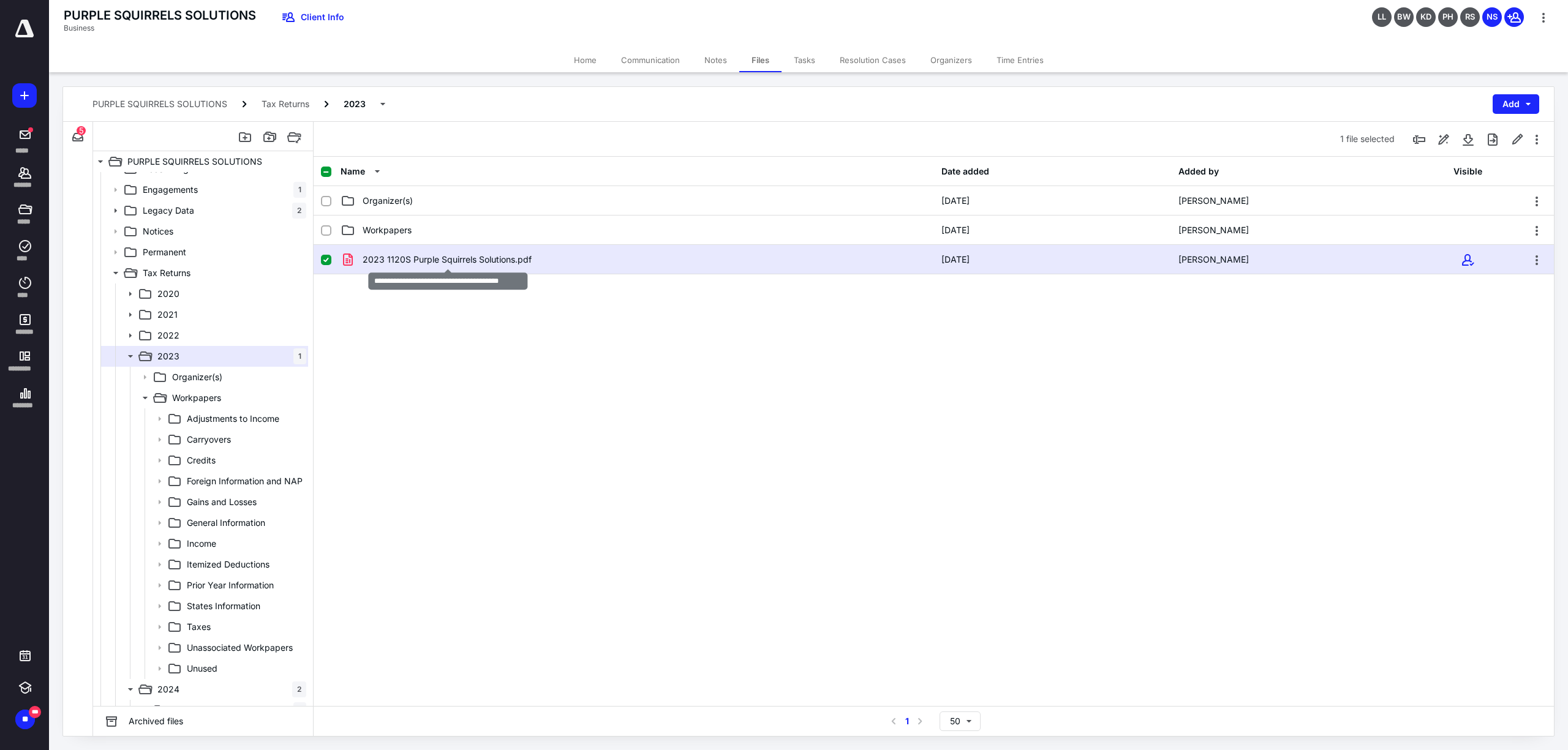 click on "2023 1120S Purple Squirrels Solutions.pdf" at bounding box center [447, 260] 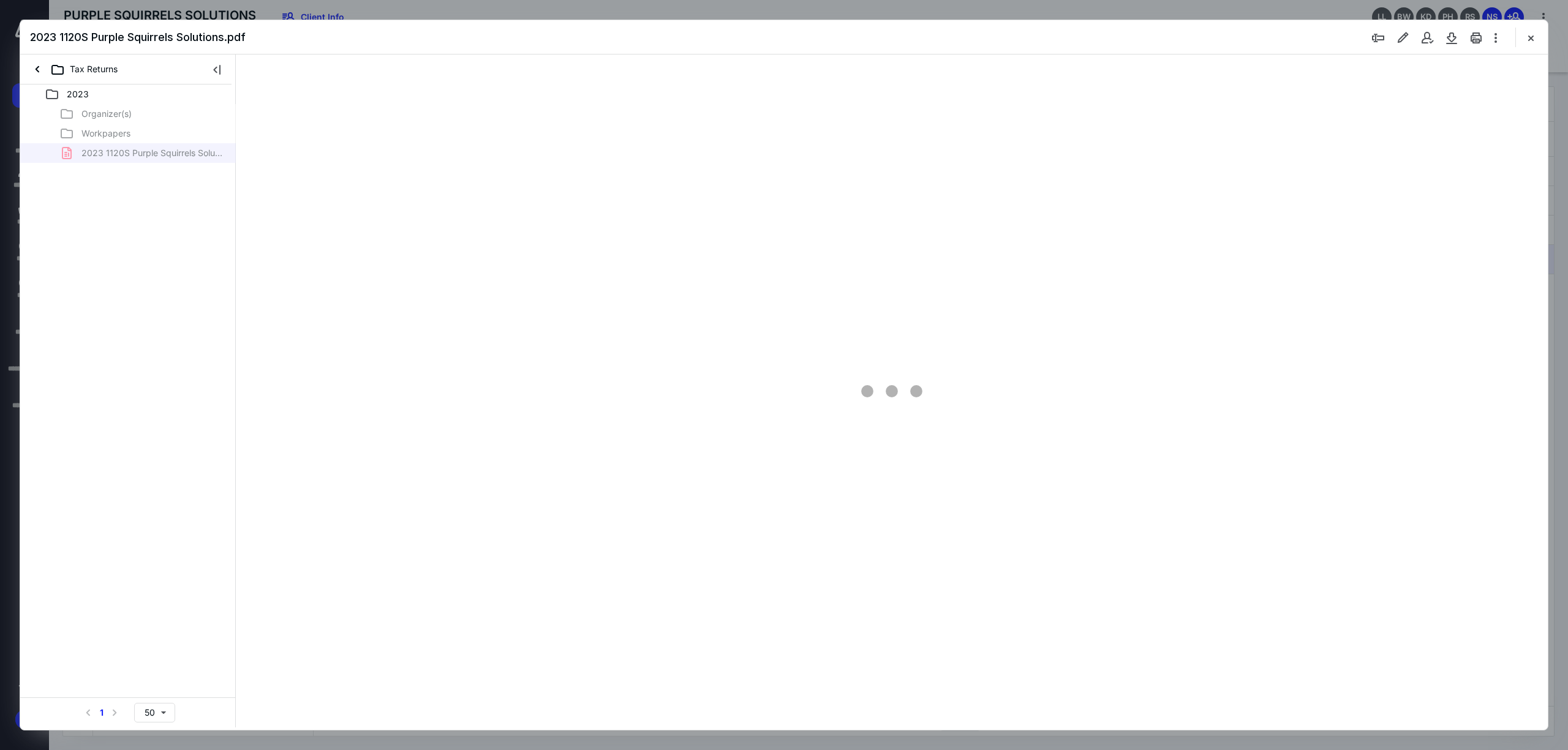 scroll, scrollTop: 0, scrollLeft: 0, axis: both 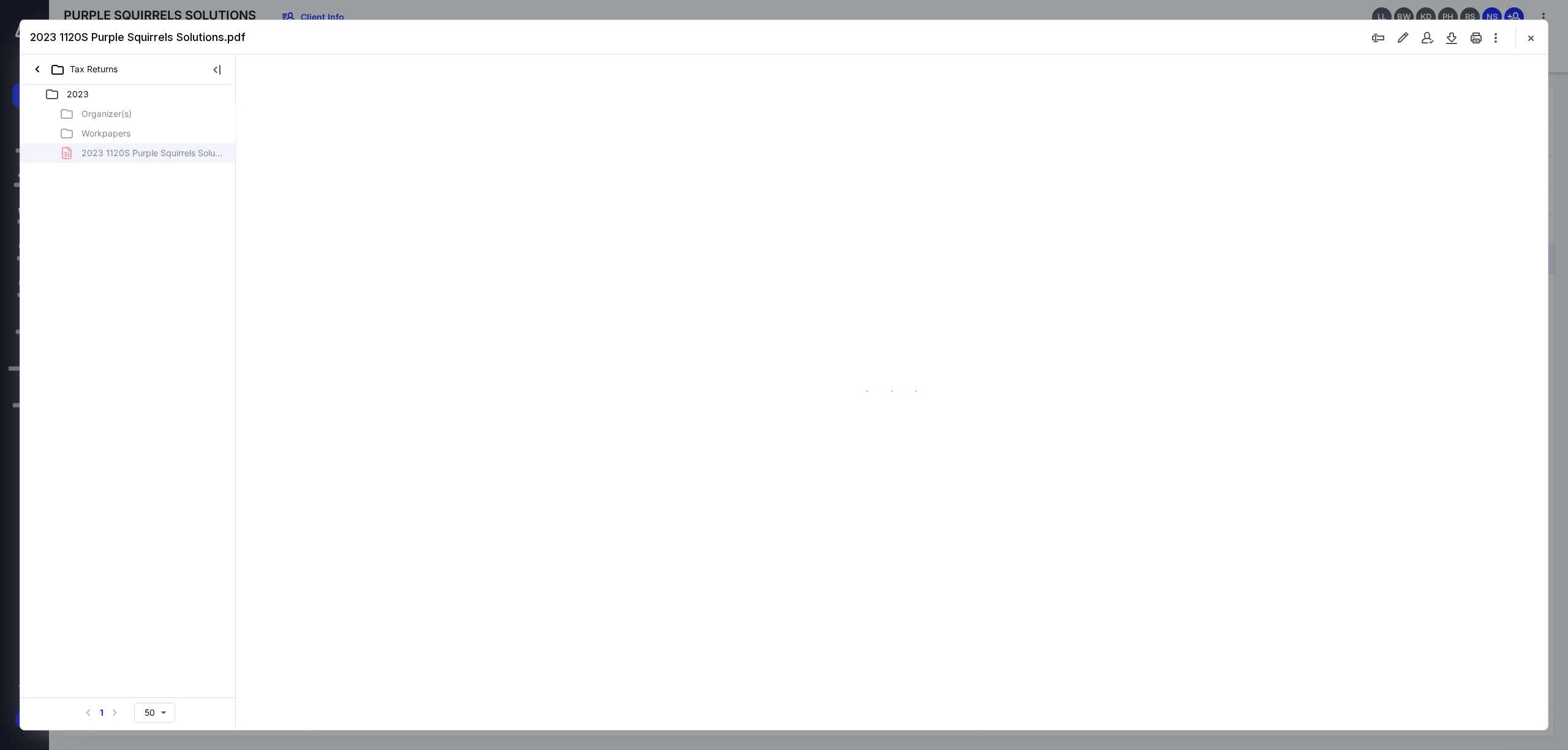 type on "123" 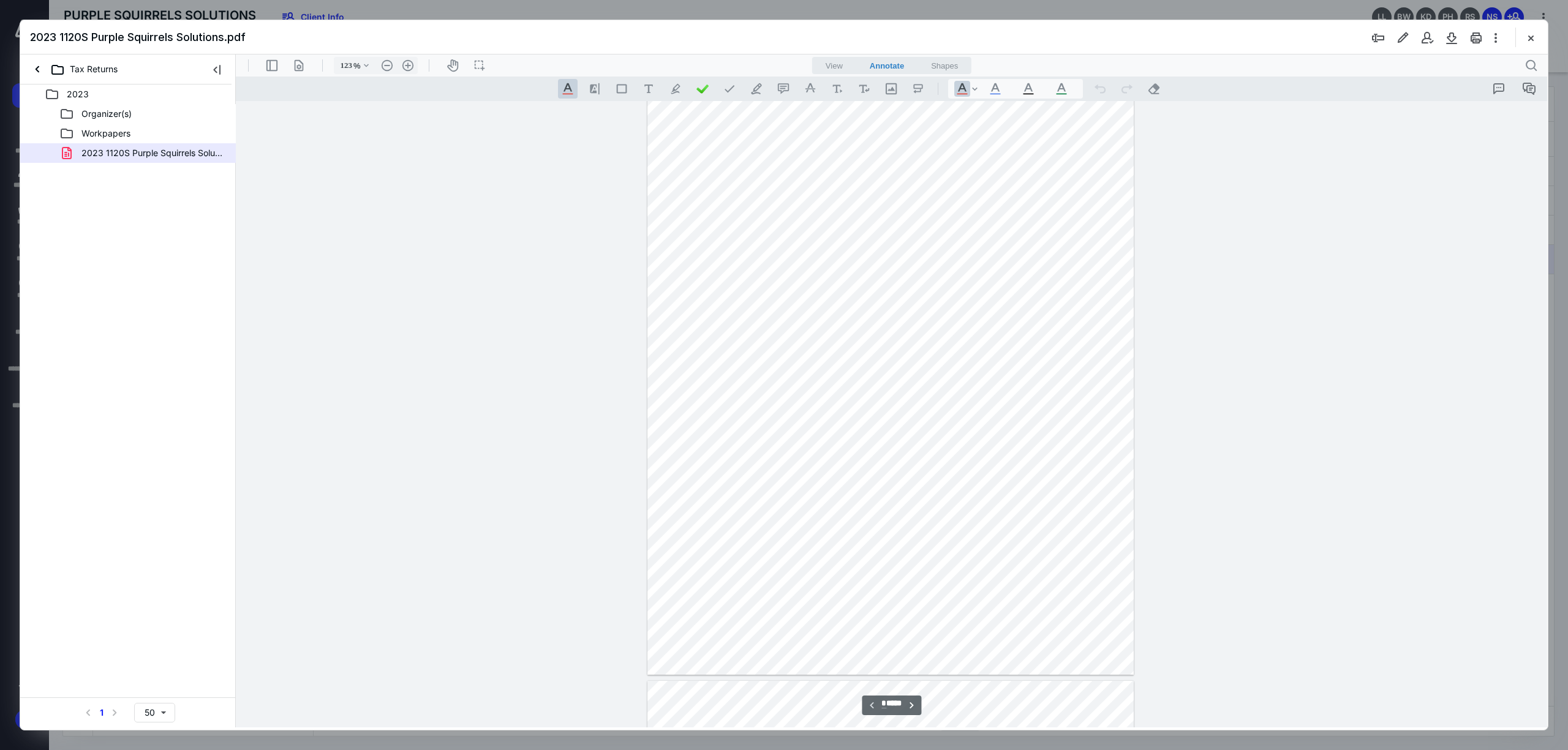 scroll, scrollTop: 0, scrollLeft: 0, axis: both 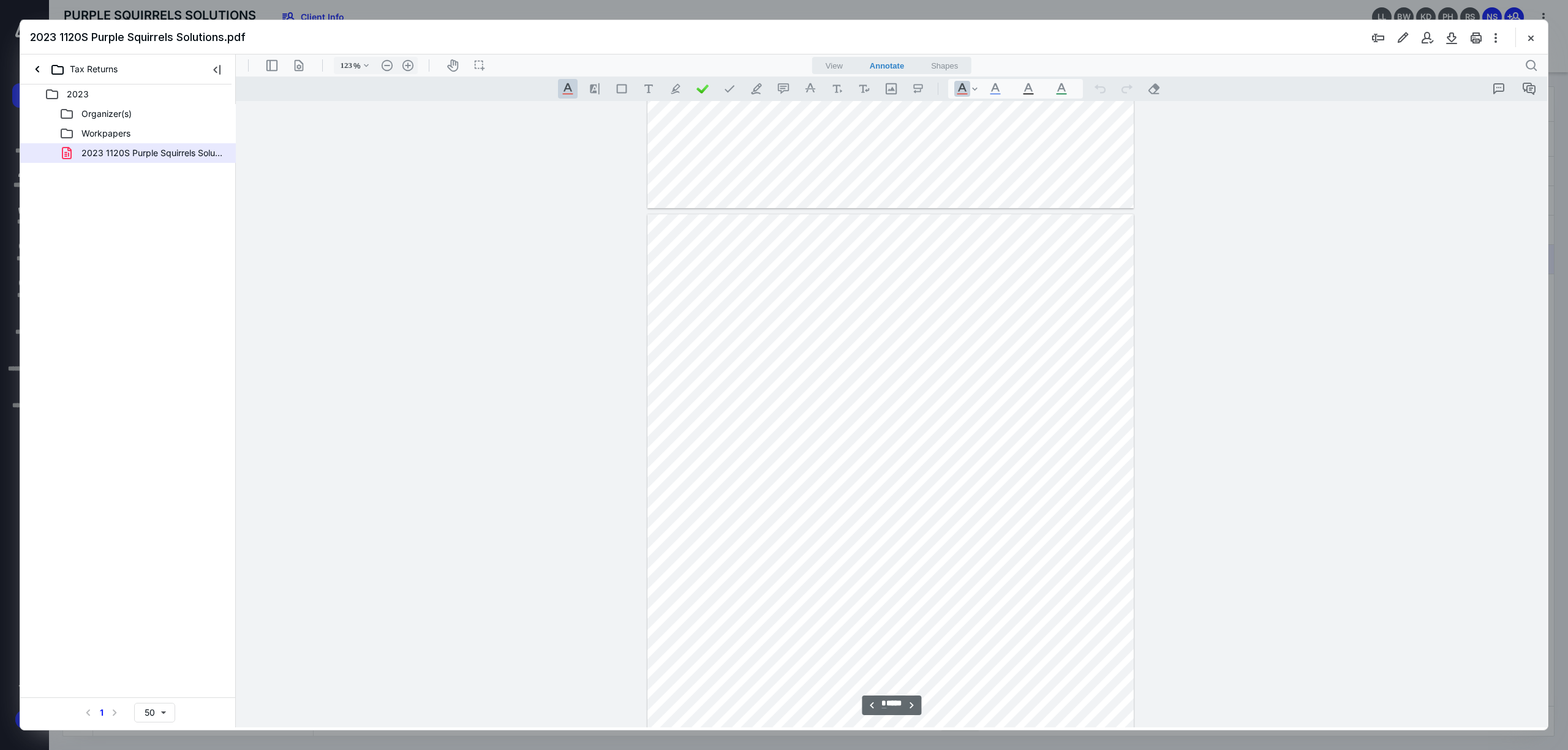 type on "*" 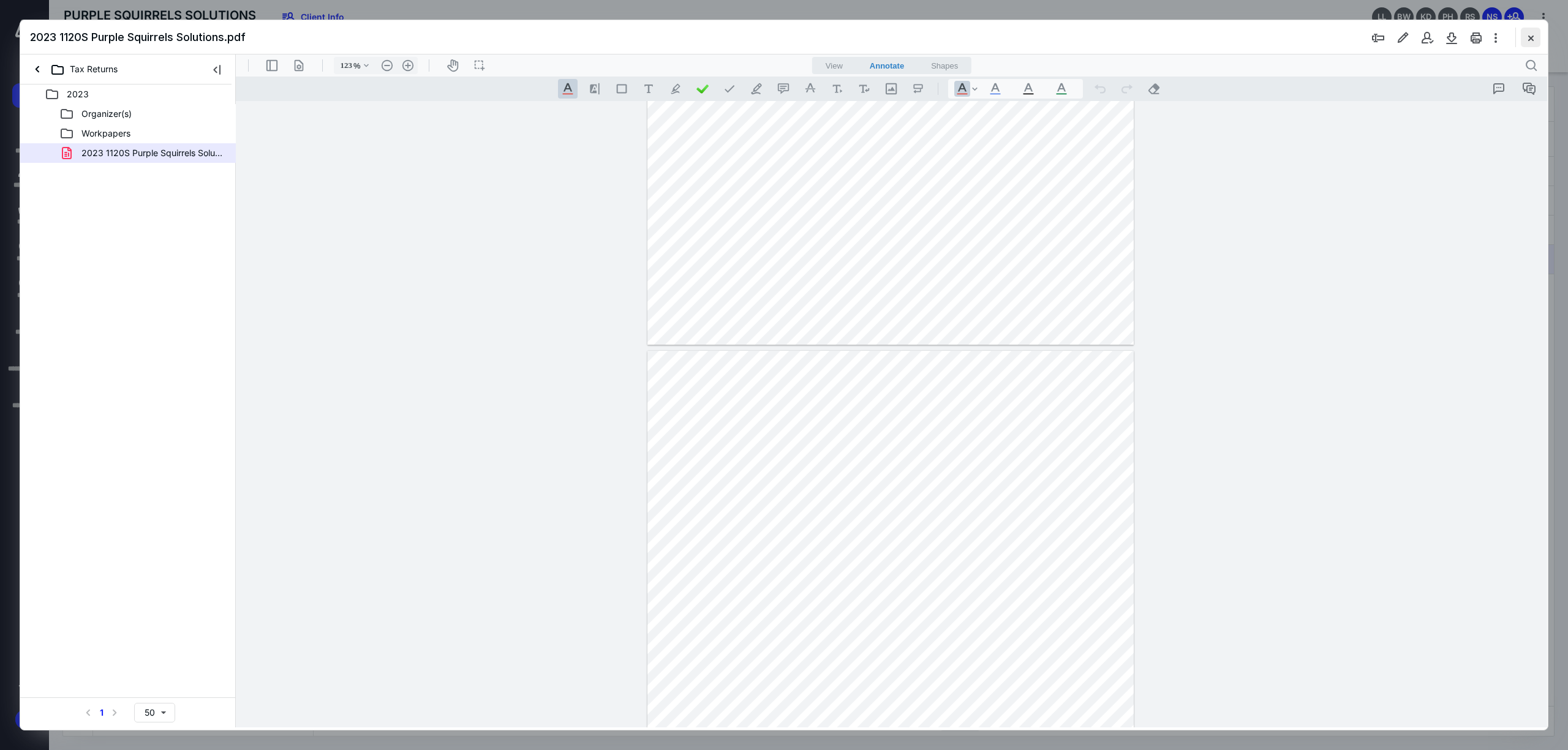 click at bounding box center (1531, 37) 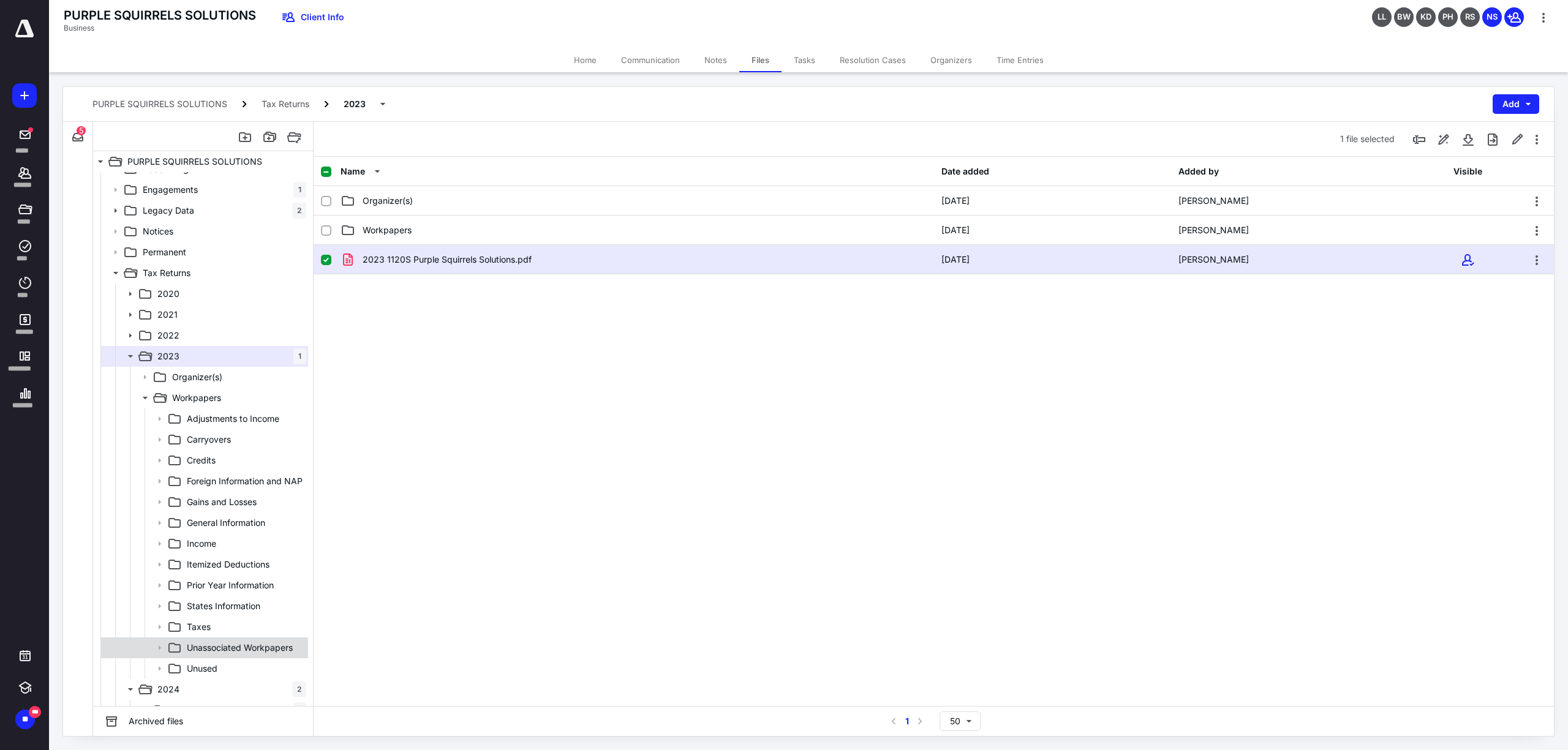 scroll, scrollTop: 177, scrollLeft: 0, axis: vertical 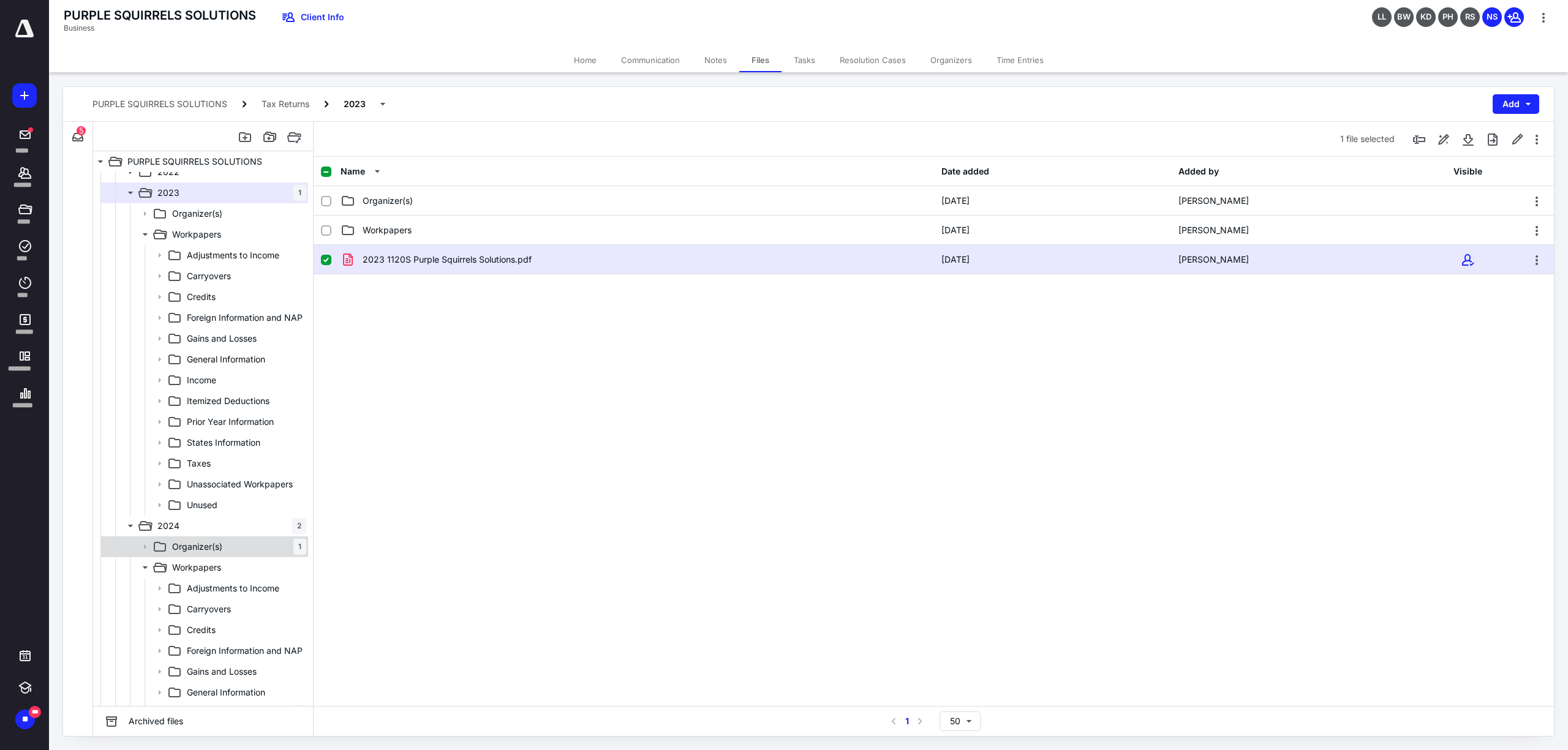 click on "Organizer(s)" at bounding box center [197, 547] 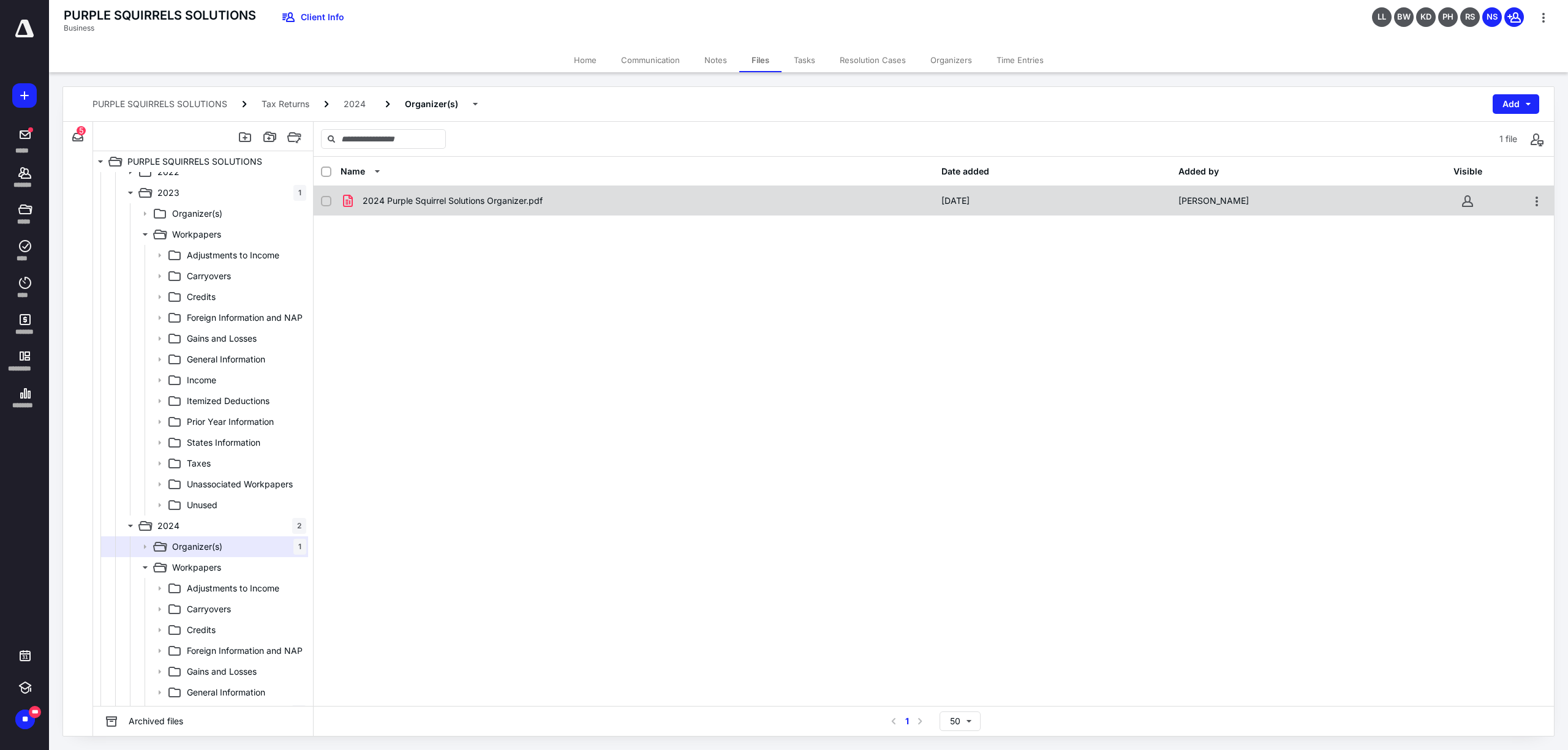 click on "2024 Purple Squirrel Solutions Organizer.pdf" at bounding box center [453, 201] 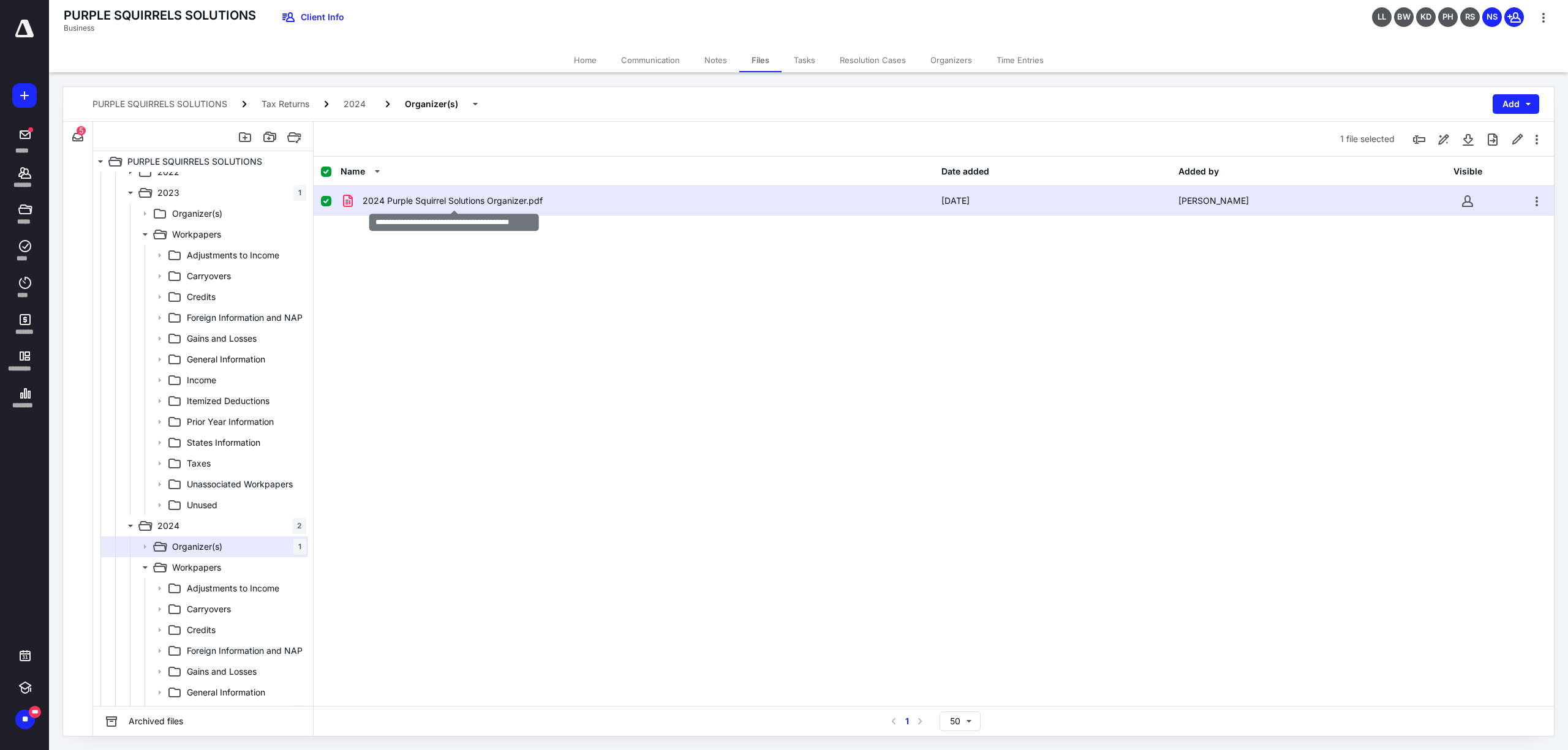 click on "2024 Purple Squirrel Solutions Organizer.pdf" at bounding box center (453, 201) 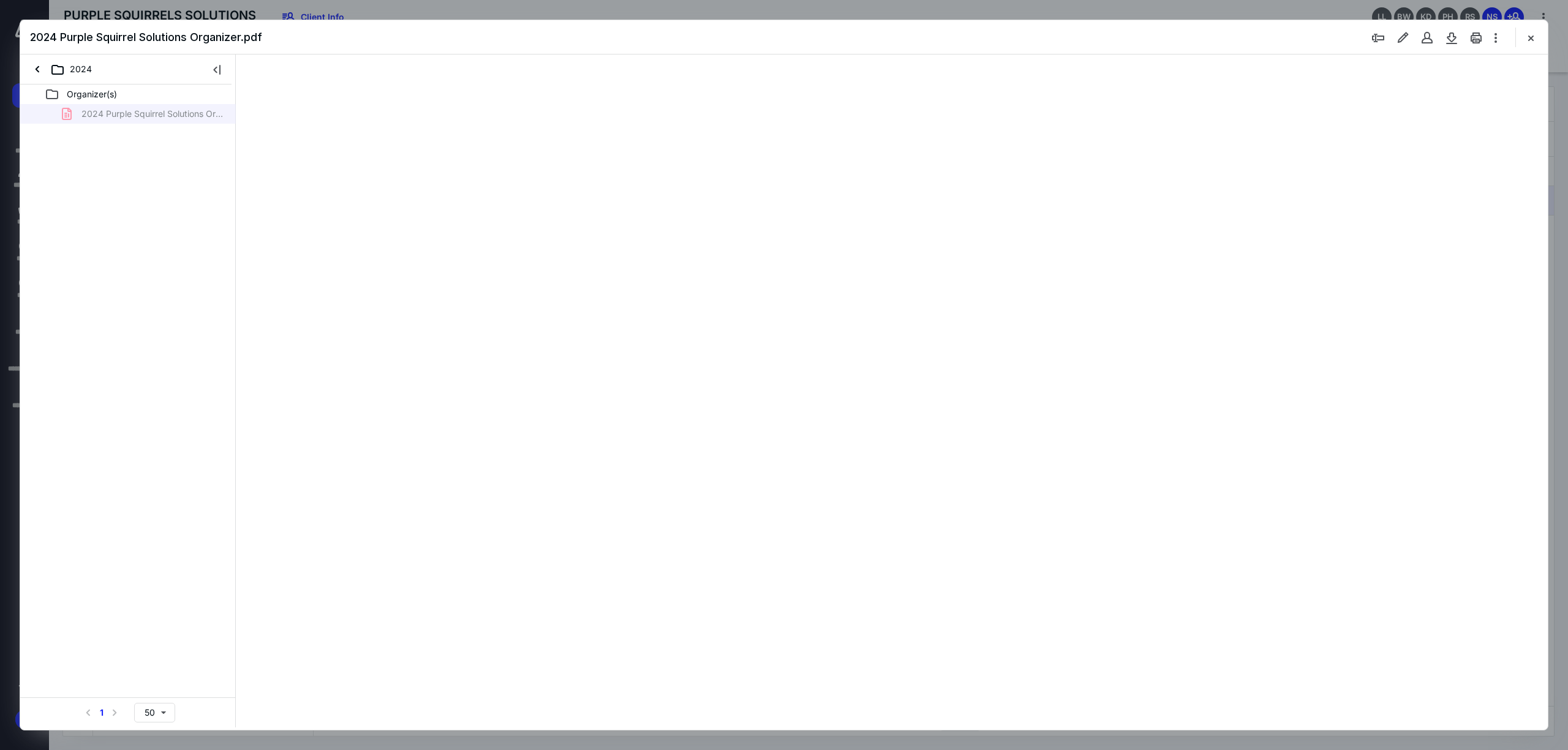 scroll, scrollTop: 0, scrollLeft: 0, axis: both 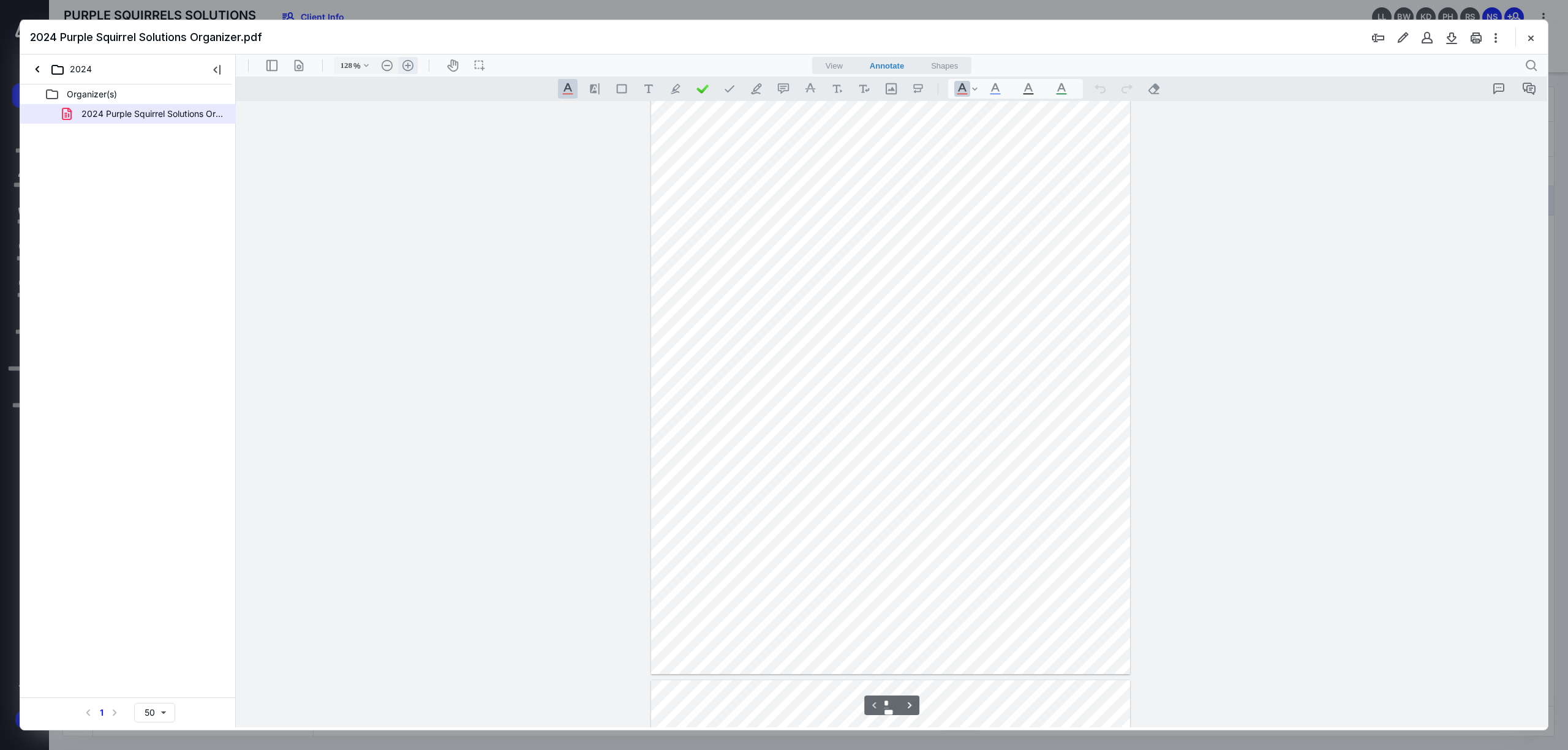 click on ".cls-1{fill:#abb0c4;} icon - header - zoom - in - line" at bounding box center (408, 66) 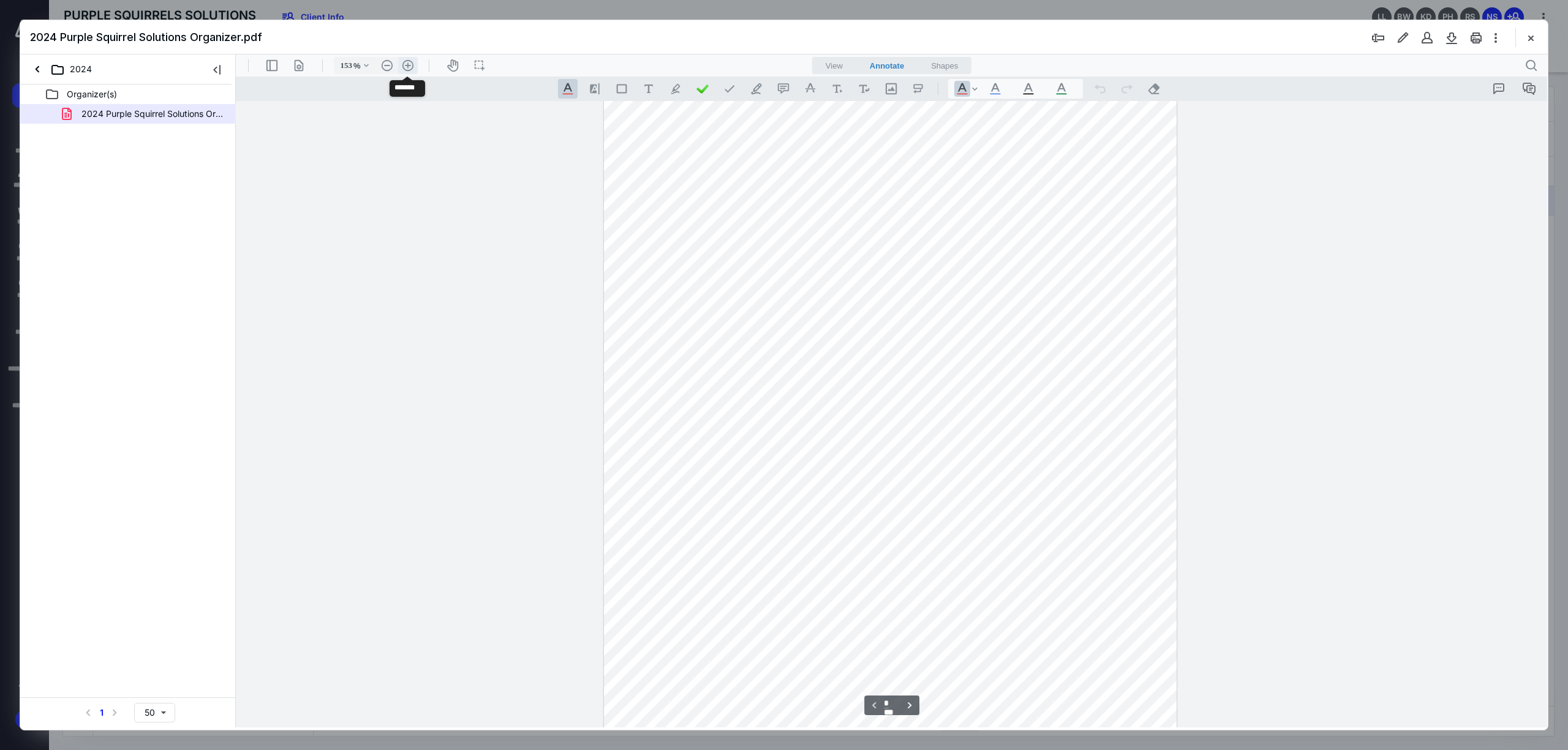 click on ".cls-1{fill:#abb0c4;} icon - header - zoom - in - line" at bounding box center (408, 66) 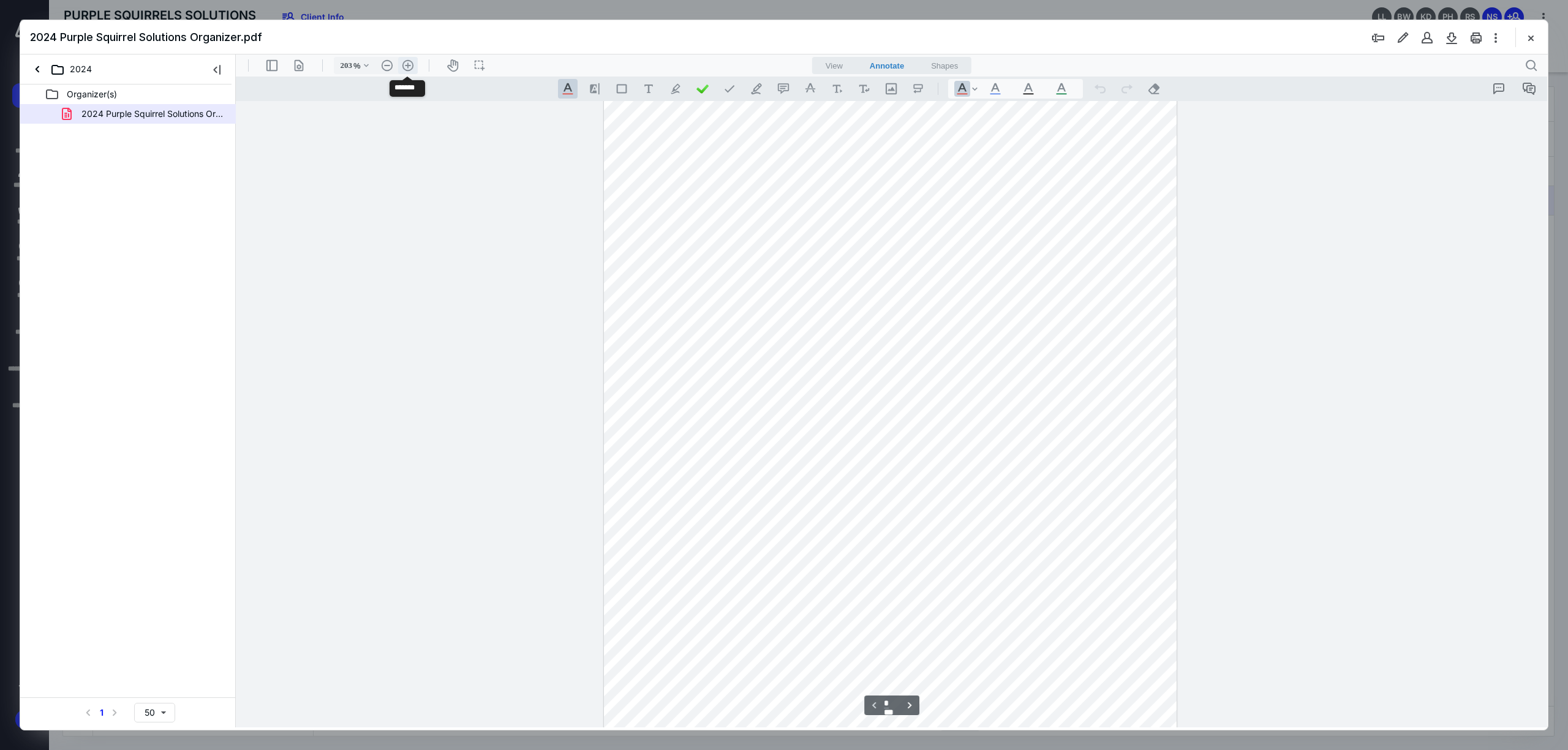scroll, scrollTop: 248, scrollLeft: 0, axis: vertical 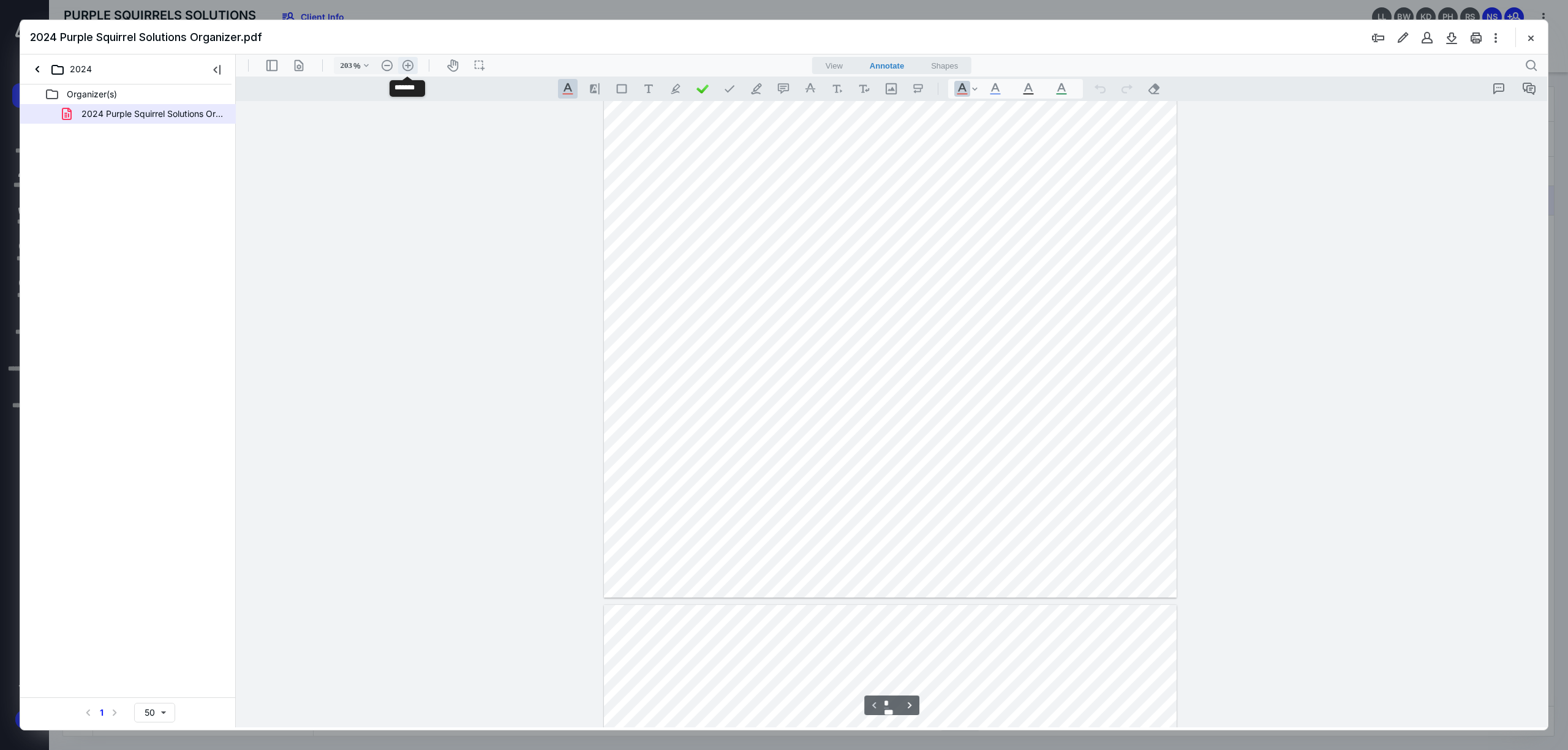click on ".cls-1{fill:#abb0c4;} icon - header - zoom - in - line" at bounding box center [408, 66] 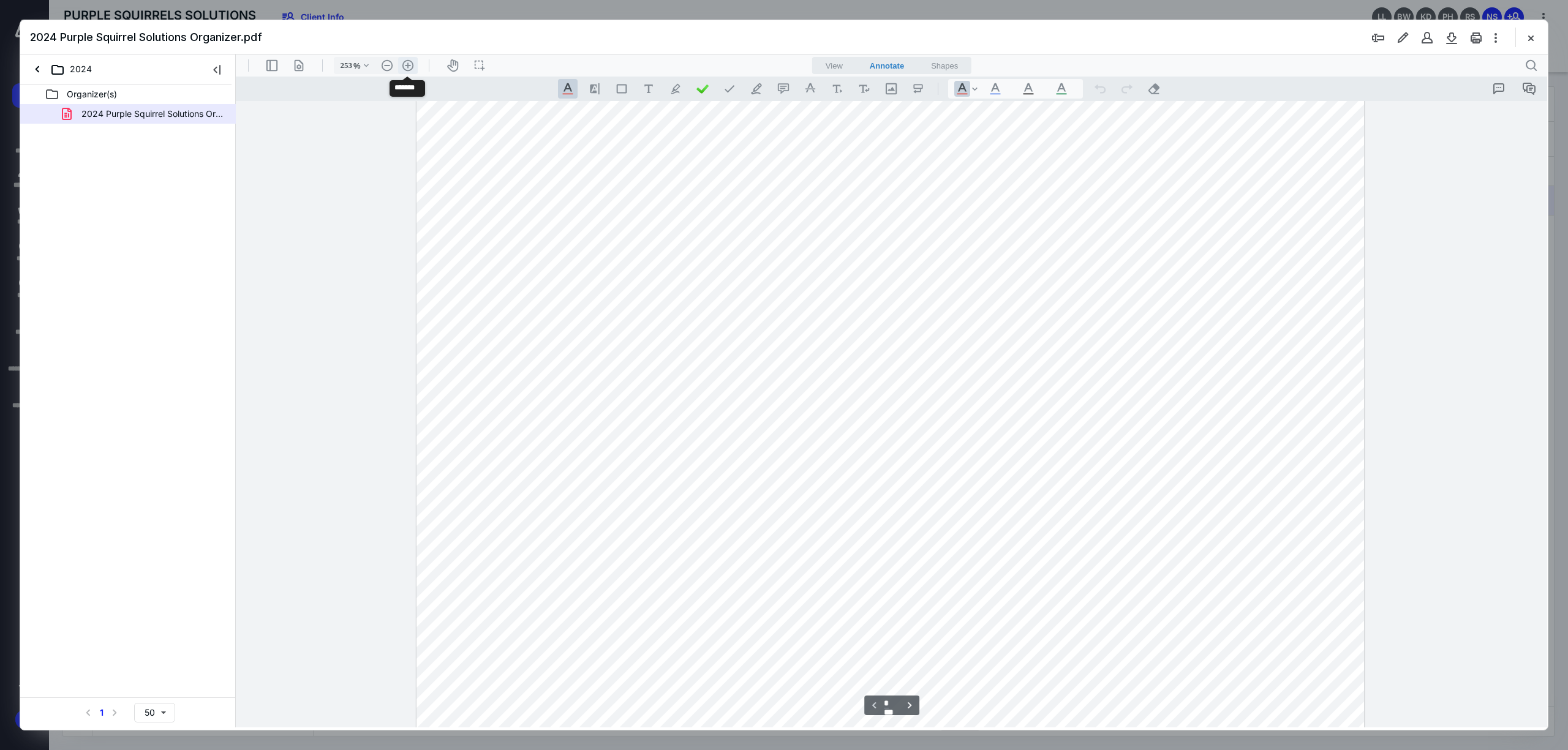 click on ".cls-1{fill:#abb0c4;} icon - header - zoom - in - line" at bounding box center [408, 66] 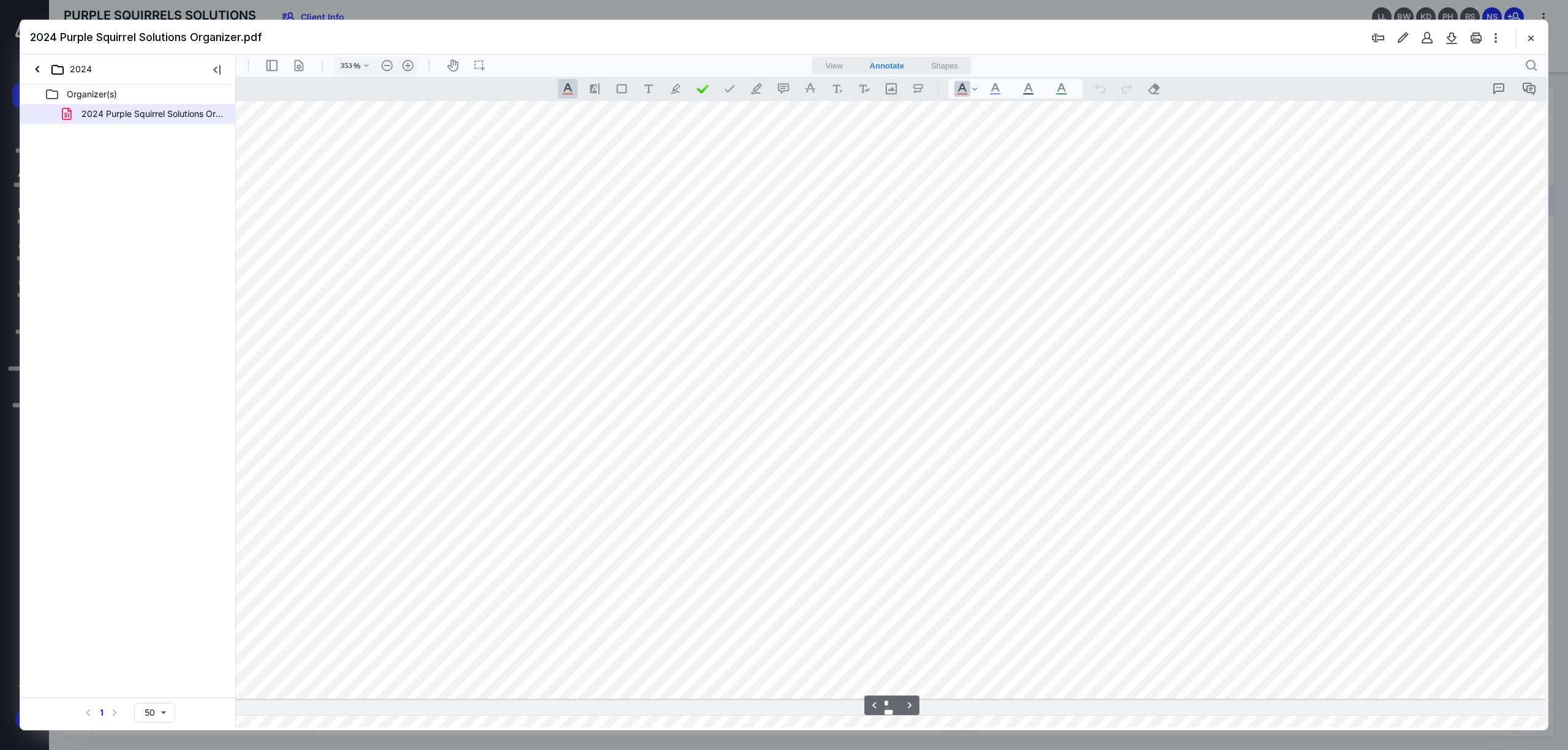 type on "*" 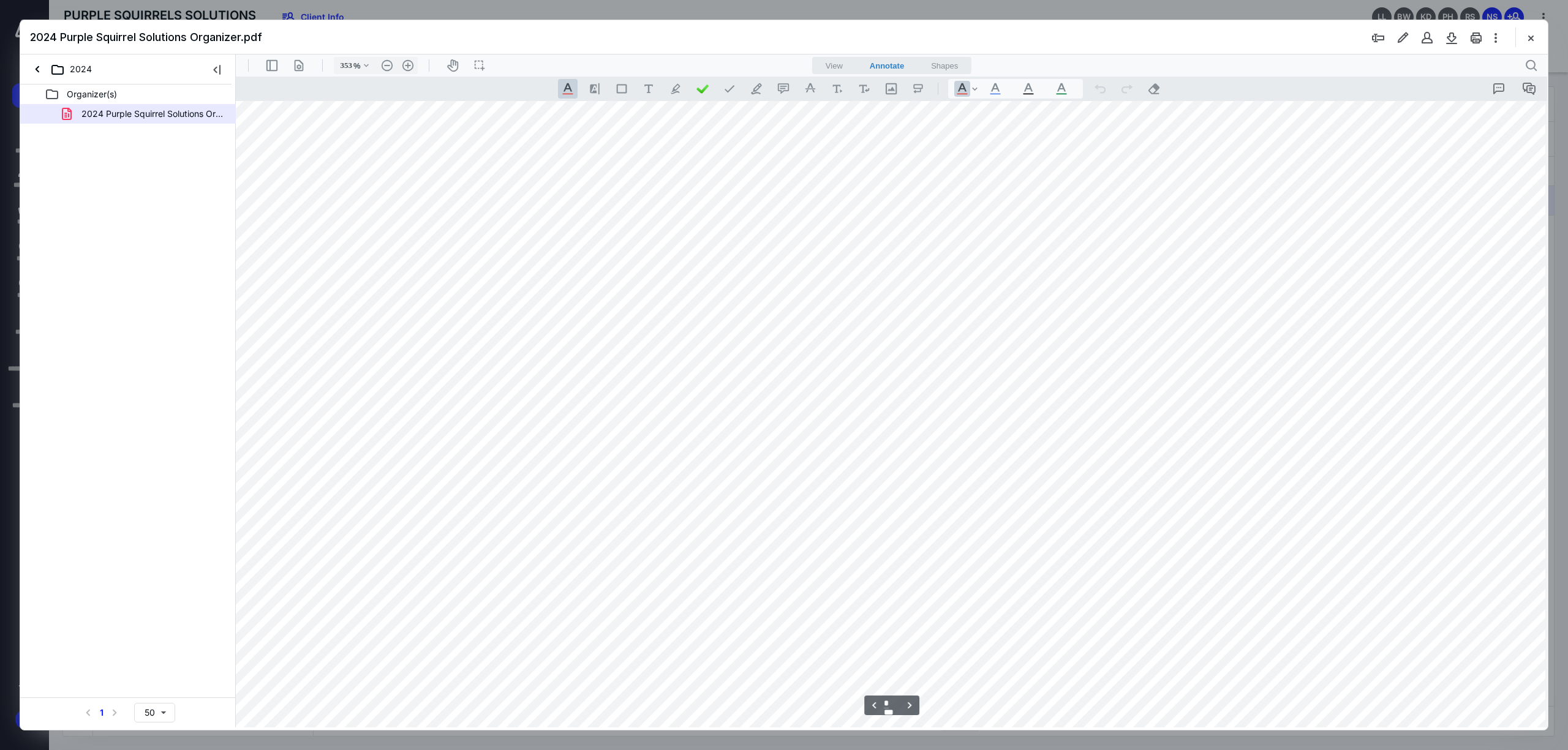 scroll, scrollTop: 4237, scrollLeft: 18, axis: both 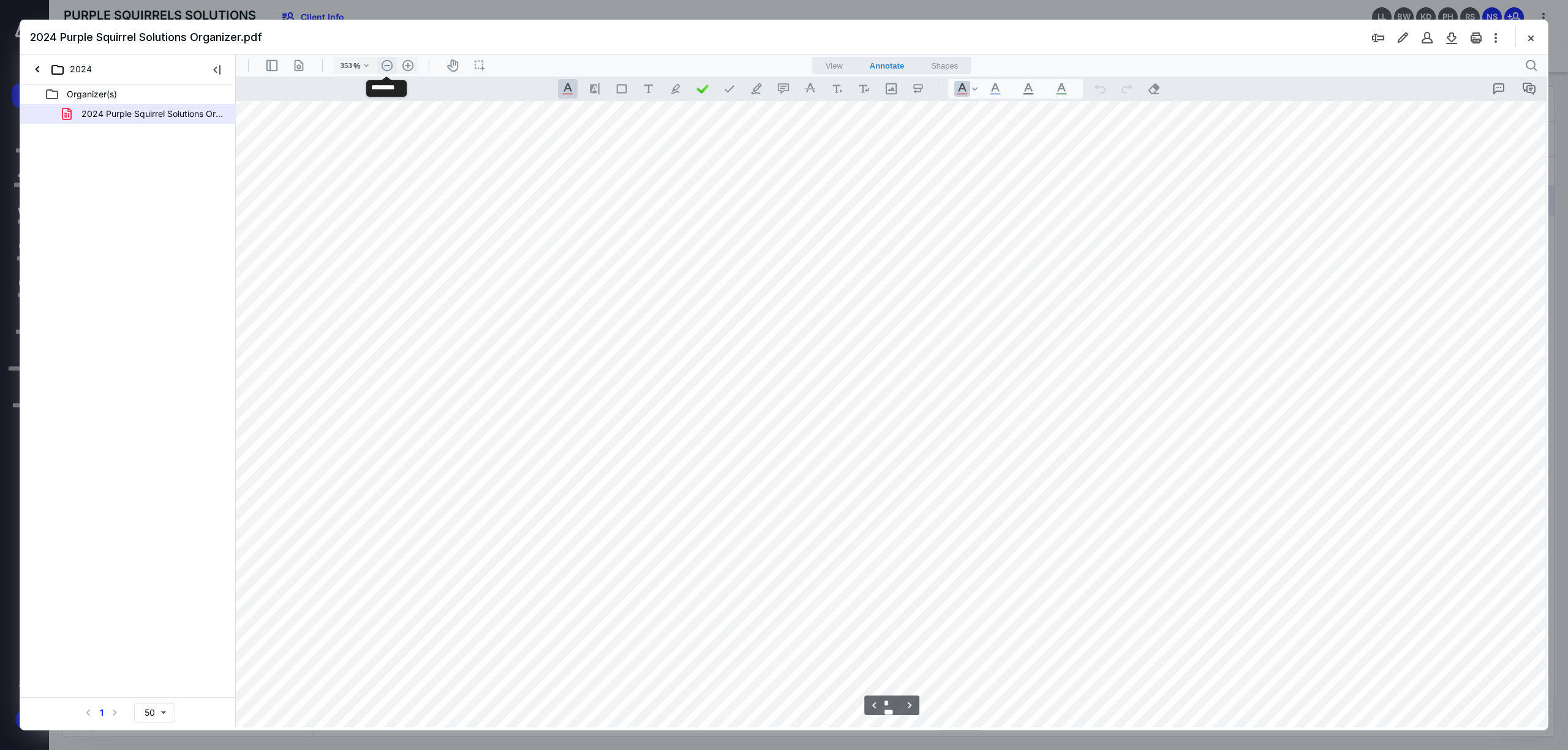 click on ".cls-1{fill:#abb0c4;} icon - header - zoom - out - line" at bounding box center [387, 66] 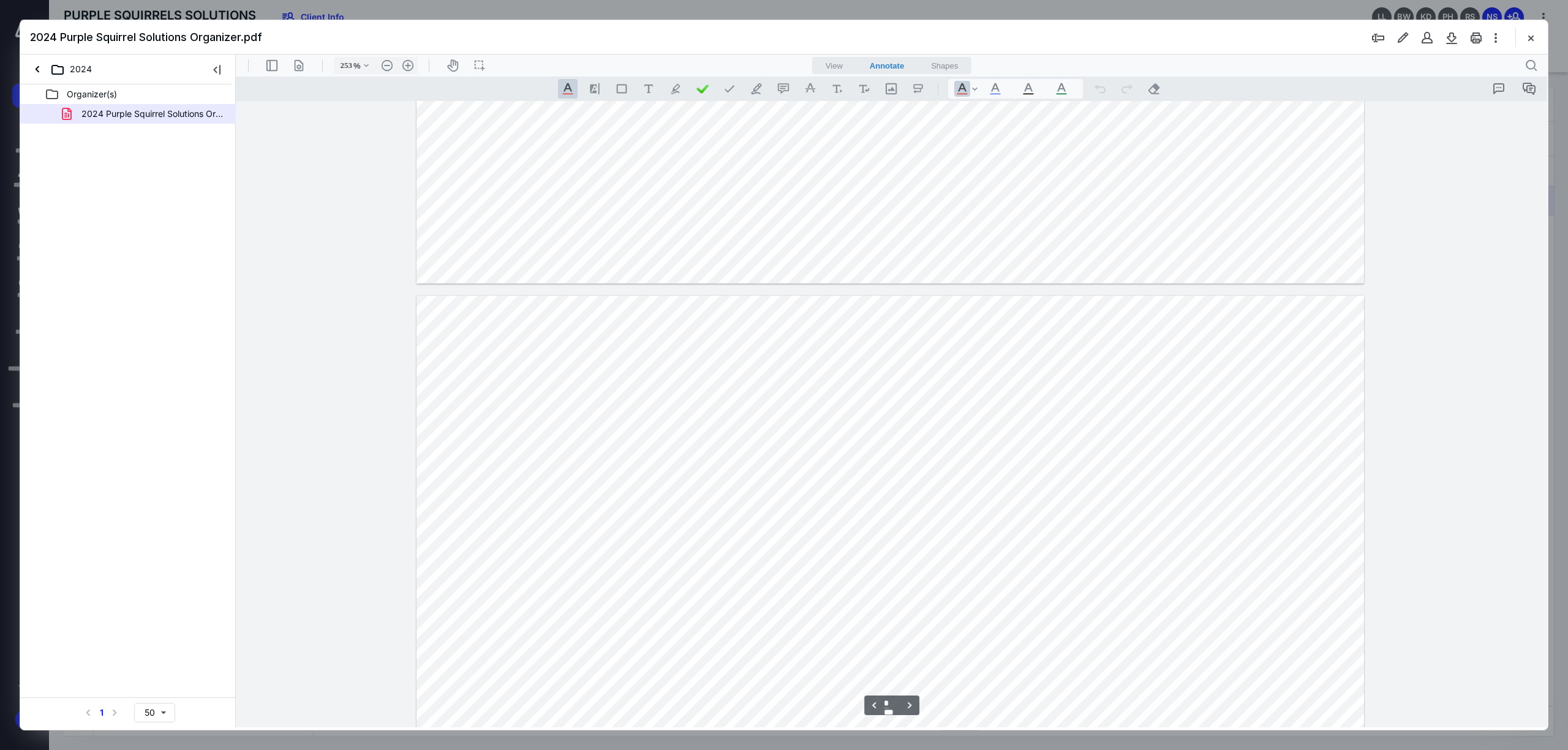 scroll, scrollTop: 3607, scrollLeft: 0, axis: vertical 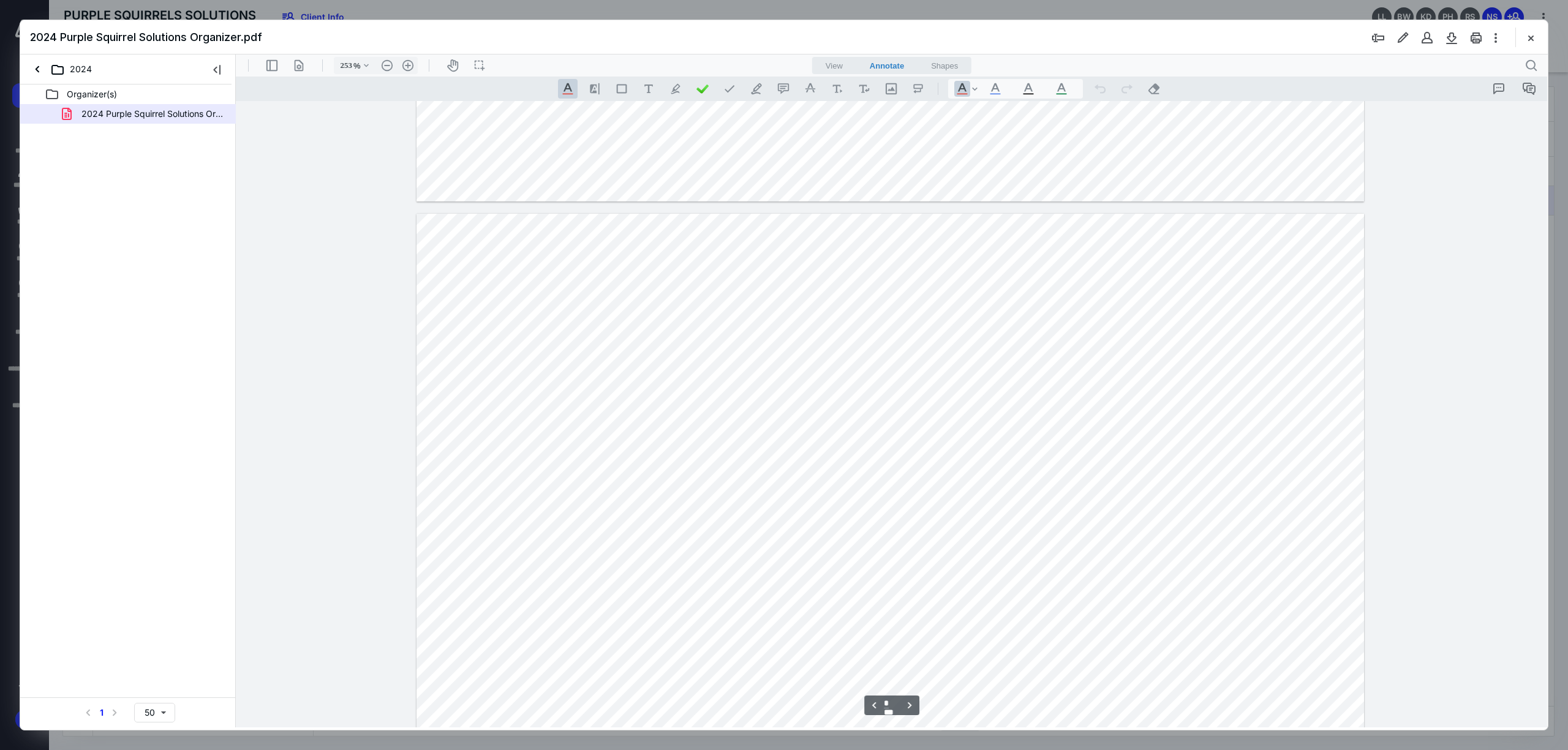 drag, startPoint x: 851, startPoint y: 405, endPoint x: 945, endPoint y: 403, distance: 94.02127 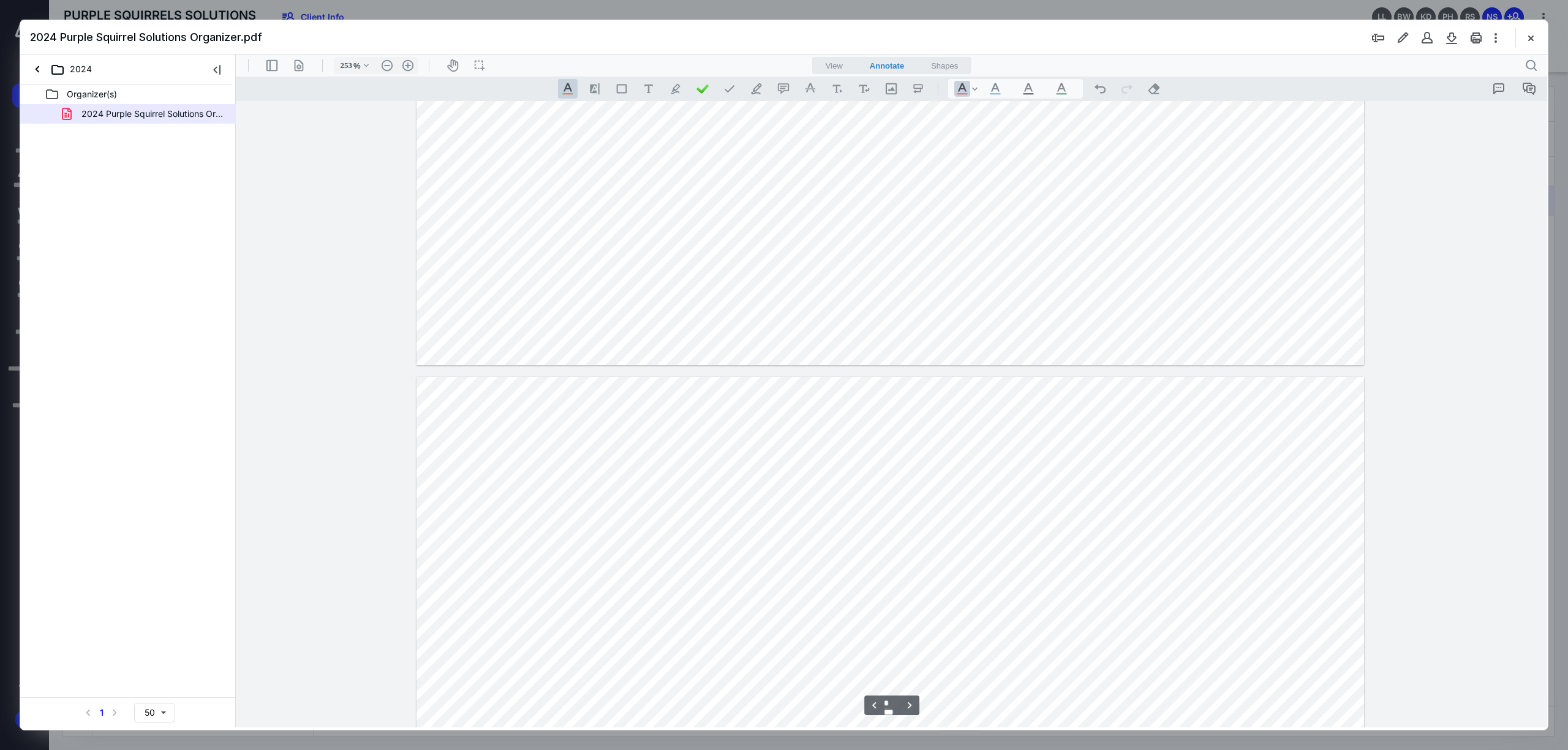 scroll, scrollTop: 3852, scrollLeft: 0, axis: vertical 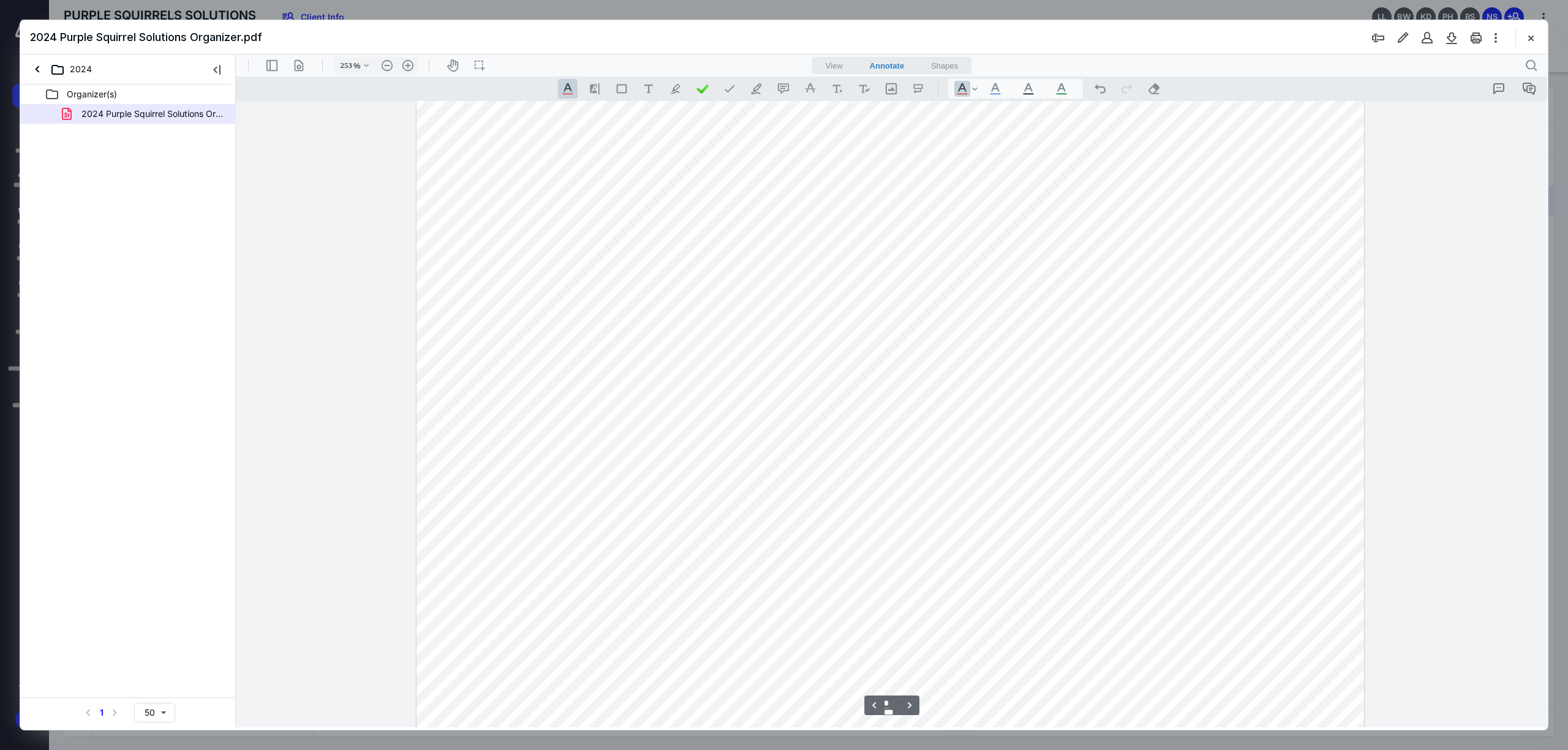 drag, startPoint x: 842, startPoint y: 160, endPoint x: 885, endPoint y: 155, distance: 43.289722 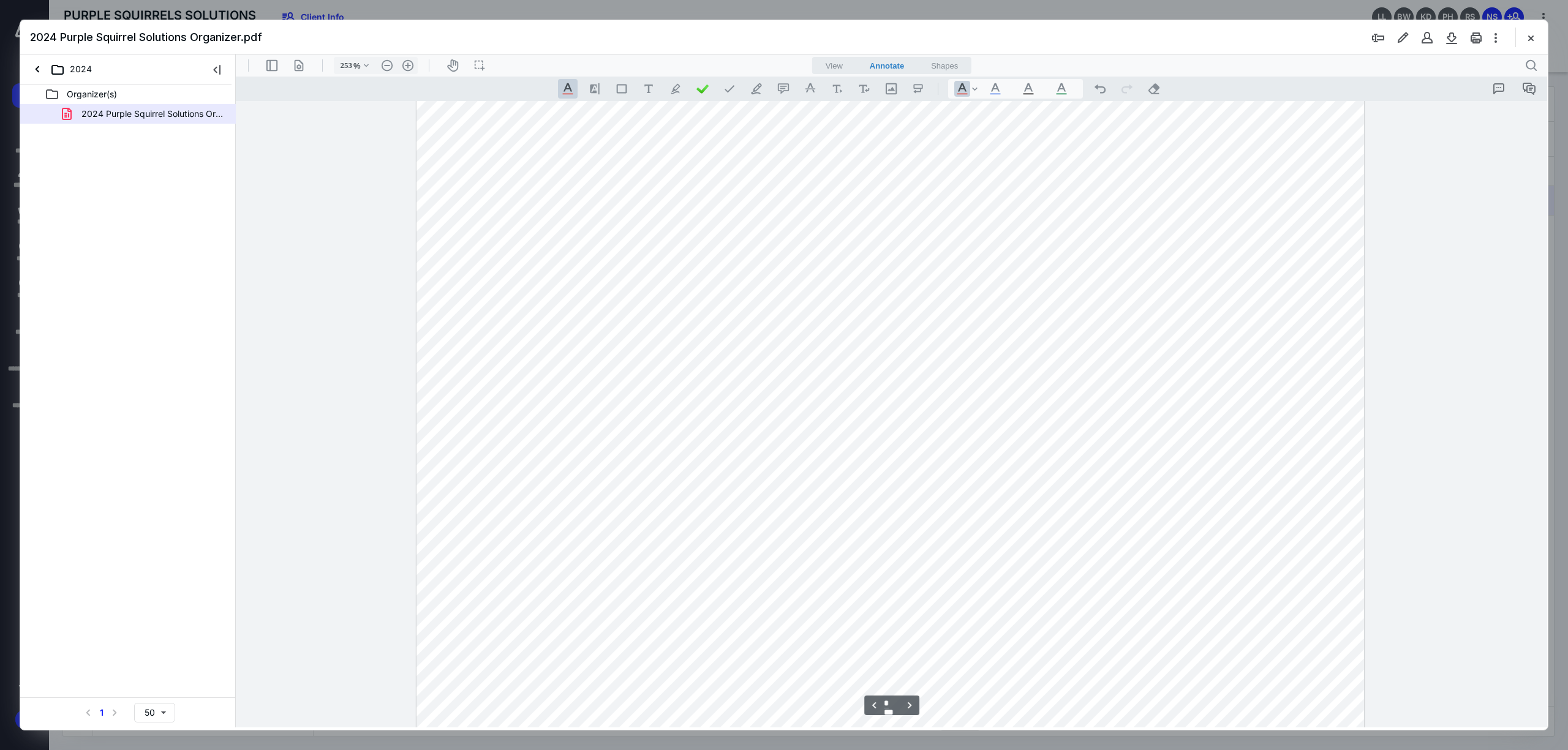 click at bounding box center (891, 582) 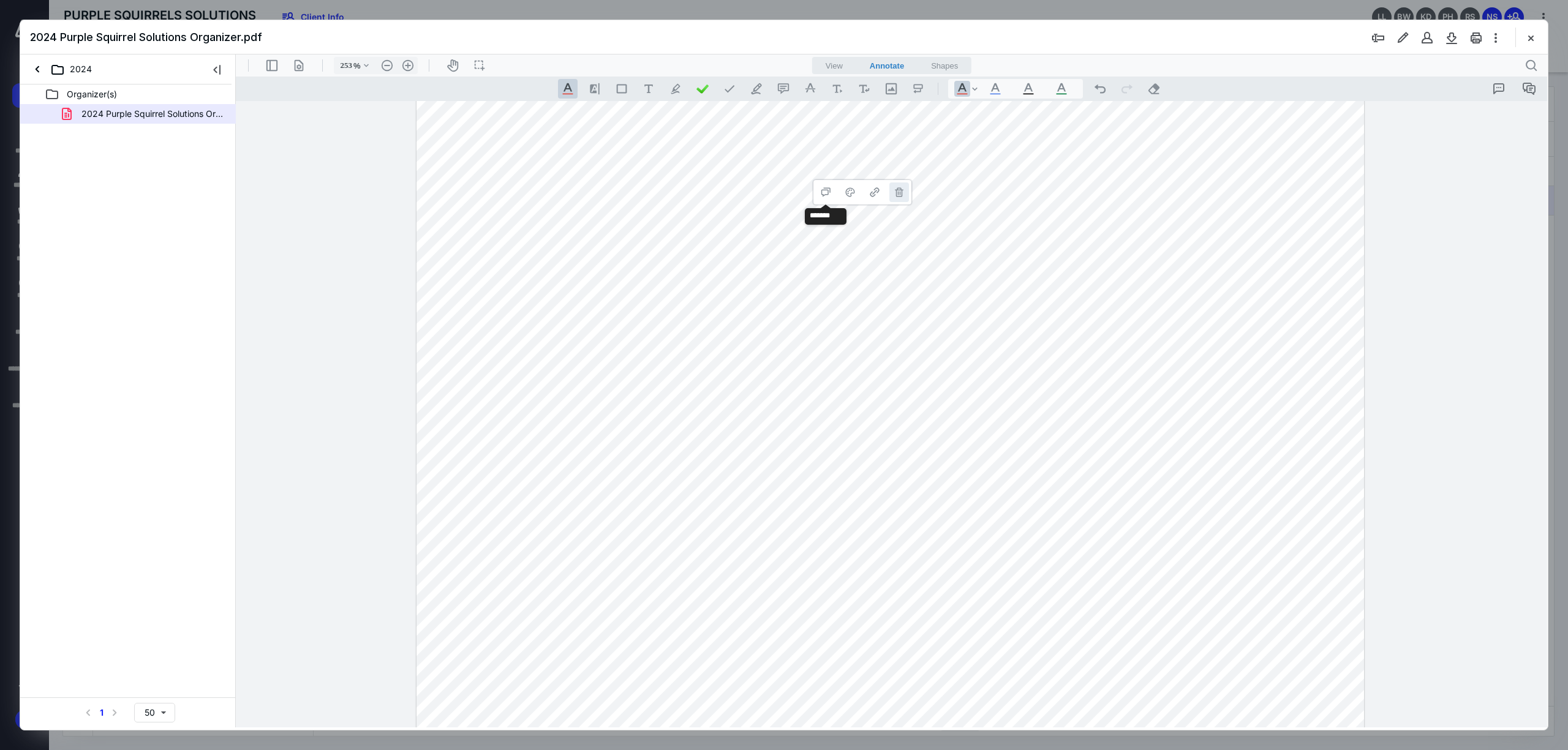 click on "**********" at bounding box center [899, 192] 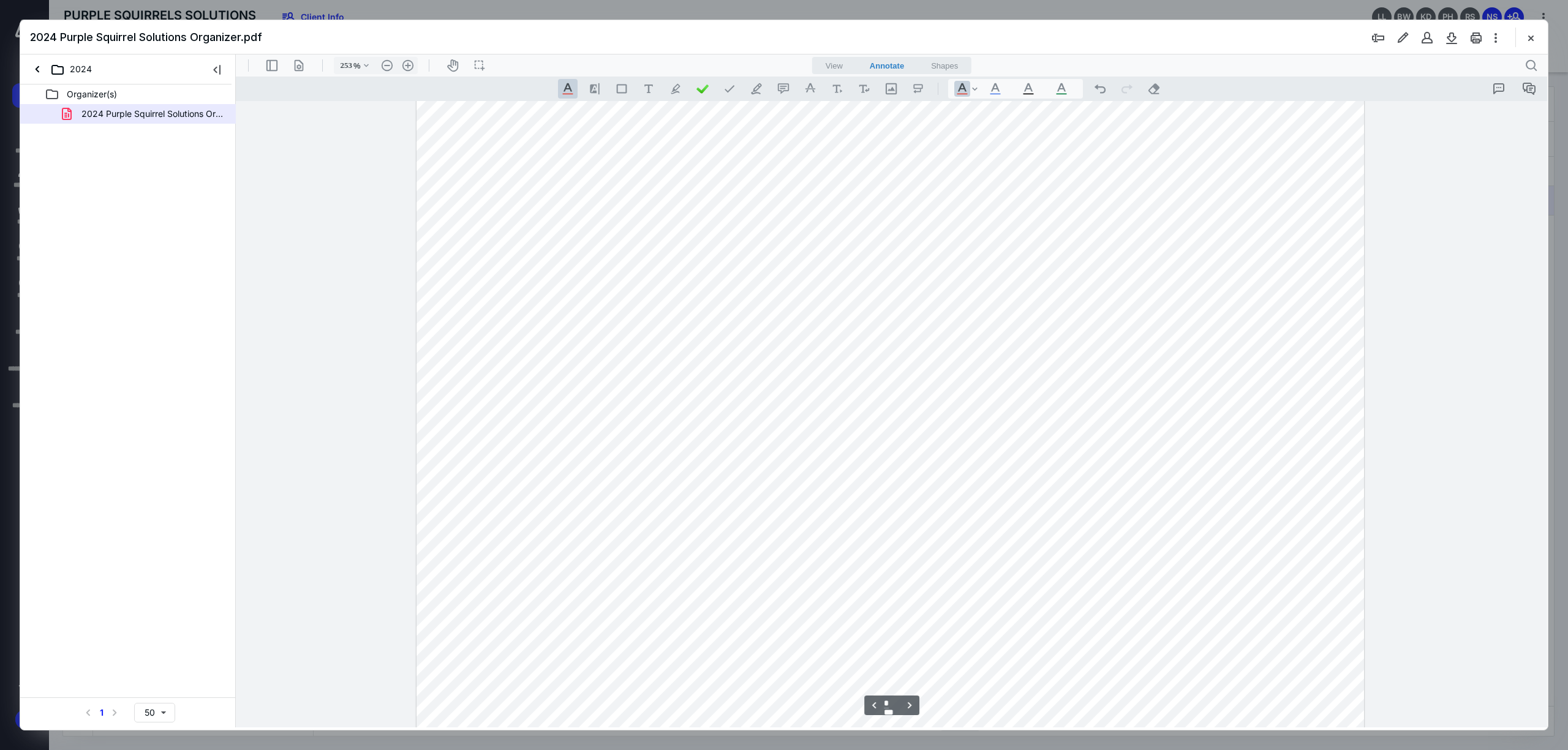 scroll, scrollTop: 3607, scrollLeft: 0, axis: vertical 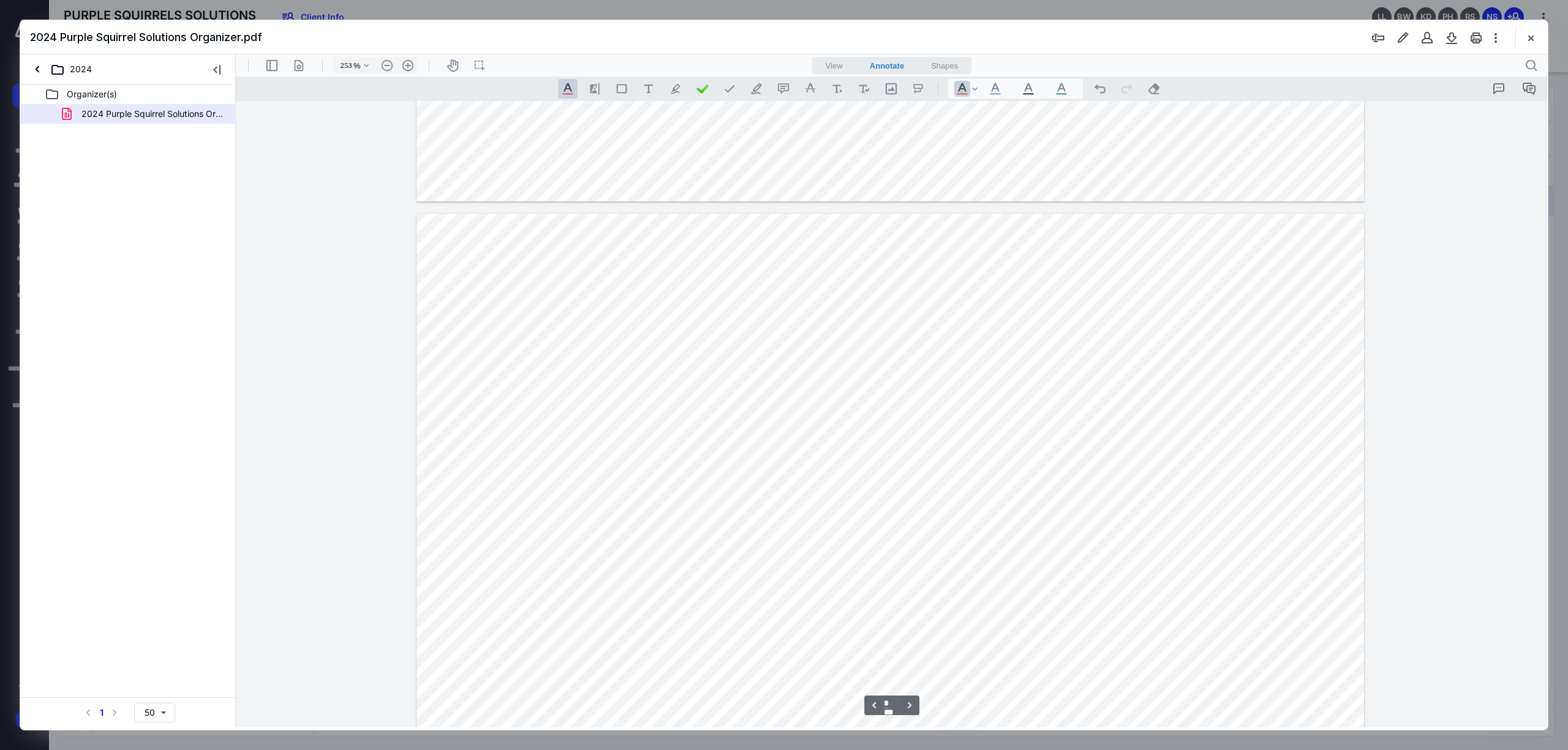 click at bounding box center [891, 827] 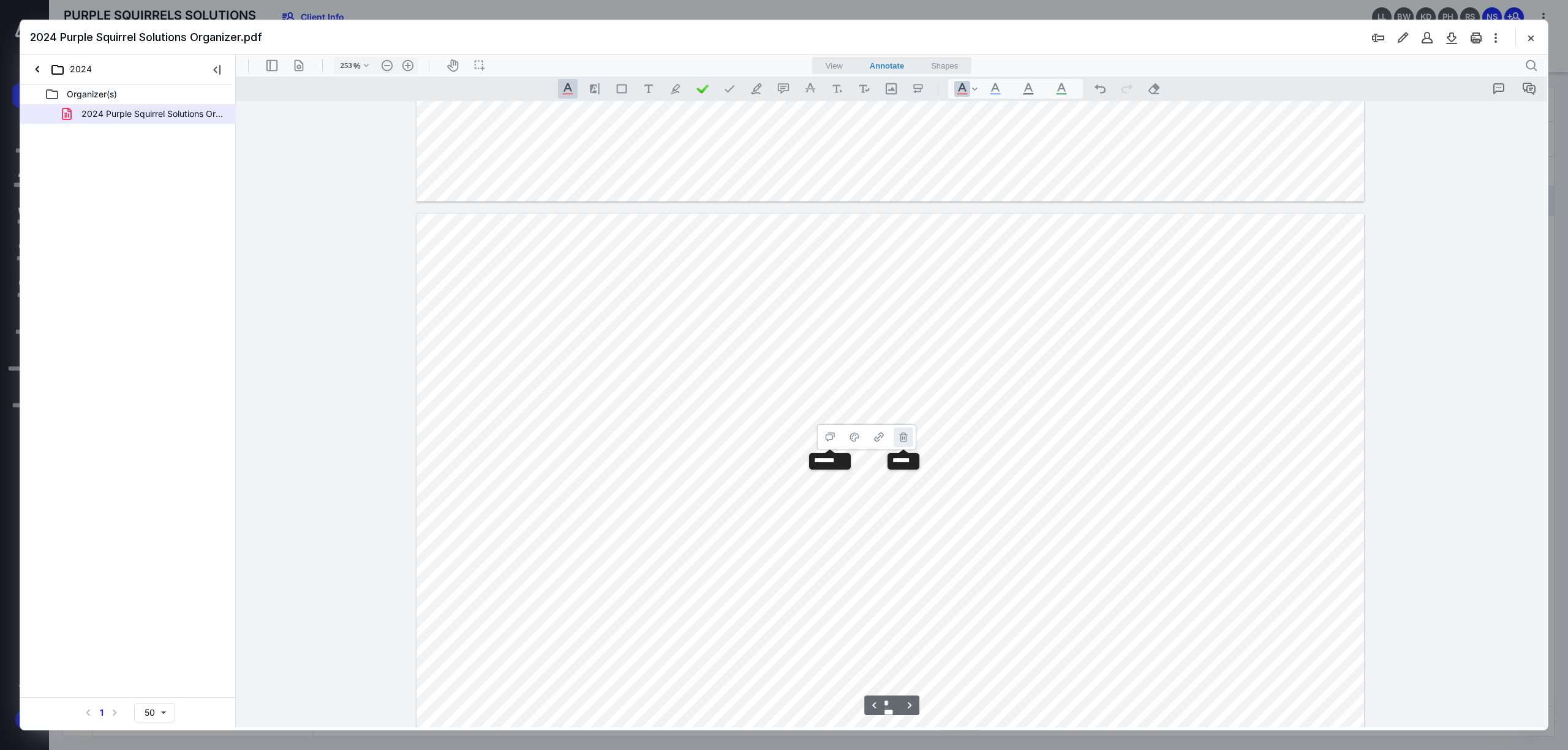 click on "**********" at bounding box center (903, 437) 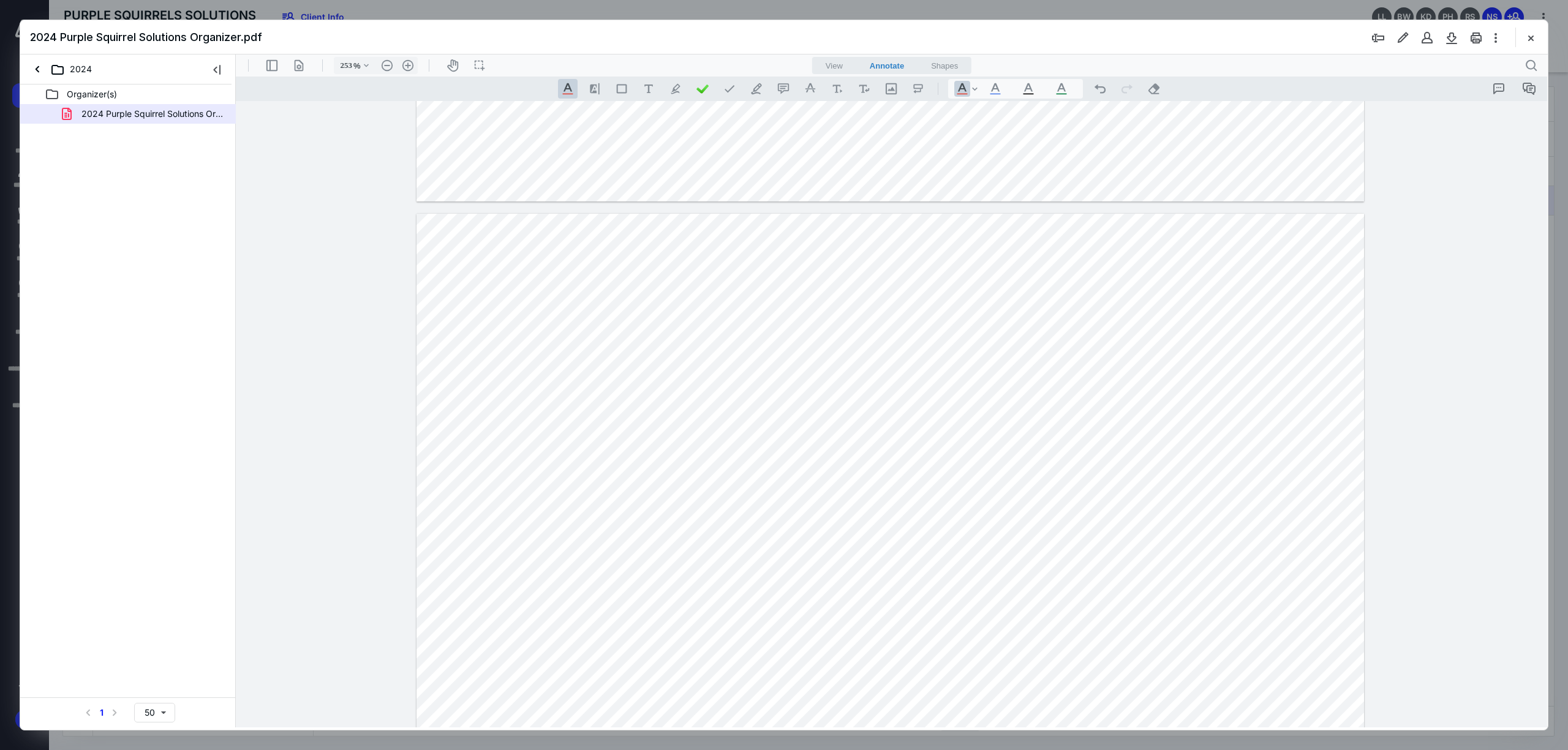 click at bounding box center (891, 827) 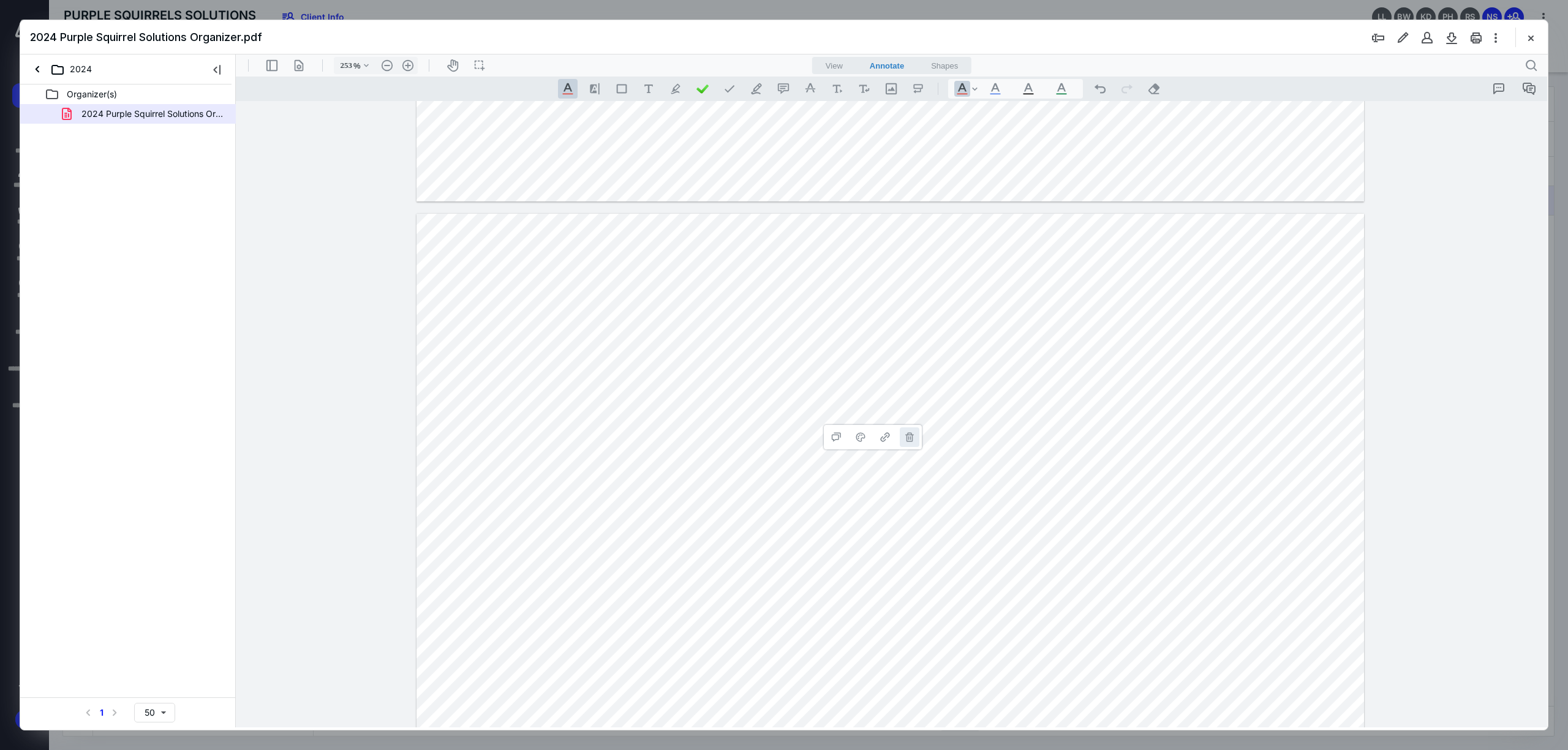 click on "**********" at bounding box center (910, 437) 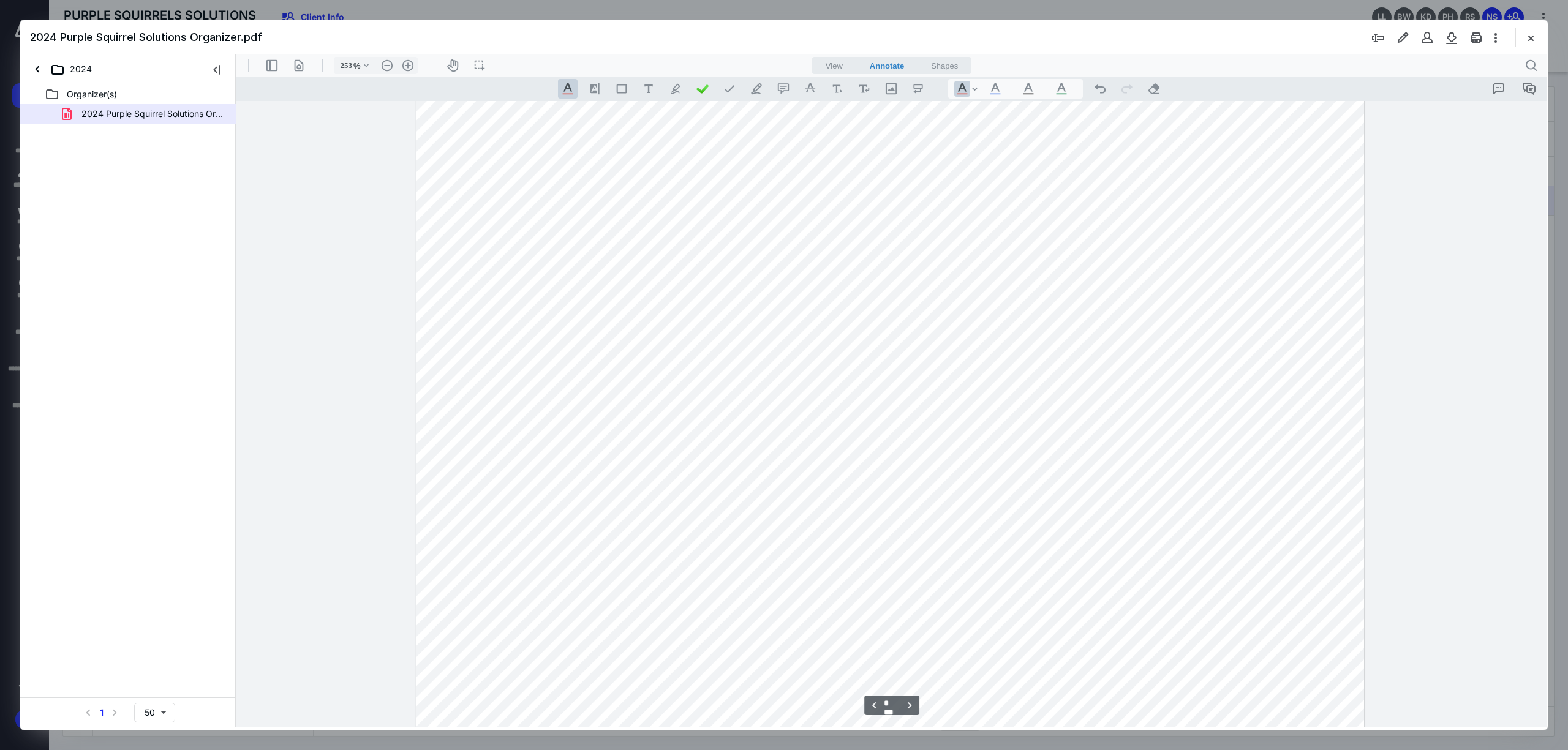 scroll, scrollTop: 1485, scrollLeft: 0, axis: vertical 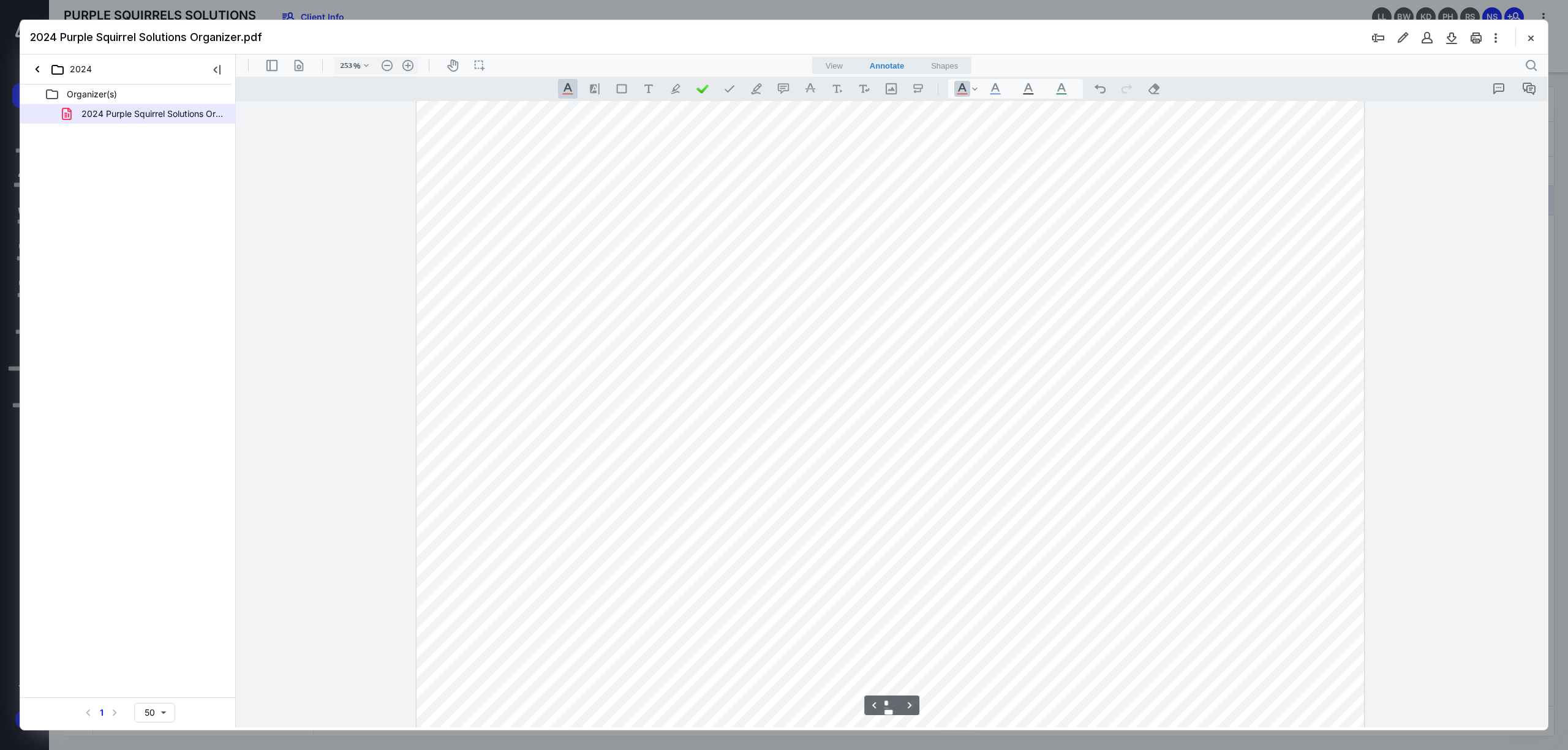 type on "*" 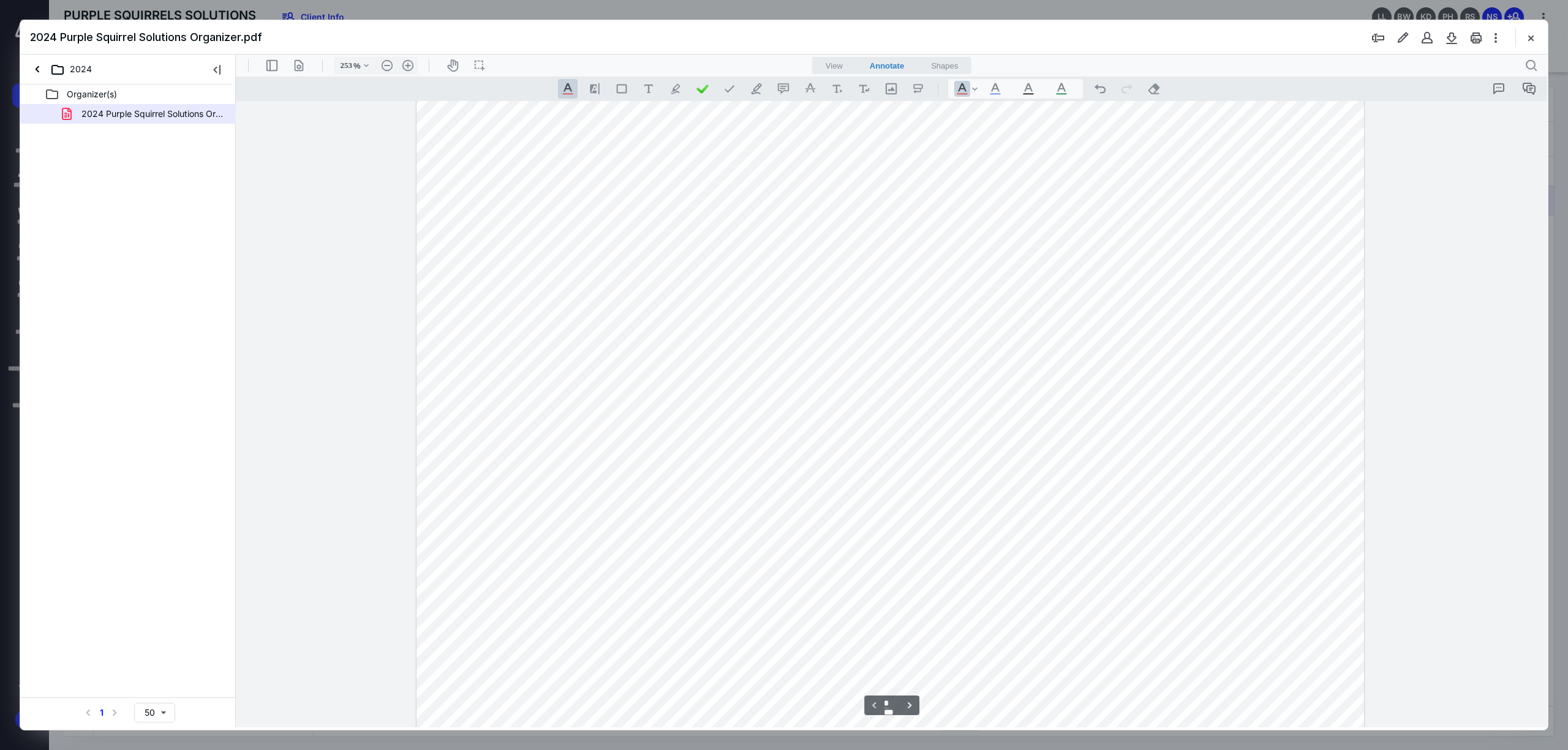 click at bounding box center [891, -775] 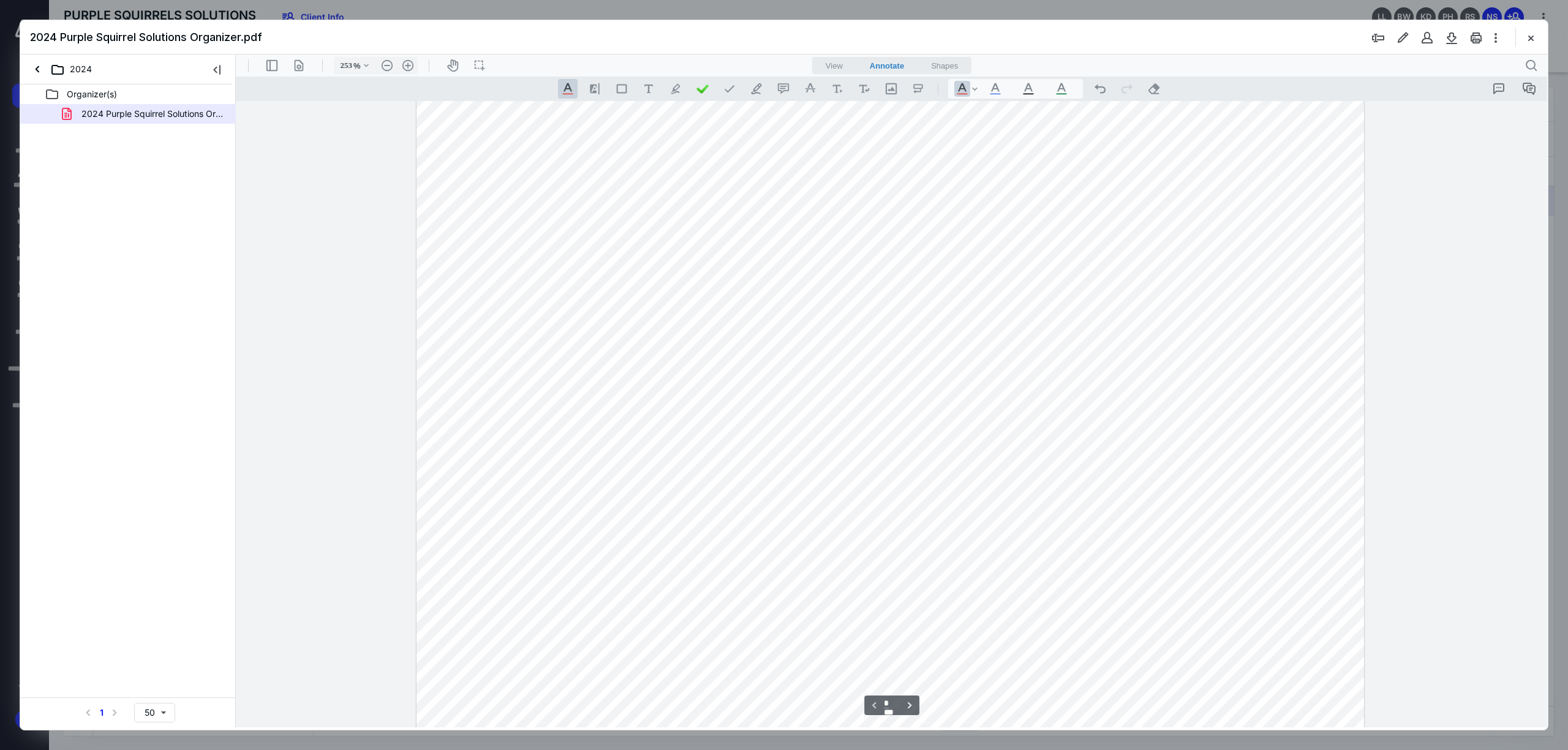 scroll, scrollTop: 0, scrollLeft: 0, axis: both 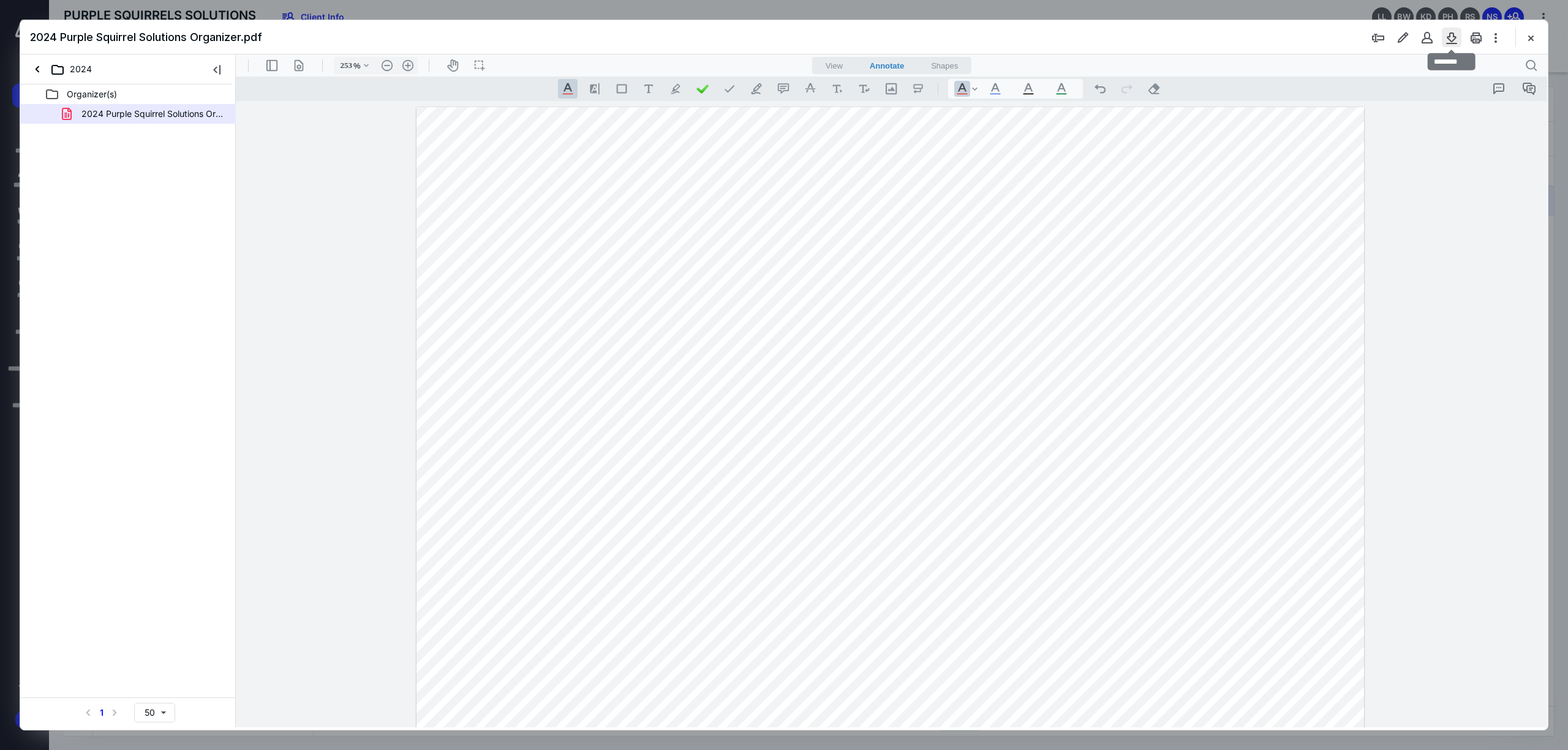 click at bounding box center [1452, 37] 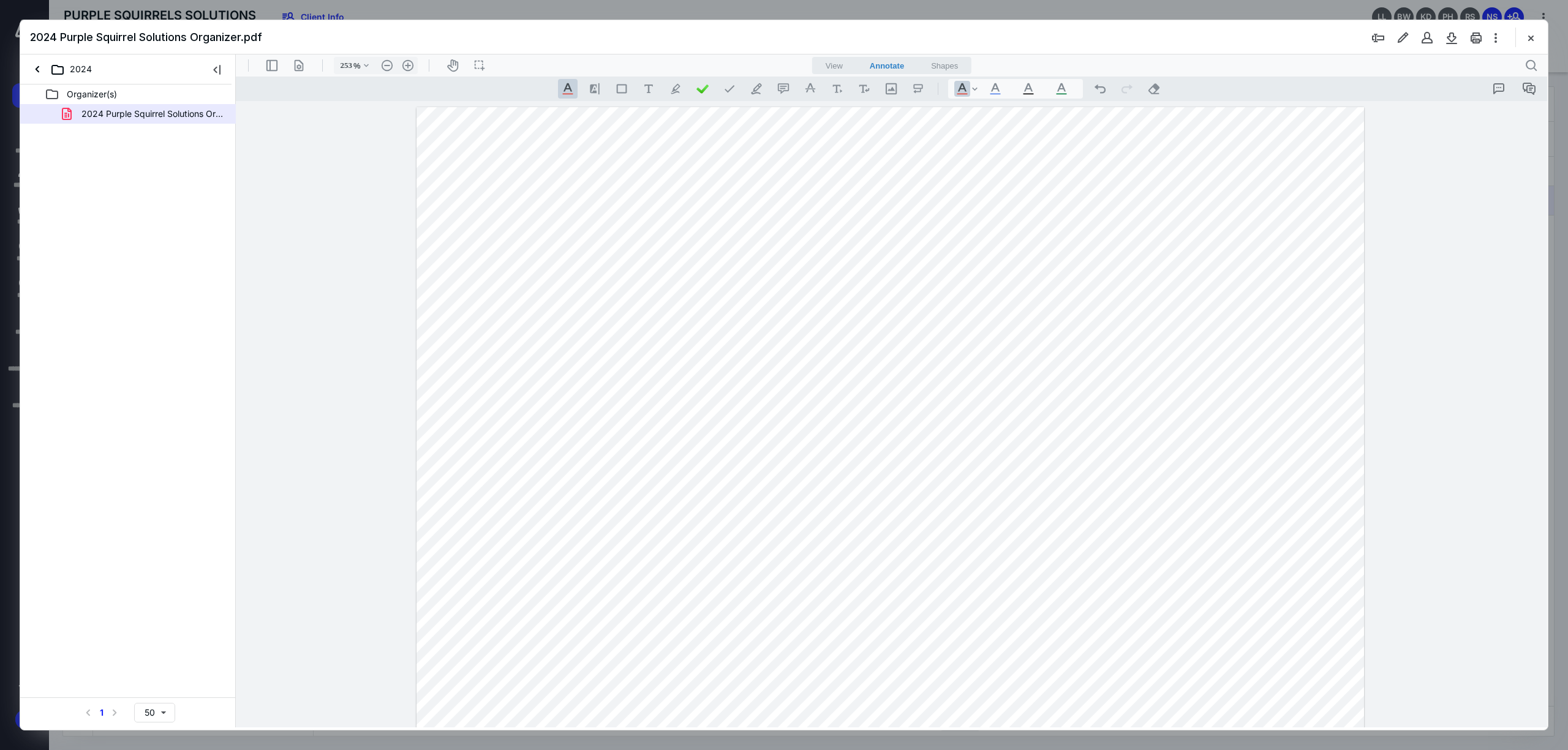 click at bounding box center (1531, 37) 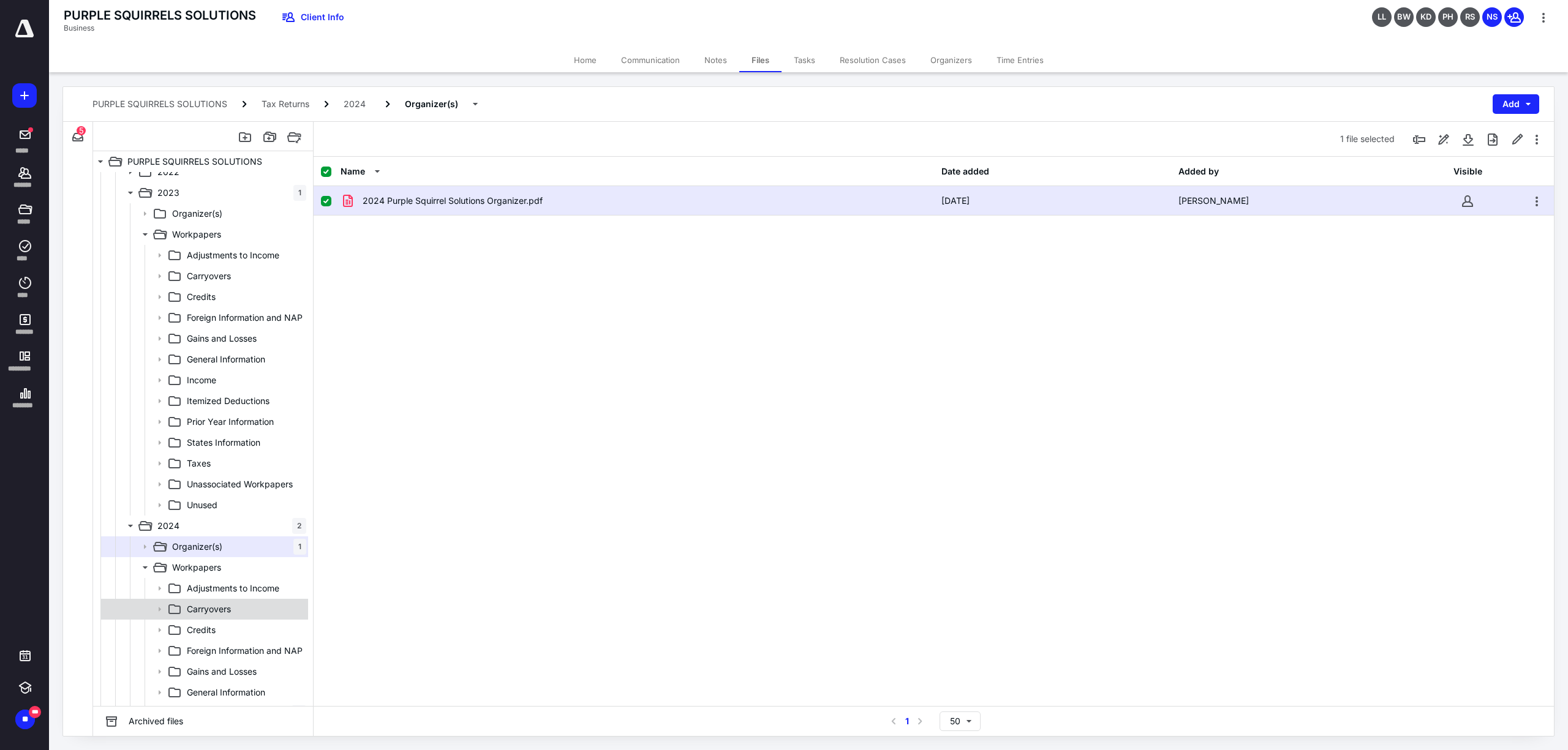 scroll, scrollTop: 340, scrollLeft: 0, axis: vertical 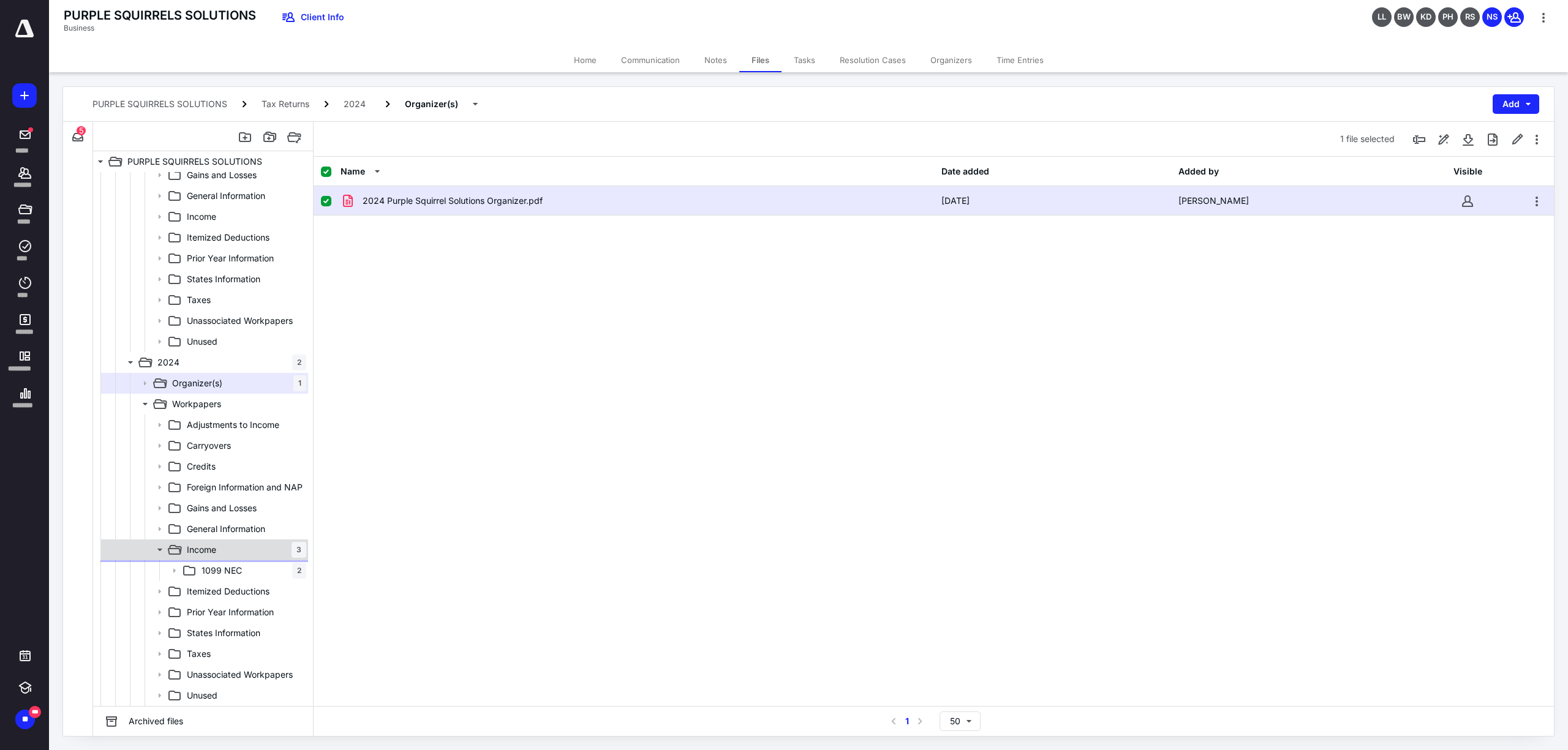 drag, startPoint x: 195, startPoint y: 539, endPoint x: 197, endPoint y: 547, distance: 8.246211 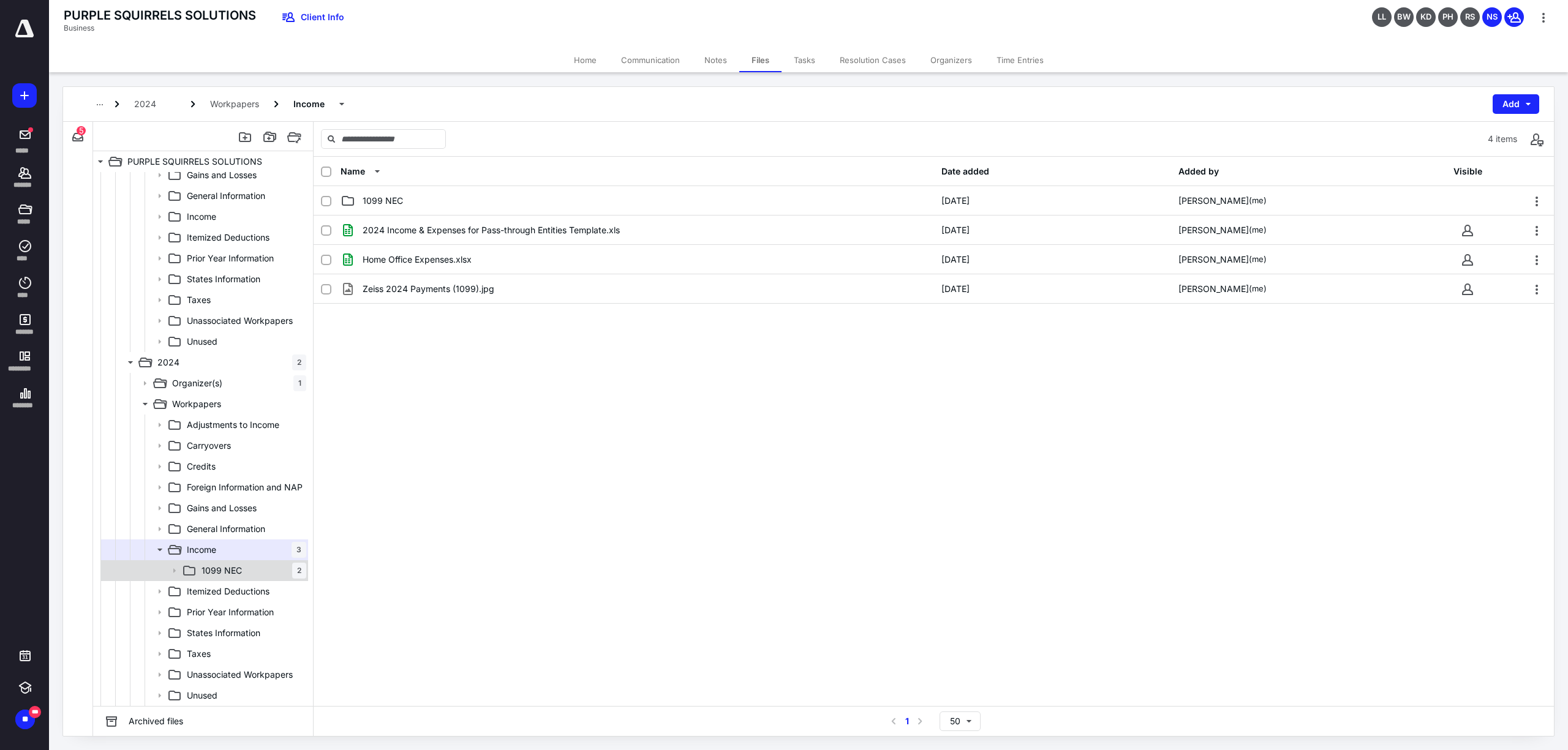 click on "1099 NEC" at bounding box center (222, 571) 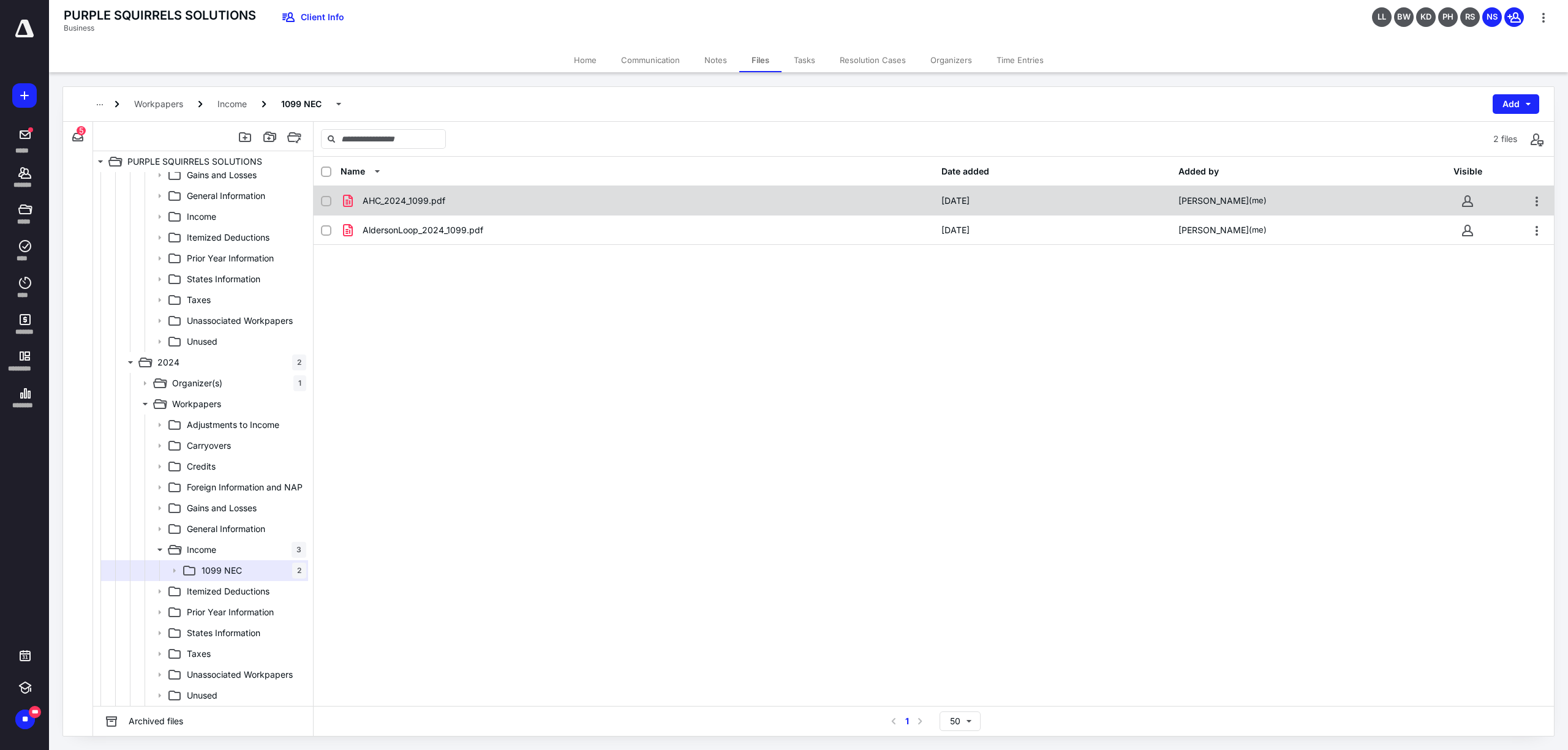click on "AHC_2024_1099.pdf" at bounding box center (637, 201) 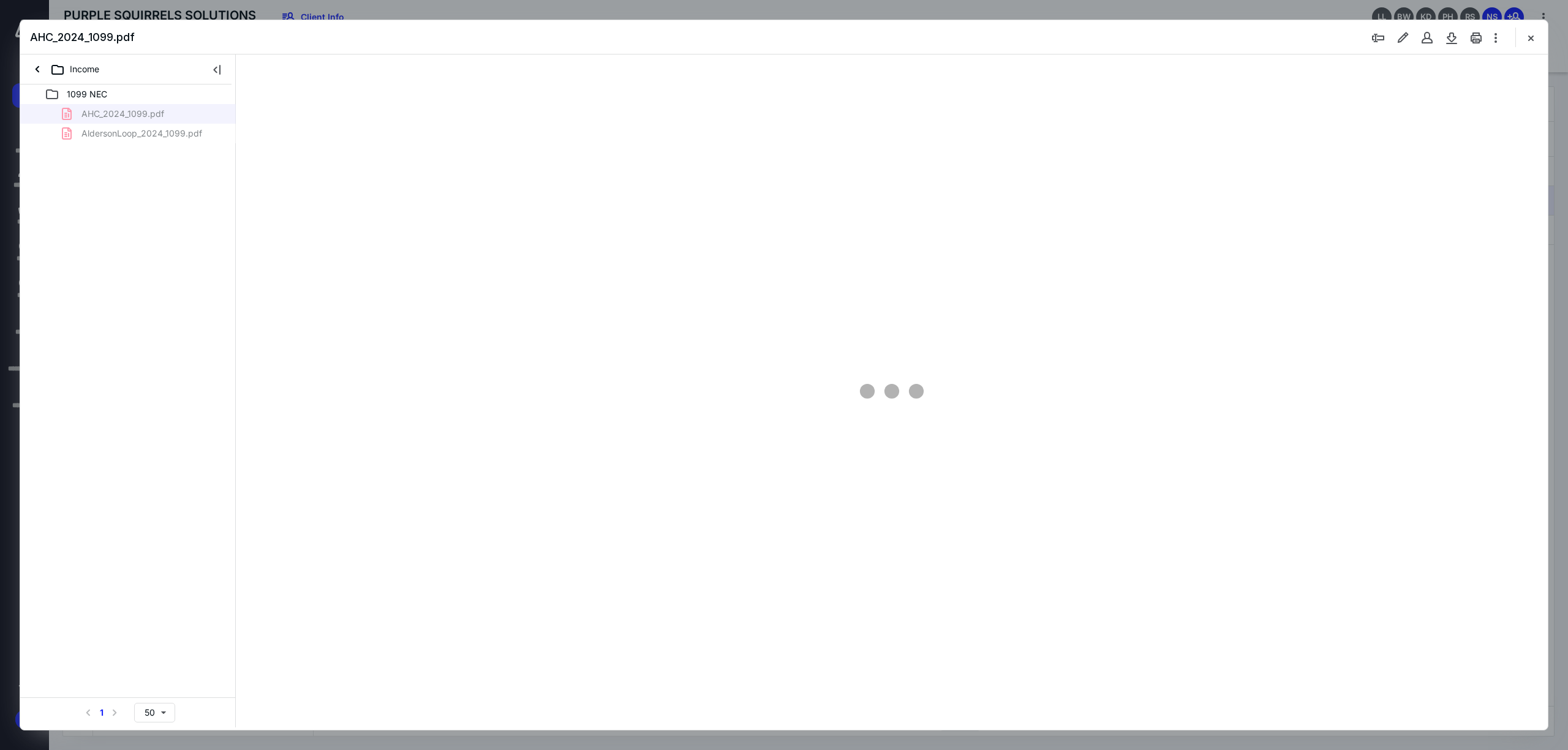 scroll, scrollTop: 0, scrollLeft: 0, axis: both 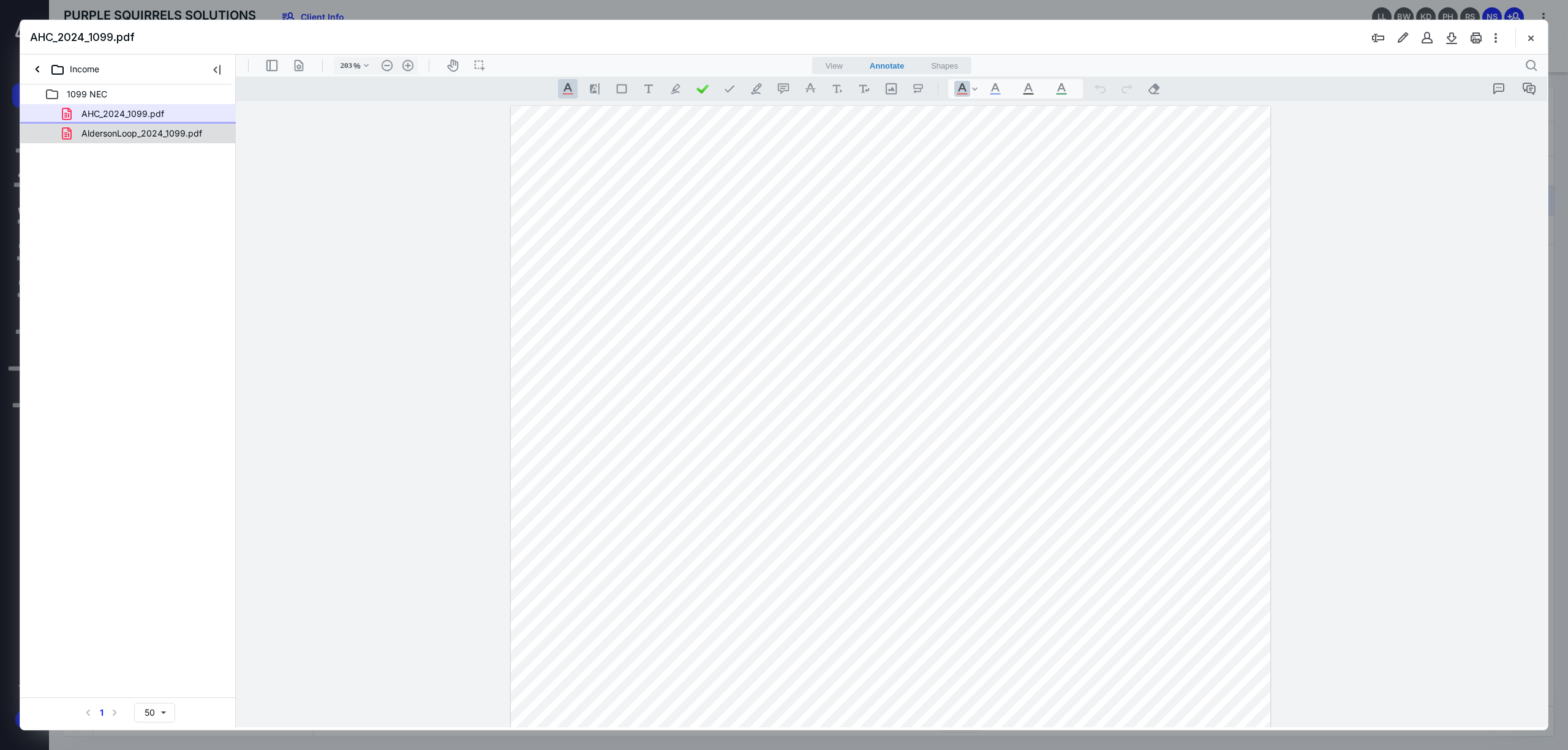 click on "AldersonLoop_2024_1099.pdf" at bounding box center (141, 133) 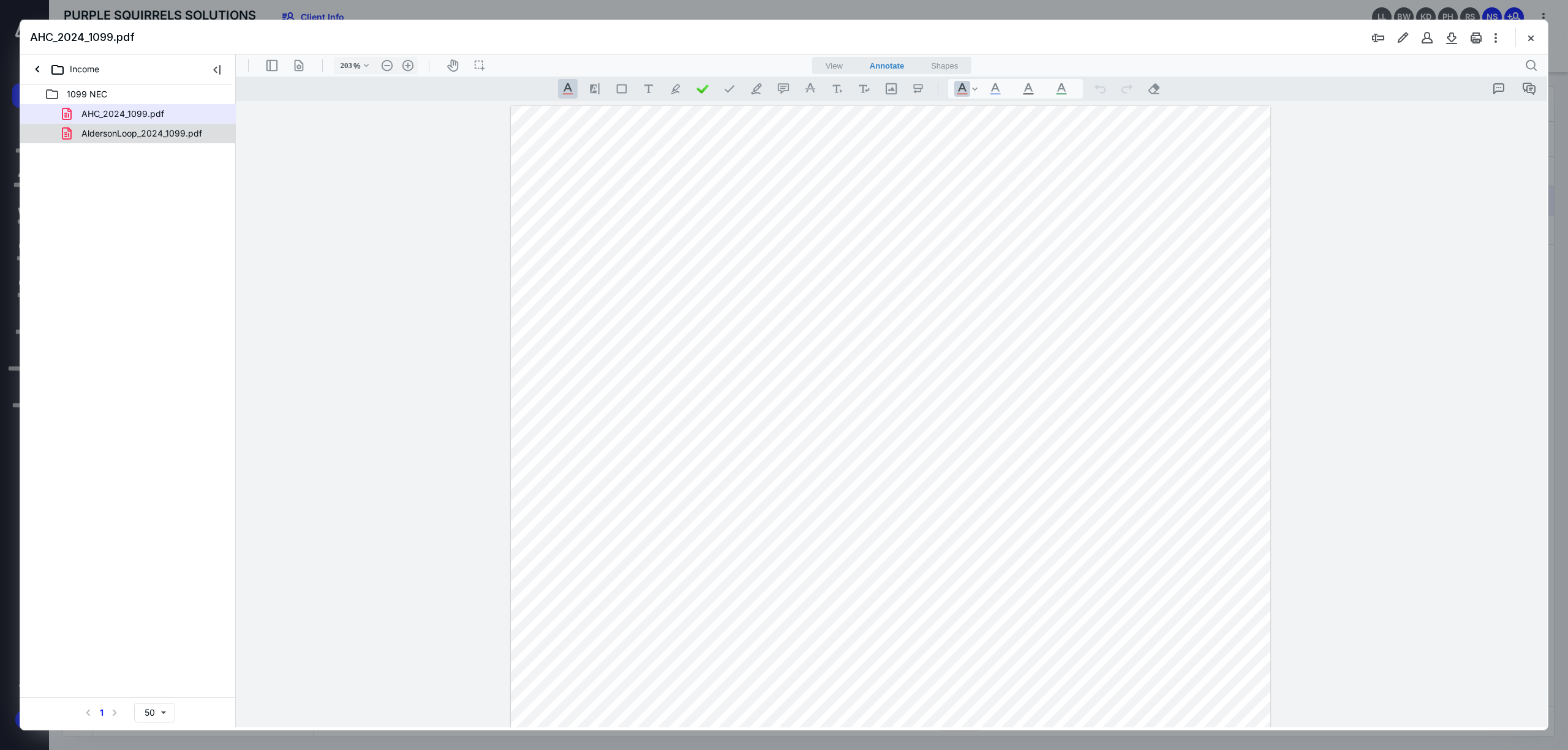 click on "AHC_2024_1099.pdf AldersonLoop_2024_1099.pdf" at bounding box center [128, 124] 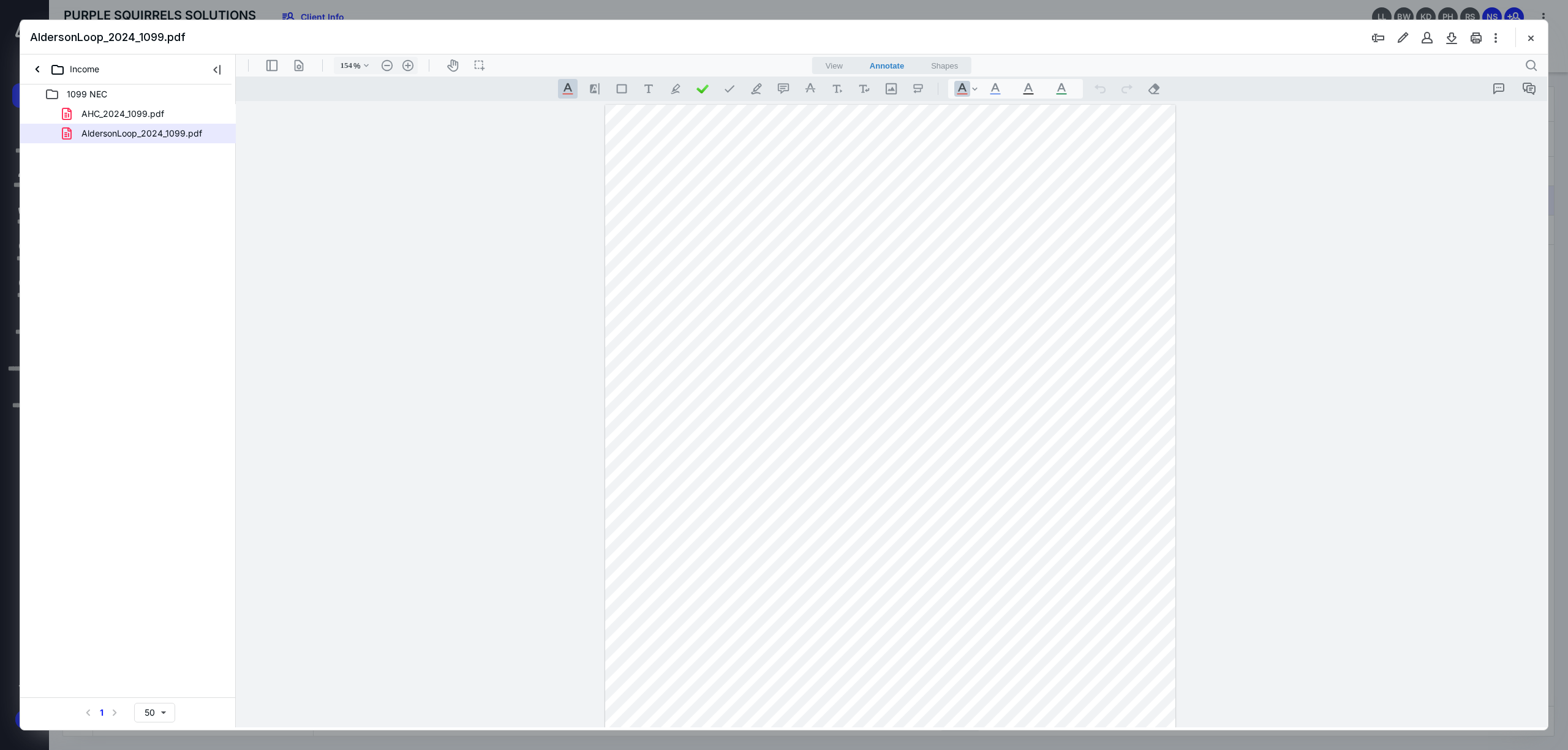 type on "204" 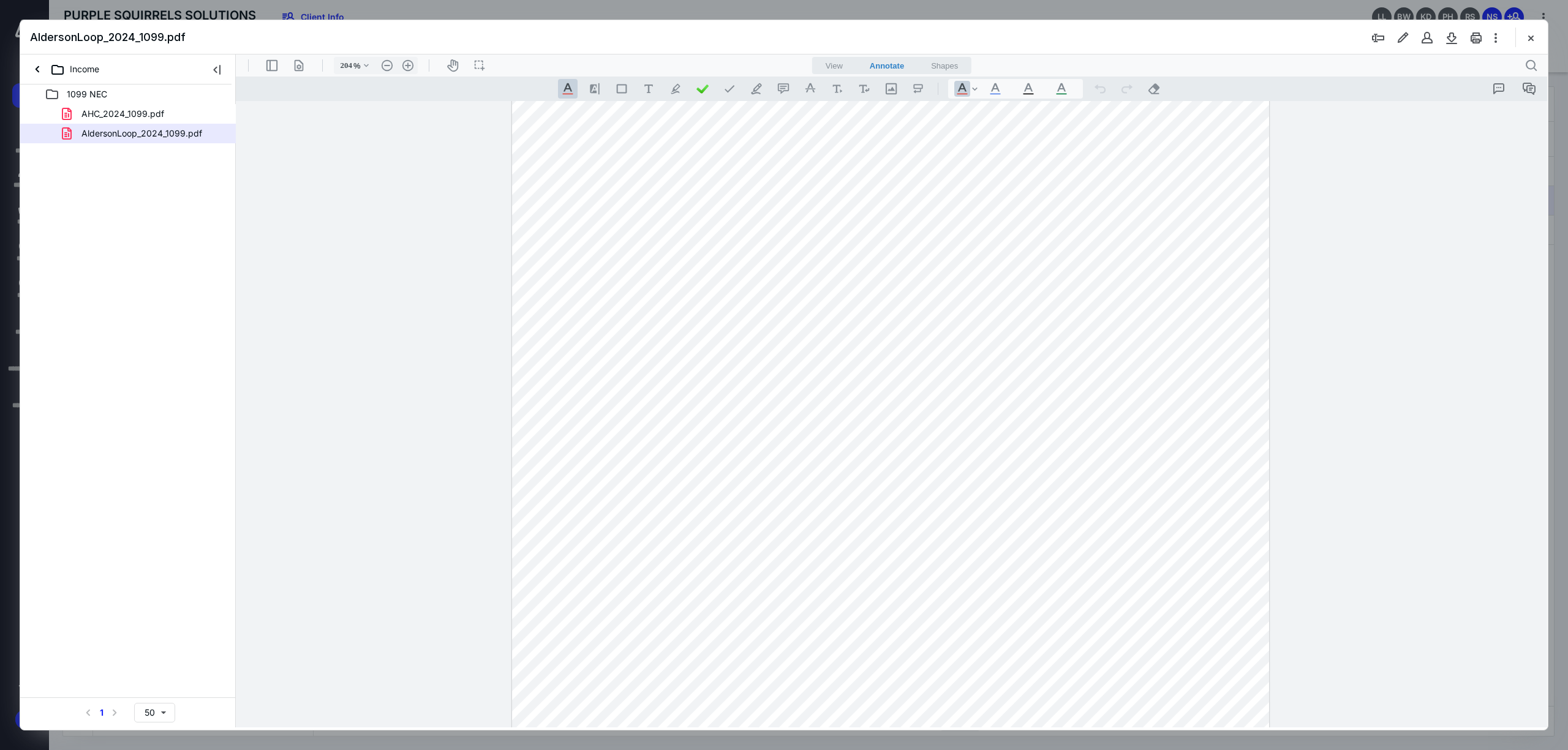 scroll, scrollTop: 0, scrollLeft: 0, axis: both 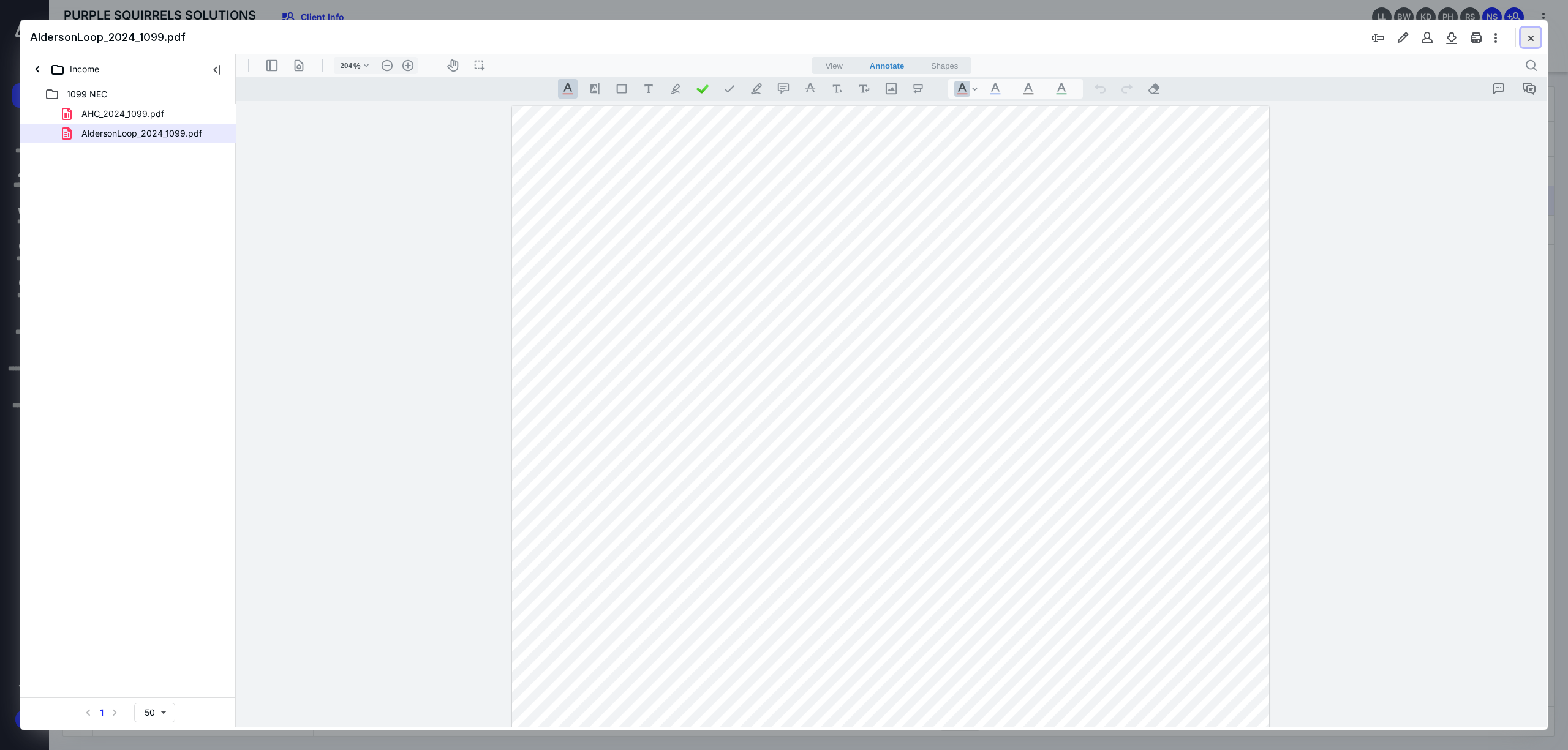 click at bounding box center (1531, 37) 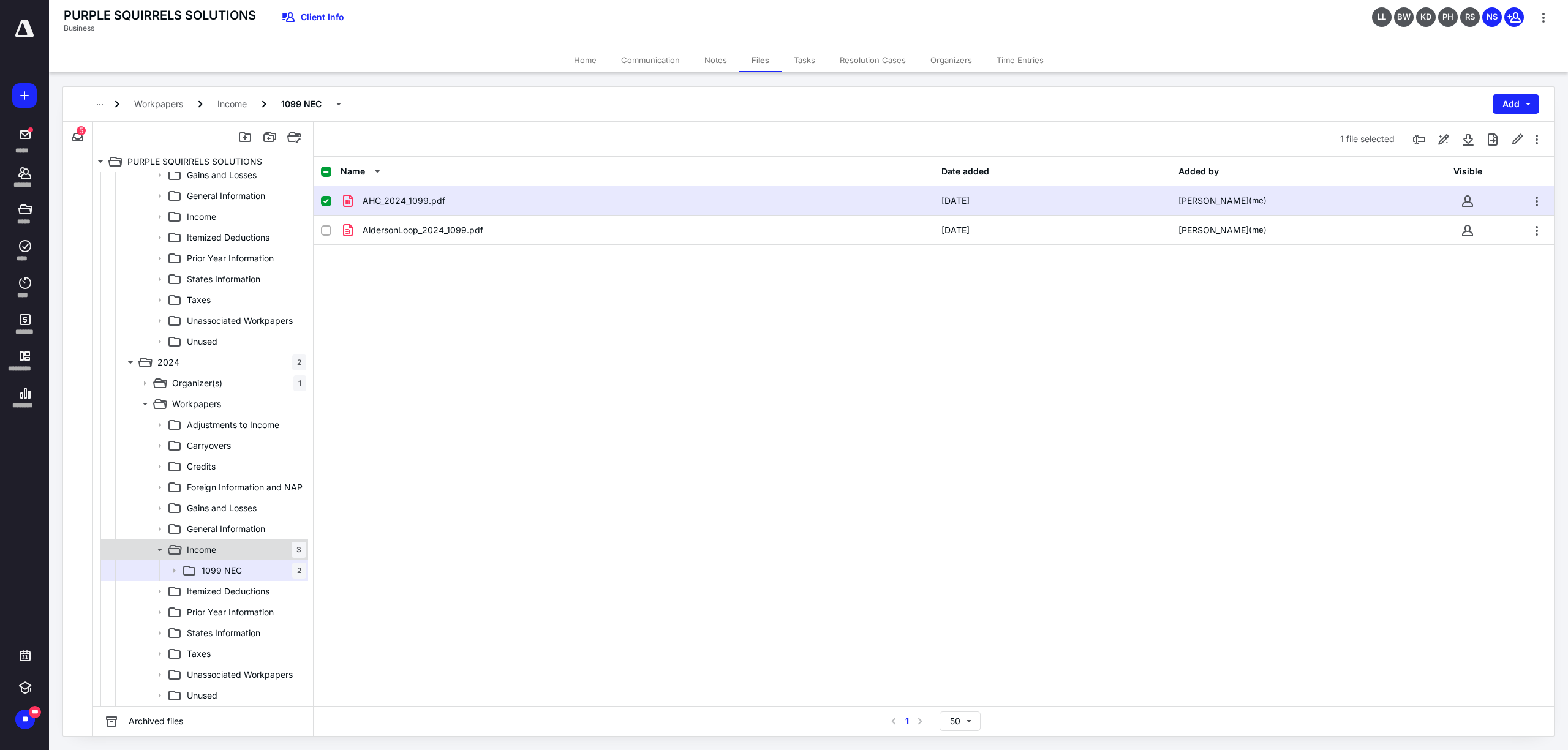 click on "Income 3" at bounding box center (244, 550) 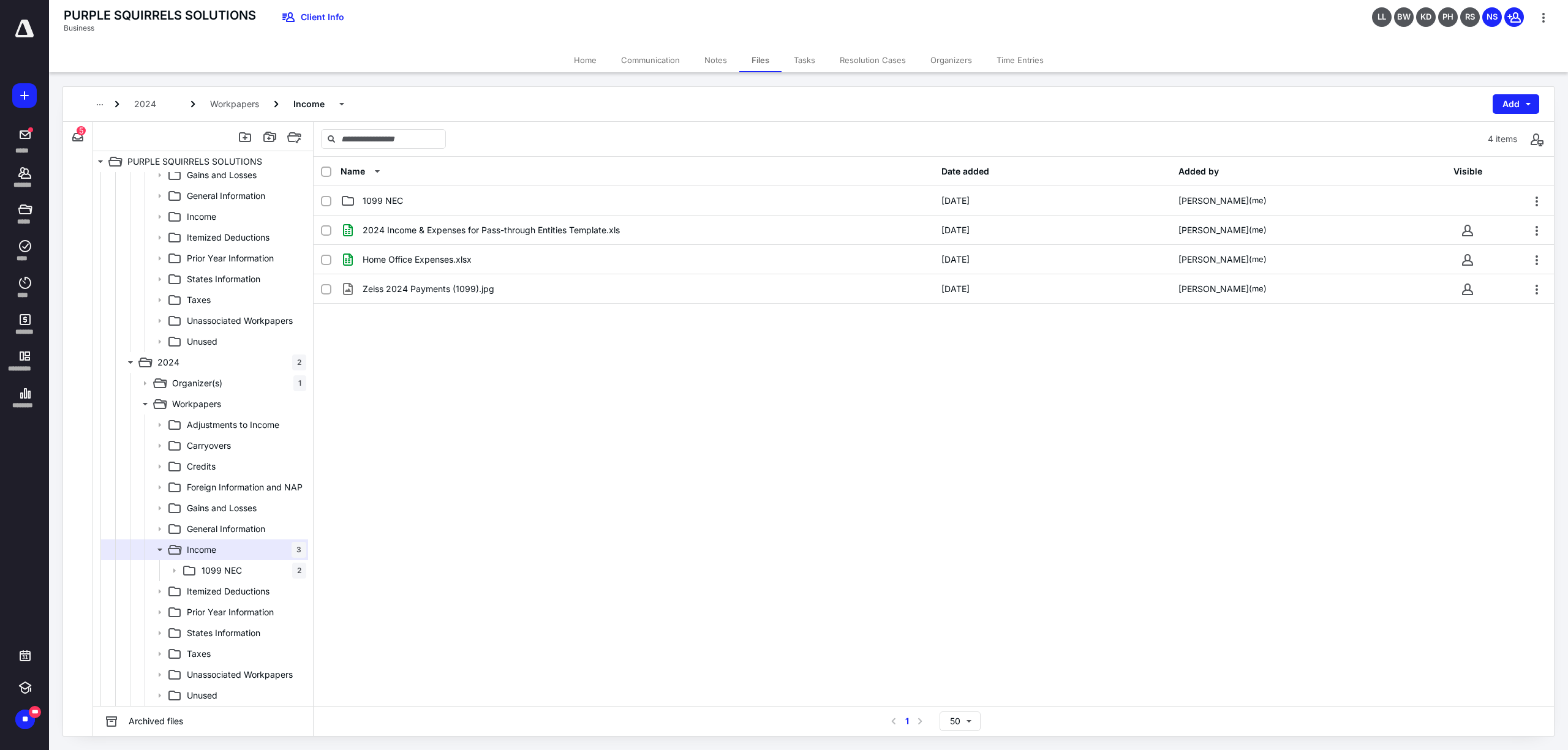 click on "Name Date added Added by Visible 1099 NEC [DATE] [PERSON_NAME]  (me) 2024 Income & Expenses for Pass-through Entities Template.xls [DATE] Nazda Saiyad  (me) Home Office Expenses.xlsx [DATE] Nazda Saiyad  (me) Zeiss 2024 Payments (1099).jpg [DATE] Nazda Saiyad  (me)" at bounding box center [933, 431] 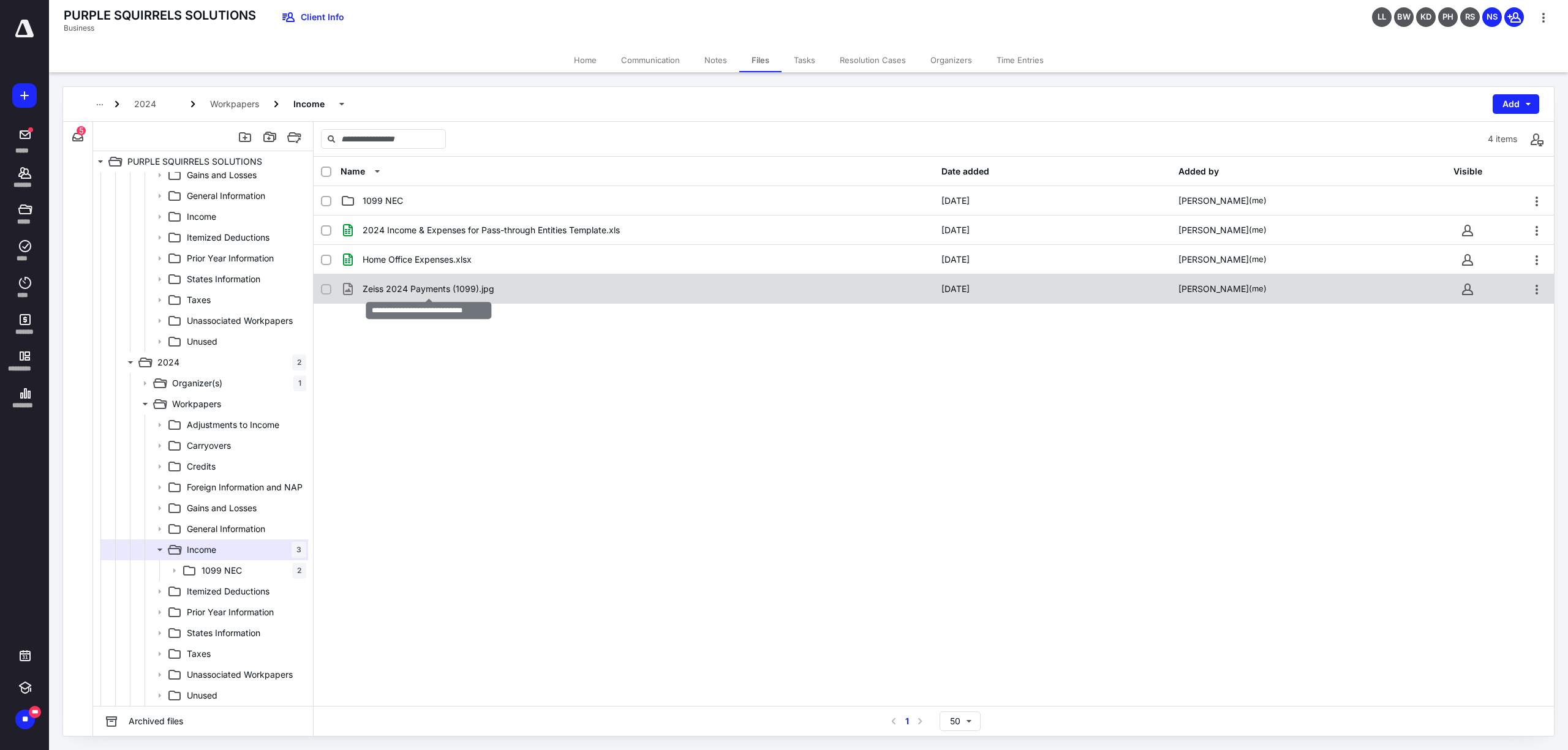 click on "Zeiss 2024 Payments (1099).jpg" at bounding box center (428, 289) 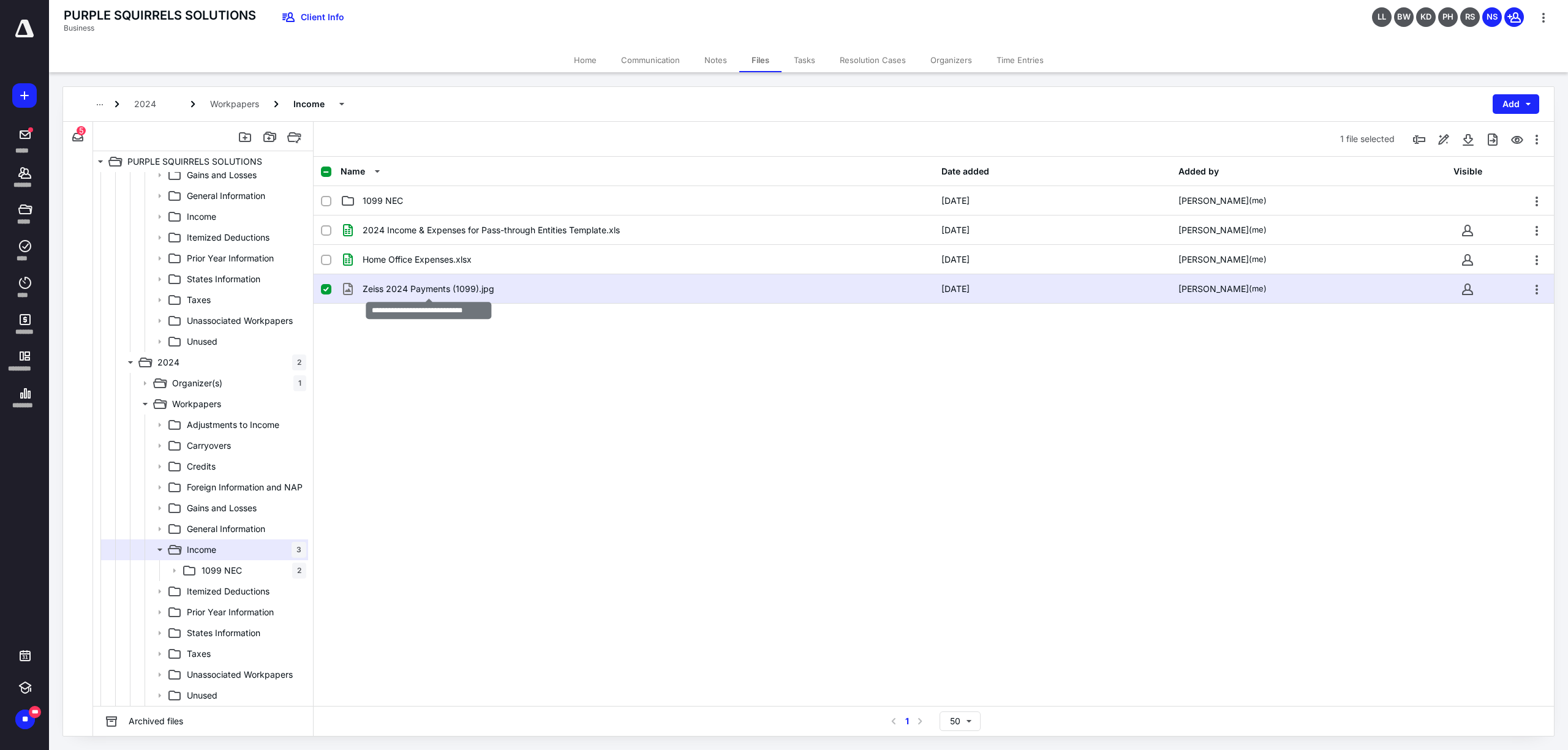 click on "Zeiss 2024 Payments (1099).jpg" at bounding box center [428, 289] 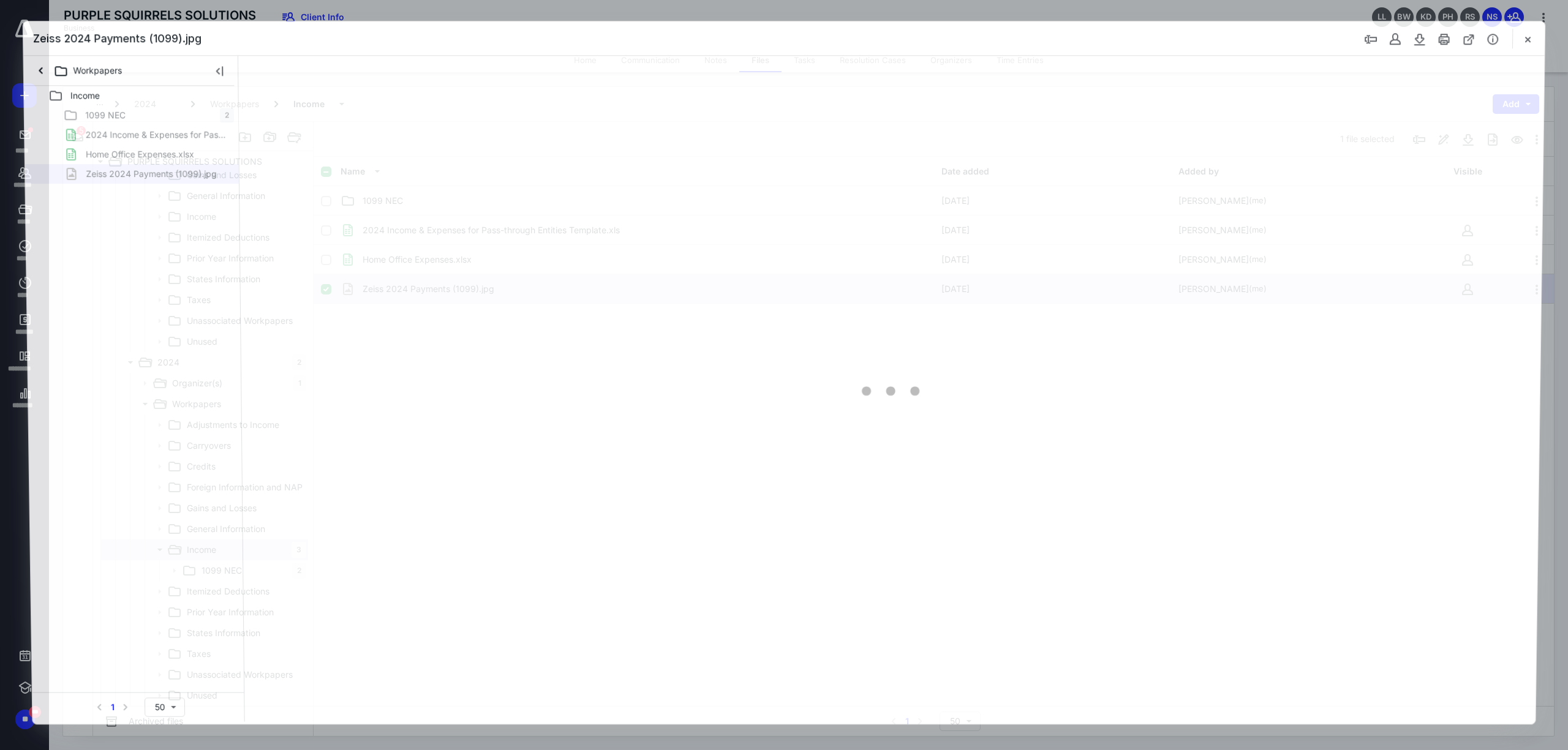 scroll, scrollTop: 0, scrollLeft: 0, axis: both 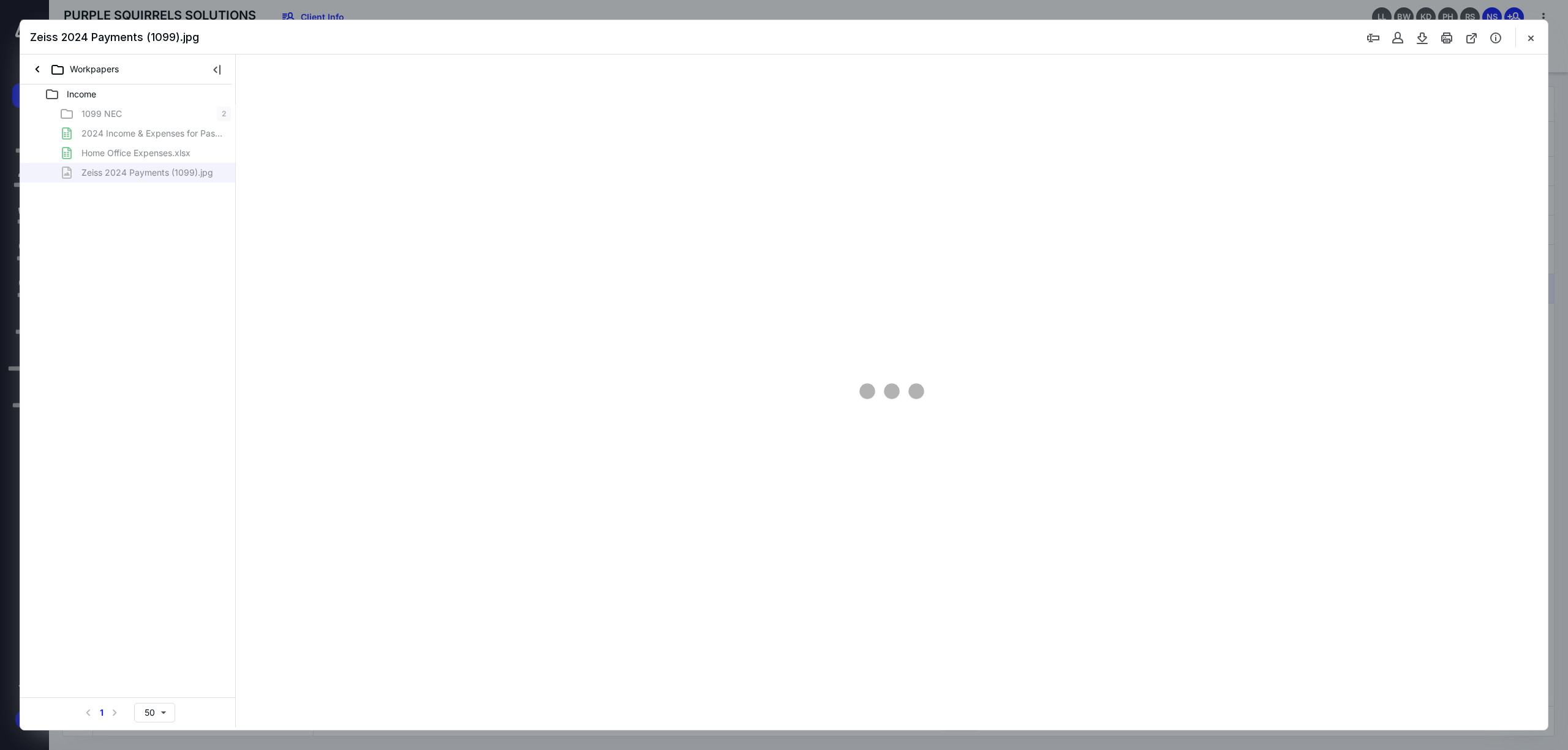 type on "344" 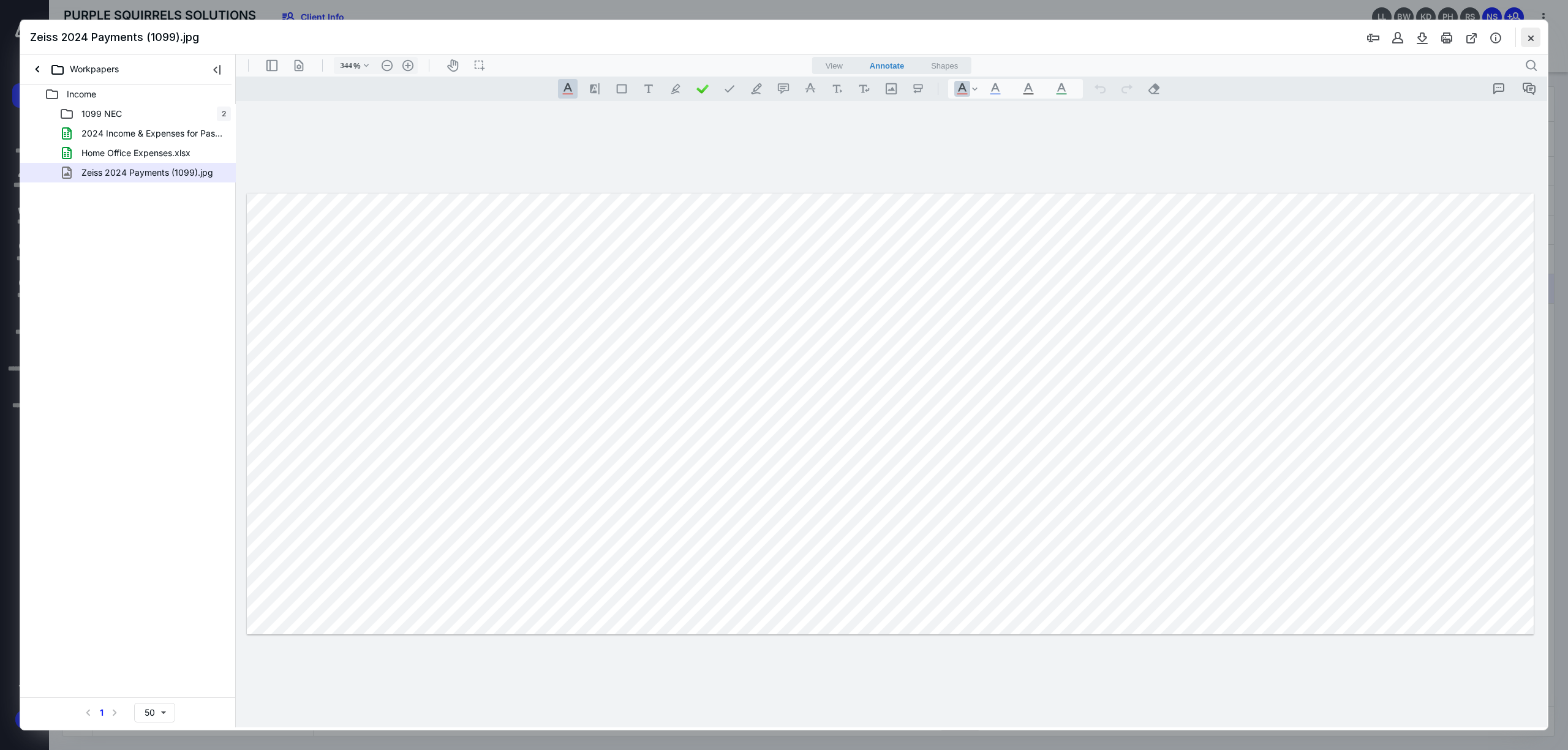 click at bounding box center [1531, 37] 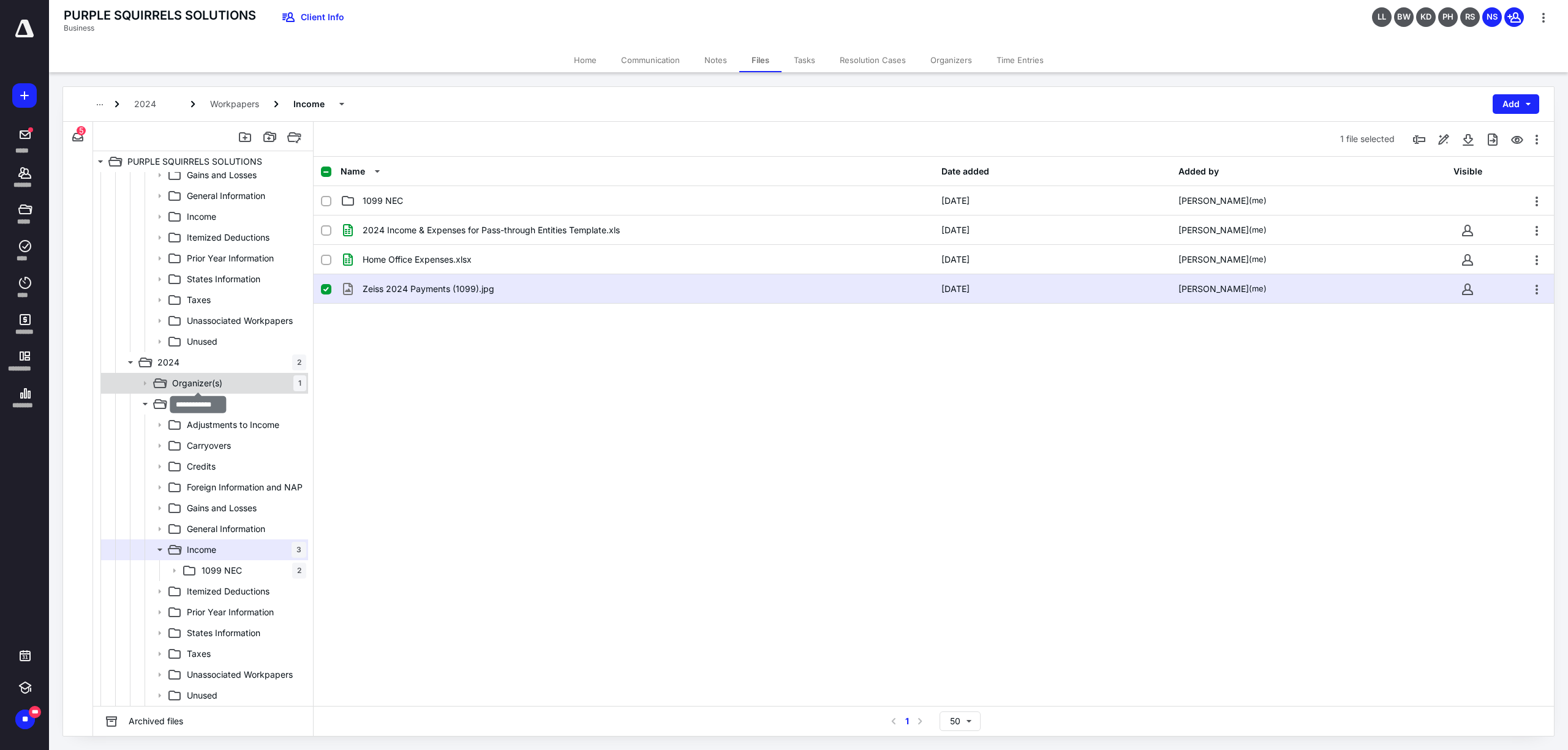 click on "Organizer(s)" at bounding box center [197, 383] 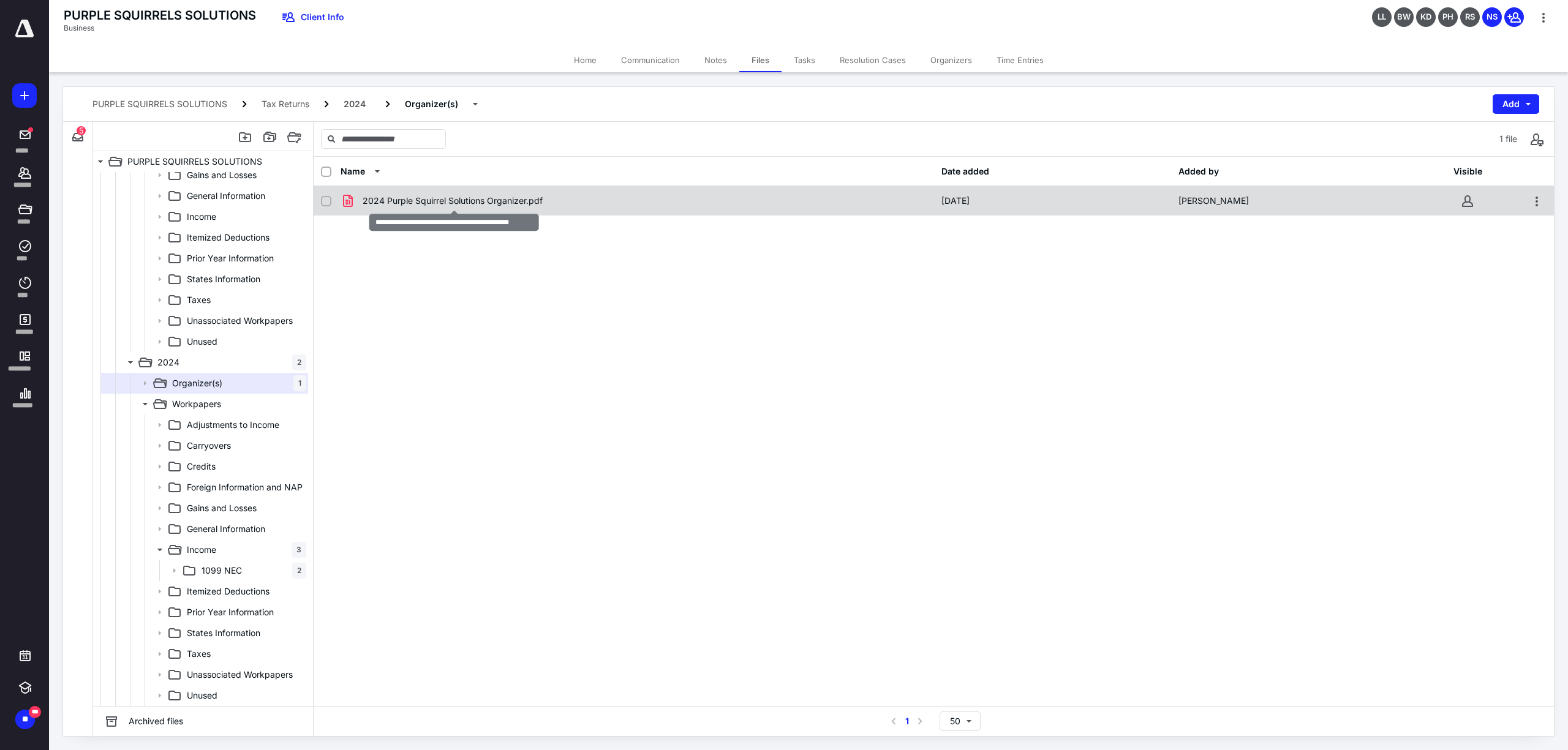 click on "2024 Purple Squirrel Solutions Organizer.pdf" at bounding box center [453, 201] 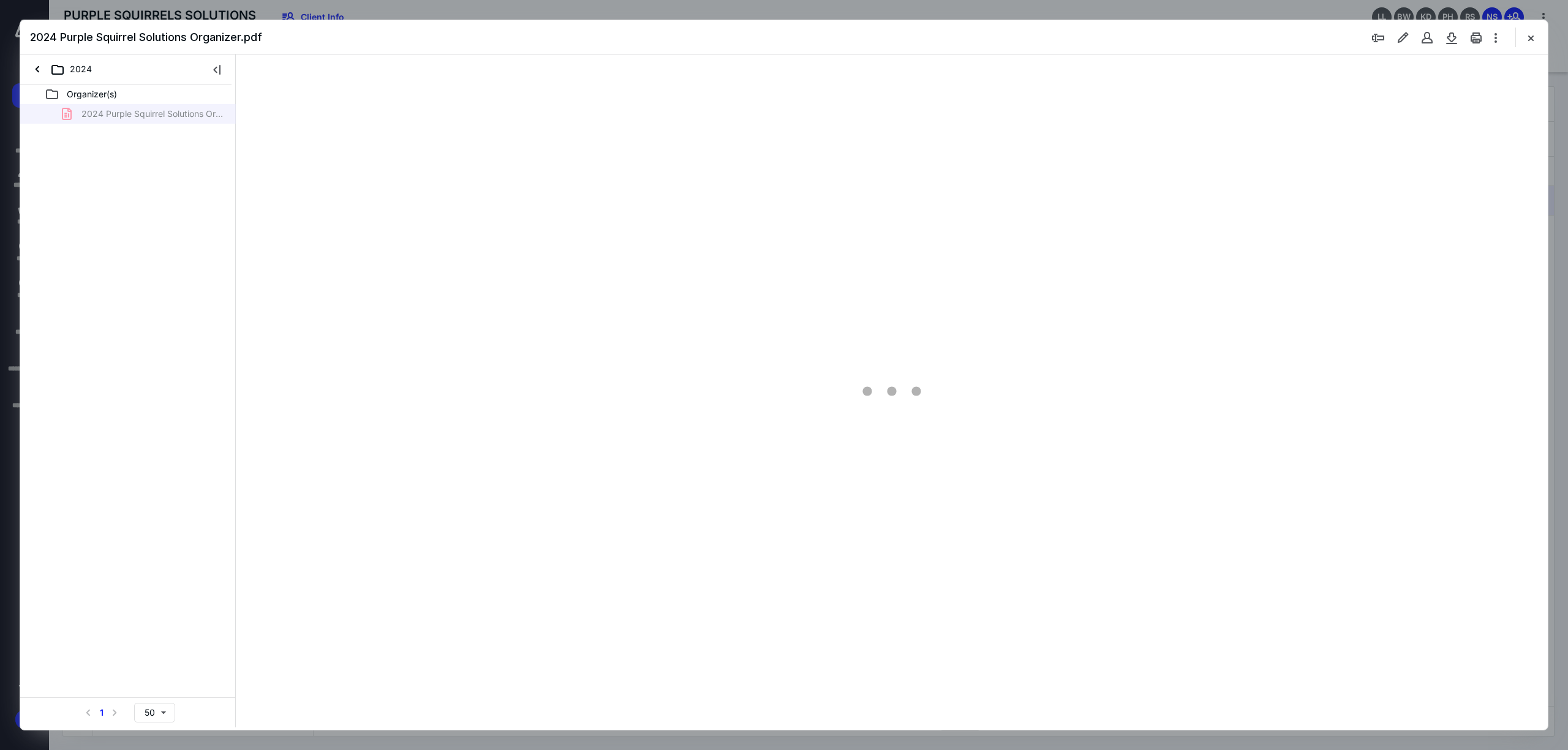 scroll, scrollTop: 0, scrollLeft: 0, axis: both 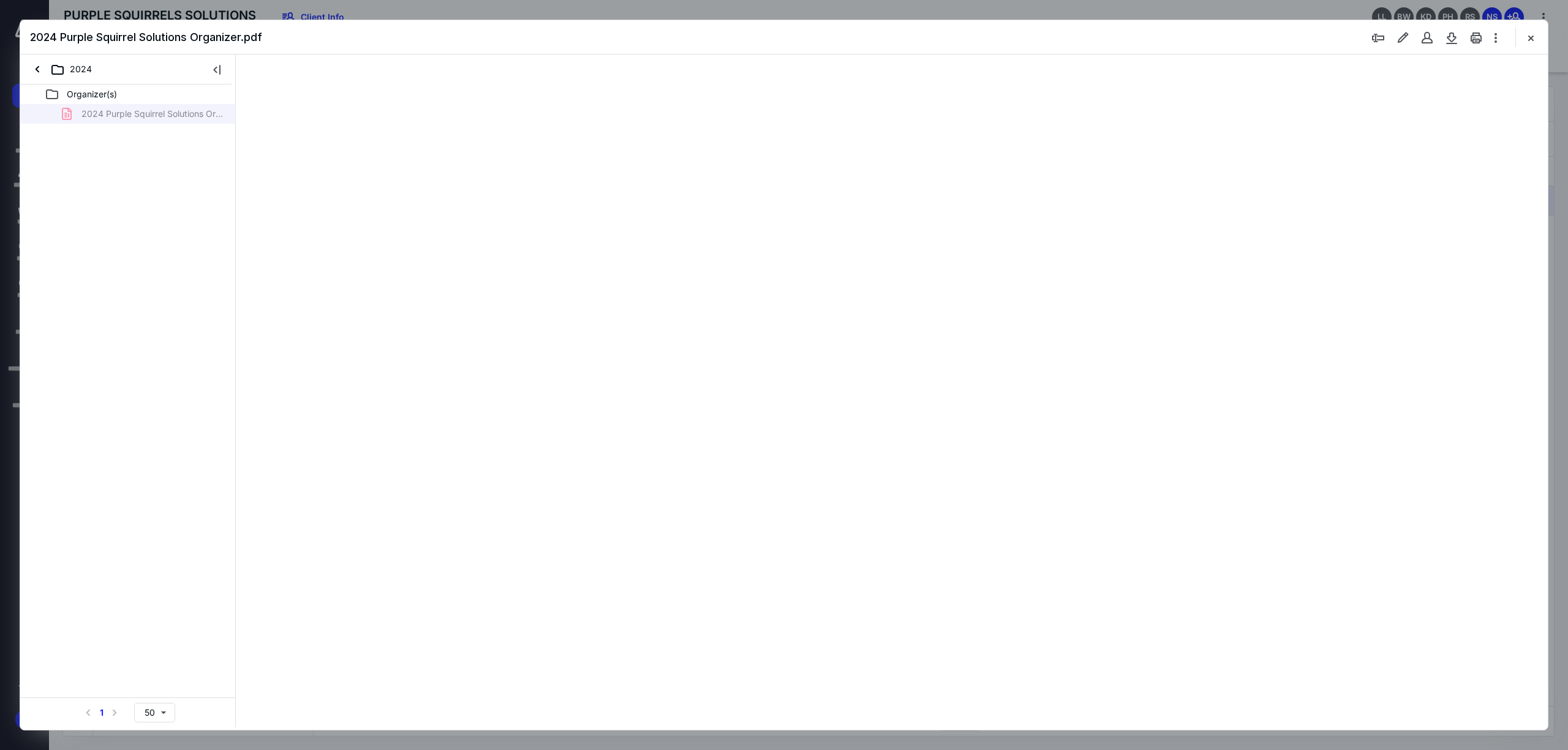 type on "128" 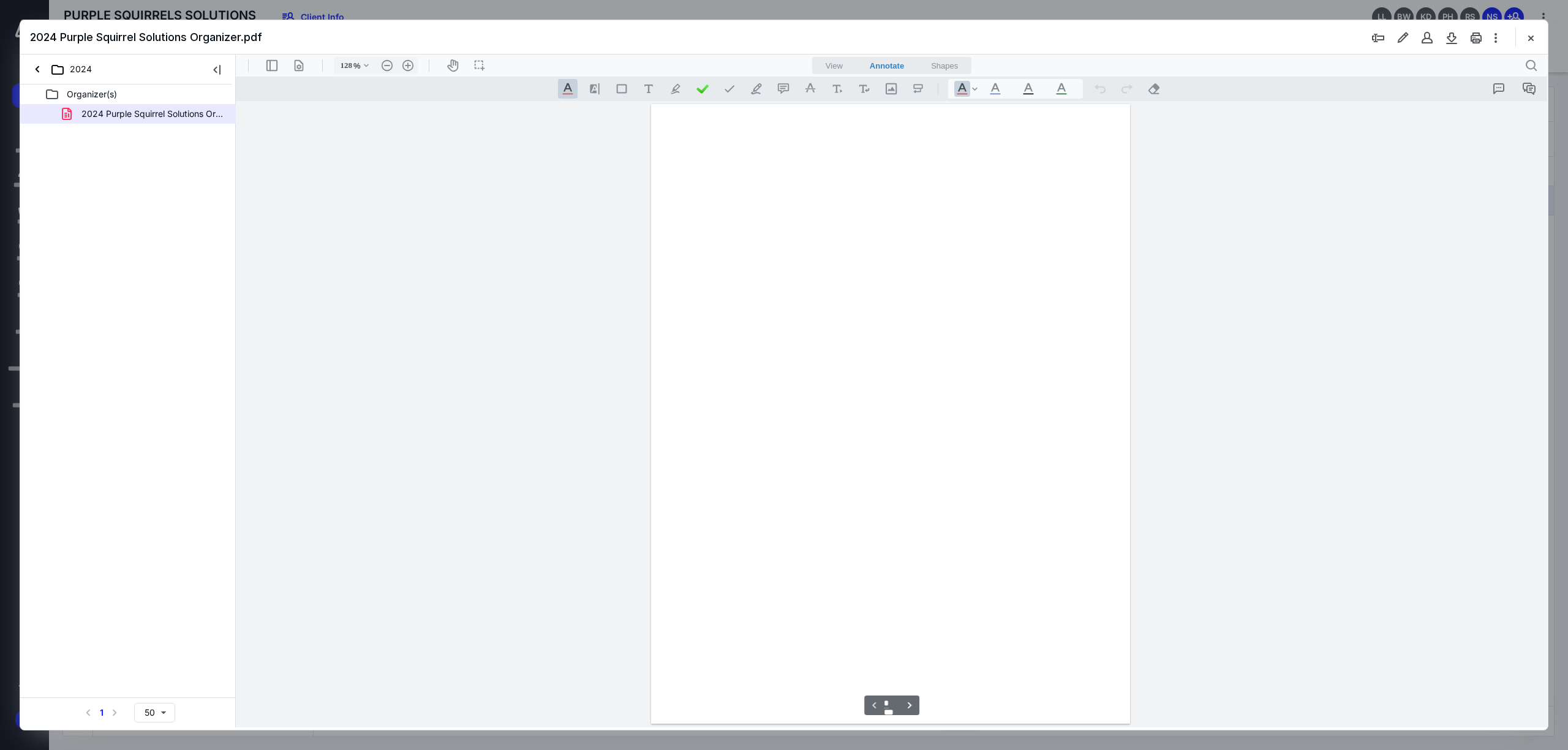 scroll, scrollTop: 50, scrollLeft: 0, axis: vertical 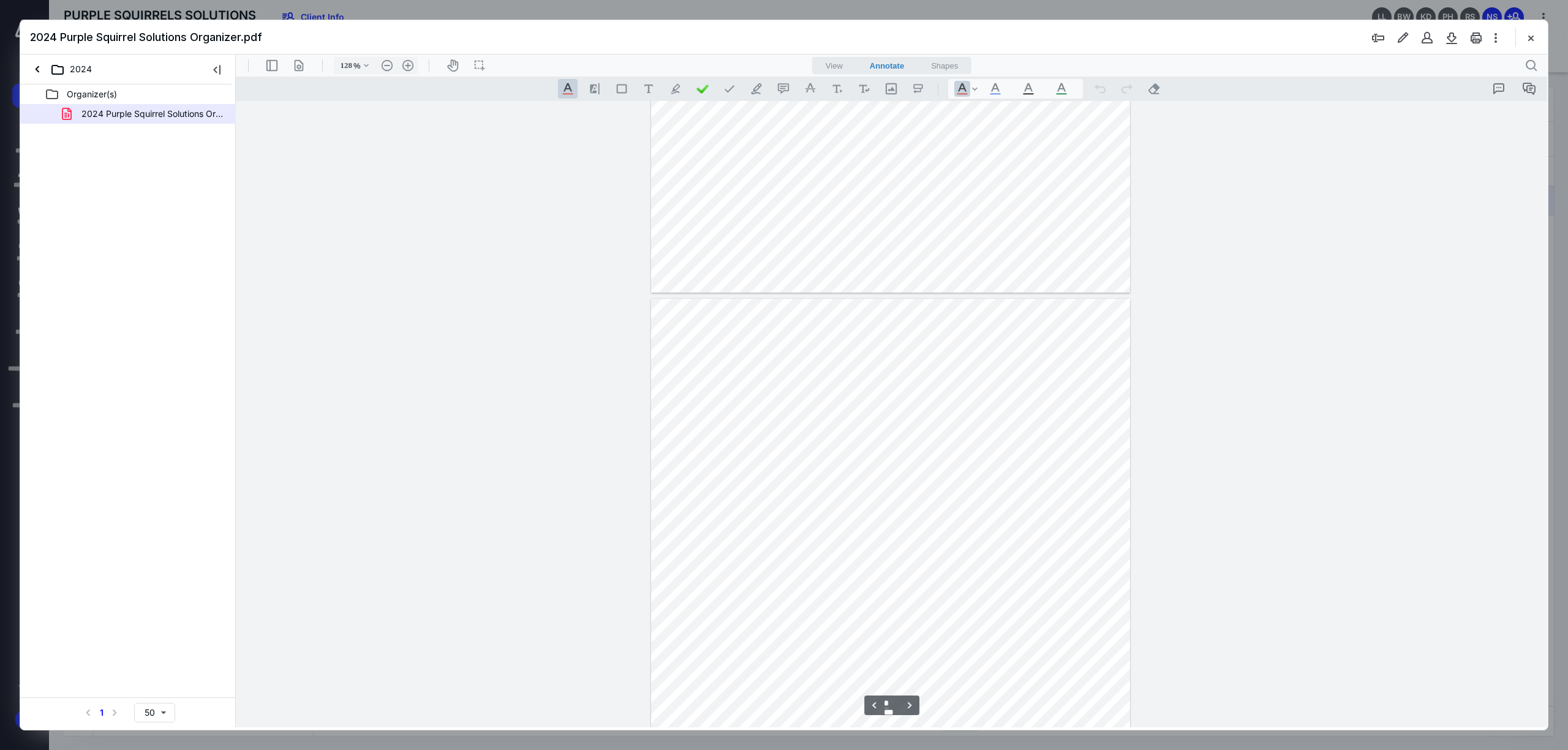 type on "*" 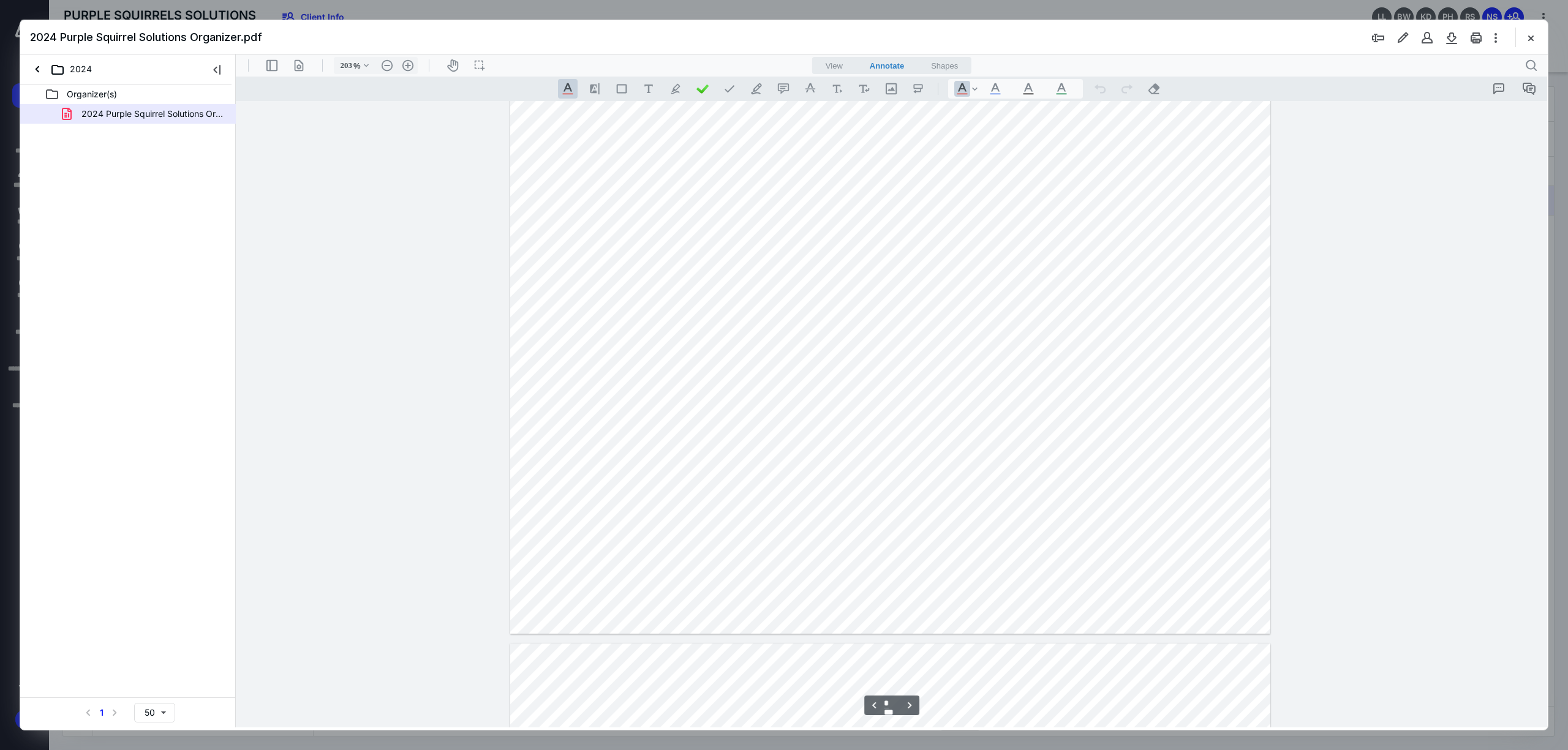type on "253" 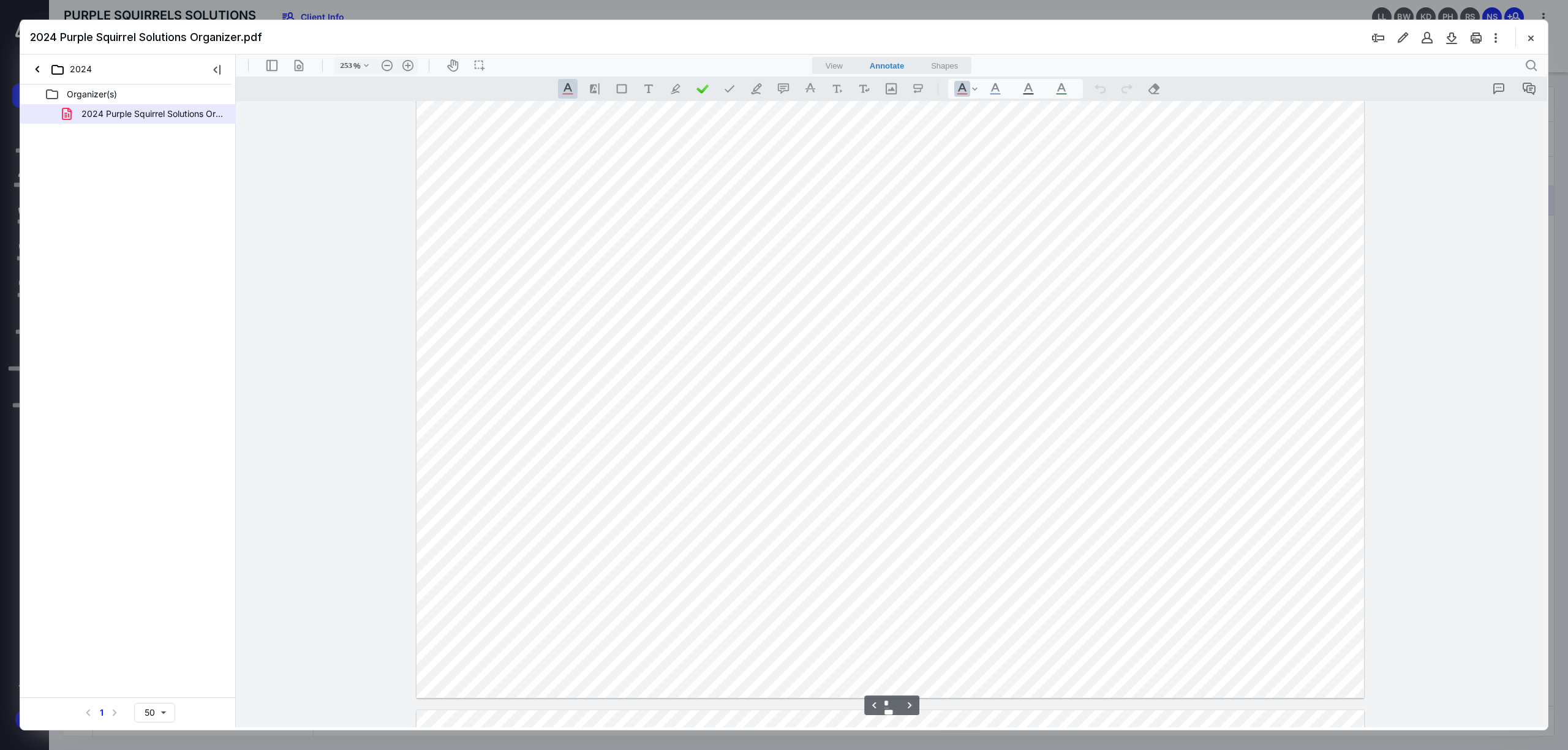 scroll, scrollTop: 2947, scrollLeft: 0, axis: vertical 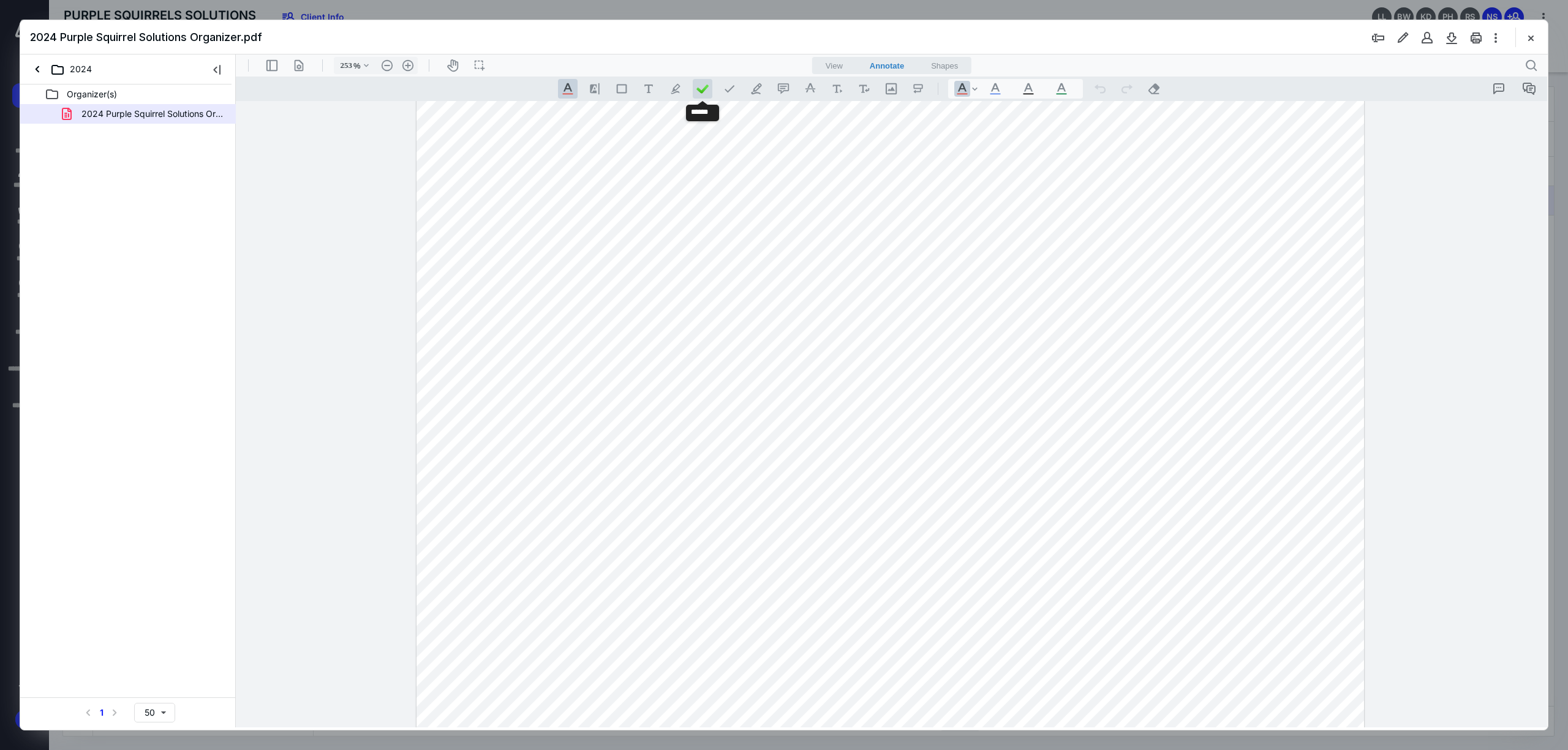 click at bounding box center [703, 89] 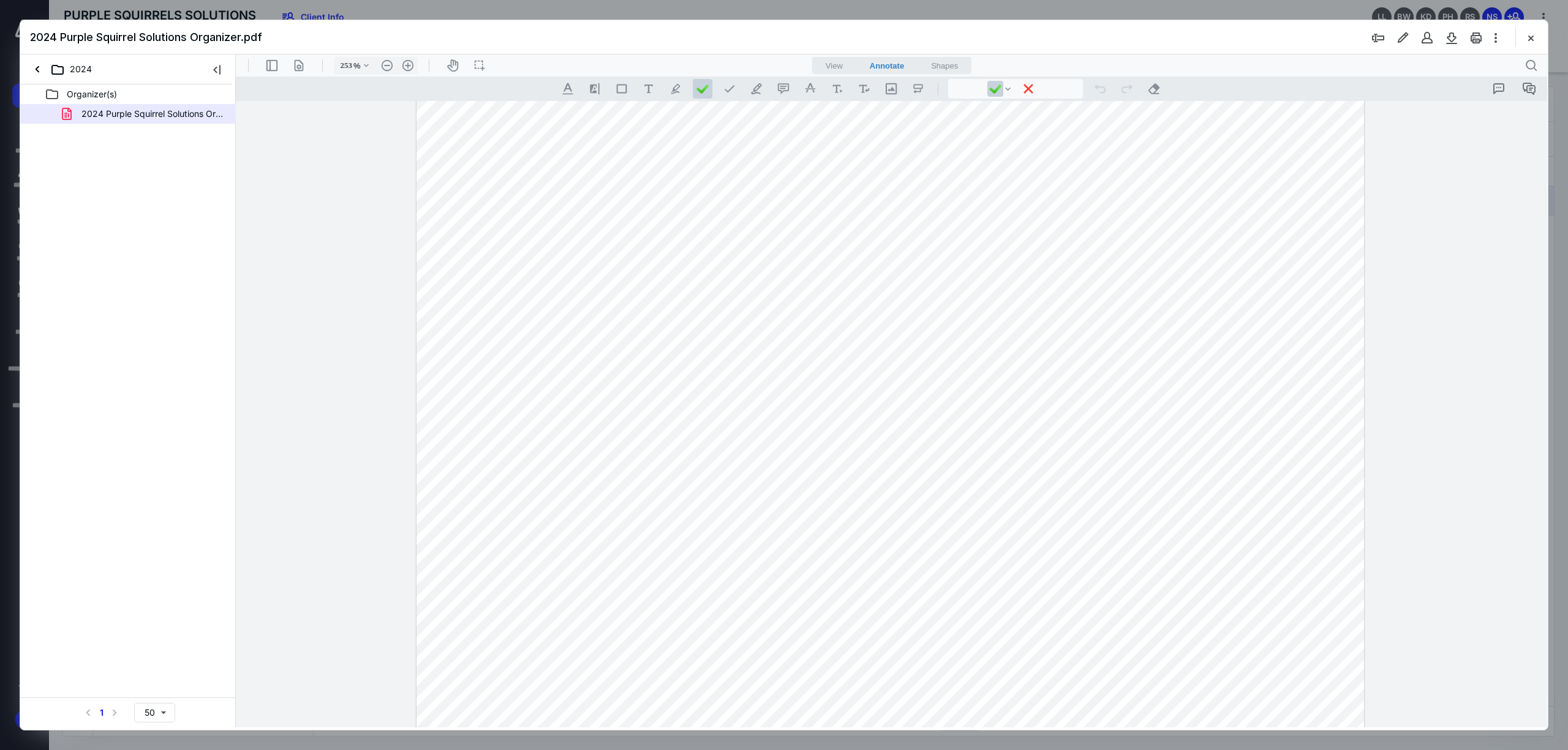 click at bounding box center (891, 249) 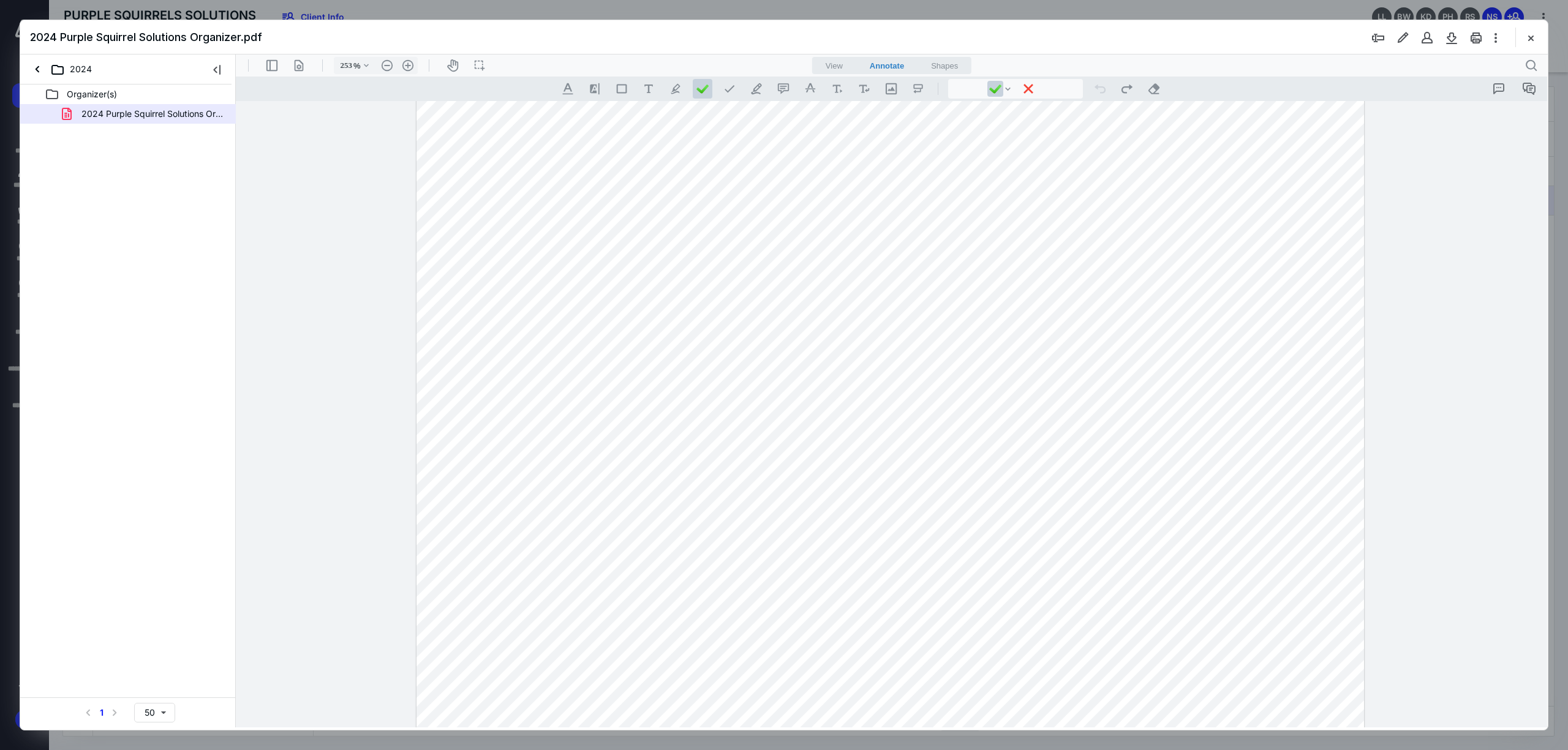 click at bounding box center [891, 249] 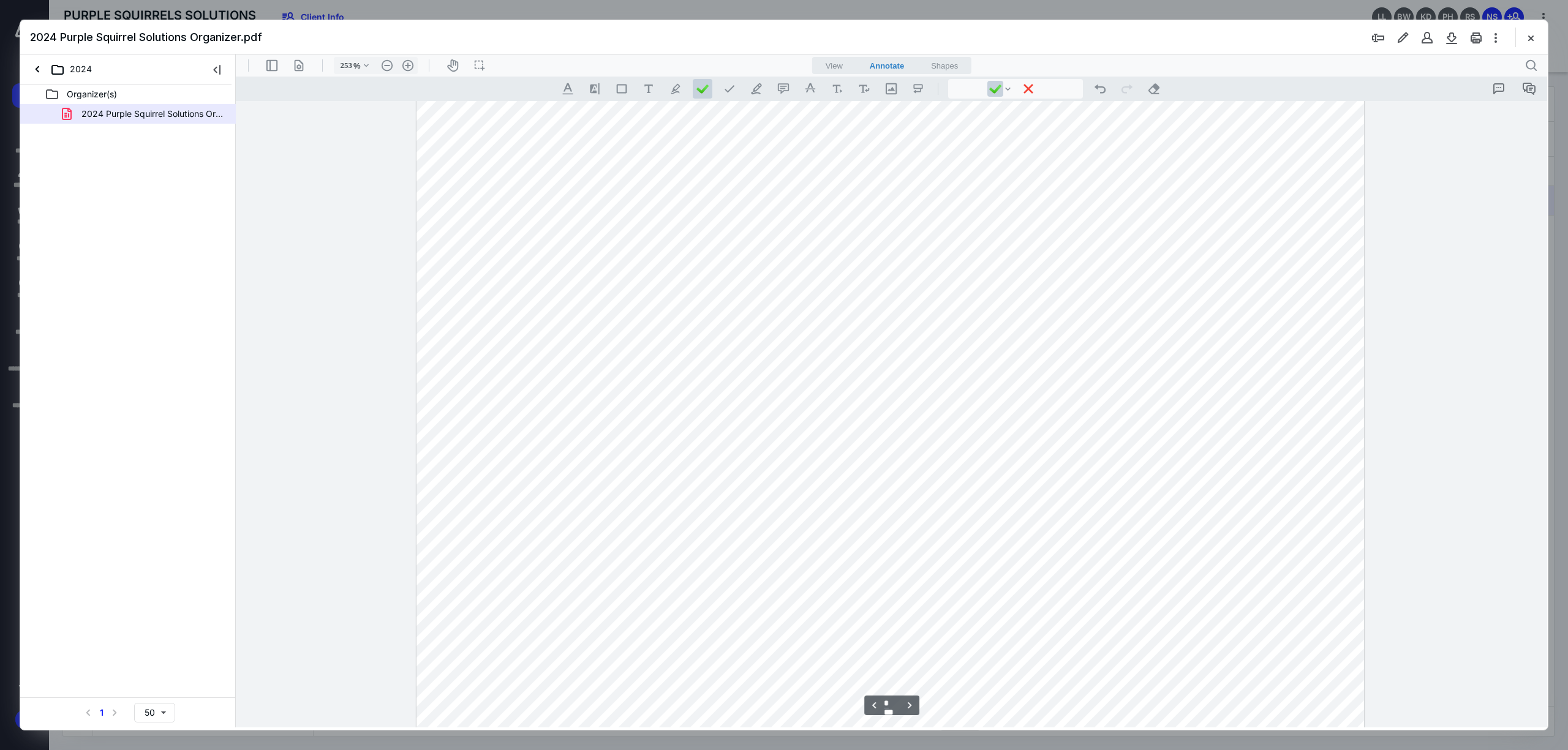 scroll, scrollTop: 3029, scrollLeft: 0, axis: vertical 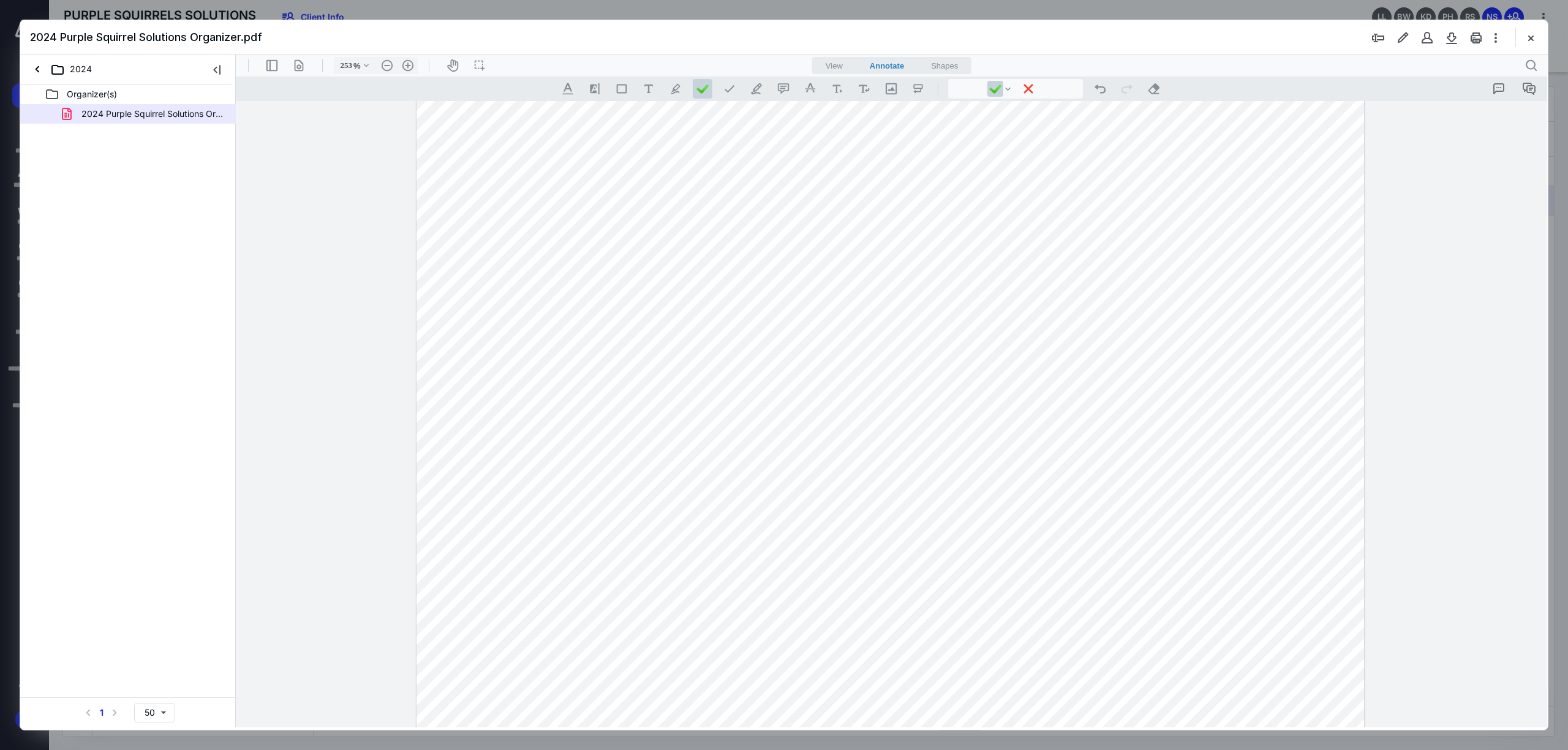 click at bounding box center (891, 167) 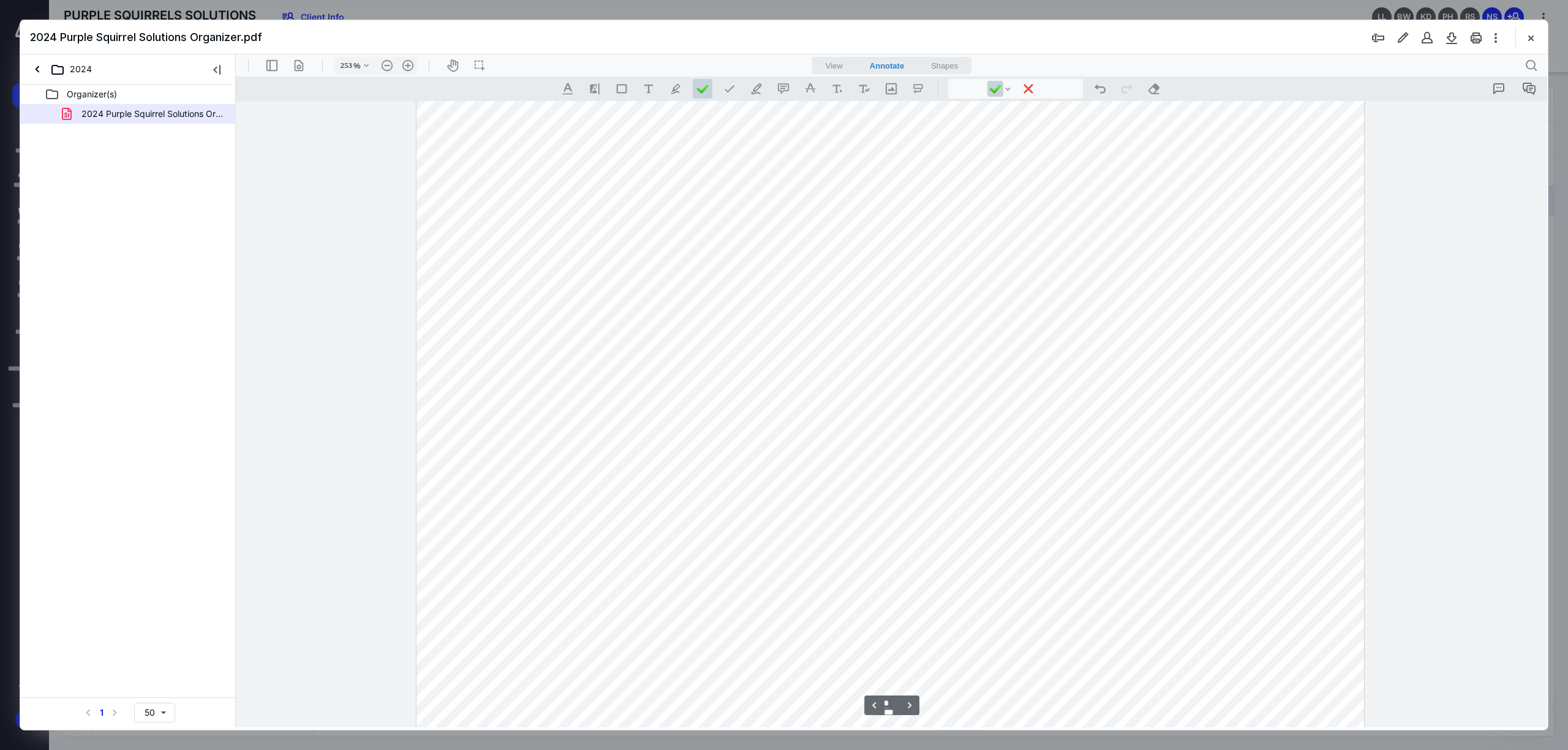 scroll, scrollTop: 3111, scrollLeft: 0, axis: vertical 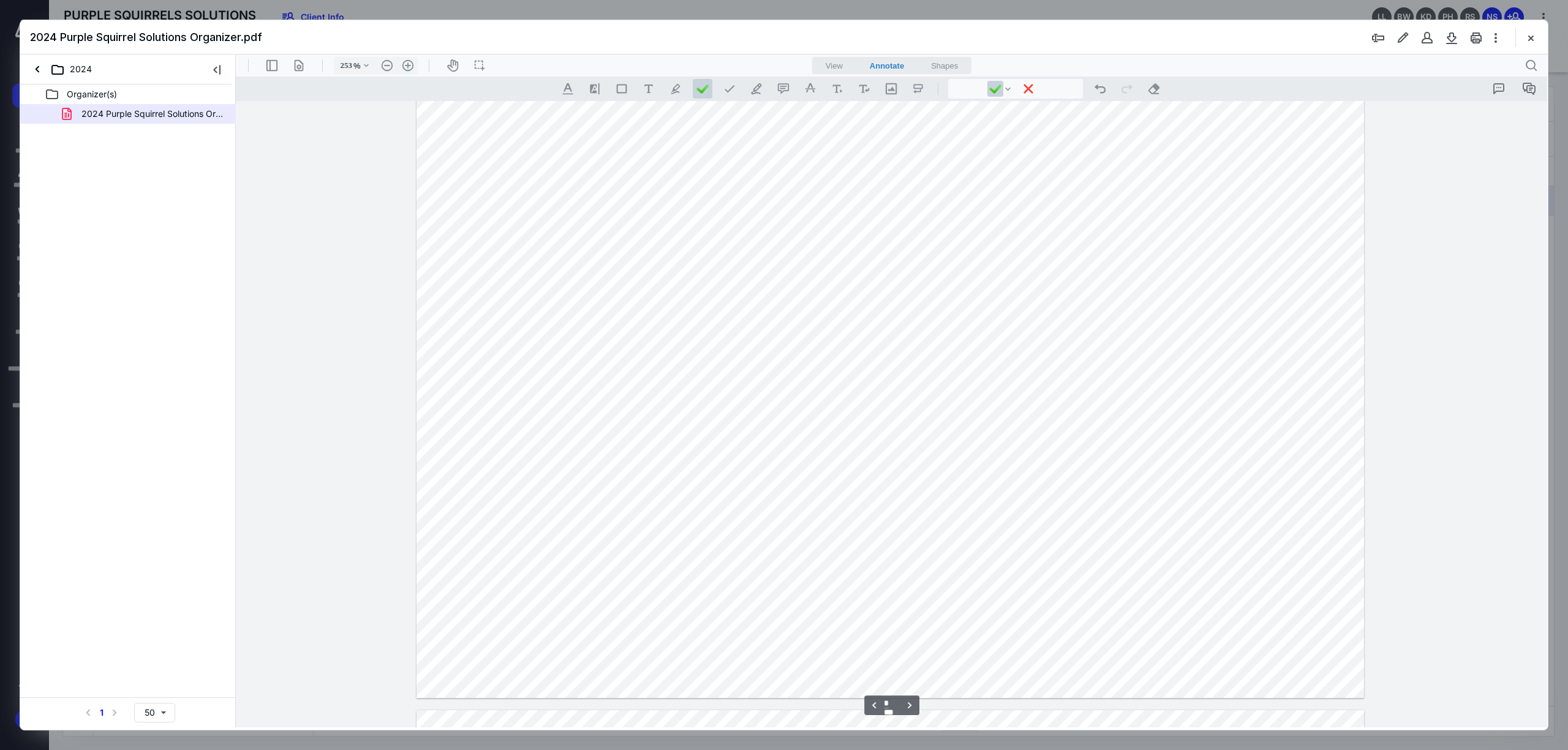 click at bounding box center [891, 85] 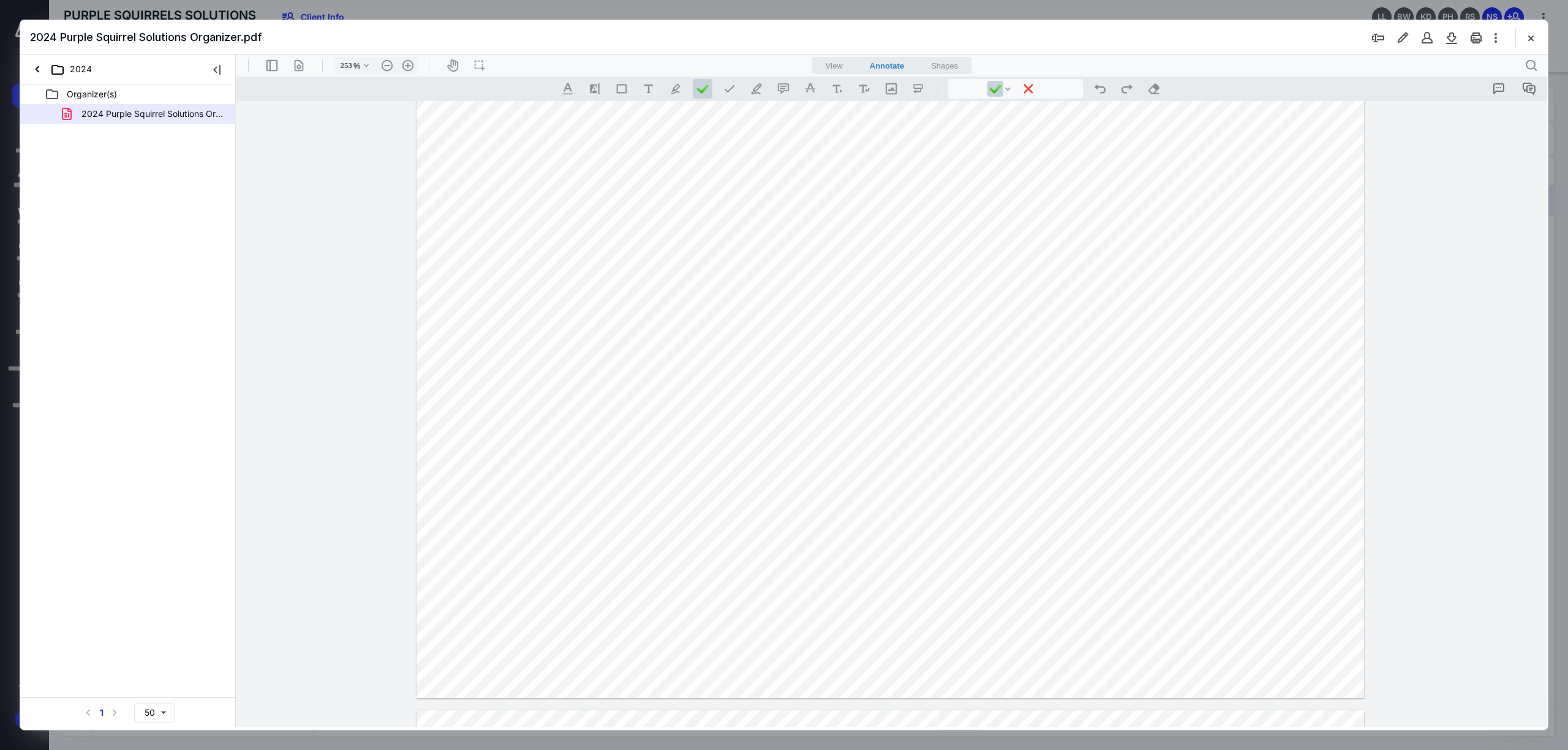 click at bounding box center (891, 85) 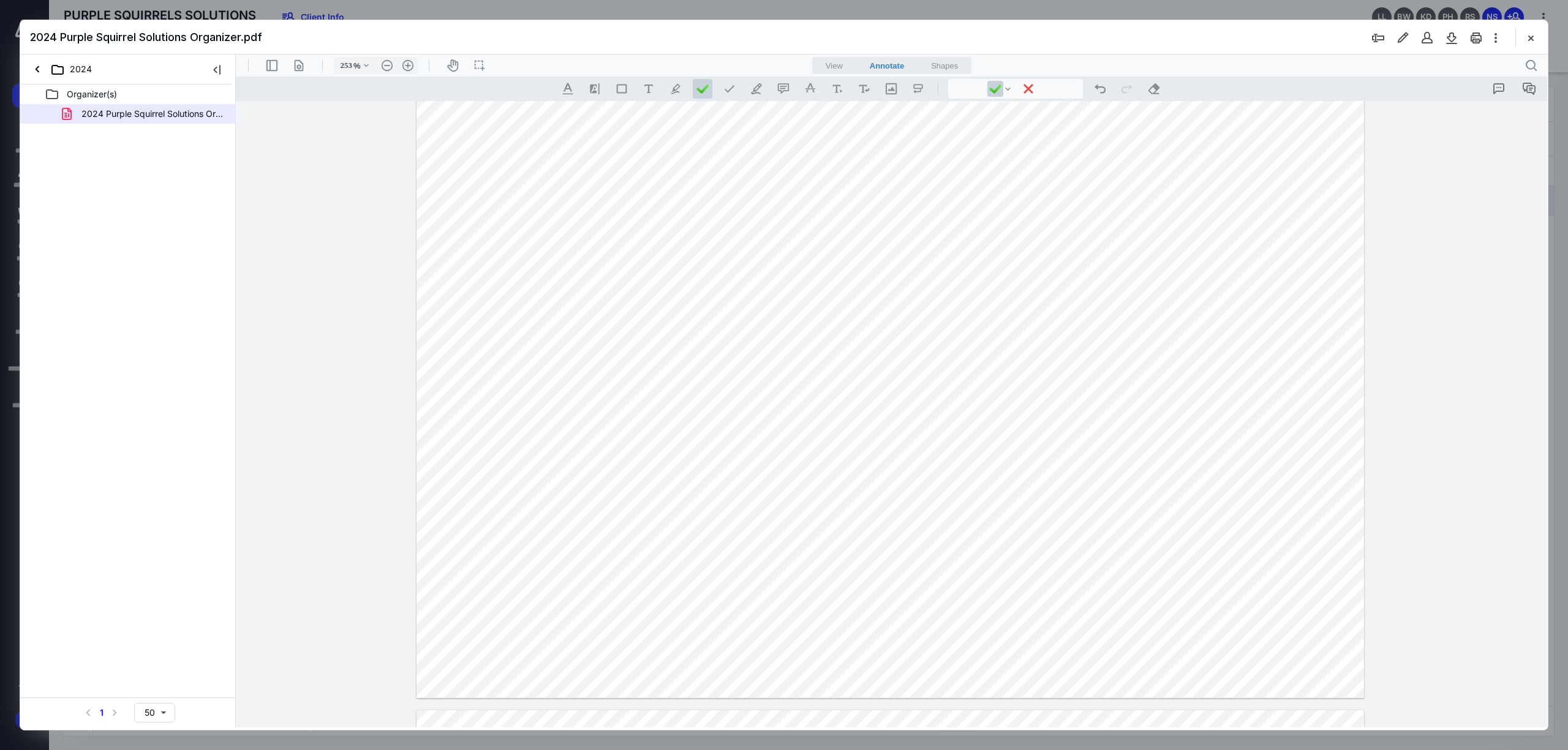 click at bounding box center [891, 85] 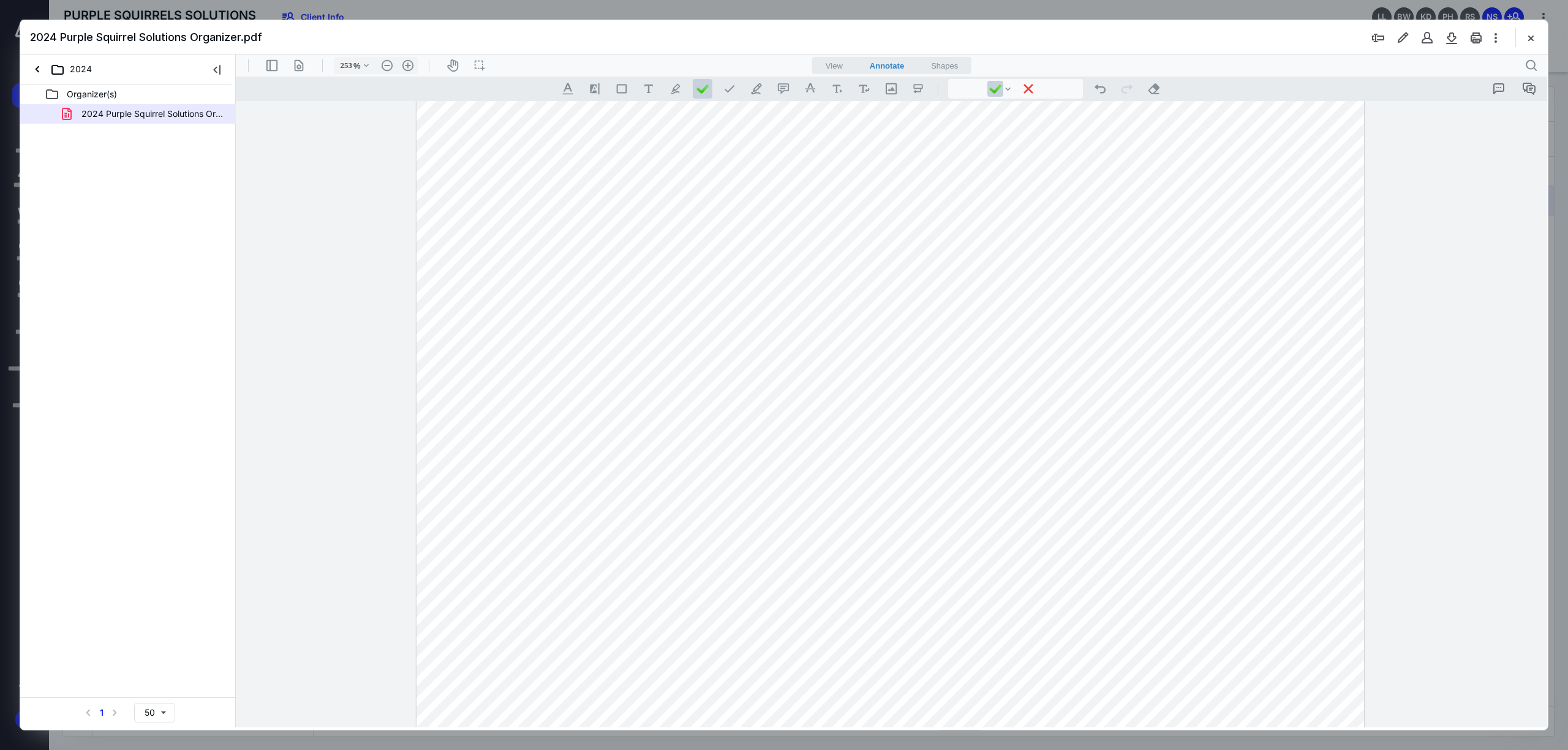 scroll, scrollTop: 3192, scrollLeft: 0, axis: vertical 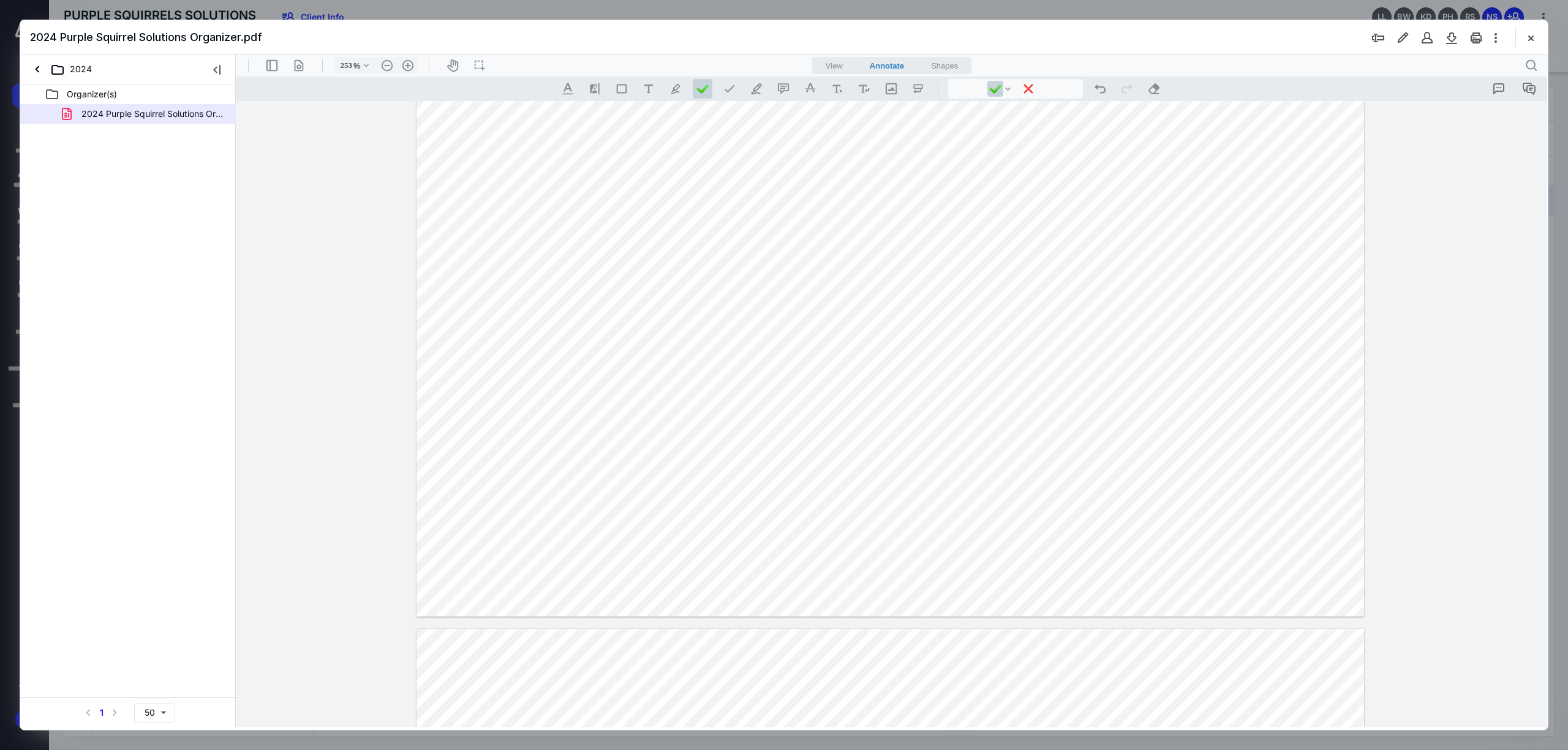 click at bounding box center (891, 4) 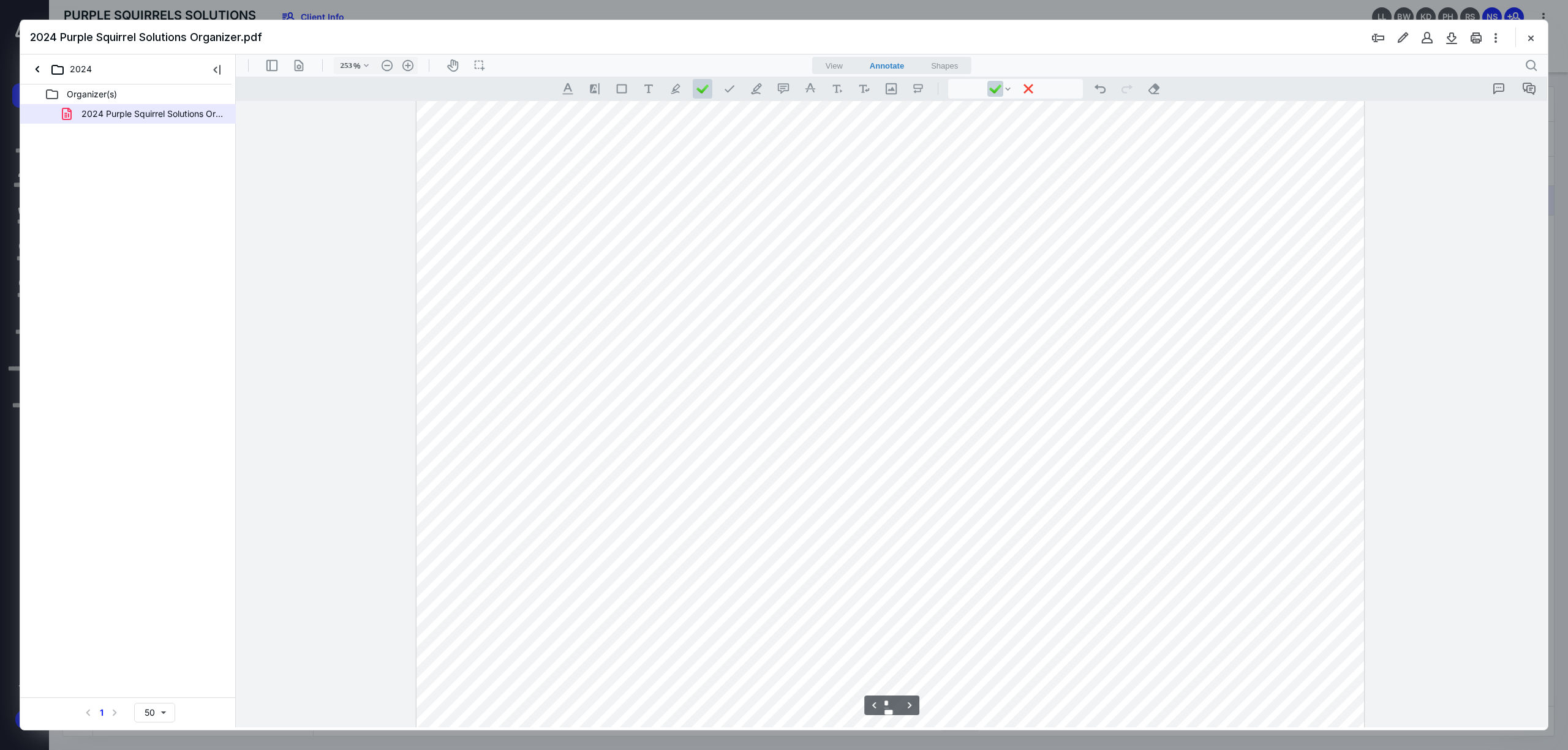 scroll, scrollTop: 3111, scrollLeft: 0, axis: vertical 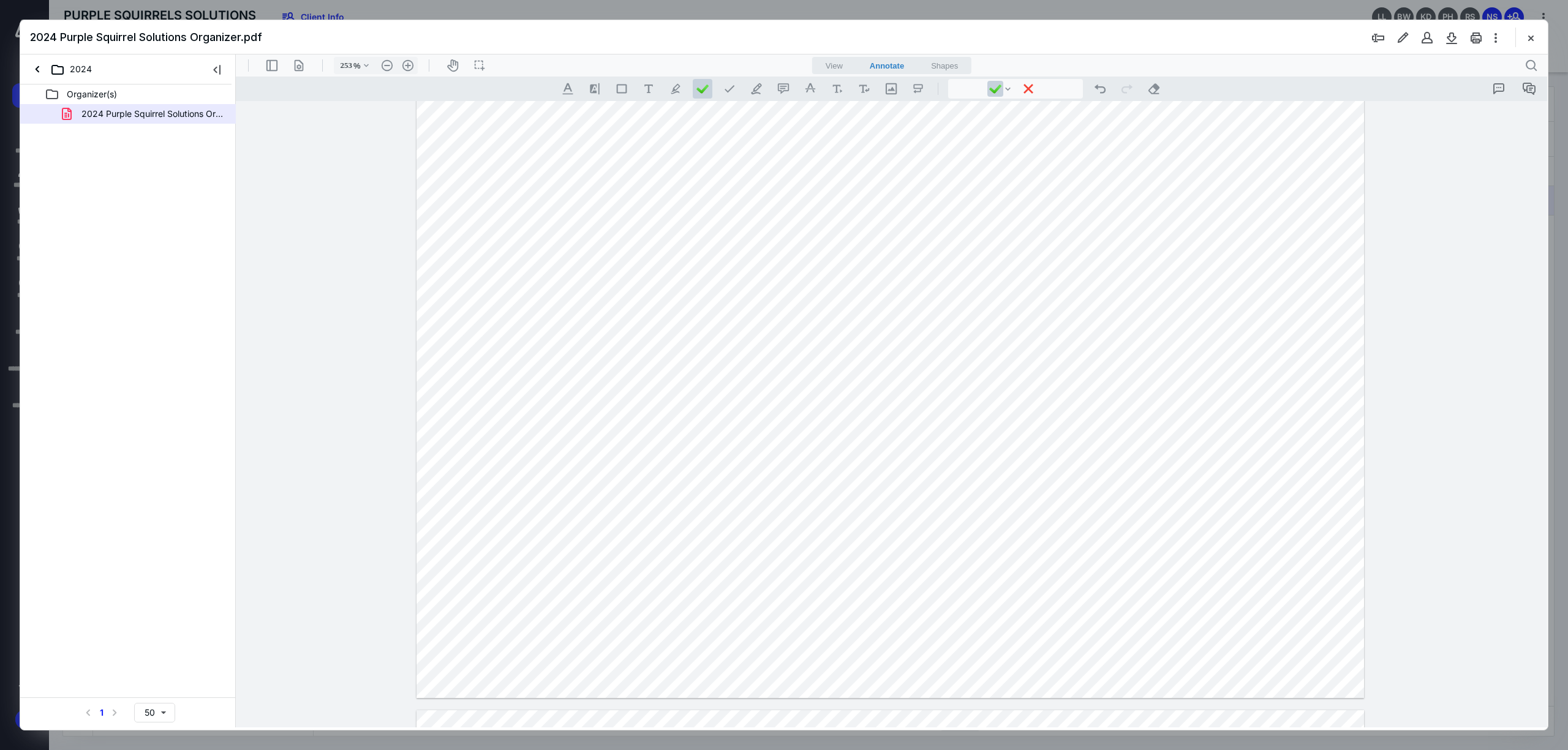 click at bounding box center [891, 85] 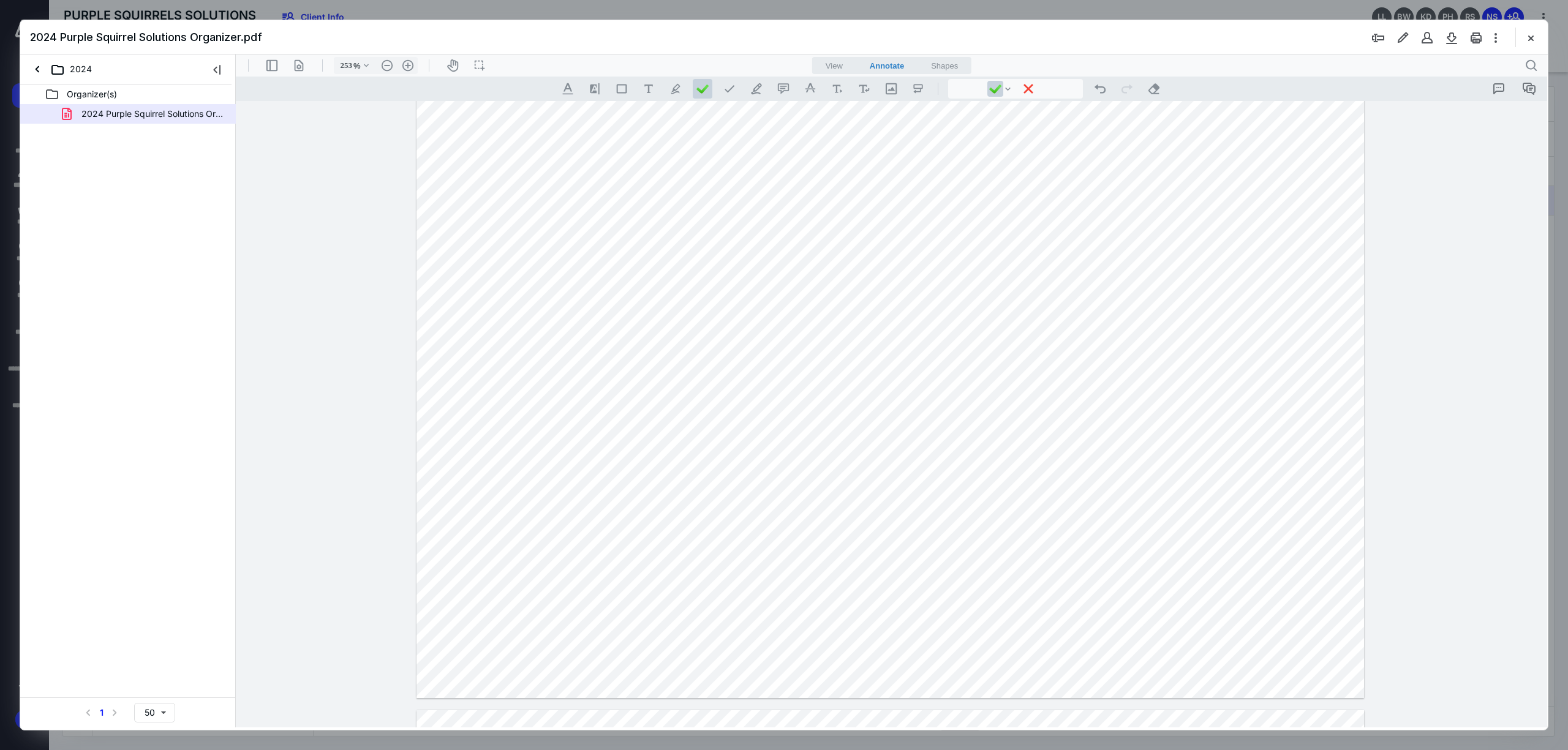 click at bounding box center (891, 85) 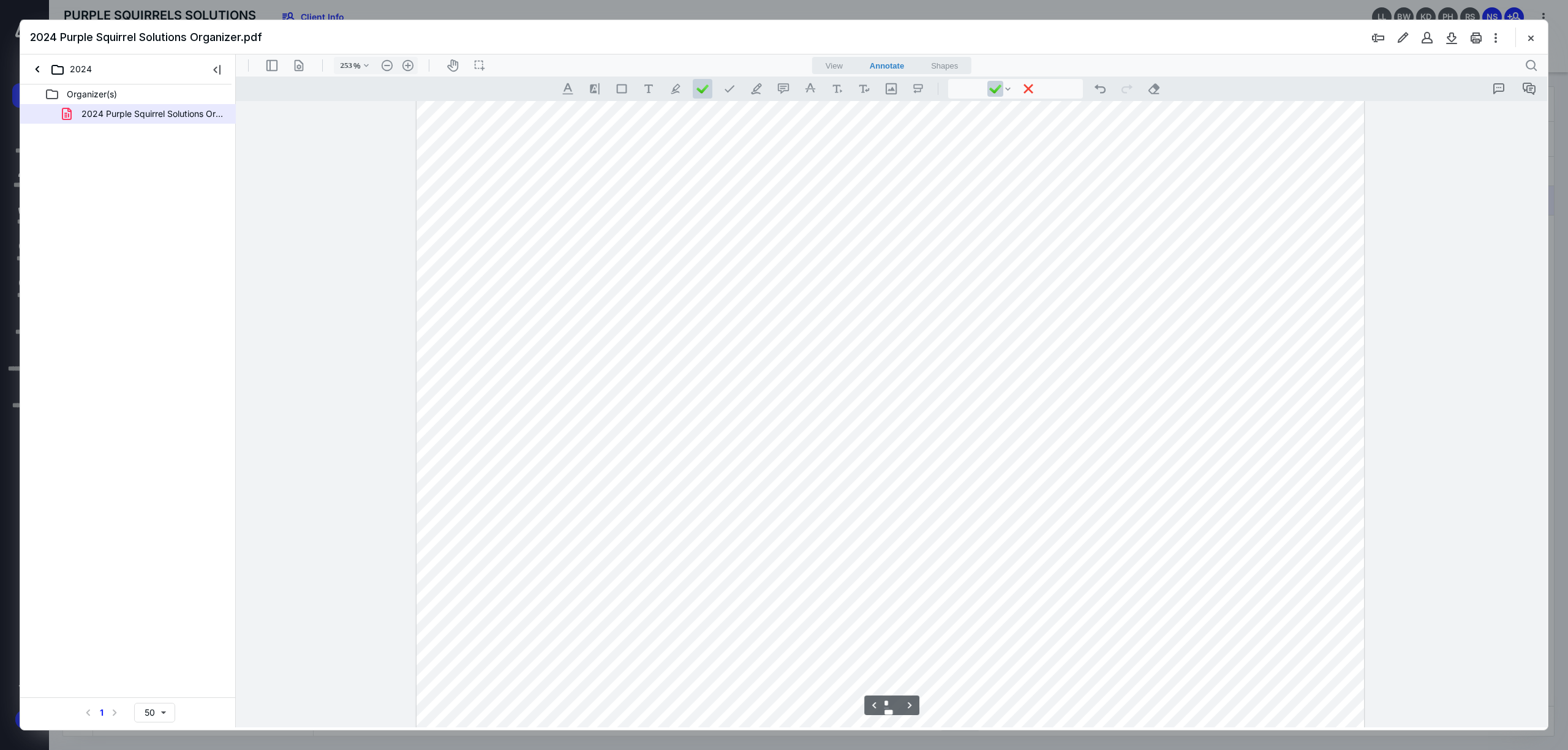 scroll, scrollTop: 2947, scrollLeft: 0, axis: vertical 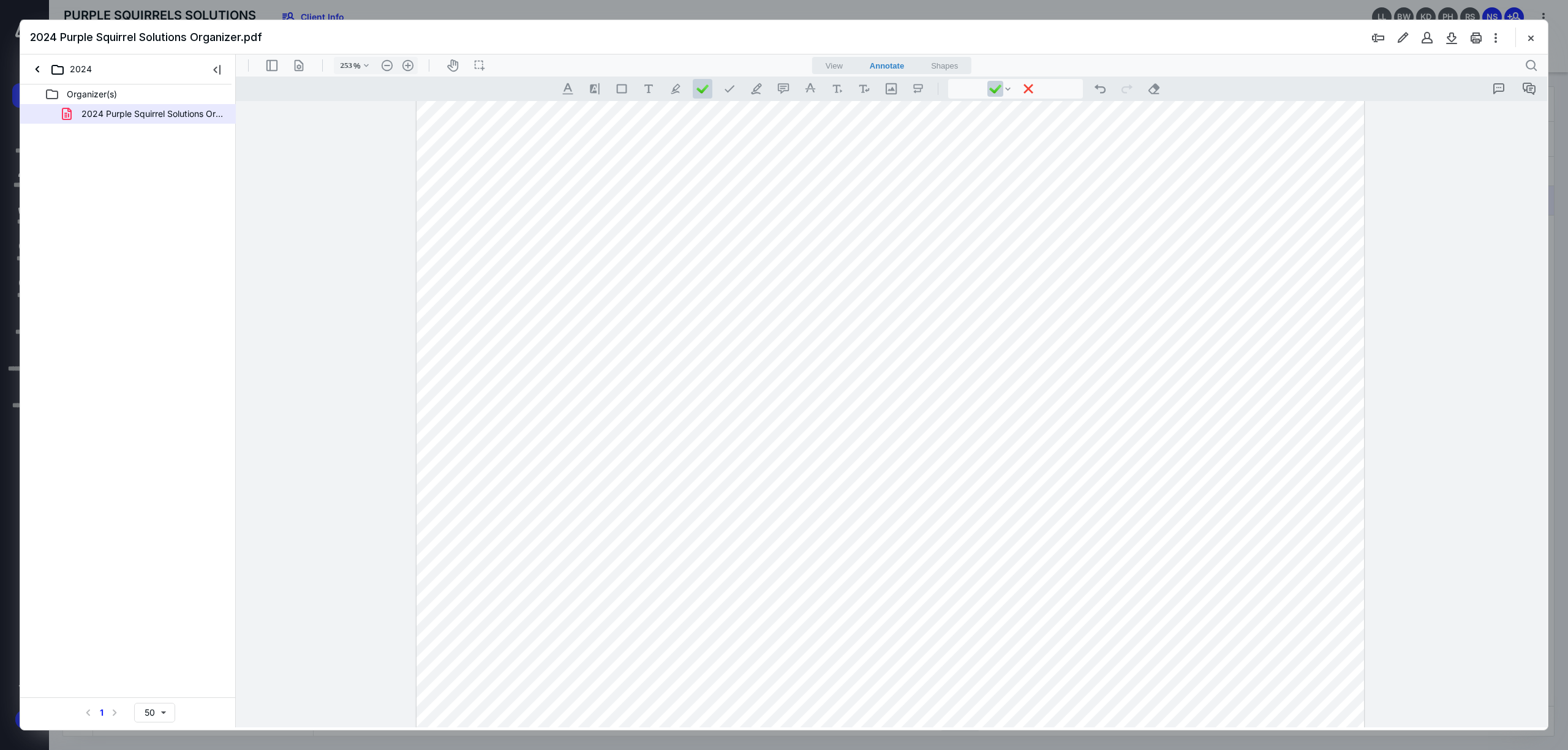 click at bounding box center (891, 249) 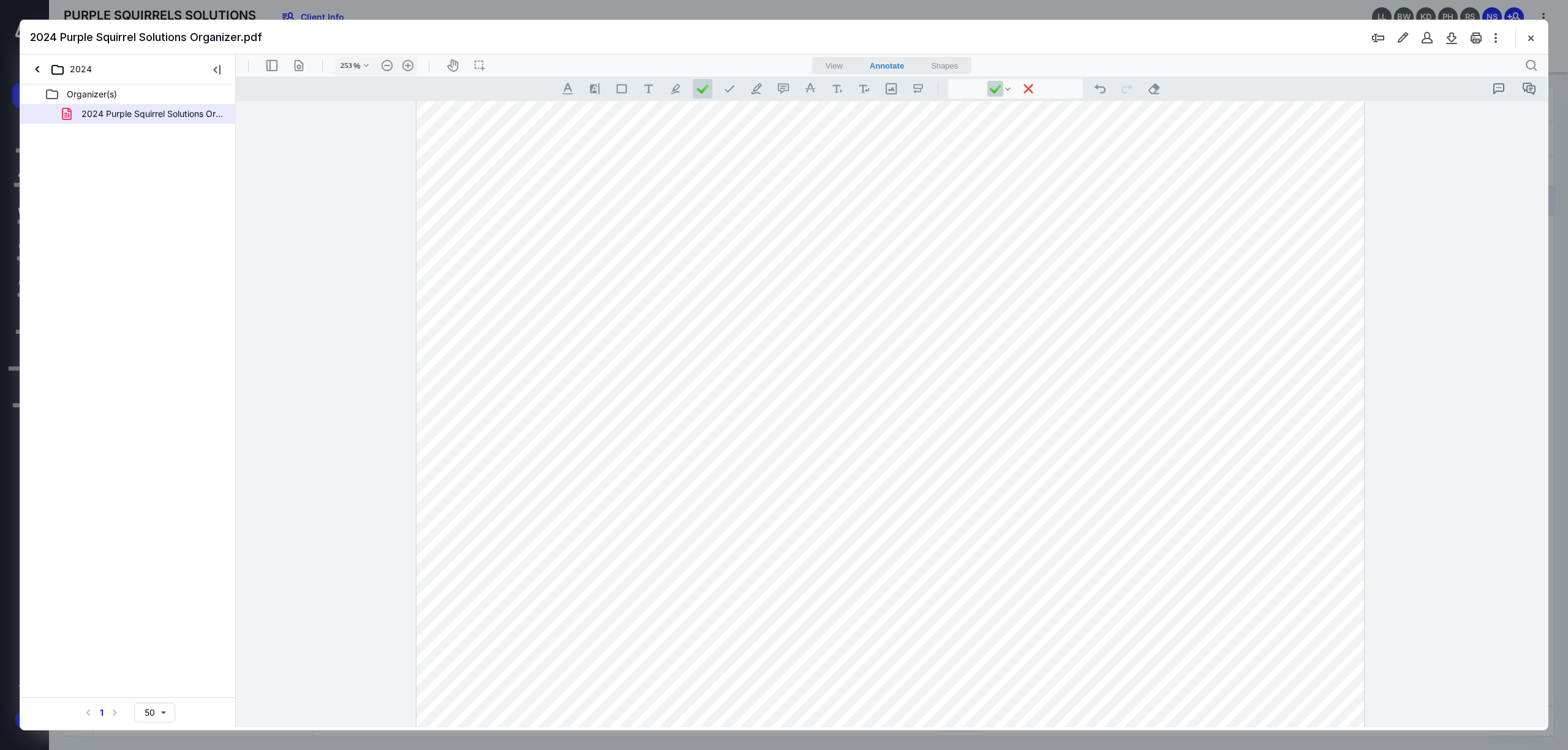 click at bounding box center (891, 249) 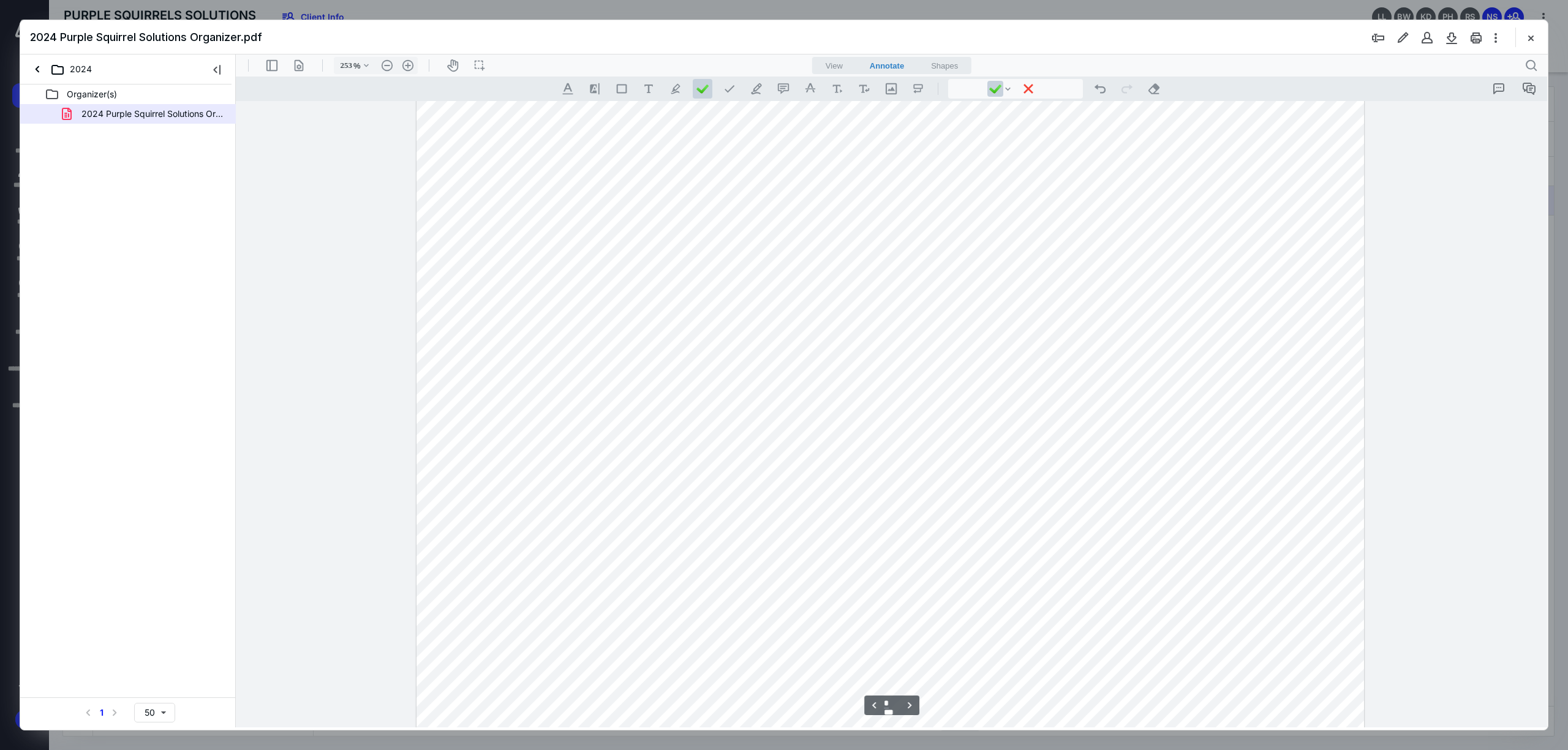 scroll, scrollTop: 3029, scrollLeft: 0, axis: vertical 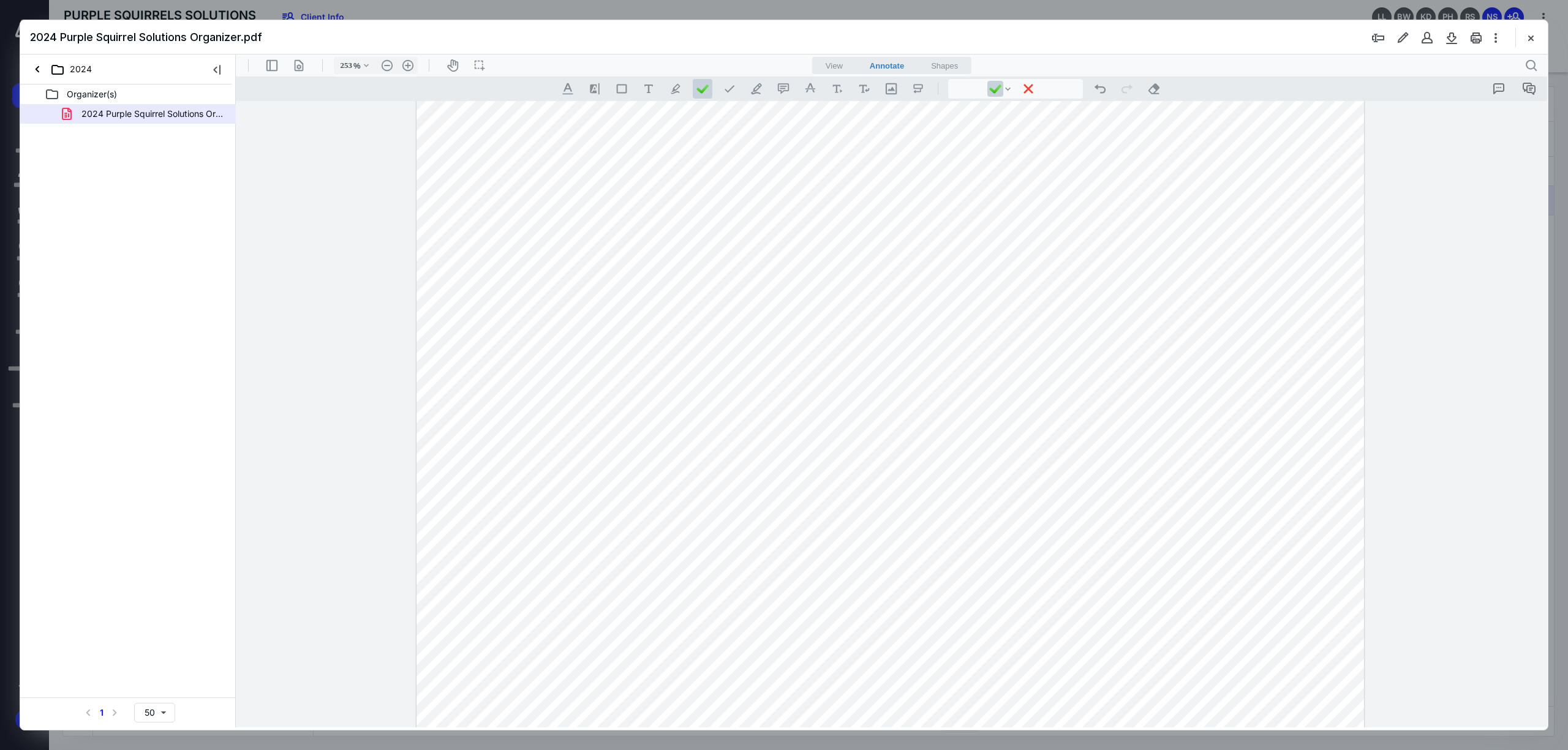 click at bounding box center (891, 167) 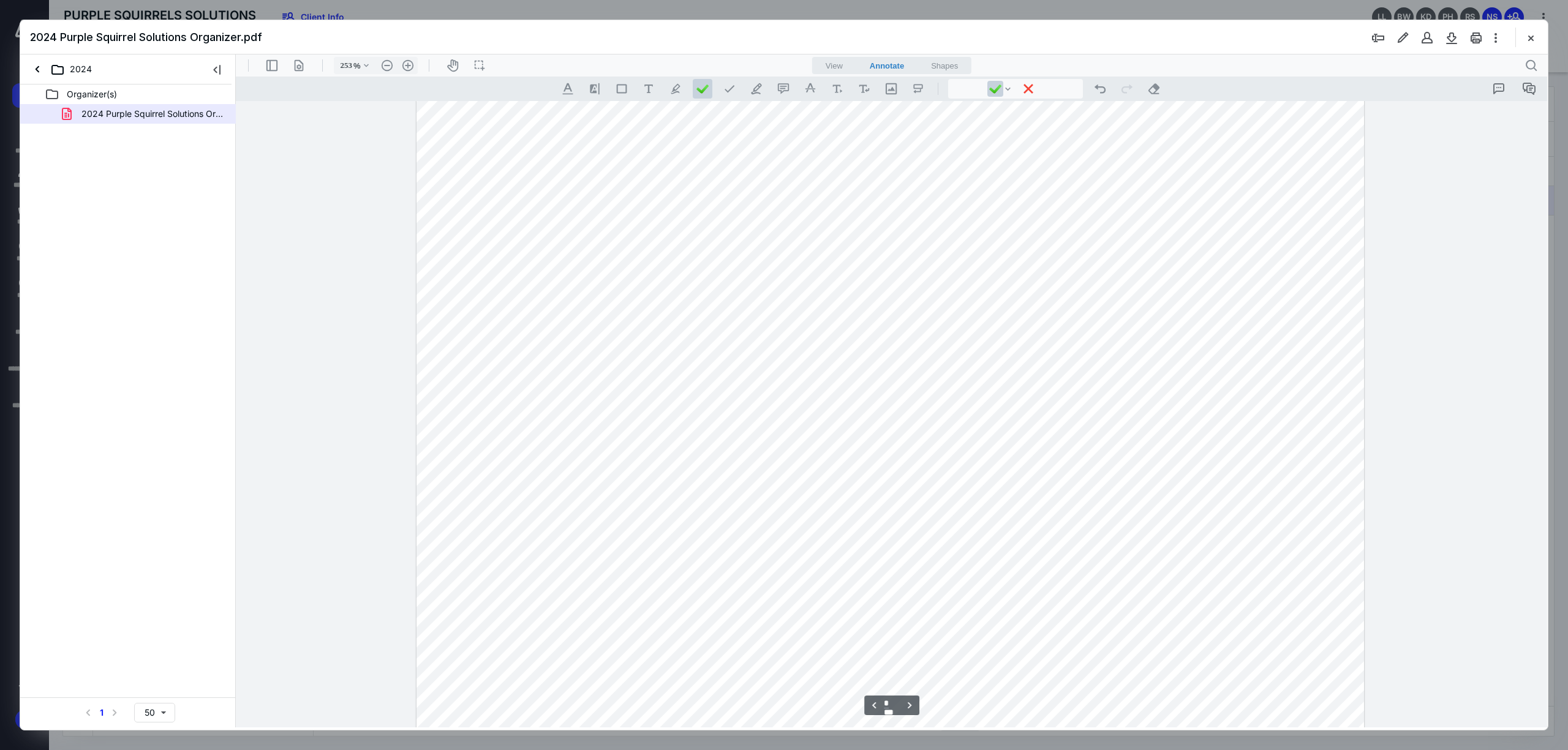 scroll, scrollTop: 3192, scrollLeft: 0, axis: vertical 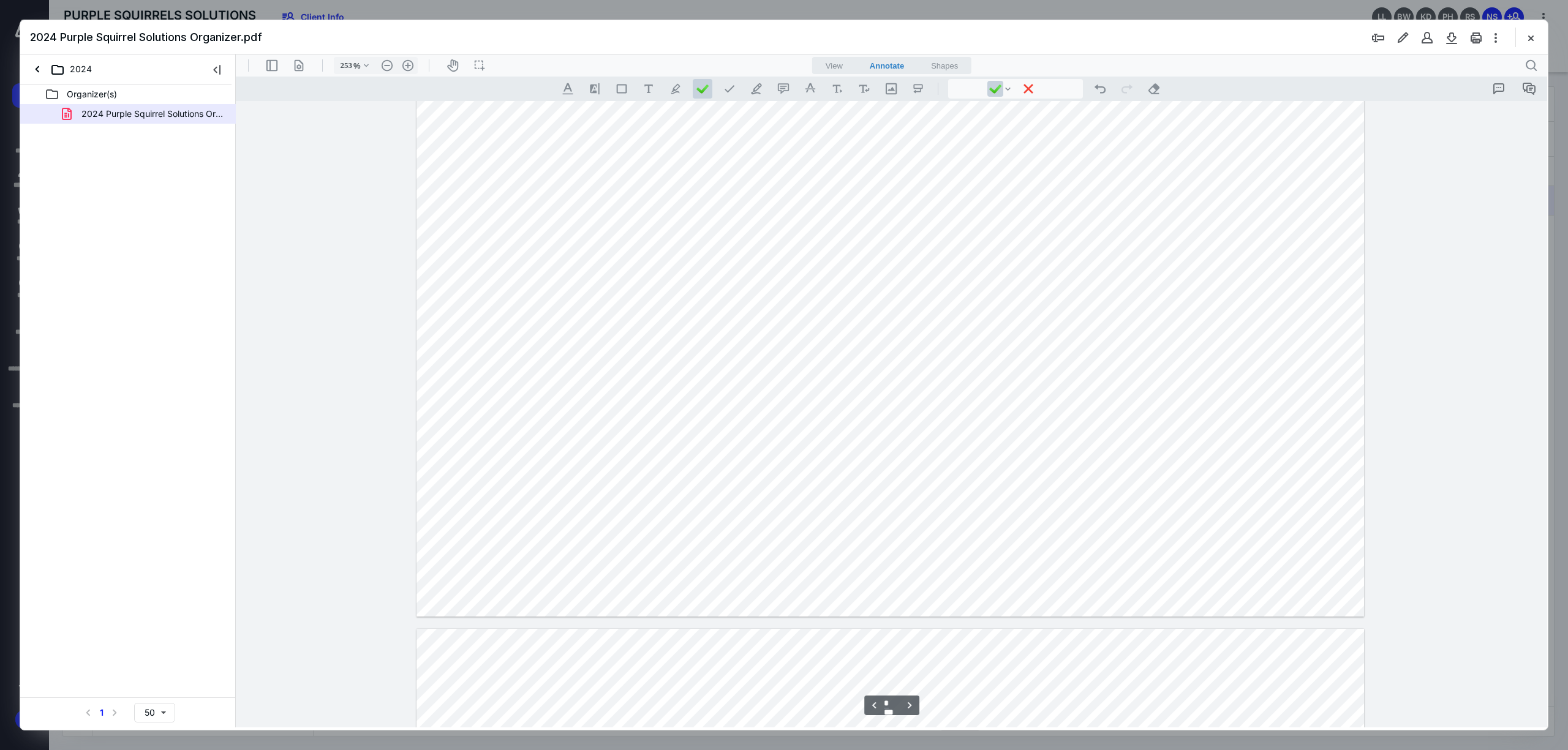 click at bounding box center (891, 4) 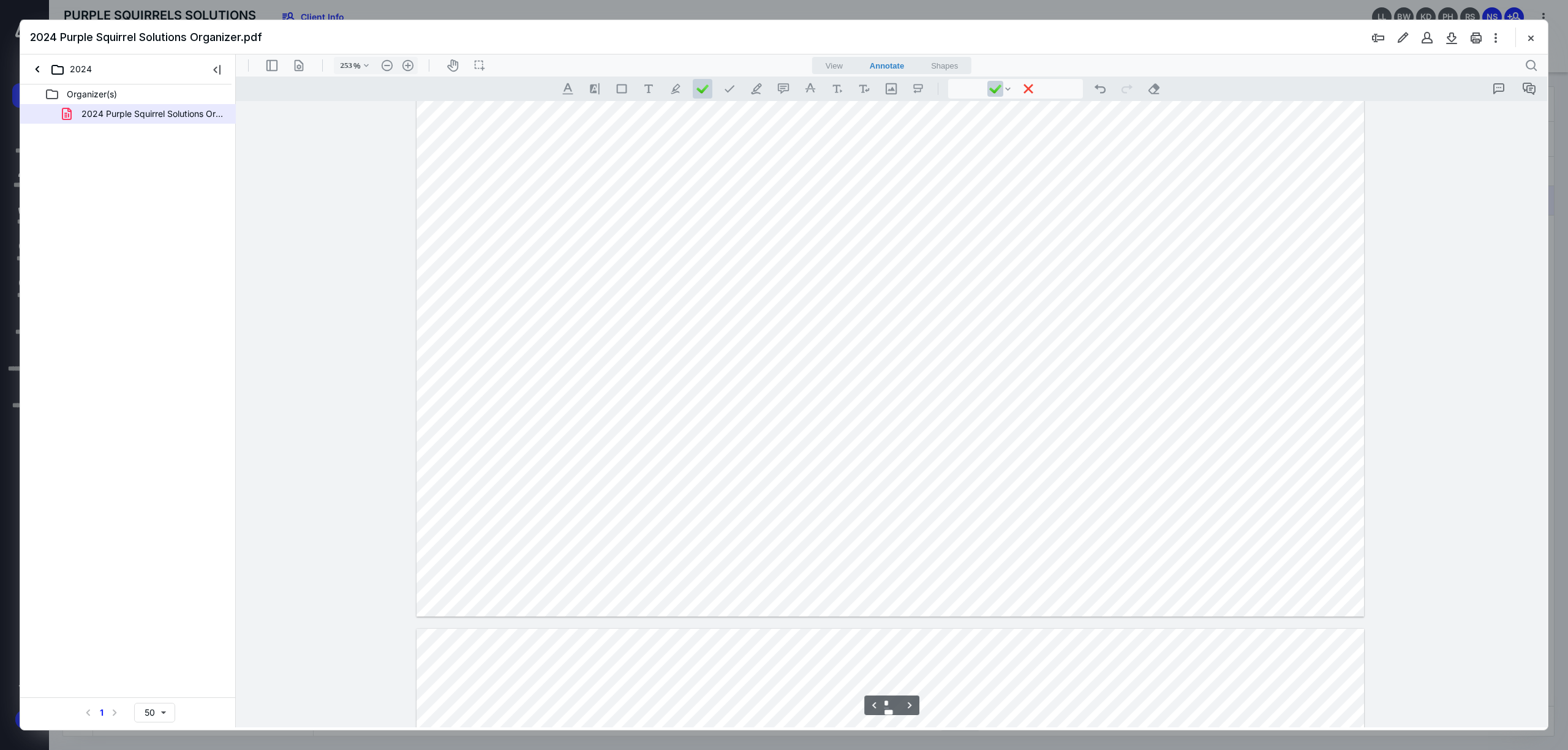 scroll, scrollTop: 3029, scrollLeft: 0, axis: vertical 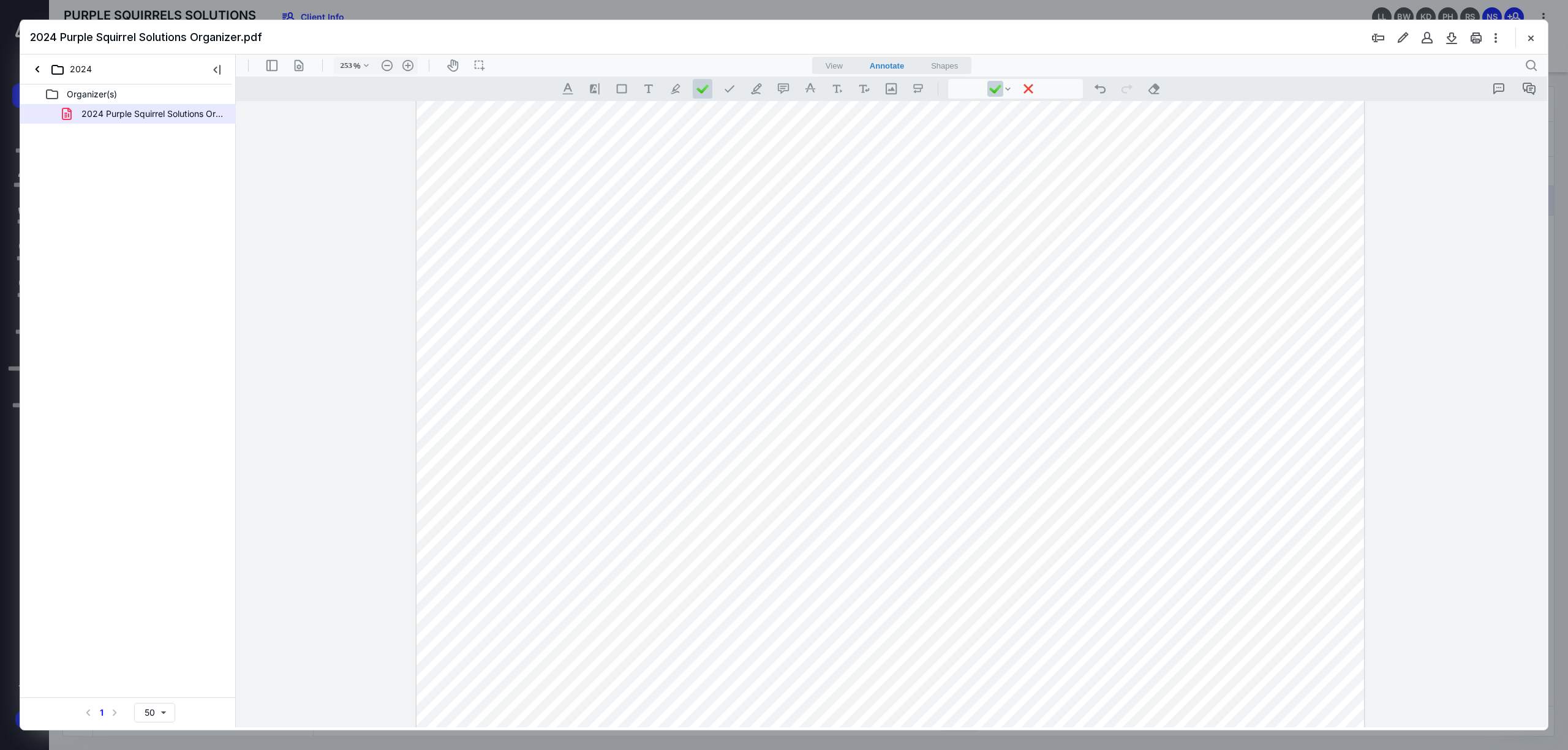 click at bounding box center (891, 167) 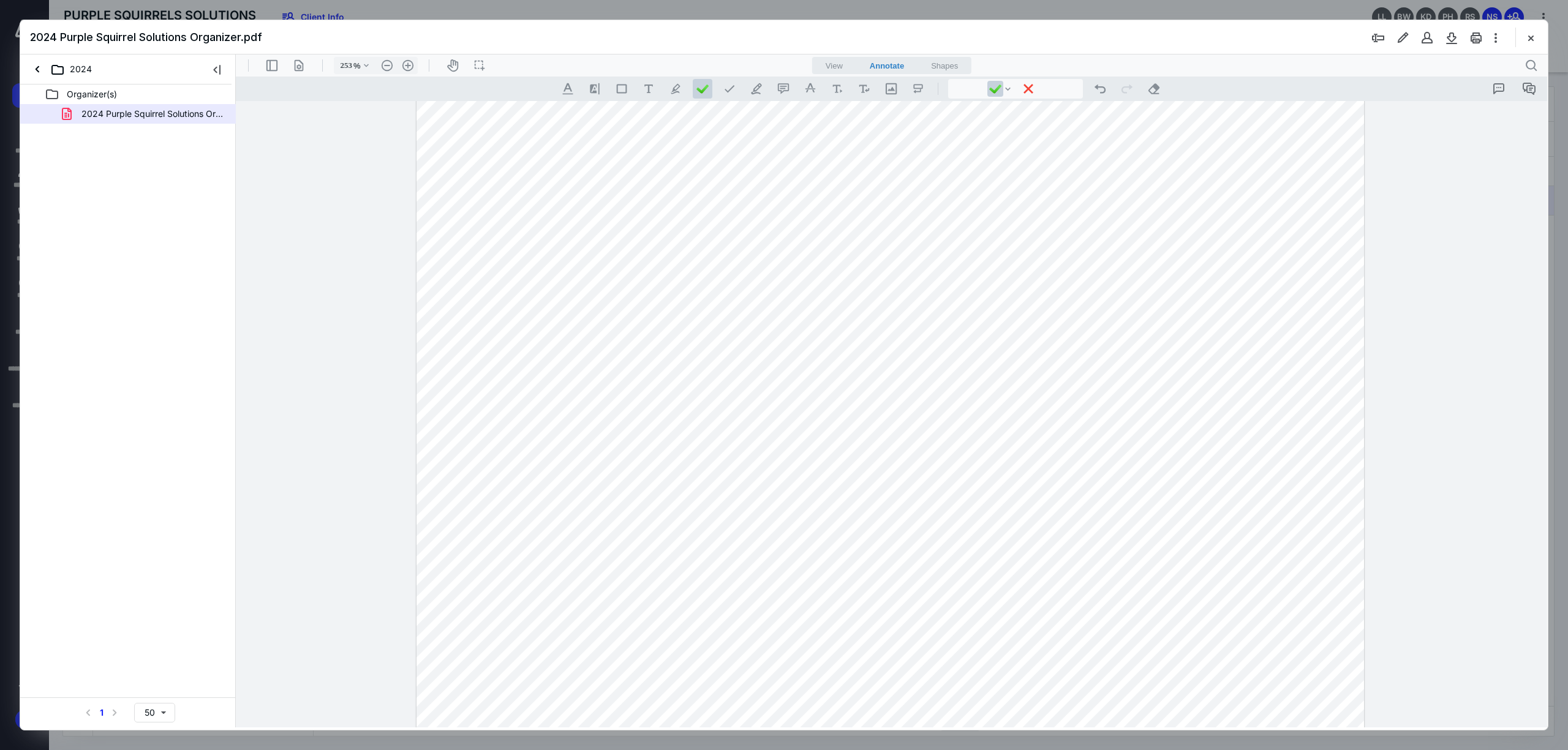 scroll, scrollTop: 3192, scrollLeft: 0, axis: vertical 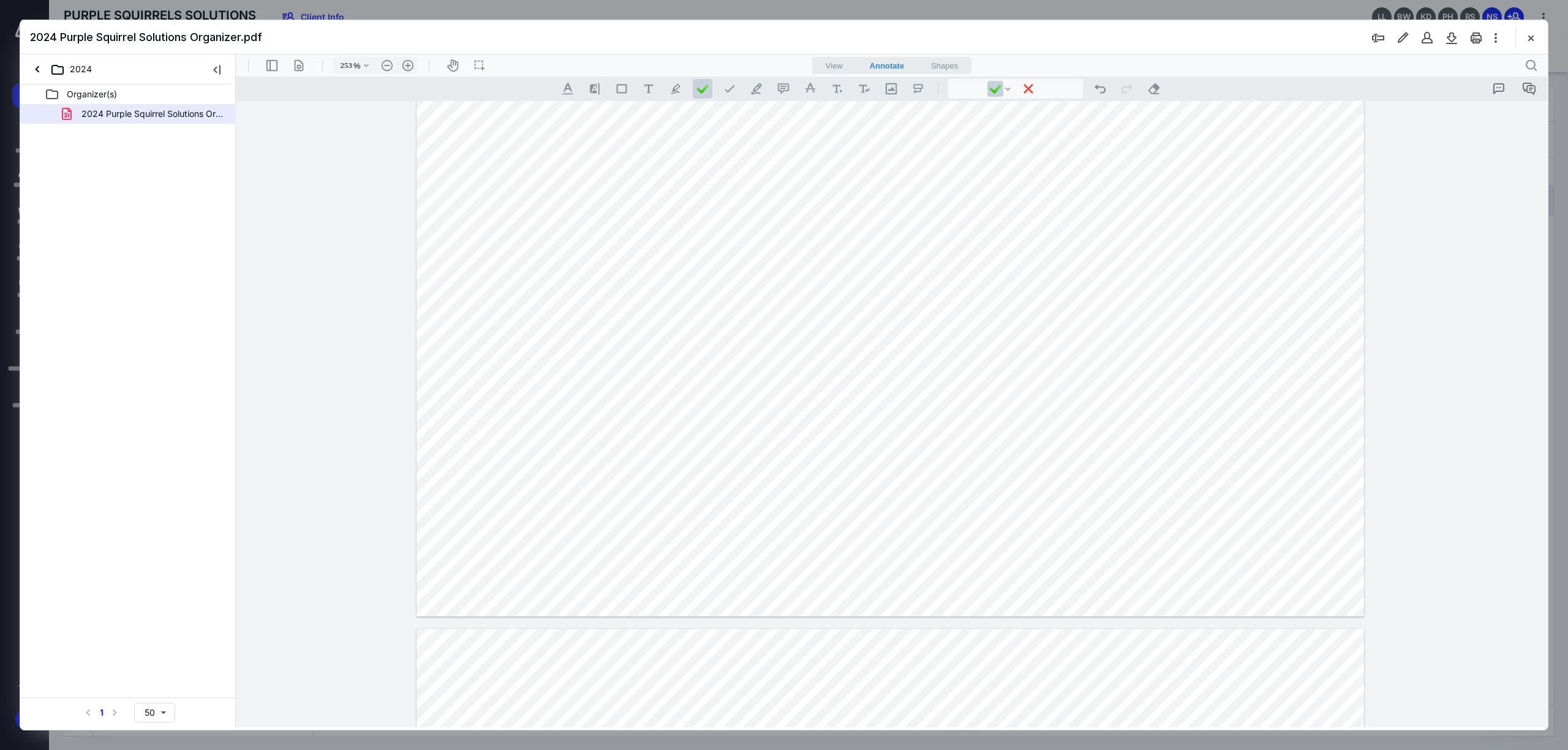 click at bounding box center (891, 4) 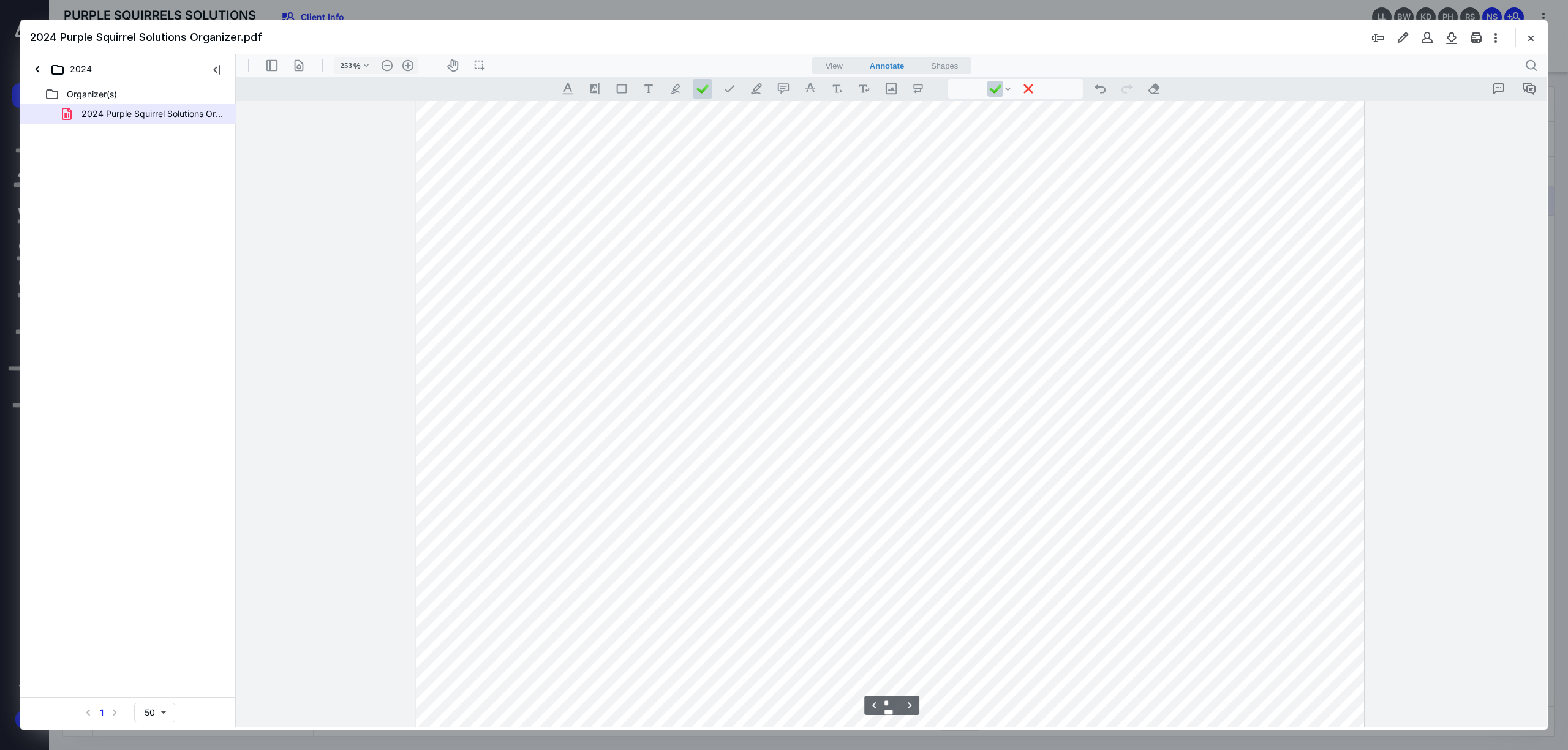 scroll, scrollTop: 2947, scrollLeft: 0, axis: vertical 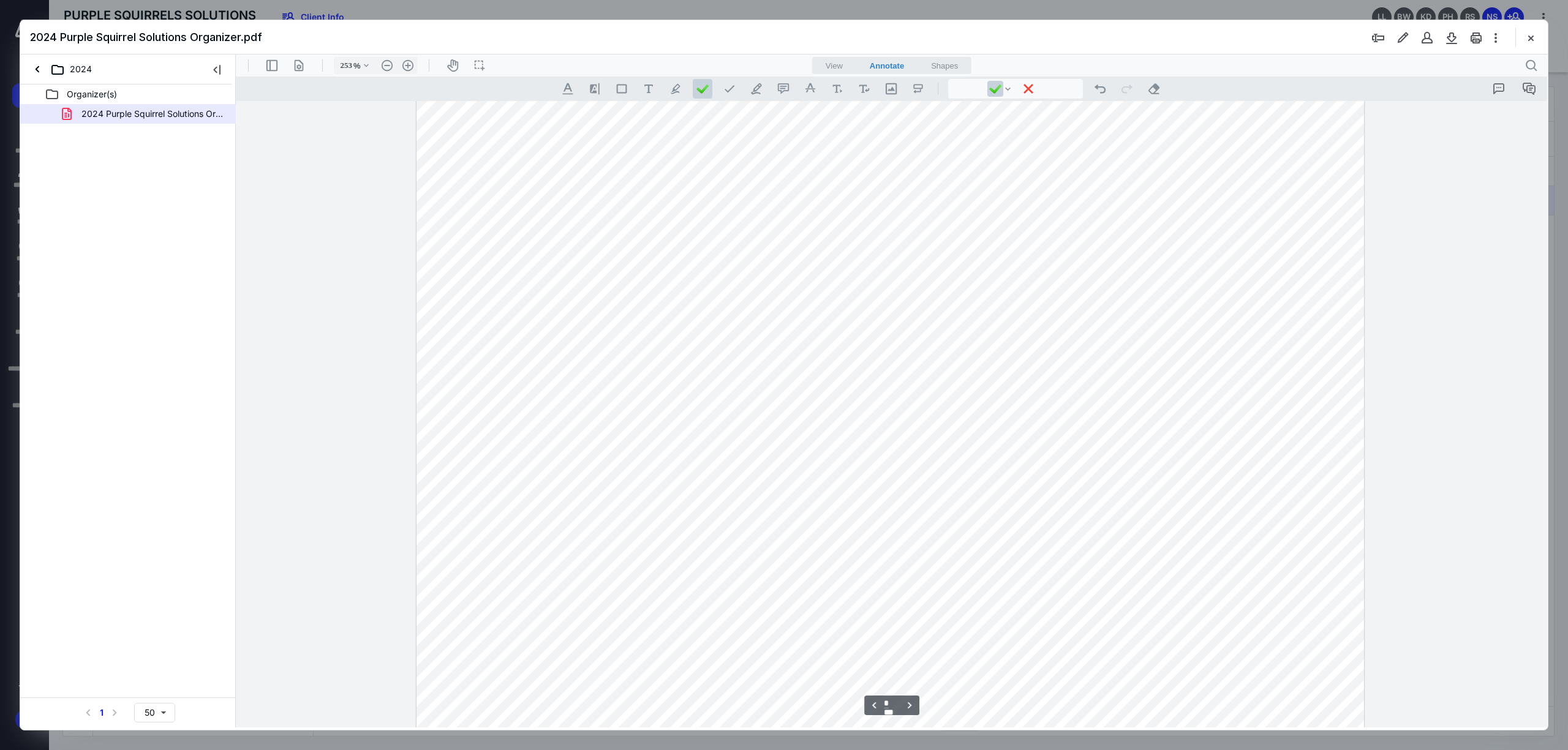 click at bounding box center [891, 249] 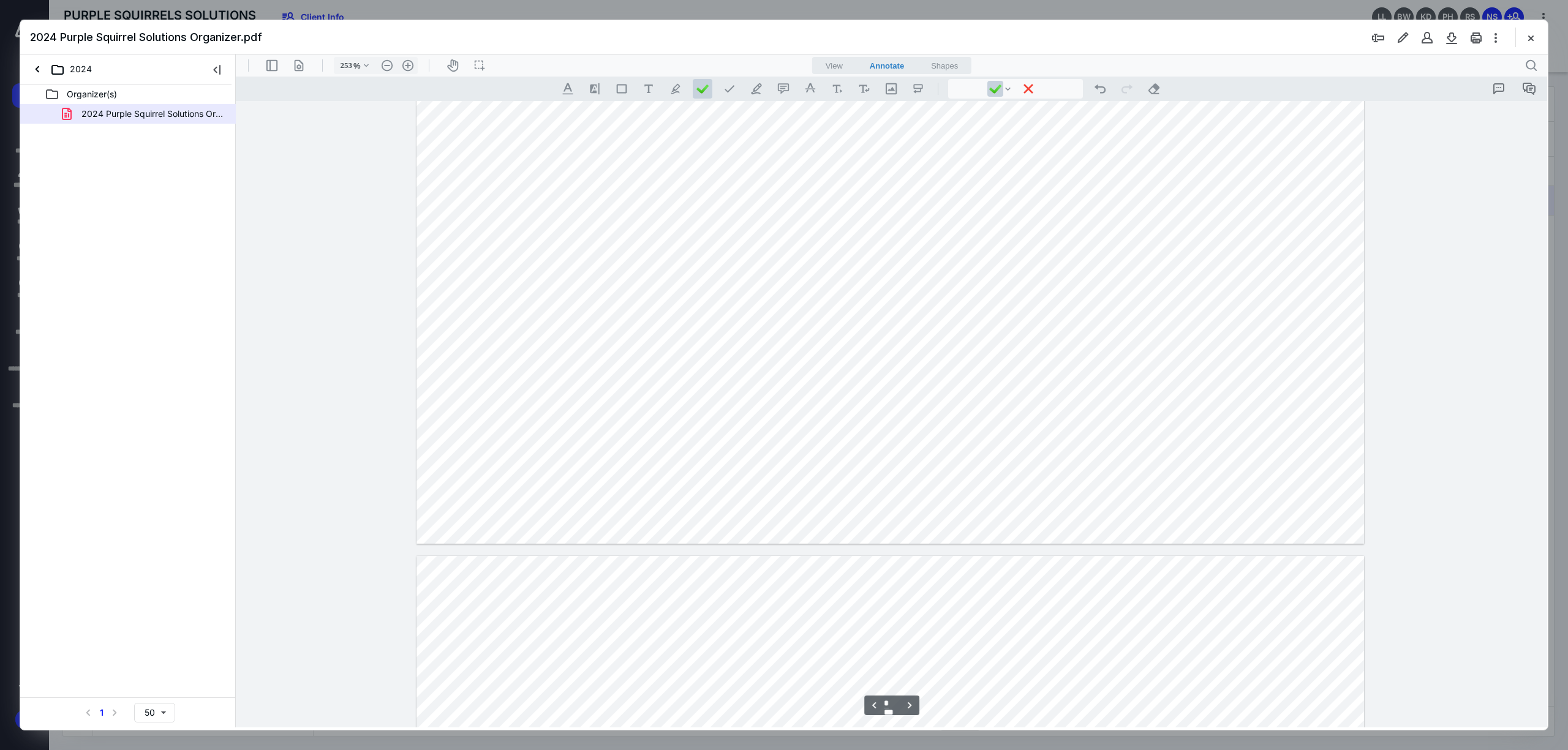 scroll, scrollTop: 2939, scrollLeft: 0, axis: vertical 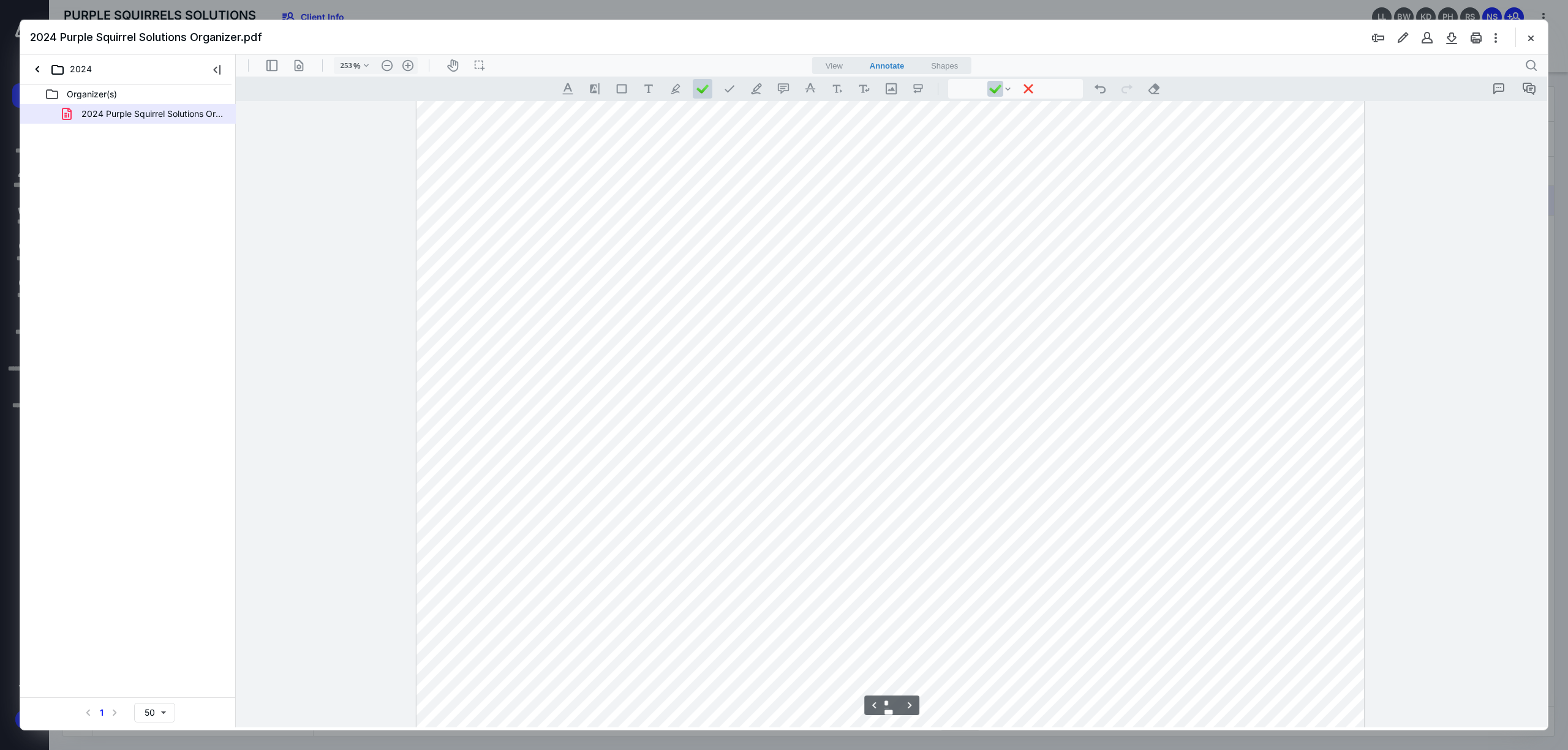 click at bounding box center [891, 257] 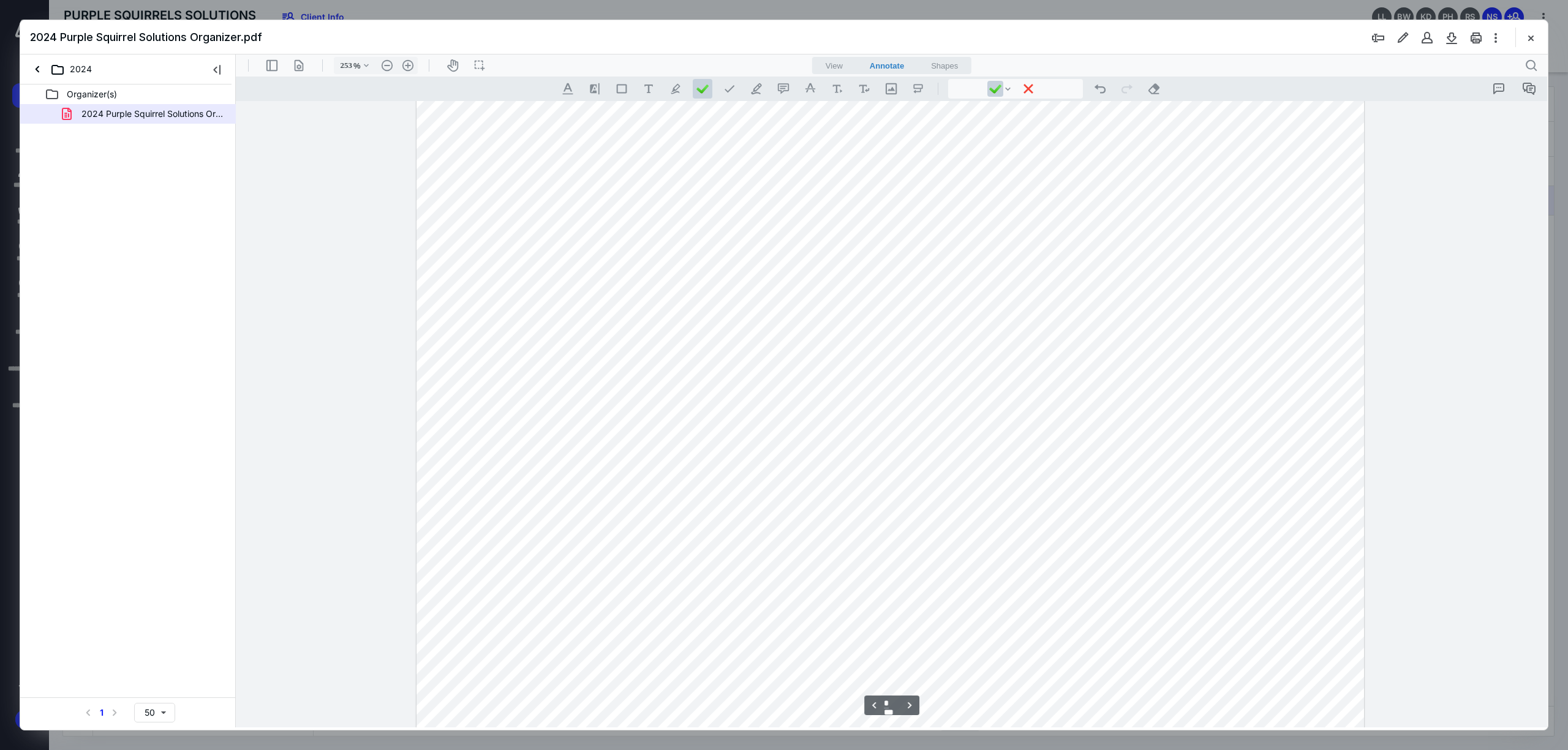 scroll, scrollTop: 3591, scrollLeft: 0, axis: vertical 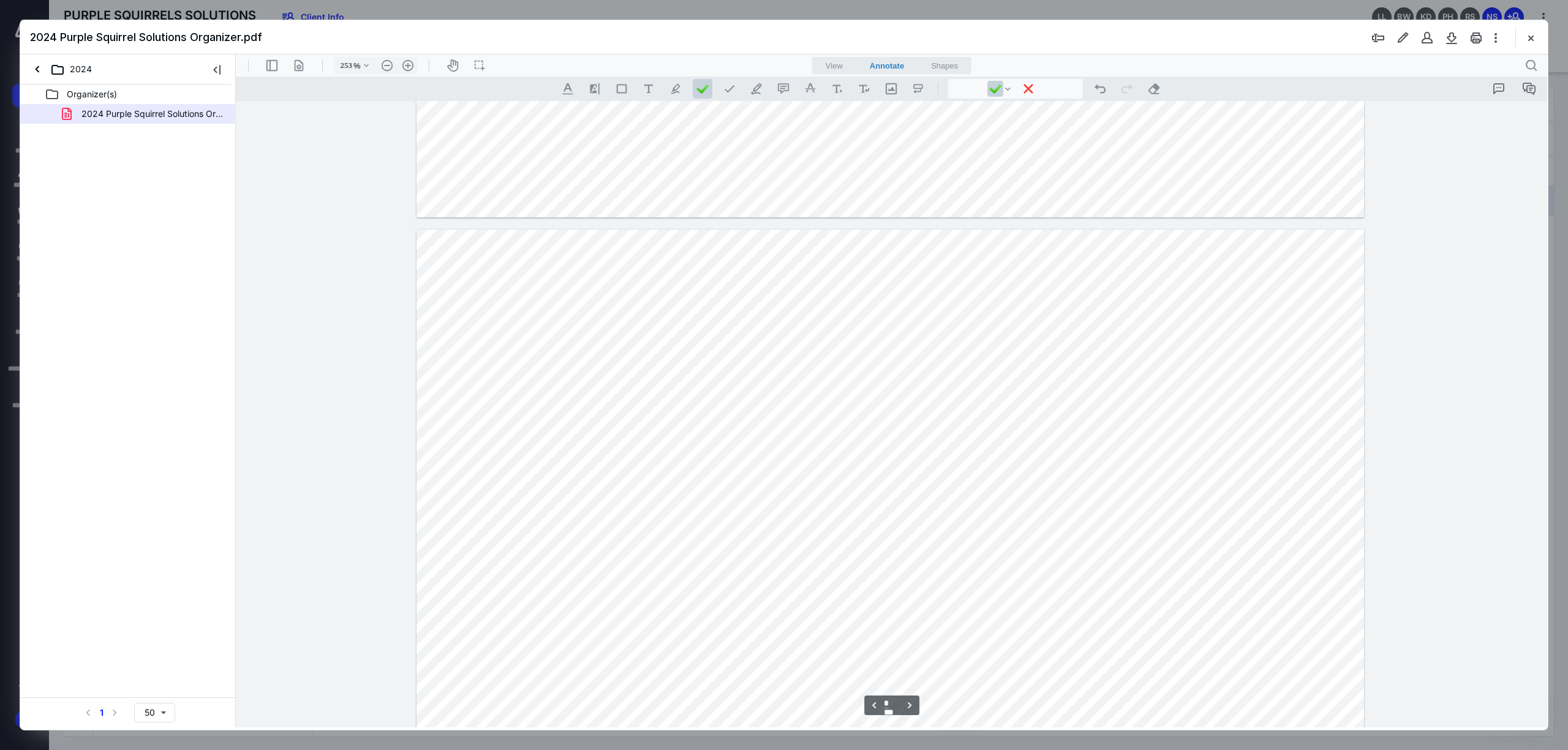 click at bounding box center (891, 842) 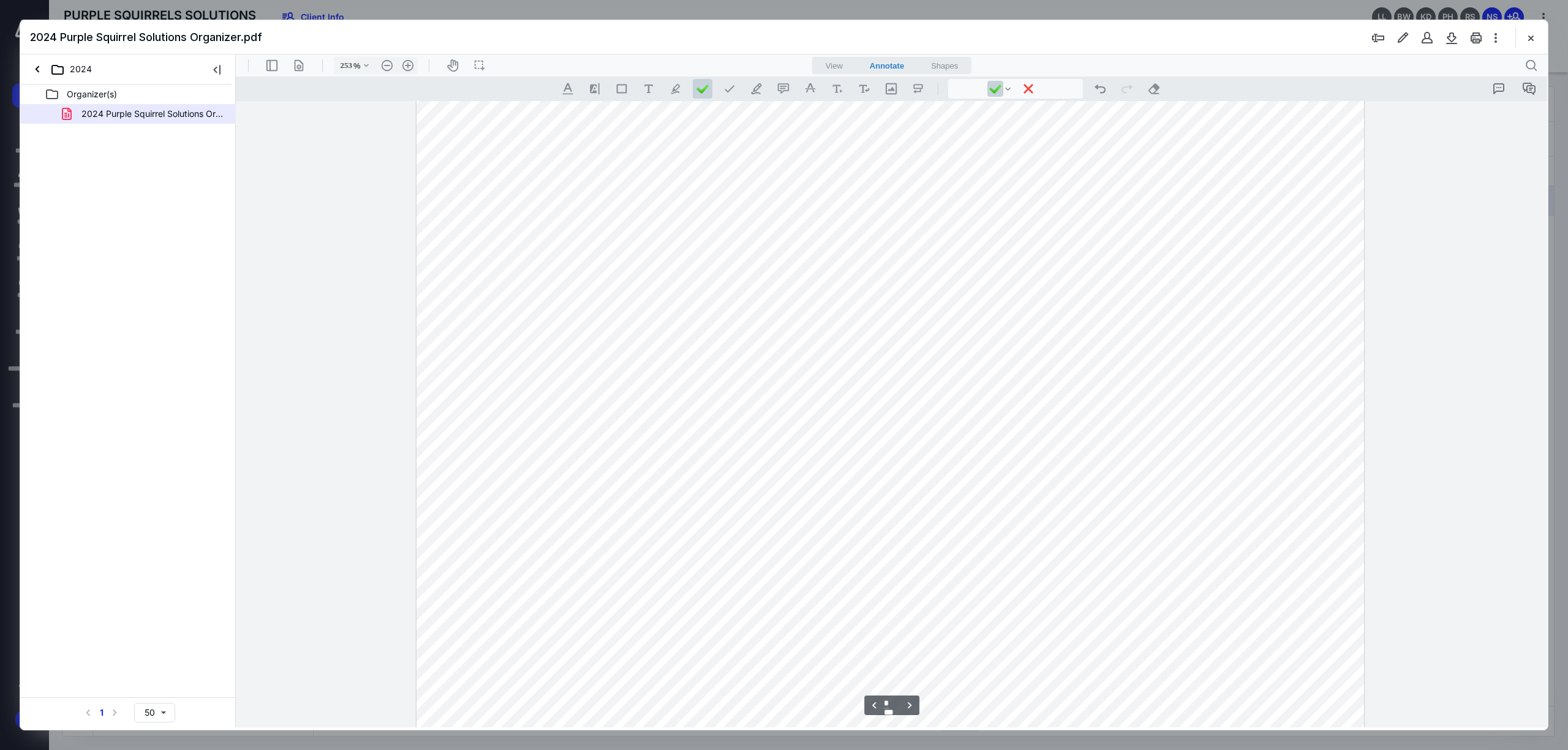 scroll, scrollTop: 3836, scrollLeft: 0, axis: vertical 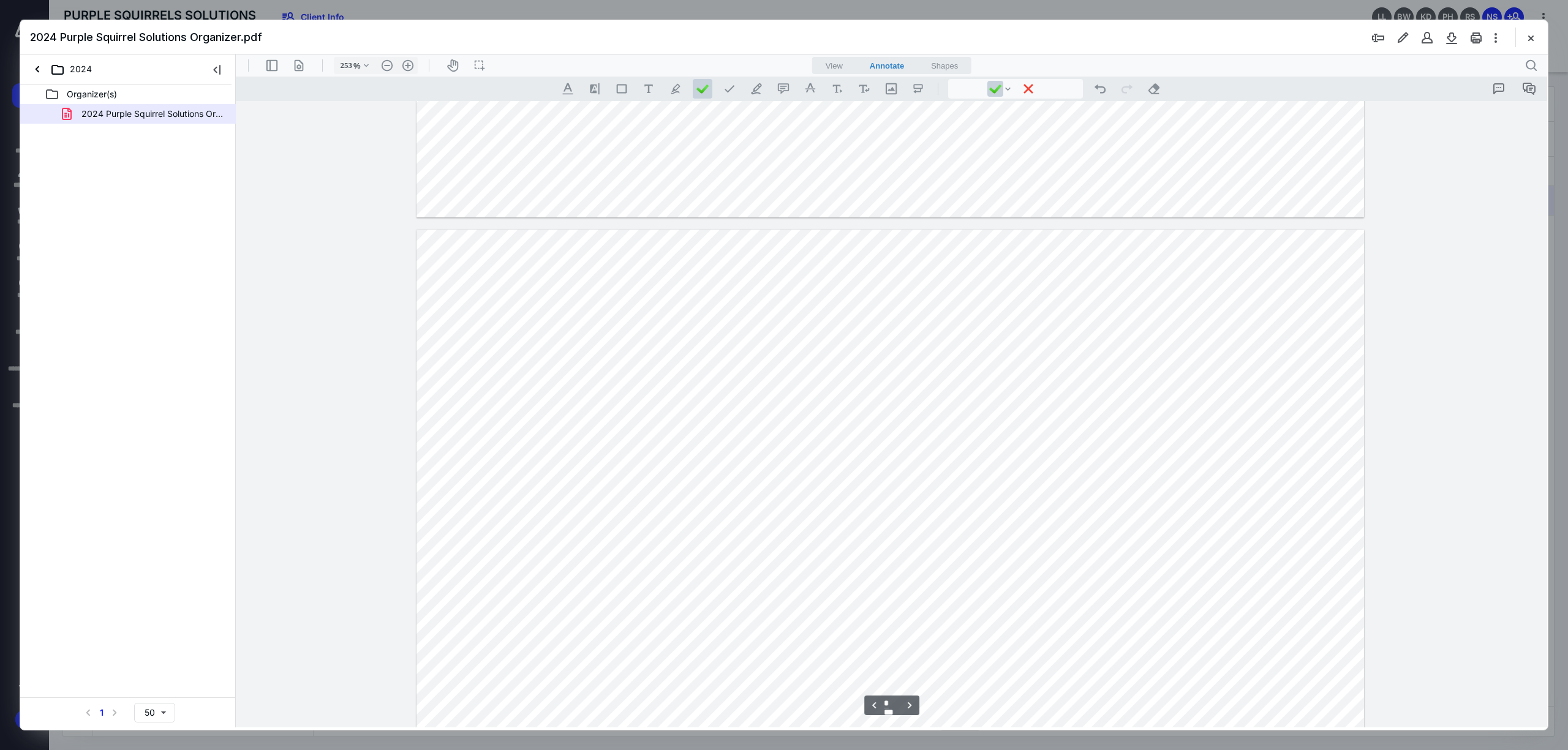 type on "*" 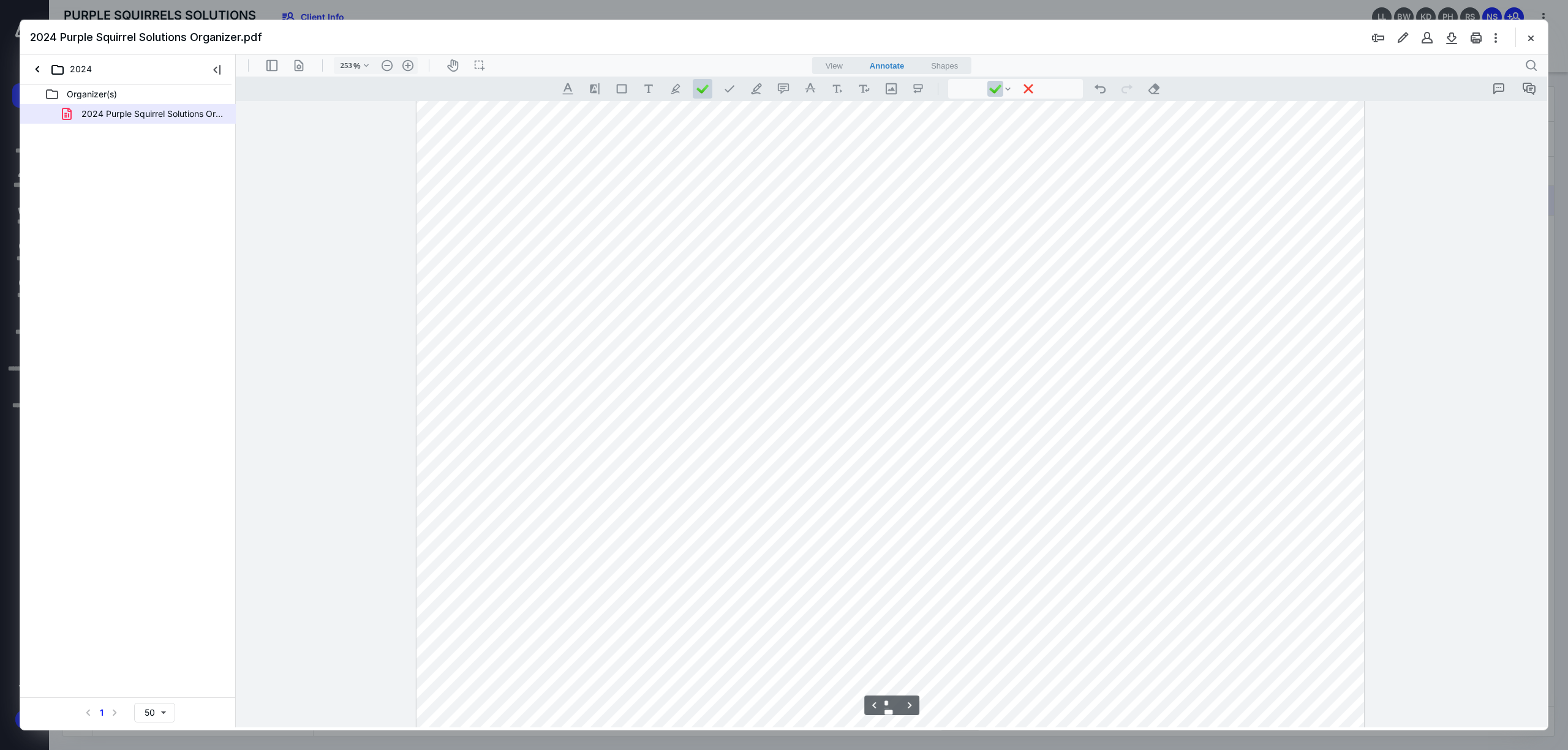 scroll, scrollTop: 2530, scrollLeft: 0, axis: vertical 